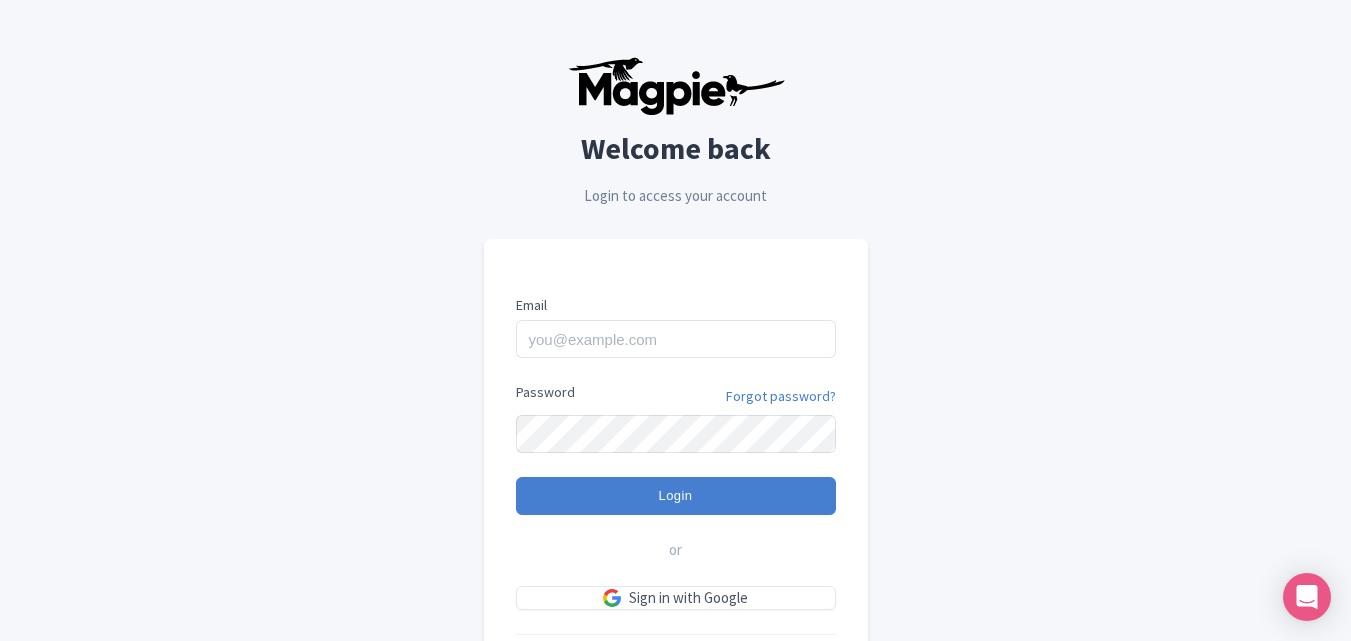 scroll, scrollTop: 0, scrollLeft: 0, axis: both 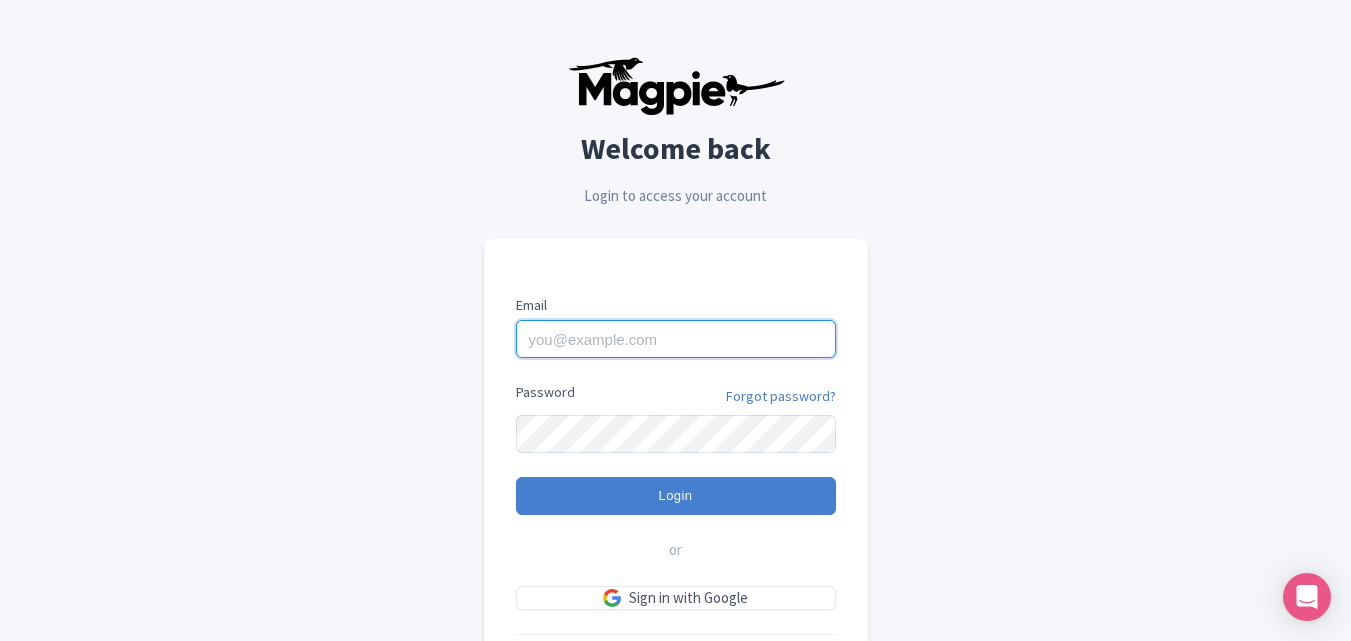 click on "Email" at bounding box center [676, 339] 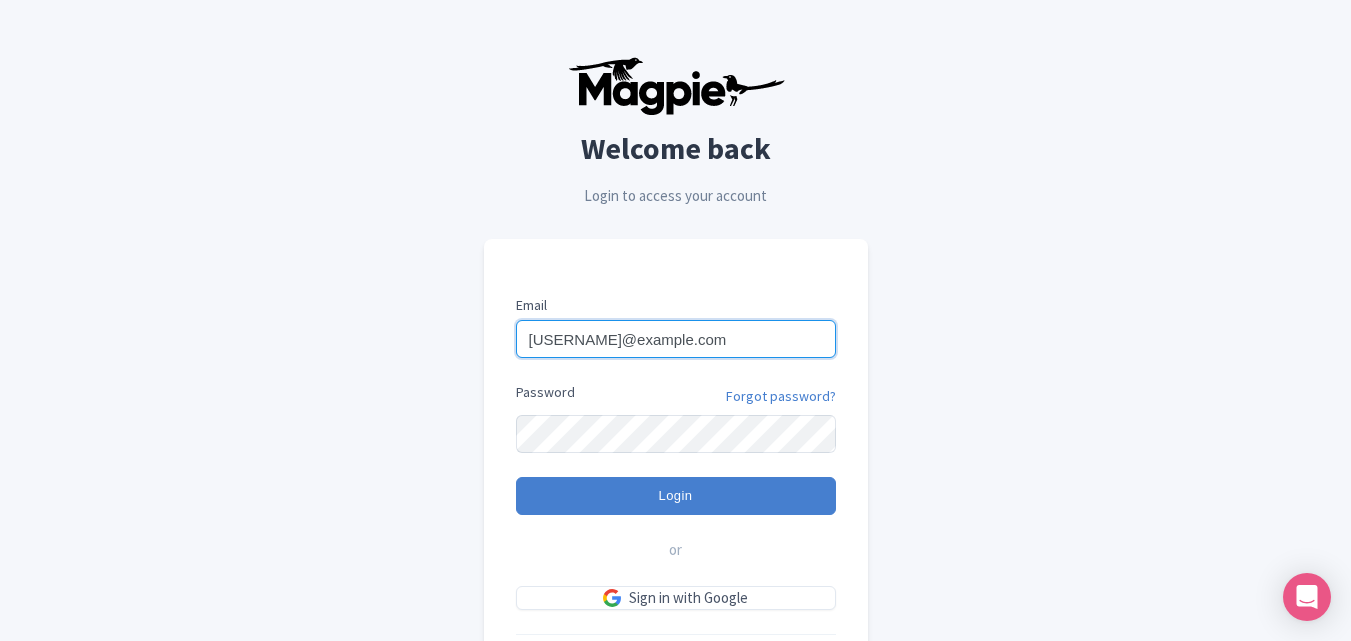 type on "Parth@ticketex.co" 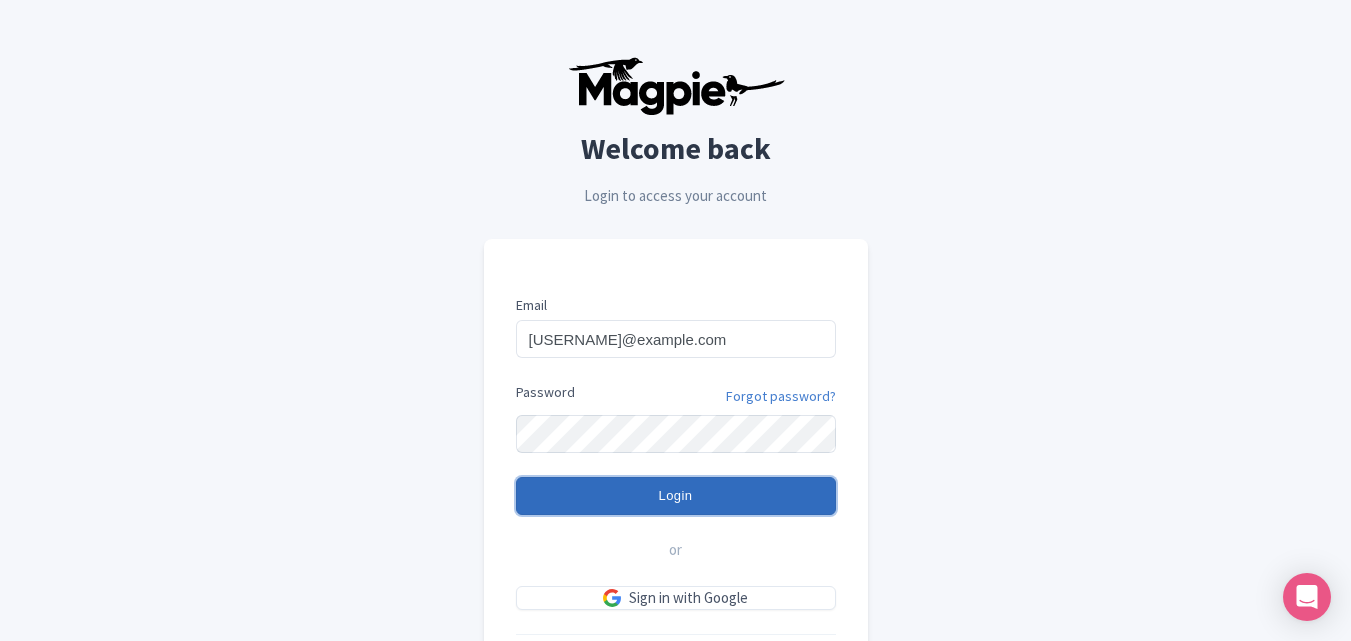 click on "Login" at bounding box center [676, 496] 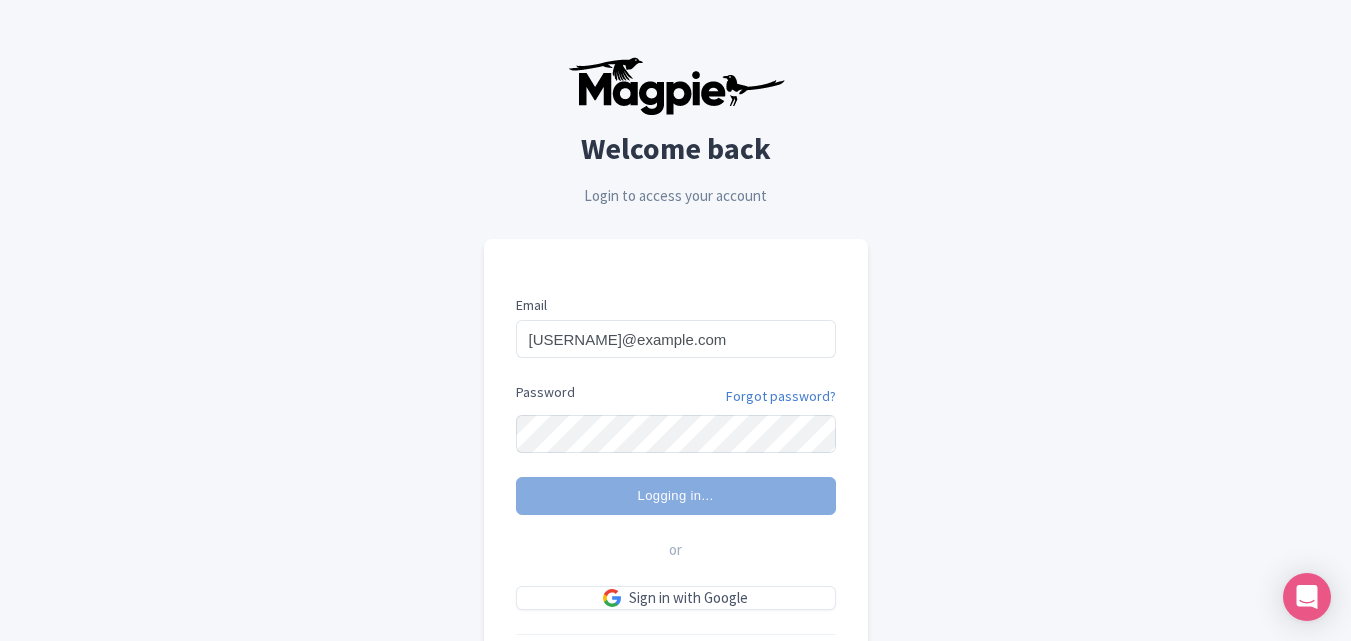 type on "Logging in..." 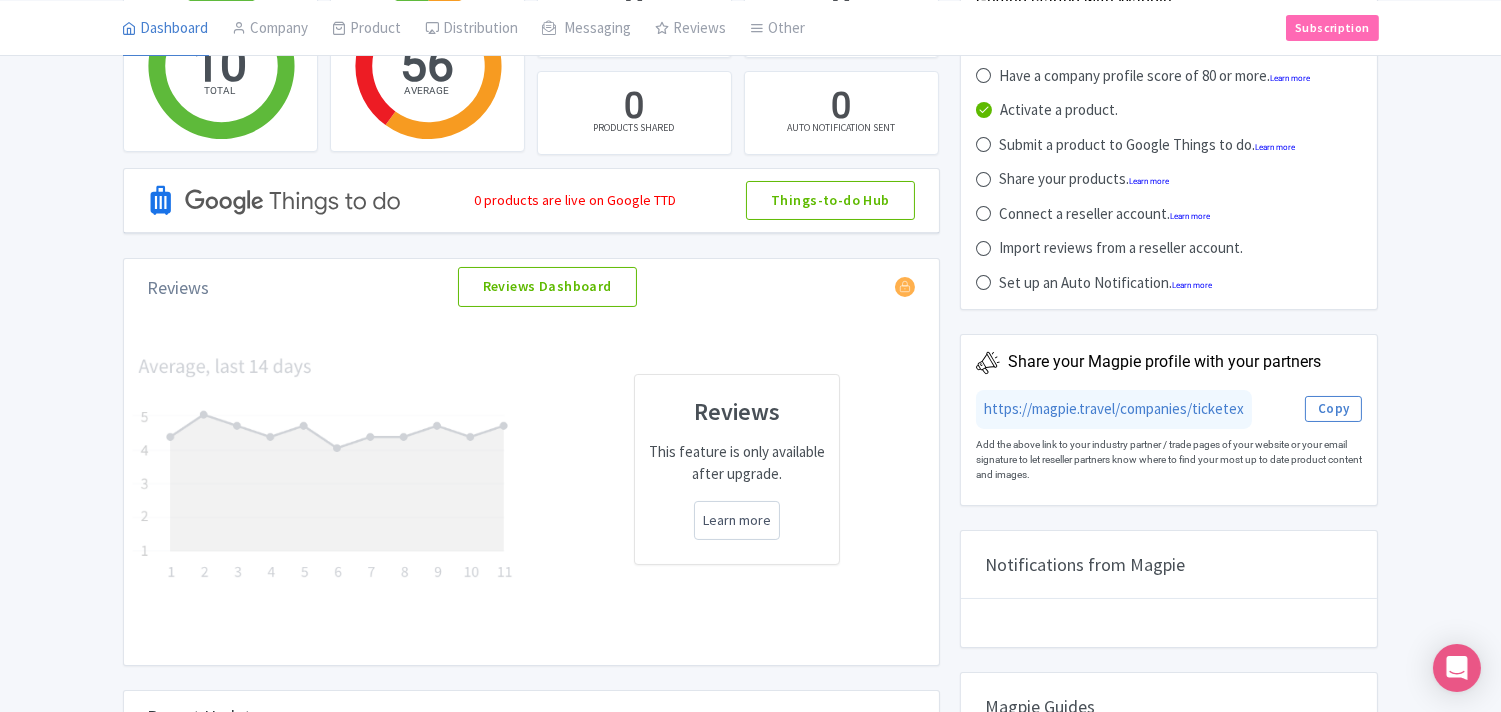 scroll, scrollTop: 222, scrollLeft: 0, axis: vertical 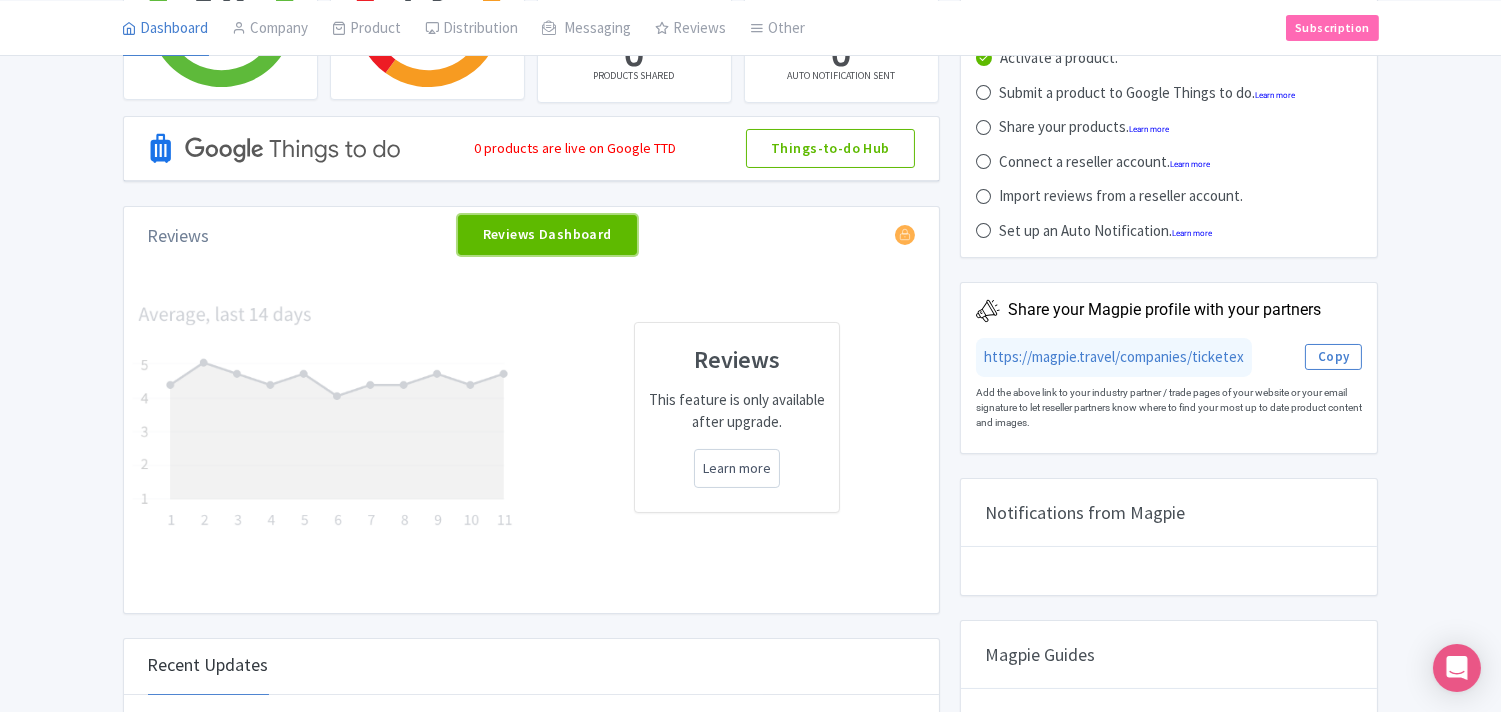 click on "Reviews Dashboard" at bounding box center [547, 235] 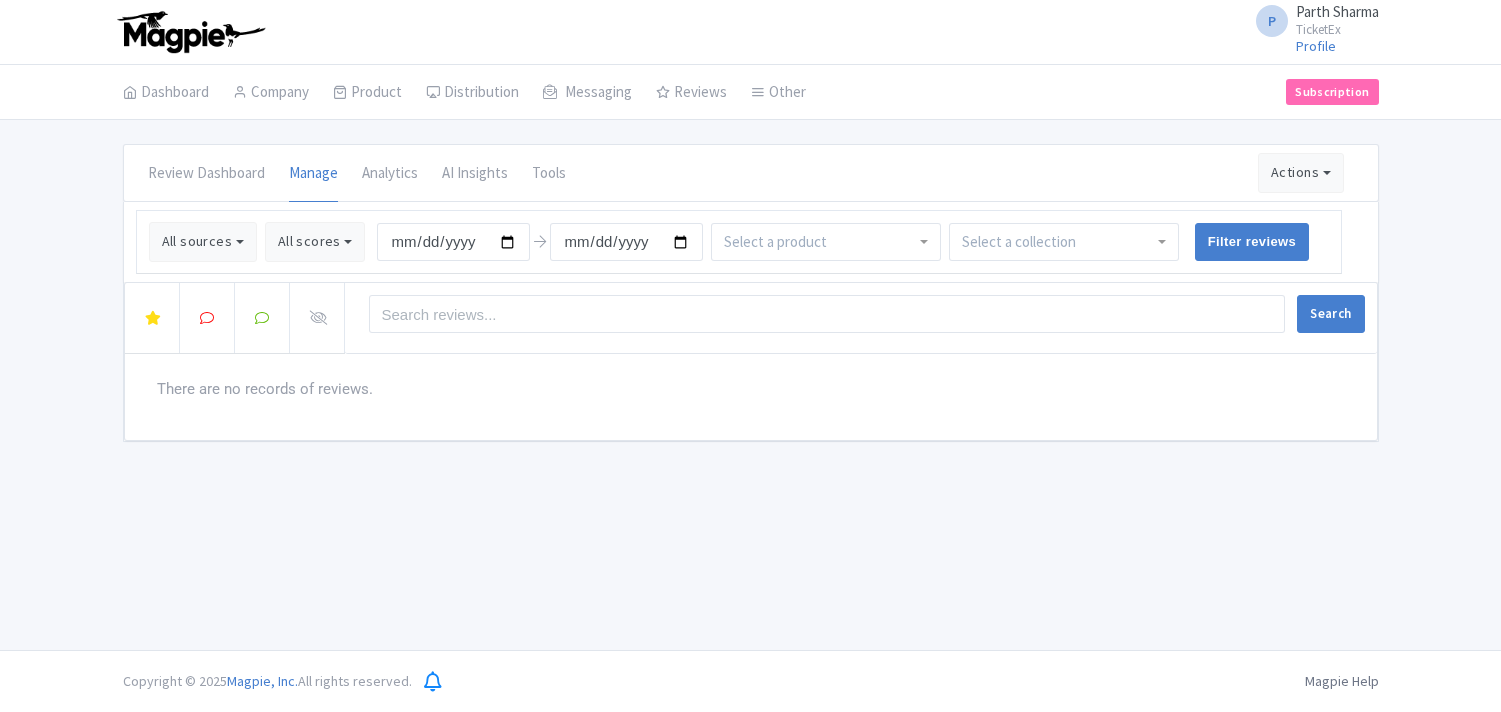 scroll, scrollTop: 0, scrollLeft: 0, axis: both 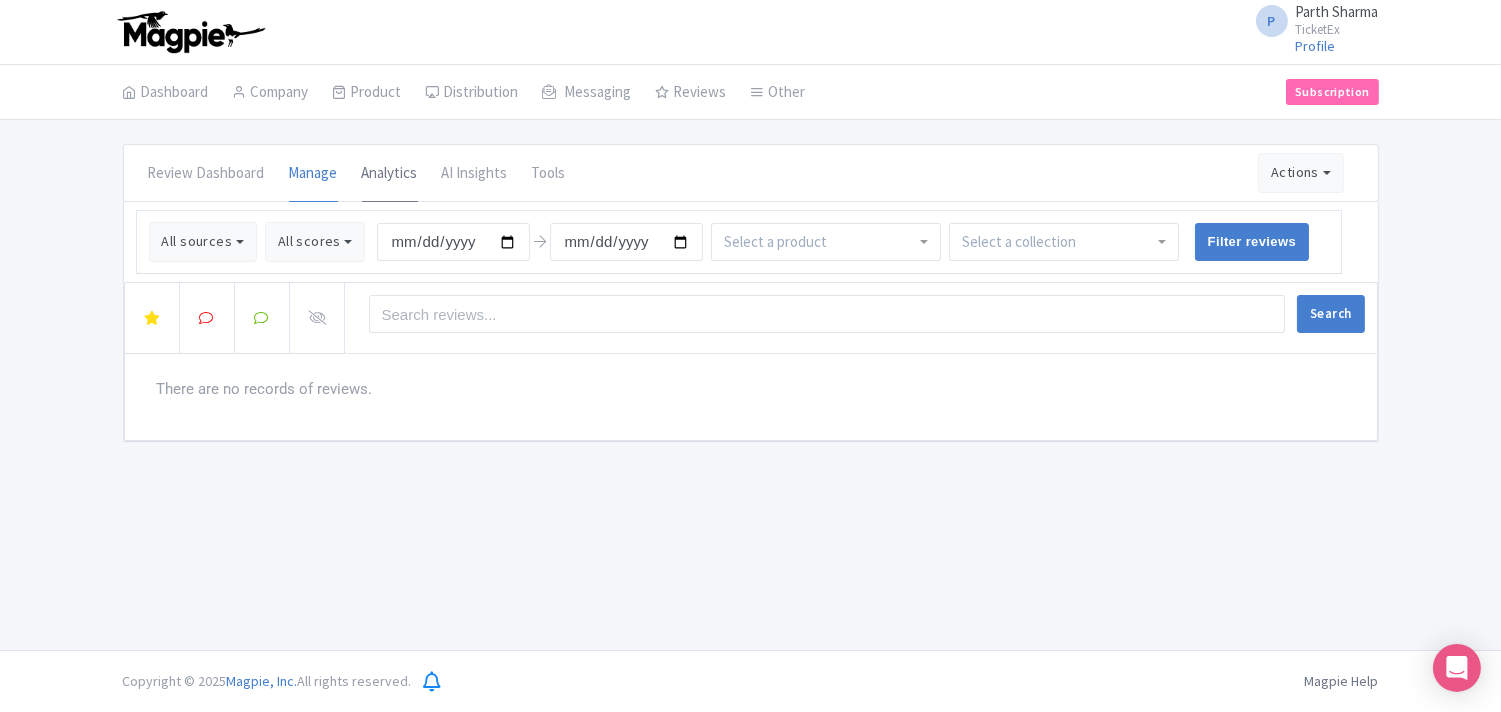 click on "Analytics" at bounding box center [390, 174] 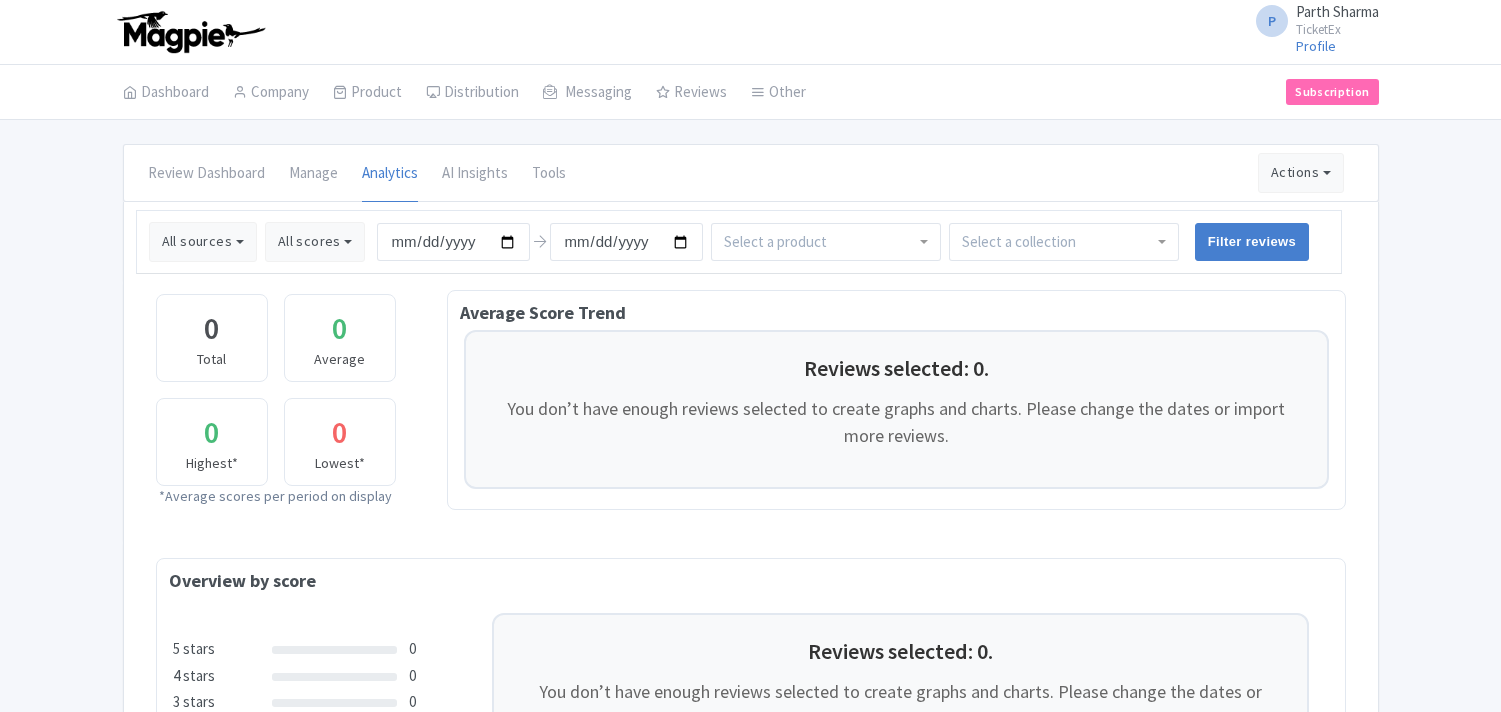 scroll, scrollTop: 0, scrollLeft: 0, axis: both 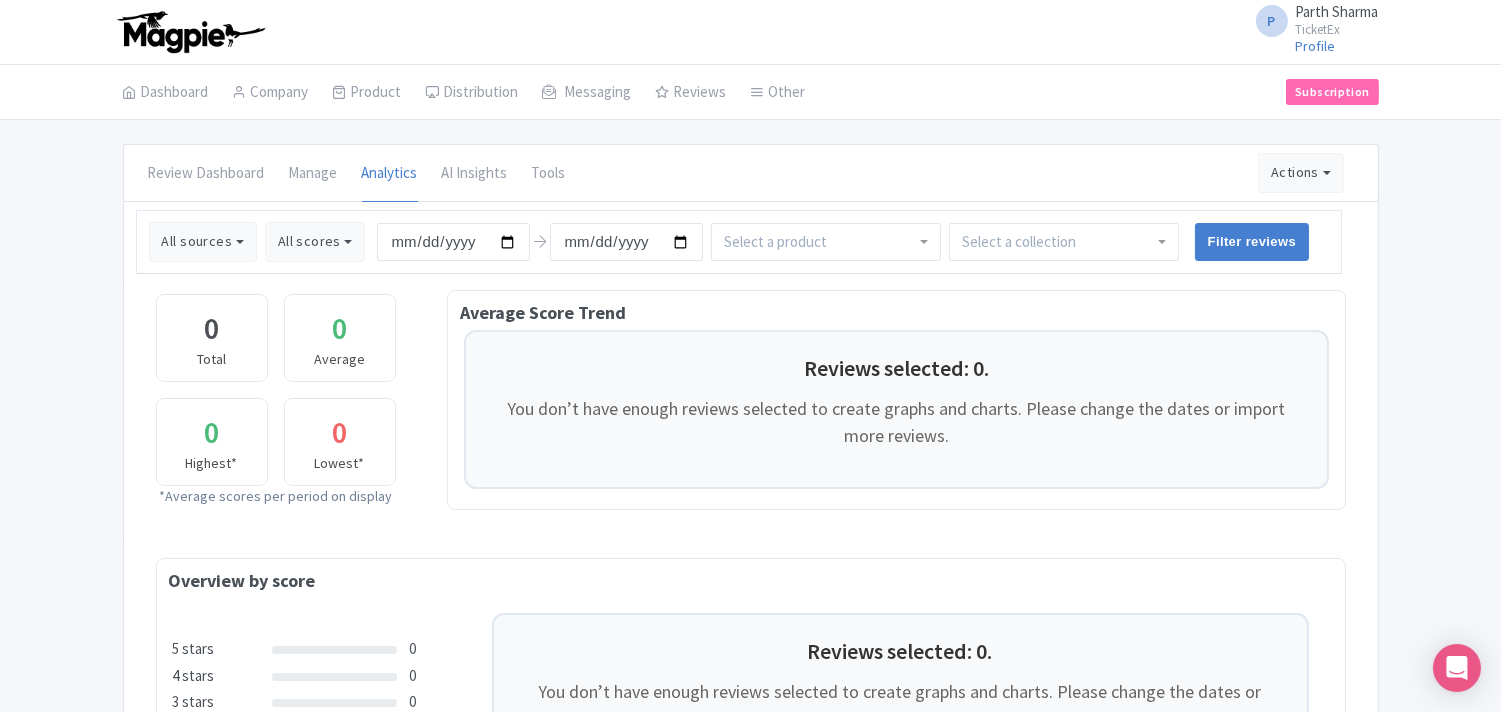 click on "AI Insights" at bounding box center (475, 174) 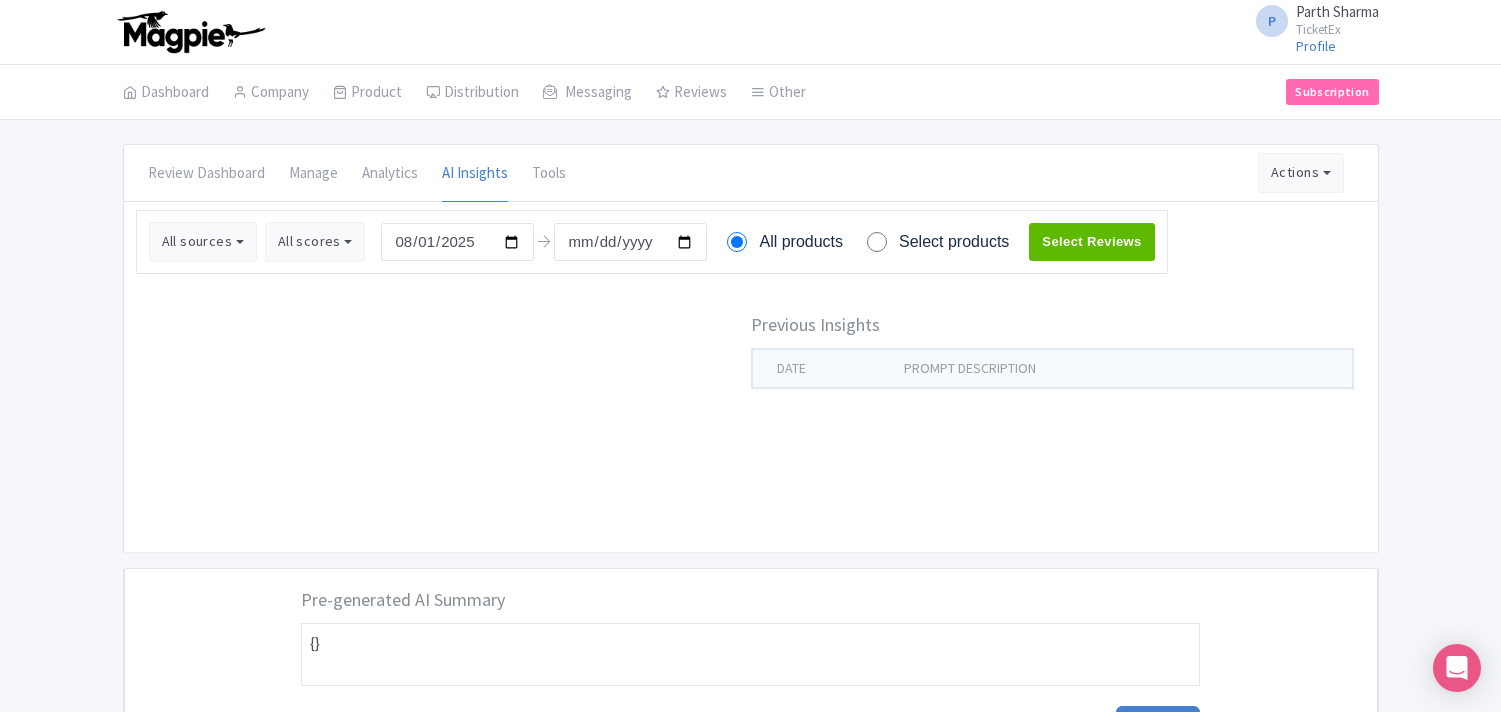 scroll, scrollTop: 0, scrollLeft: 0, axis: both 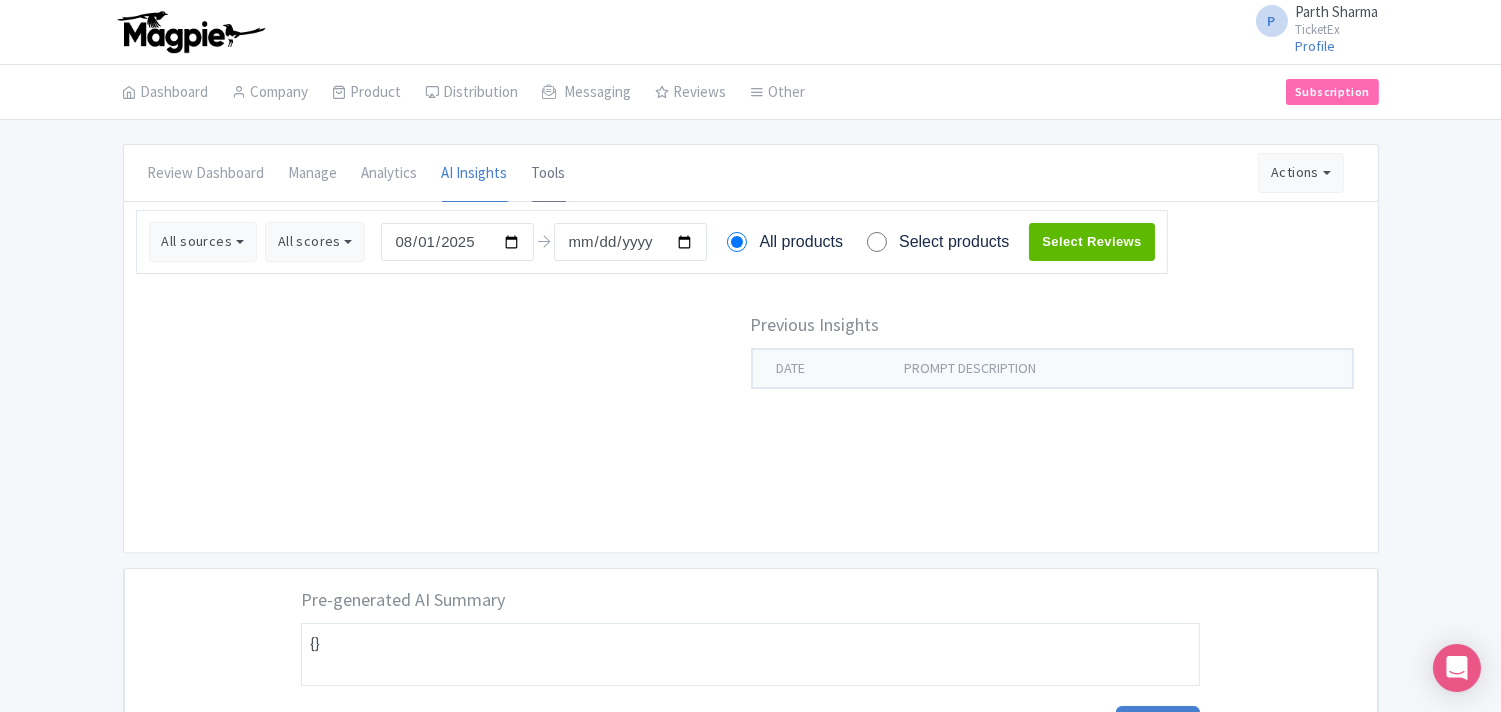 click on "Tools" at bounding box center [549, 174] 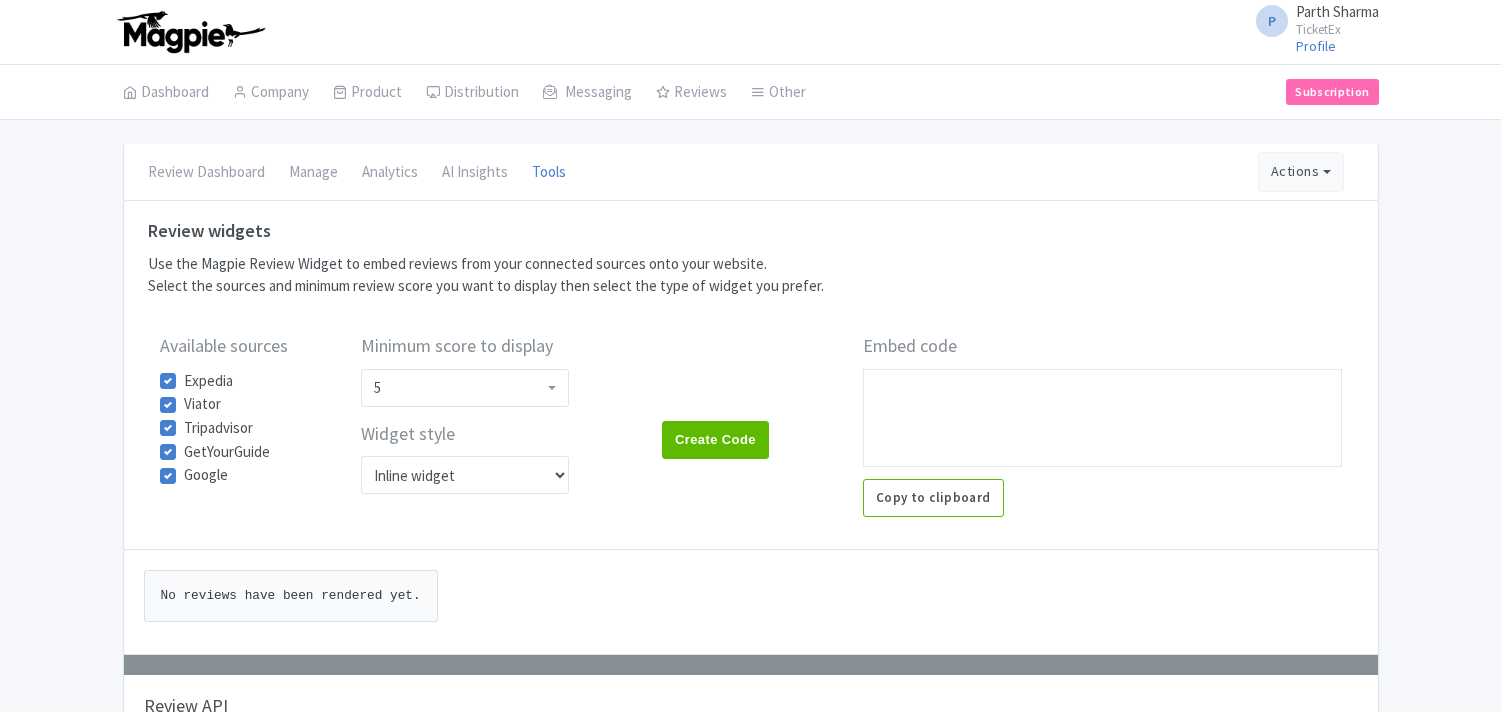 scroll, scrollTop: 0, scrollLeft: 0, axis: both 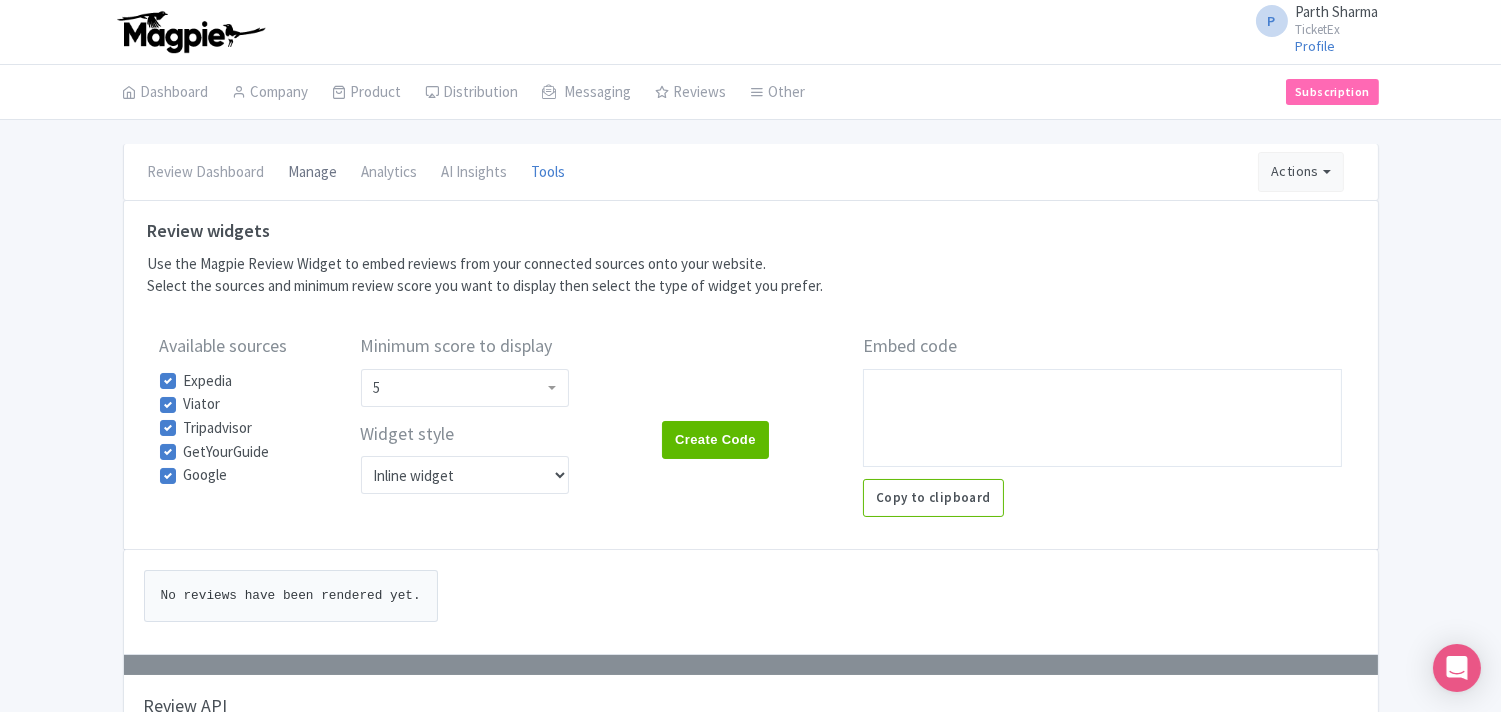 click on "Manage" at bounding box center [313, 173] 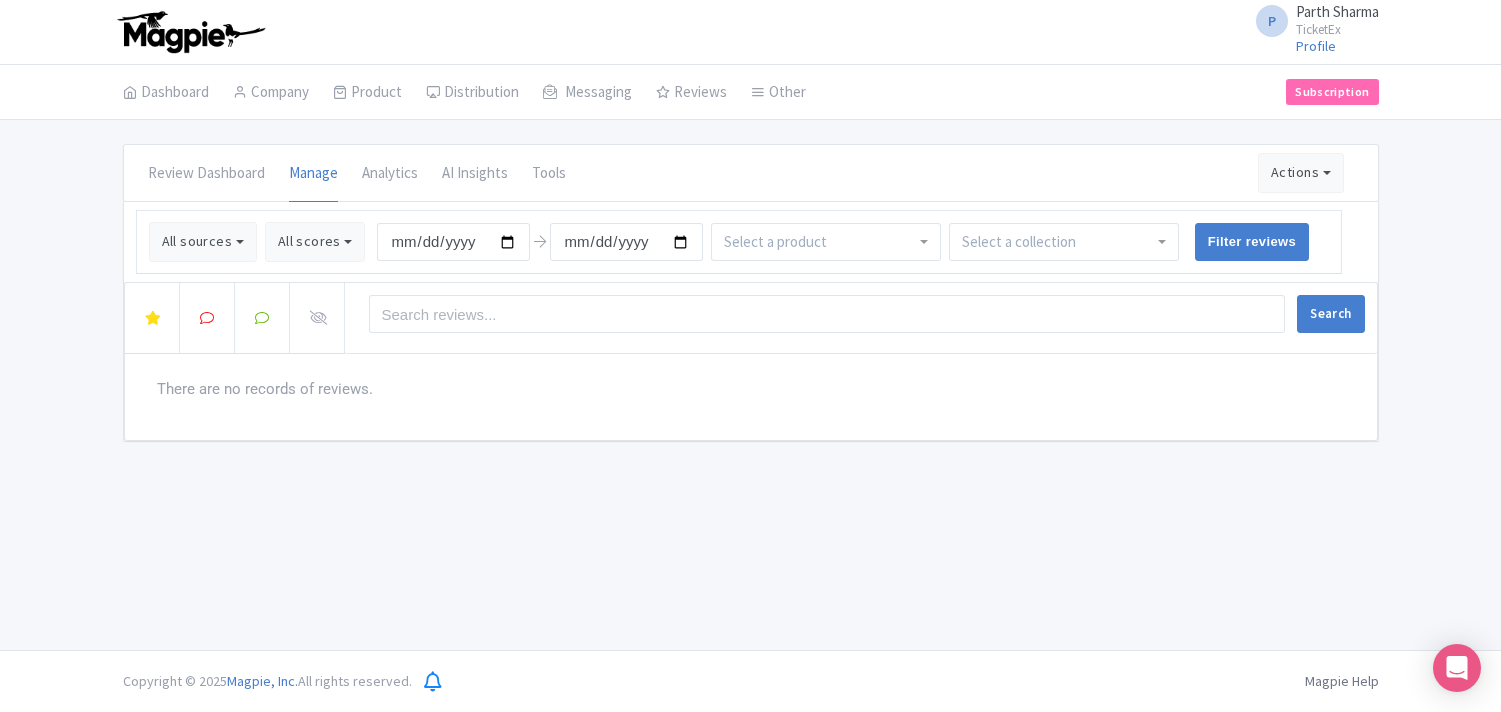 scroll, scrollTop: 0, scrollLeft: 0, axis: both 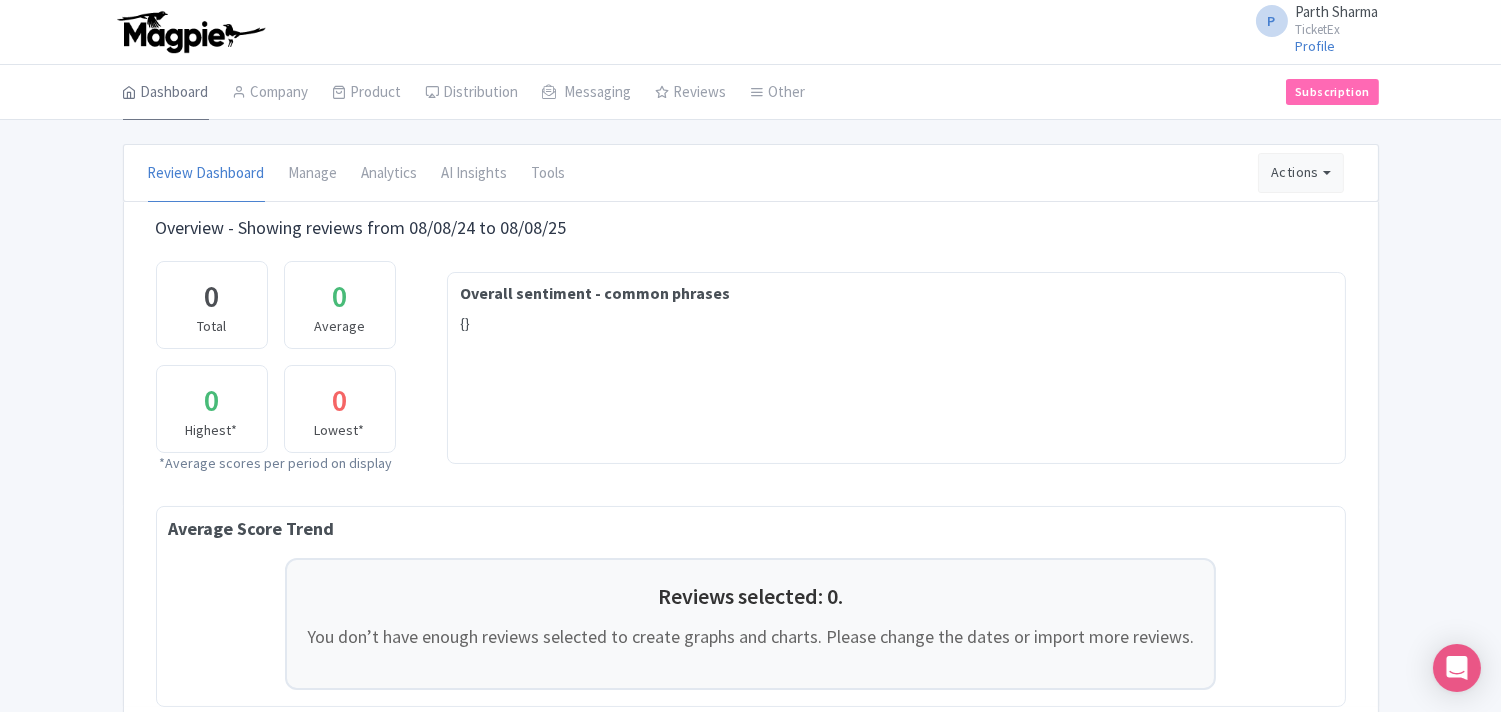 click on "Dashboard" at bounding box center [166, 93] 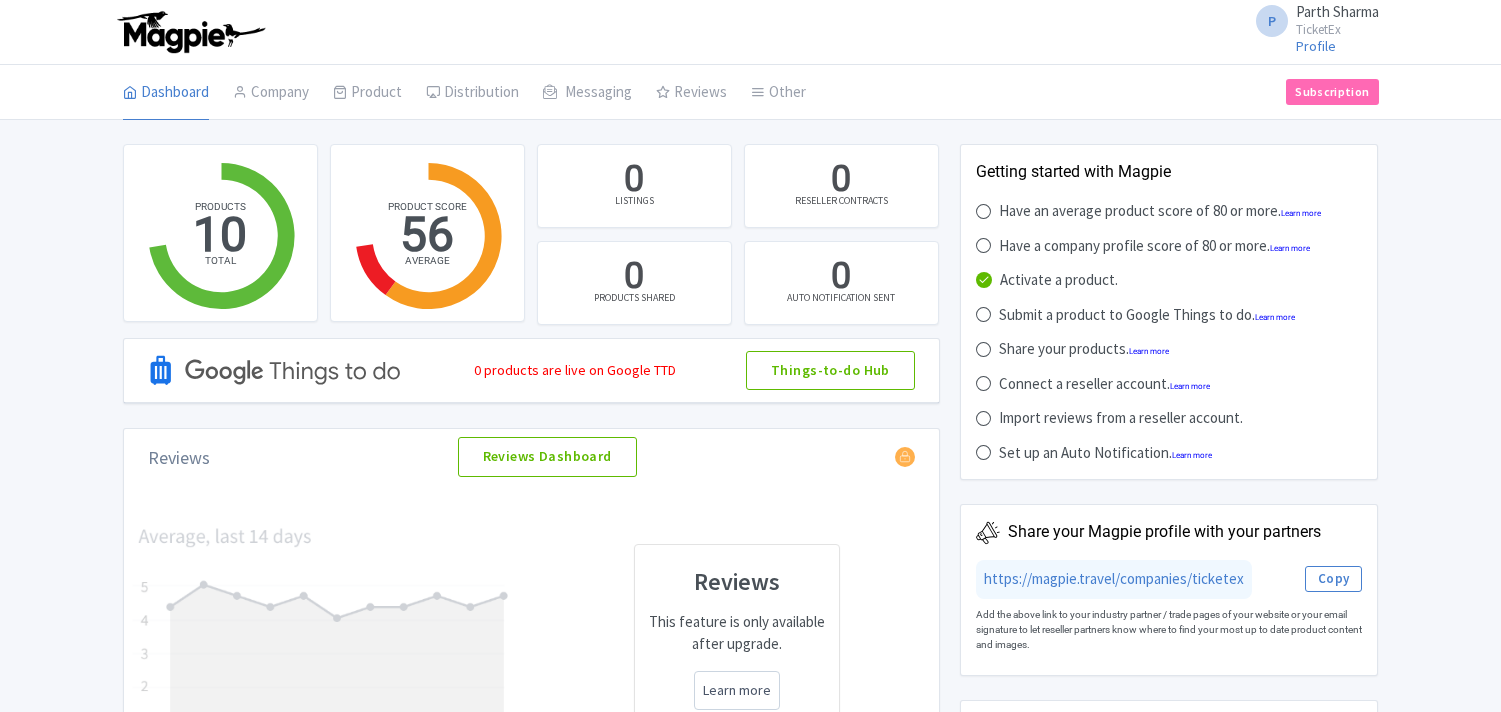 scroll, scrollTop: 0, scrollLeft: 0, axis: both 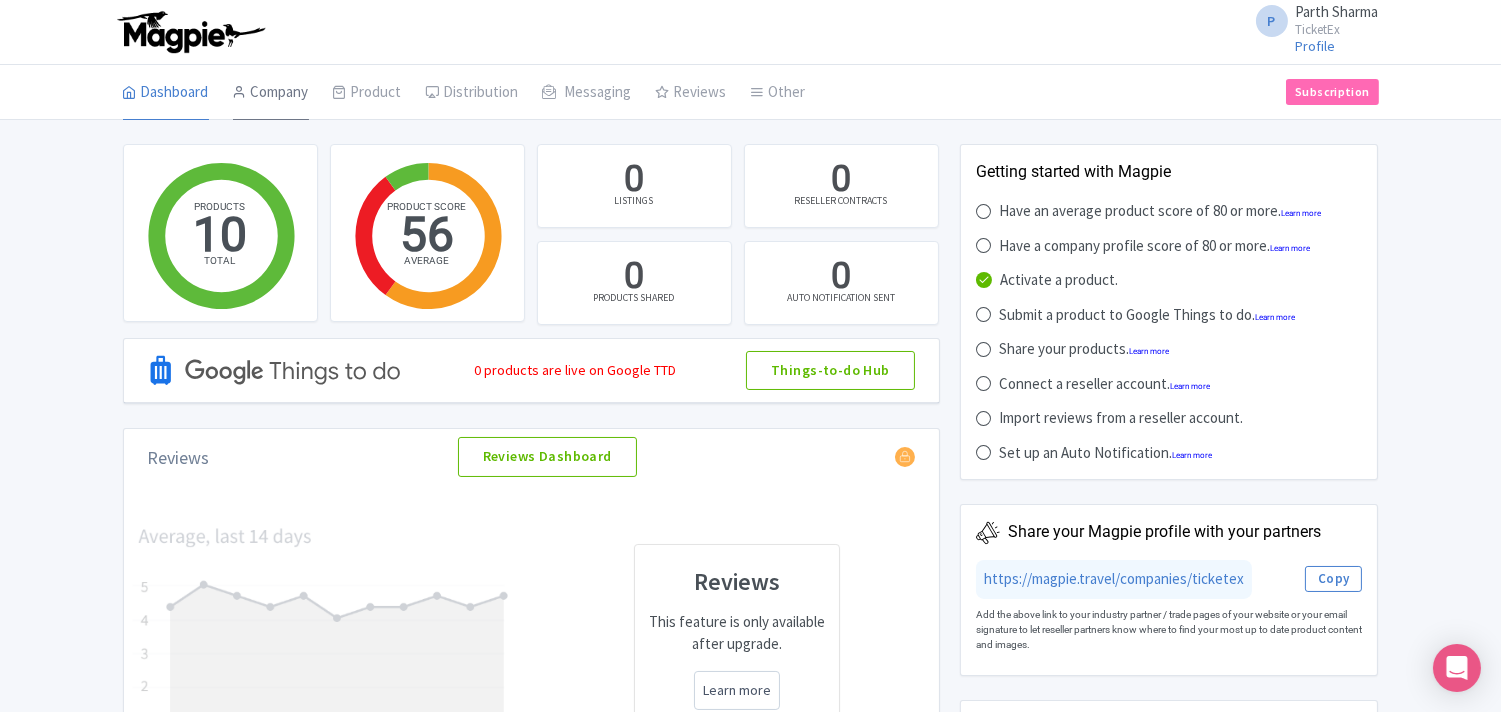 click on "Company" at bounding box center (271, 93) 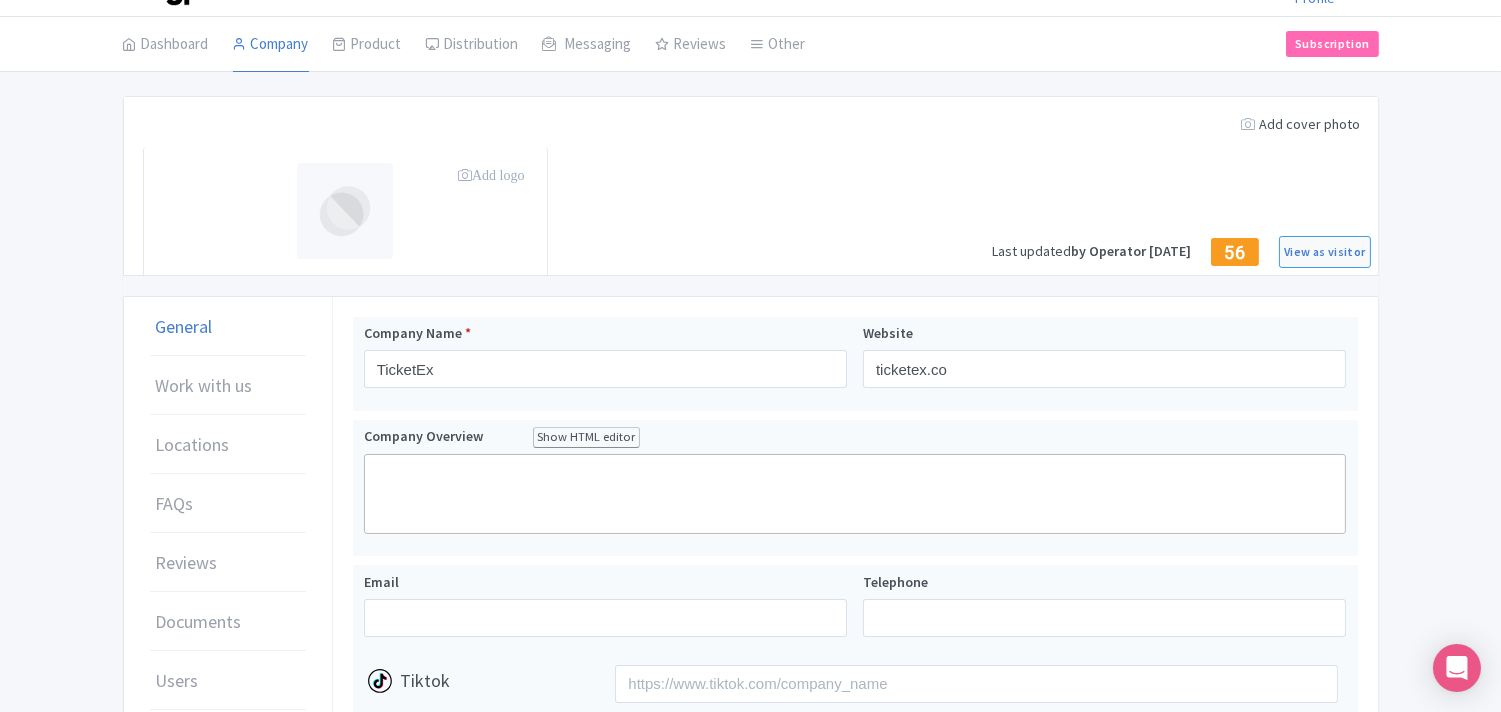 scroll, scrollTop: 0, scrollLeft: 0, axis: both 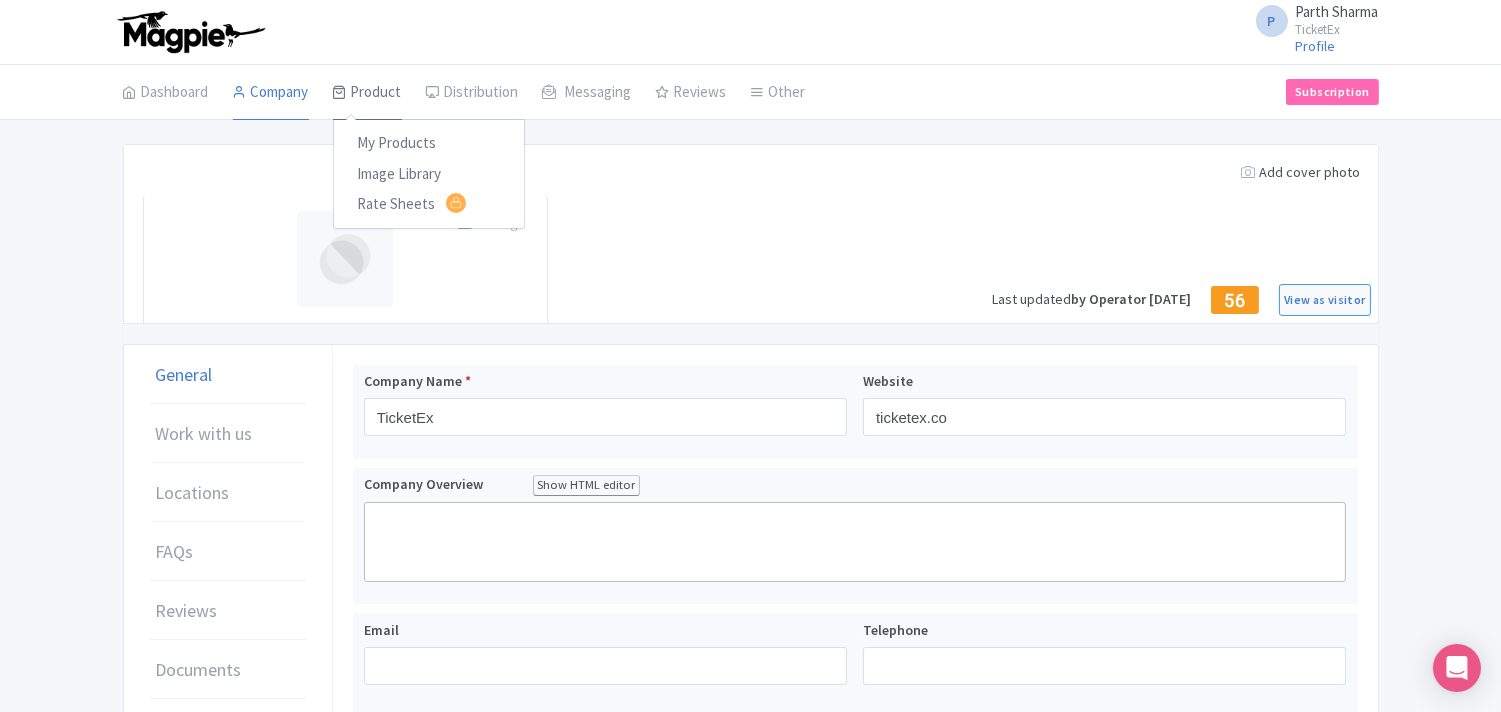 click on "Product" at bounding box center [367, 93] 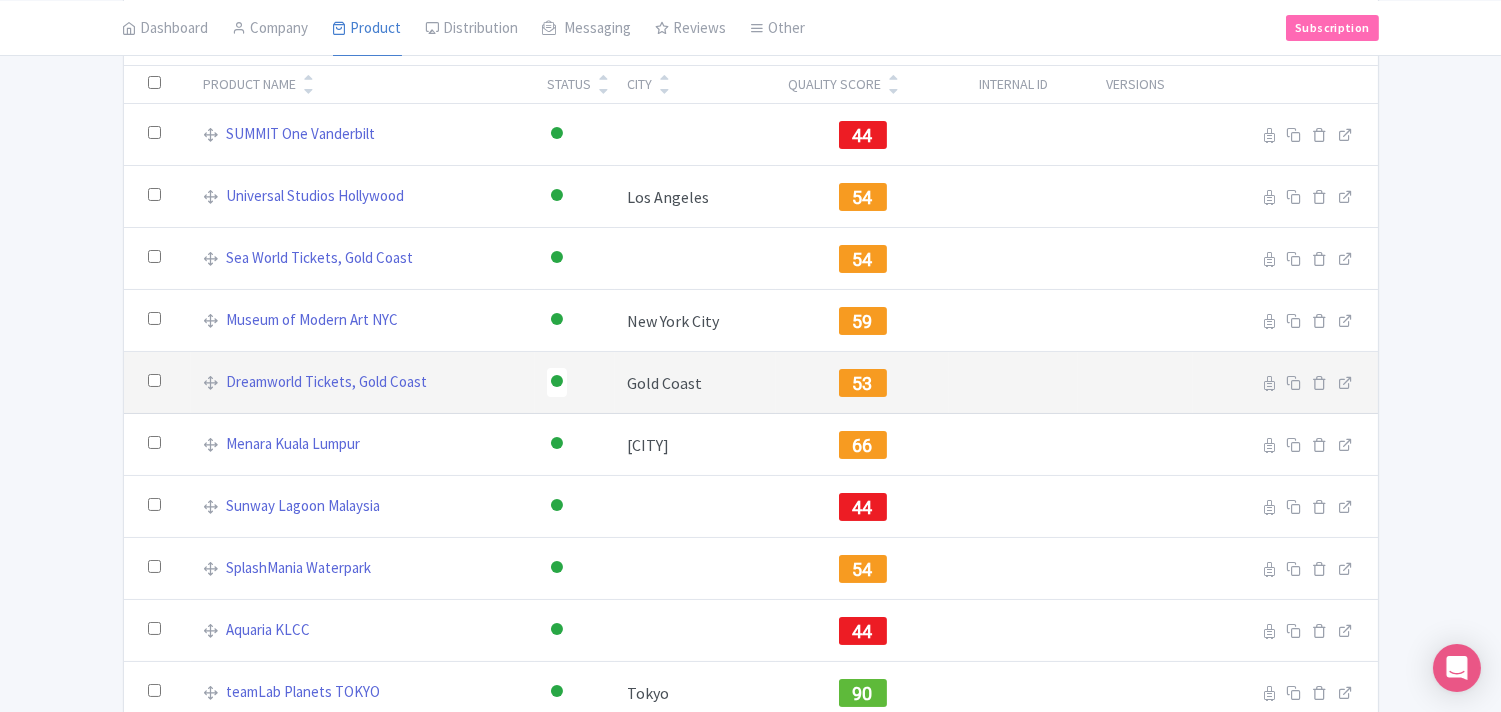 scroll, scrollTop: 111, scrollLeft: 0, axis: vertical 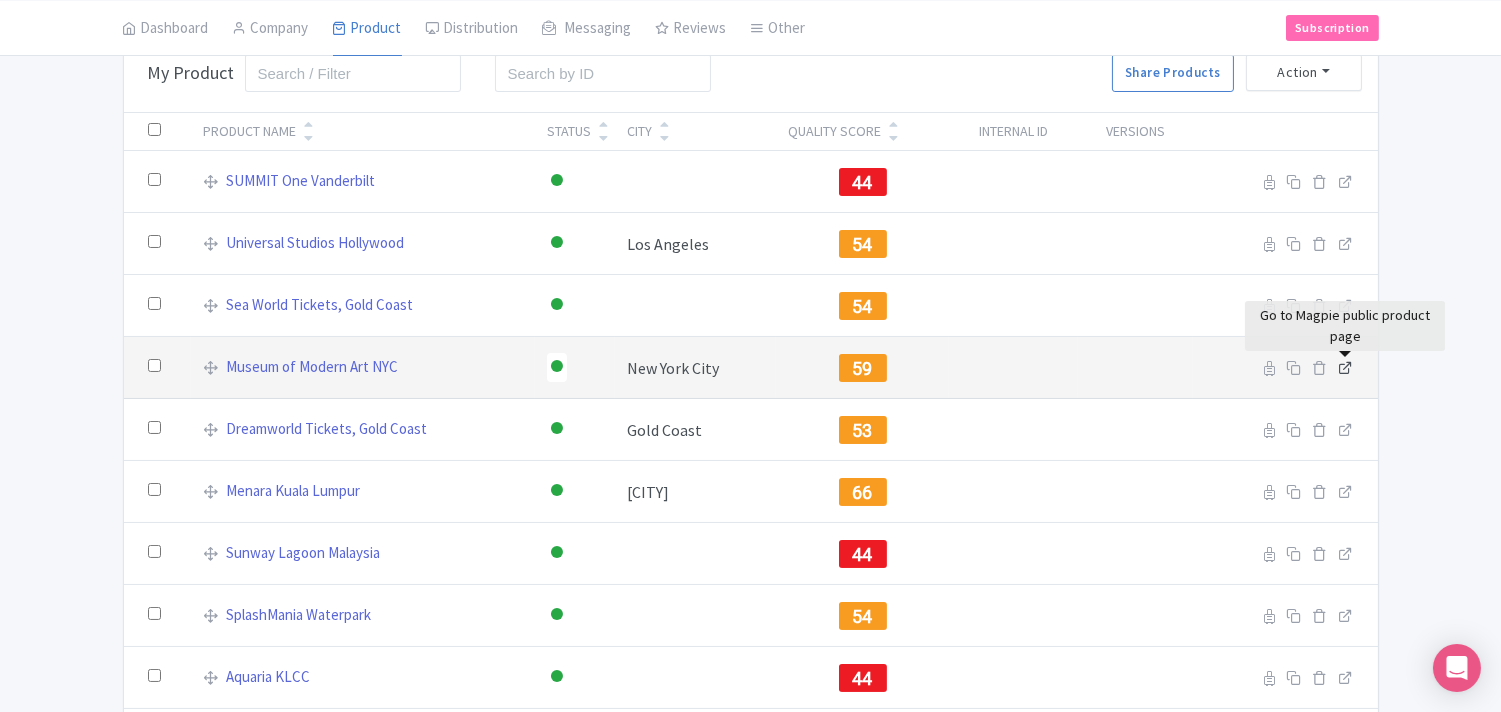 click at bounding box center [1346, 367] 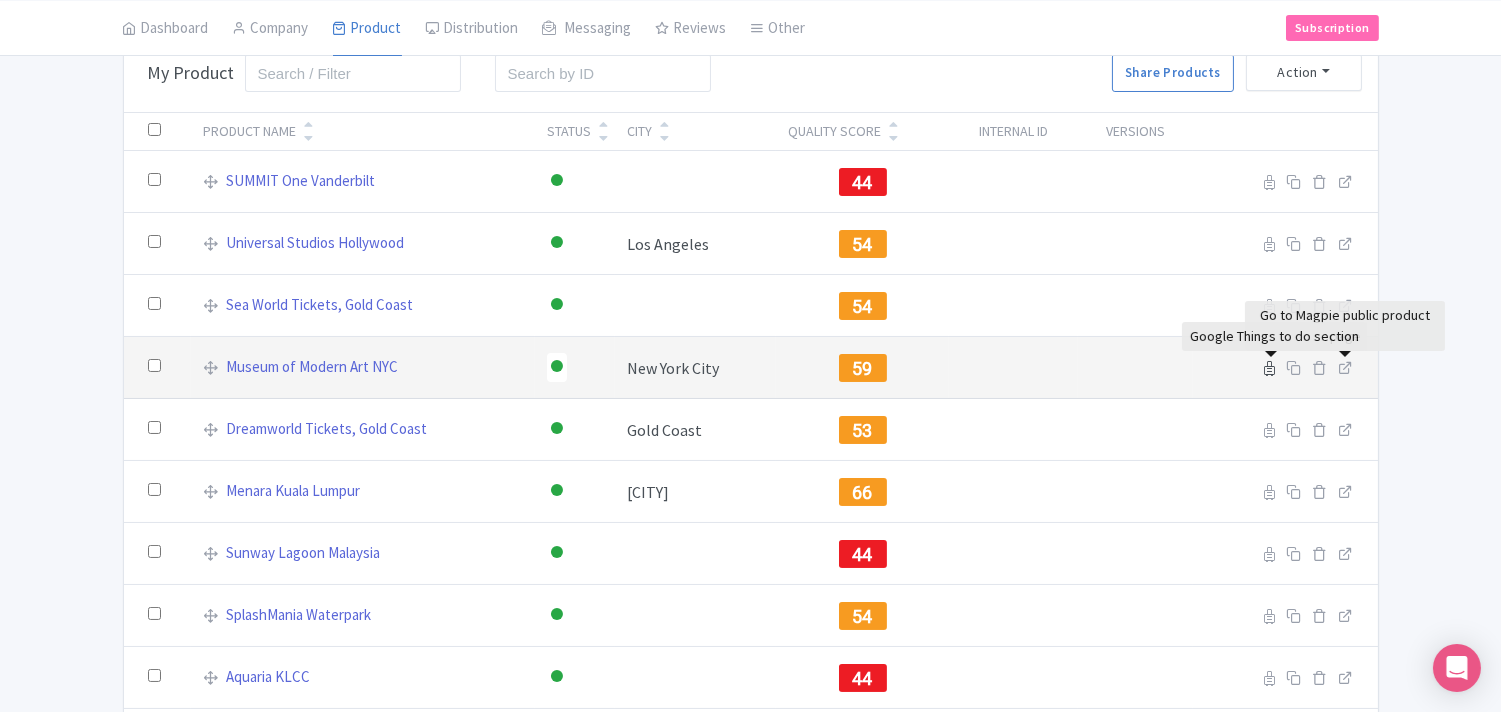 click at bounding box center [1270, 368] 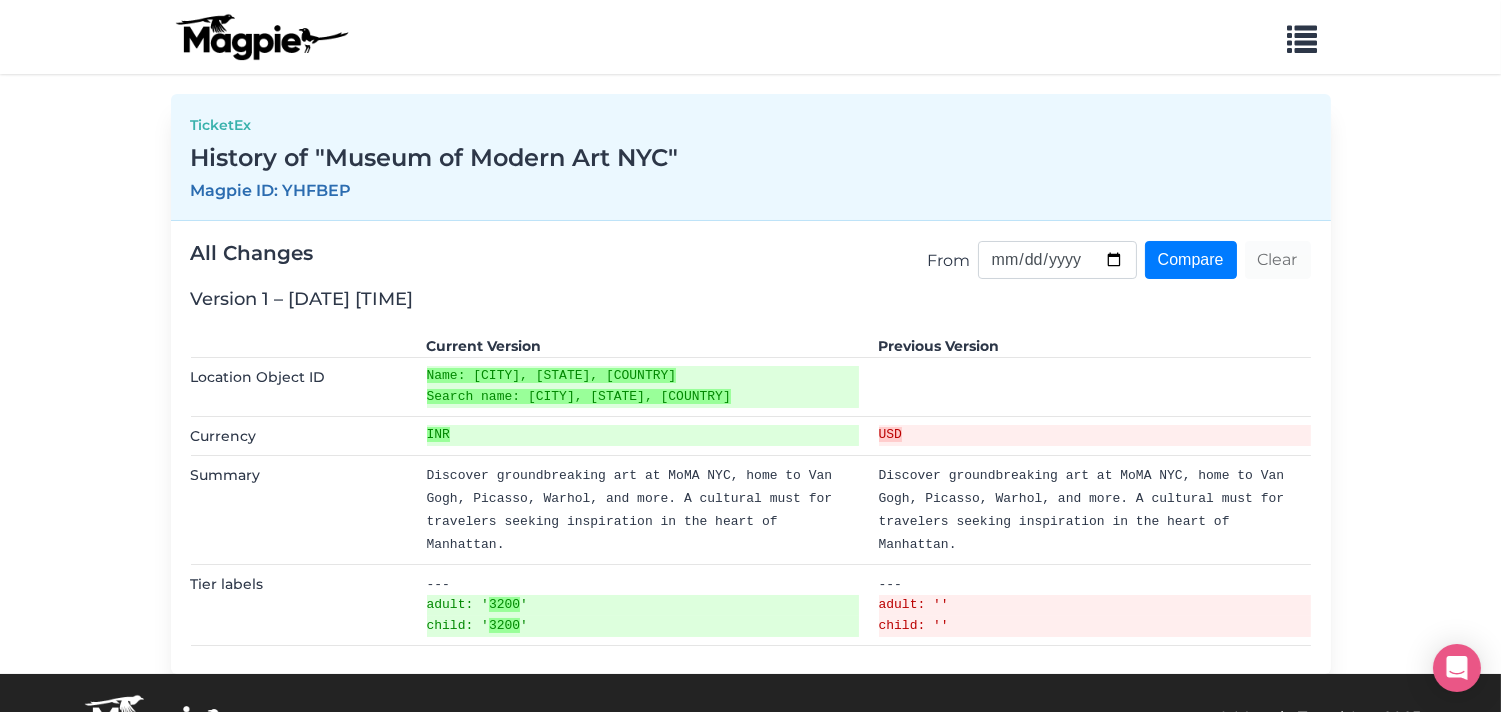 scroll, scrollTop: 42, scrollLeft: 0, axis: vertical 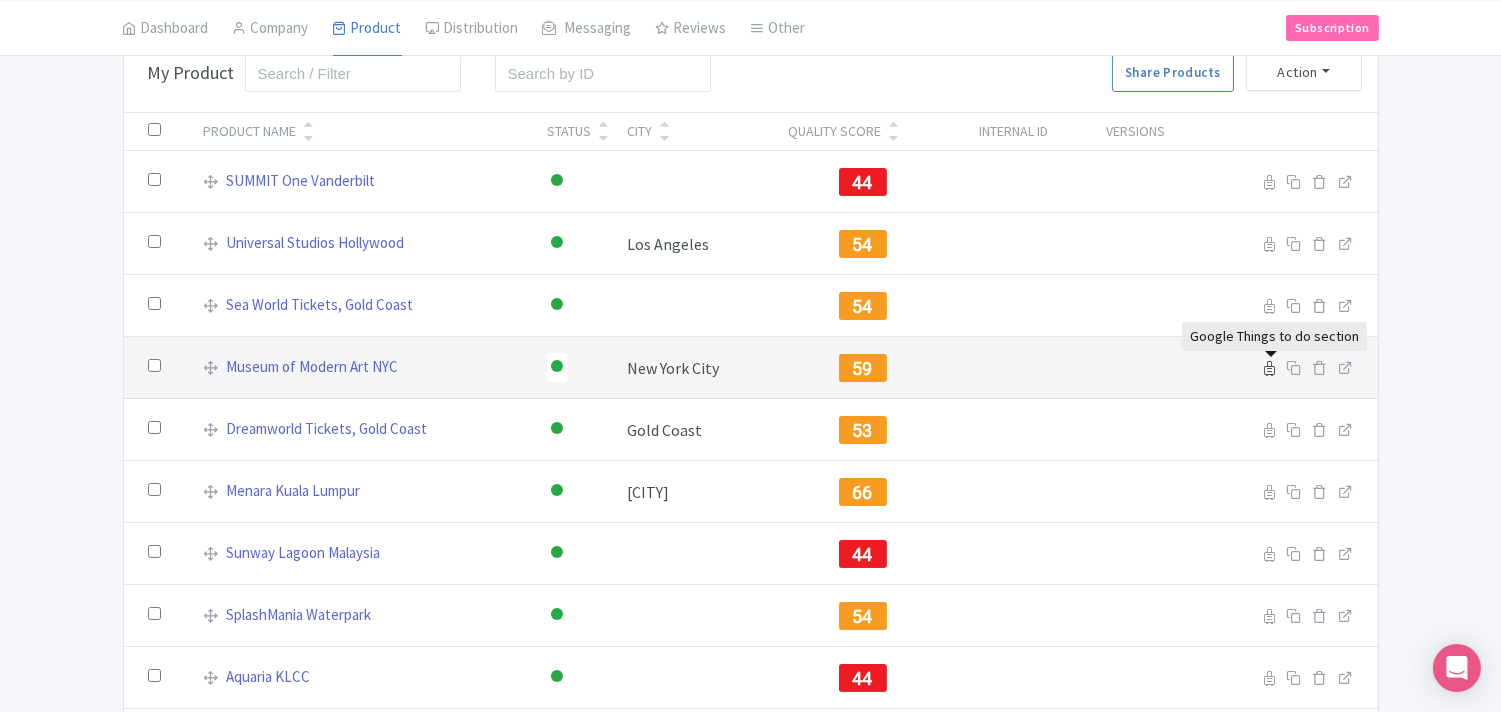 click at bounding box center [1270, 368] 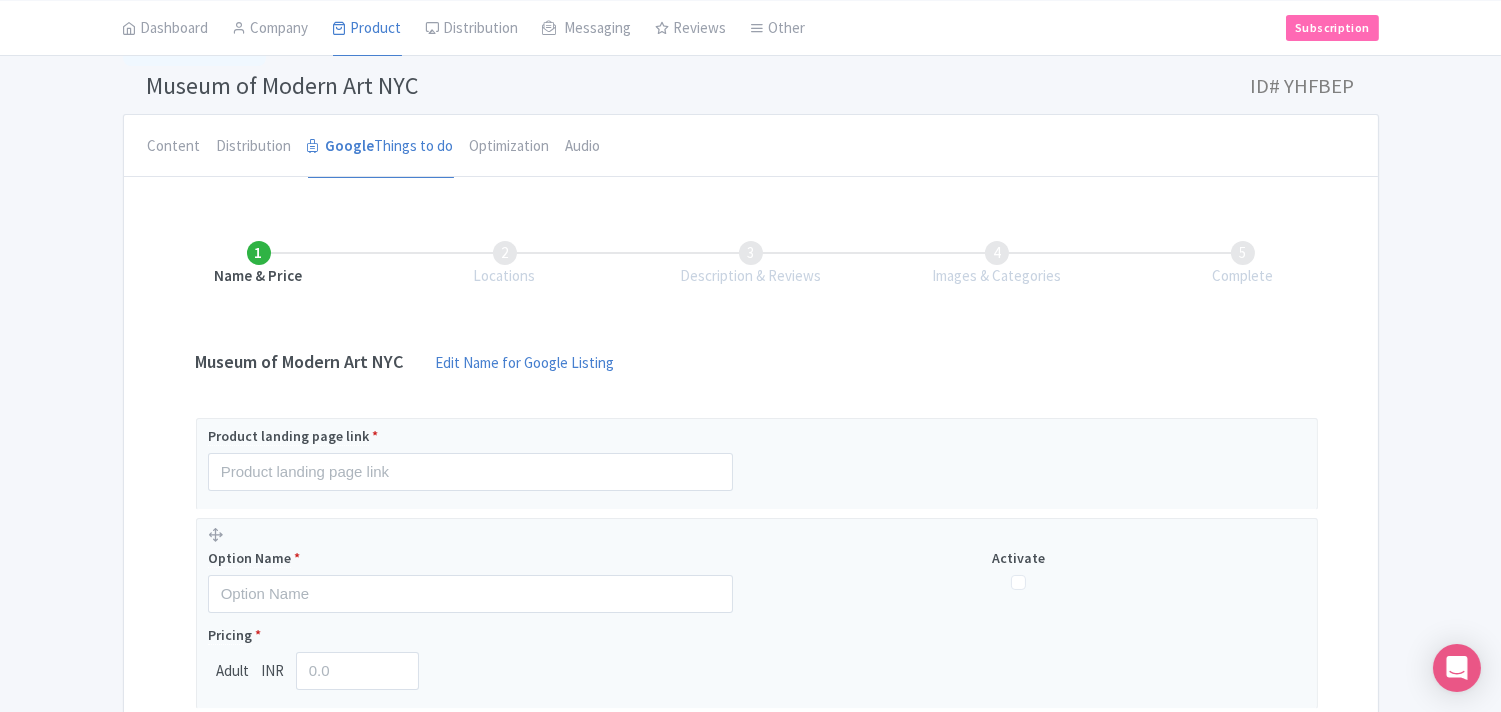 scroll, scrollTop: 222, scrollLeft: 0, axis: vertical 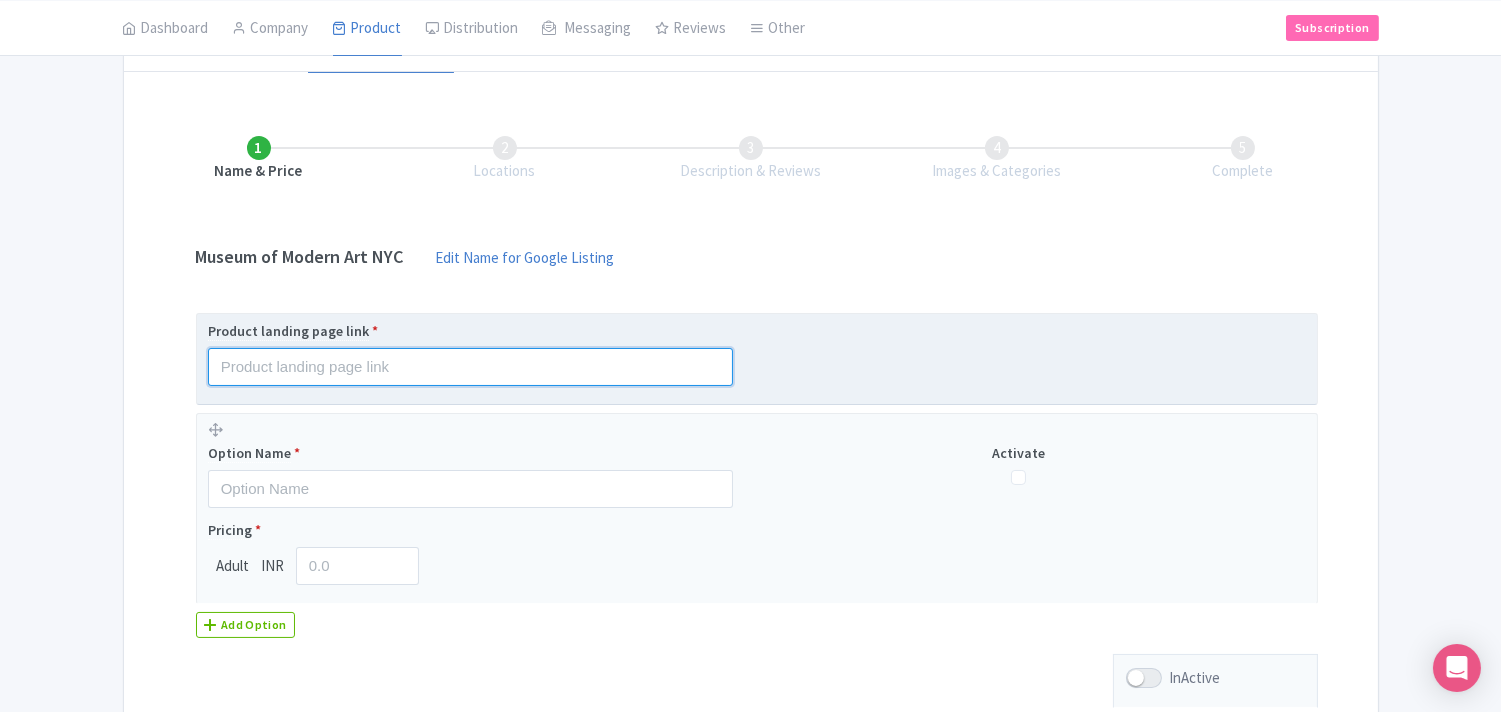 click at bounding box center [470, 367] 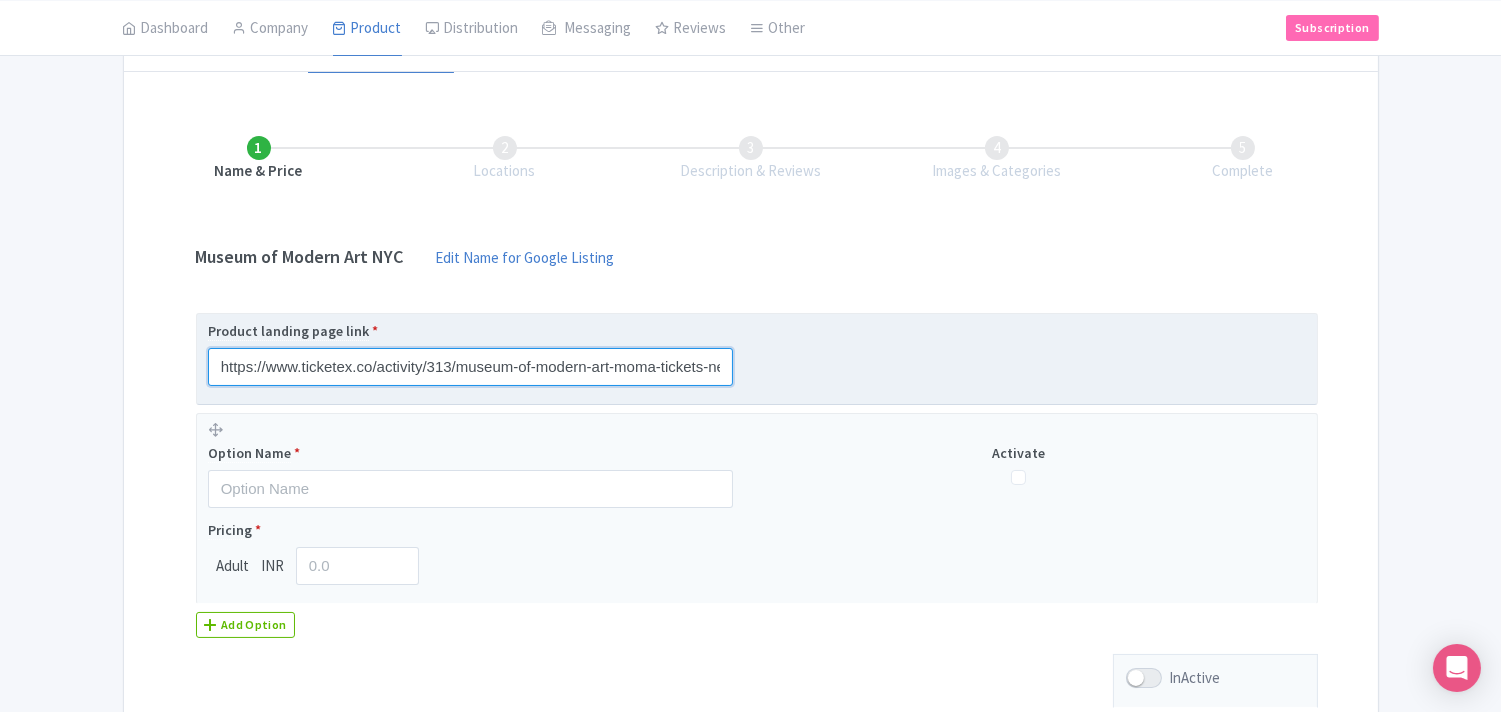 scroll, scrollTop: 0, scrollLeft: 286, axis: horizontal 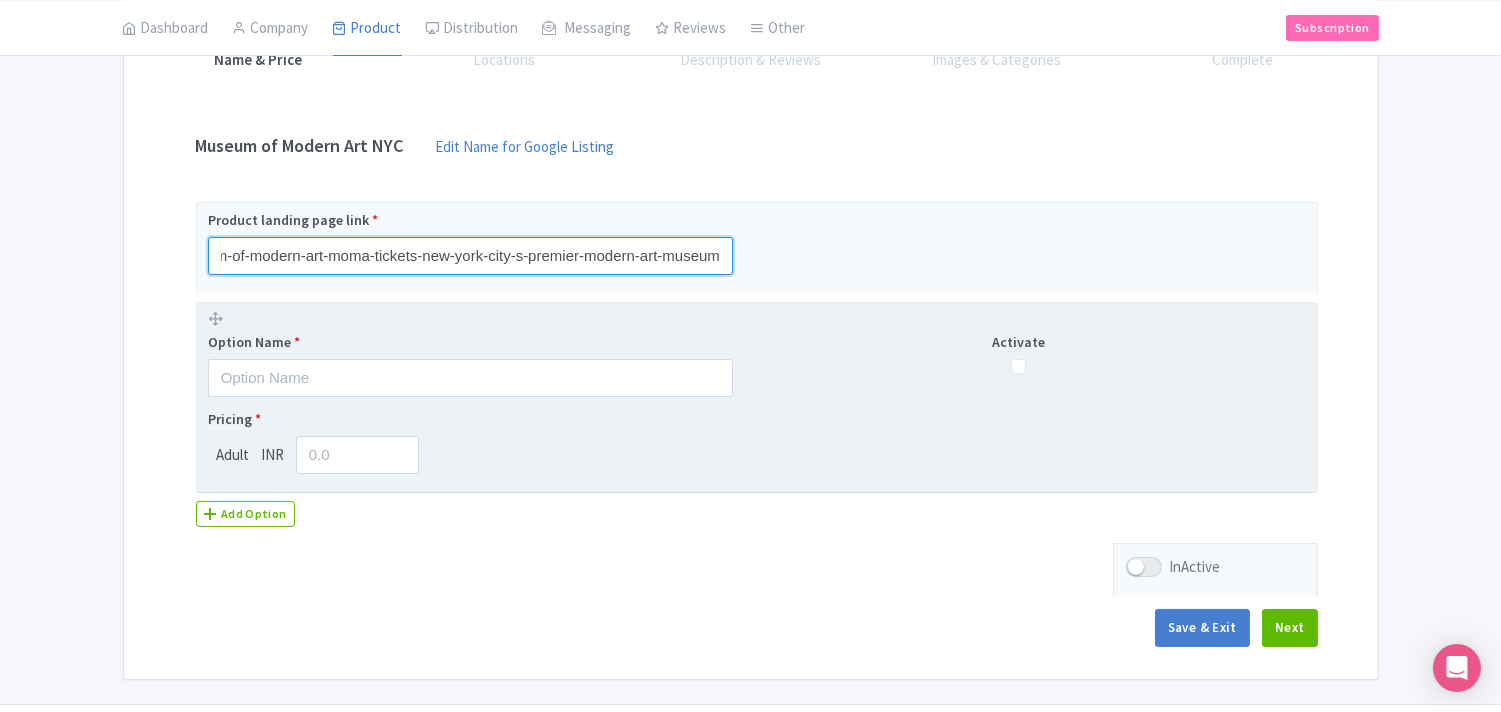 type on "https://www.ticketex.co/activity/313/museum-of-modern-art-moma-tickets-new-york-city-s-premier-modern-art-museum" 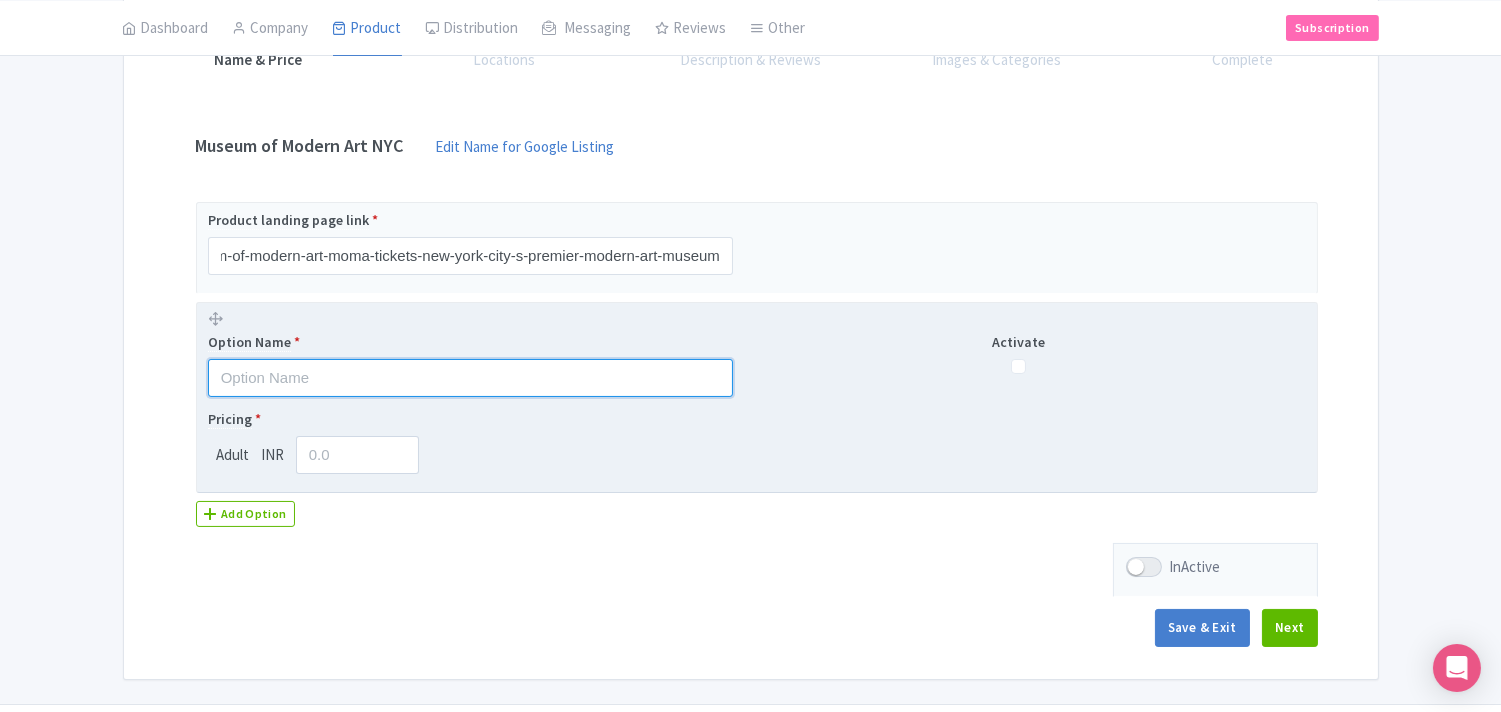 click at bounding box center [470, 378] 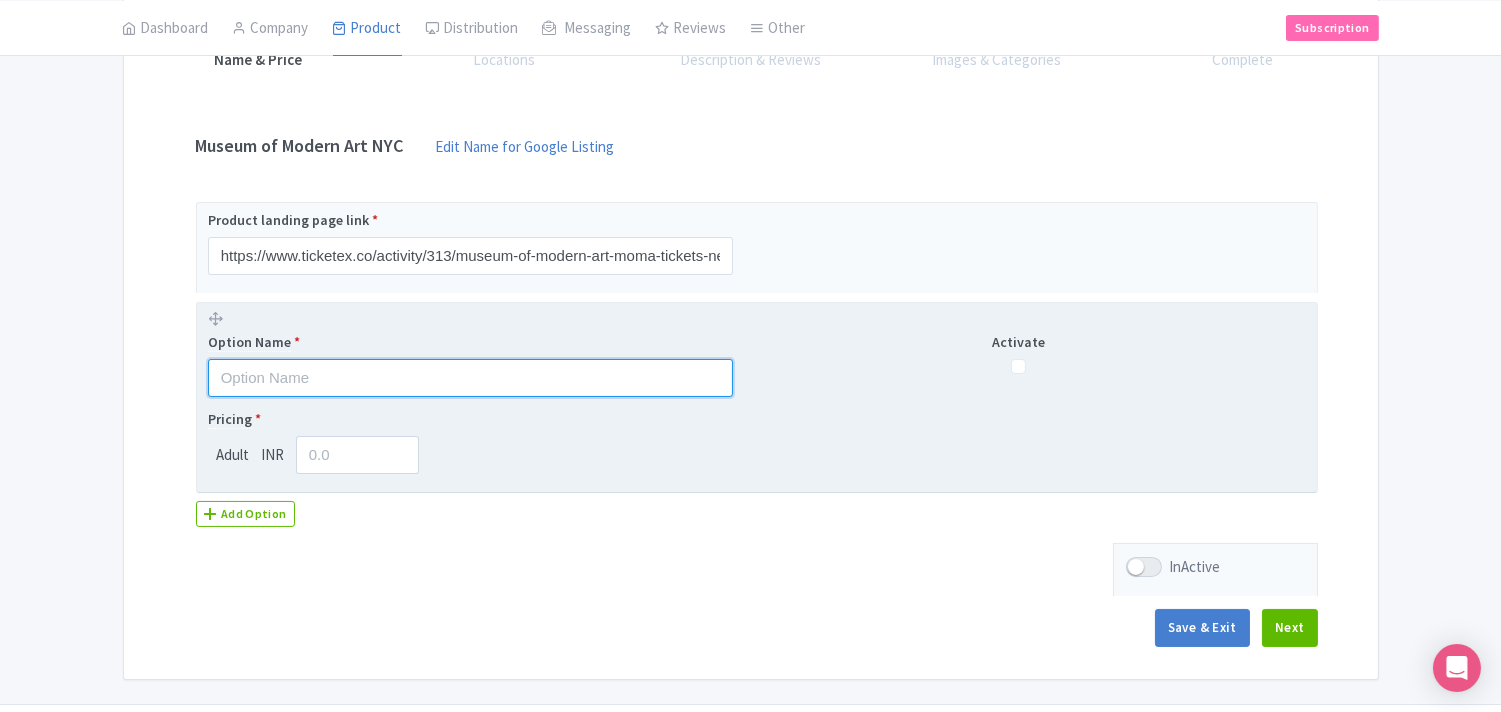 click at bounding box center [470, 378] 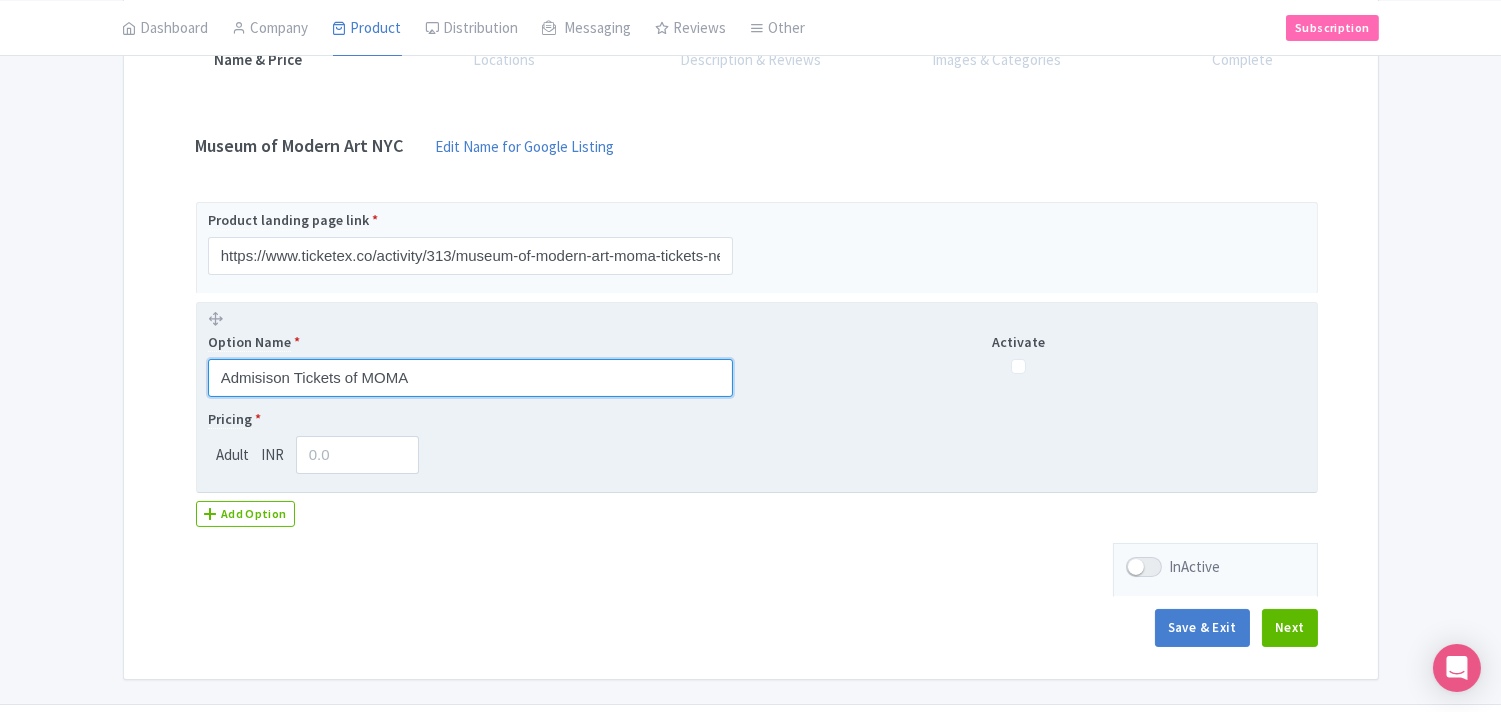 type on "Admisison Tickets of MOMA" 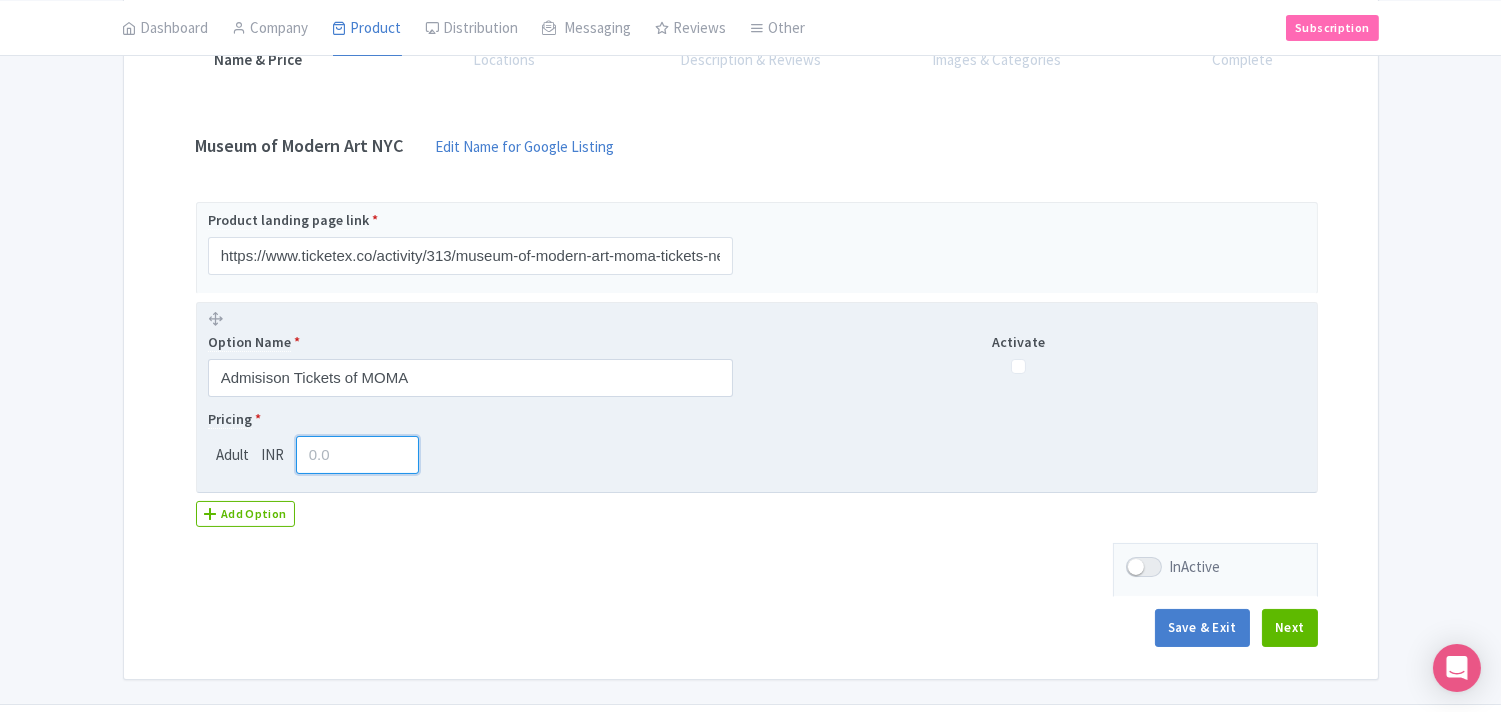 click at bounding box center [358, 455] 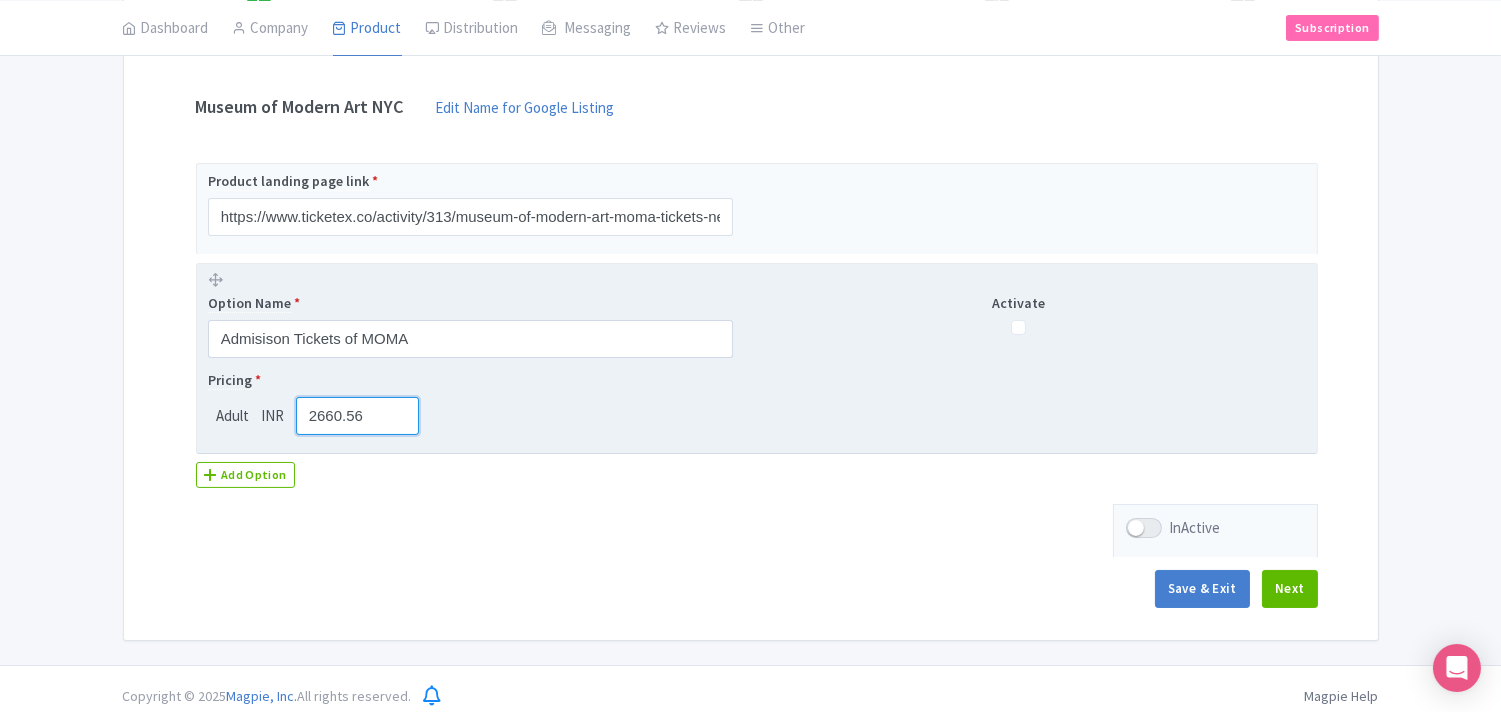 scroll, scrollTop: 390, scrollLeft: 0, axis: vertical 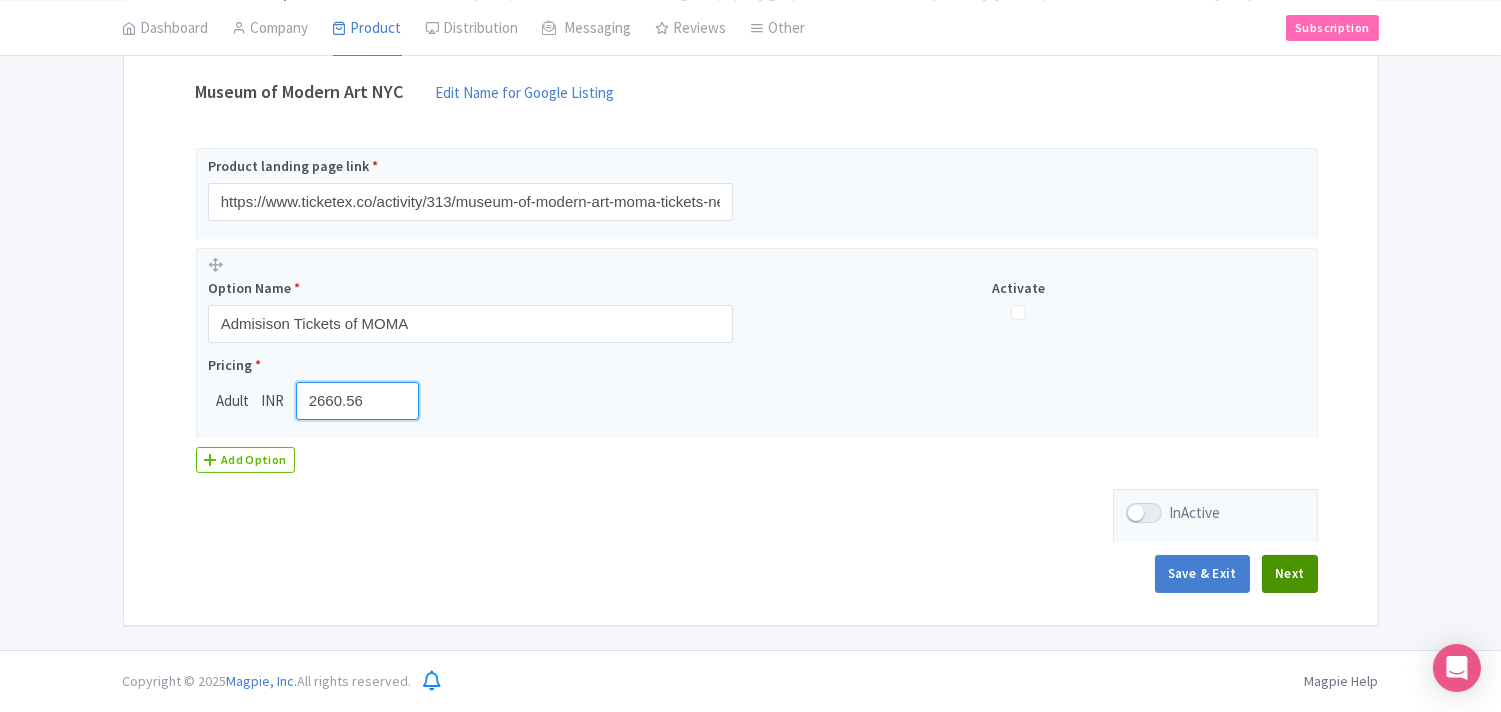 type on "2660.56" 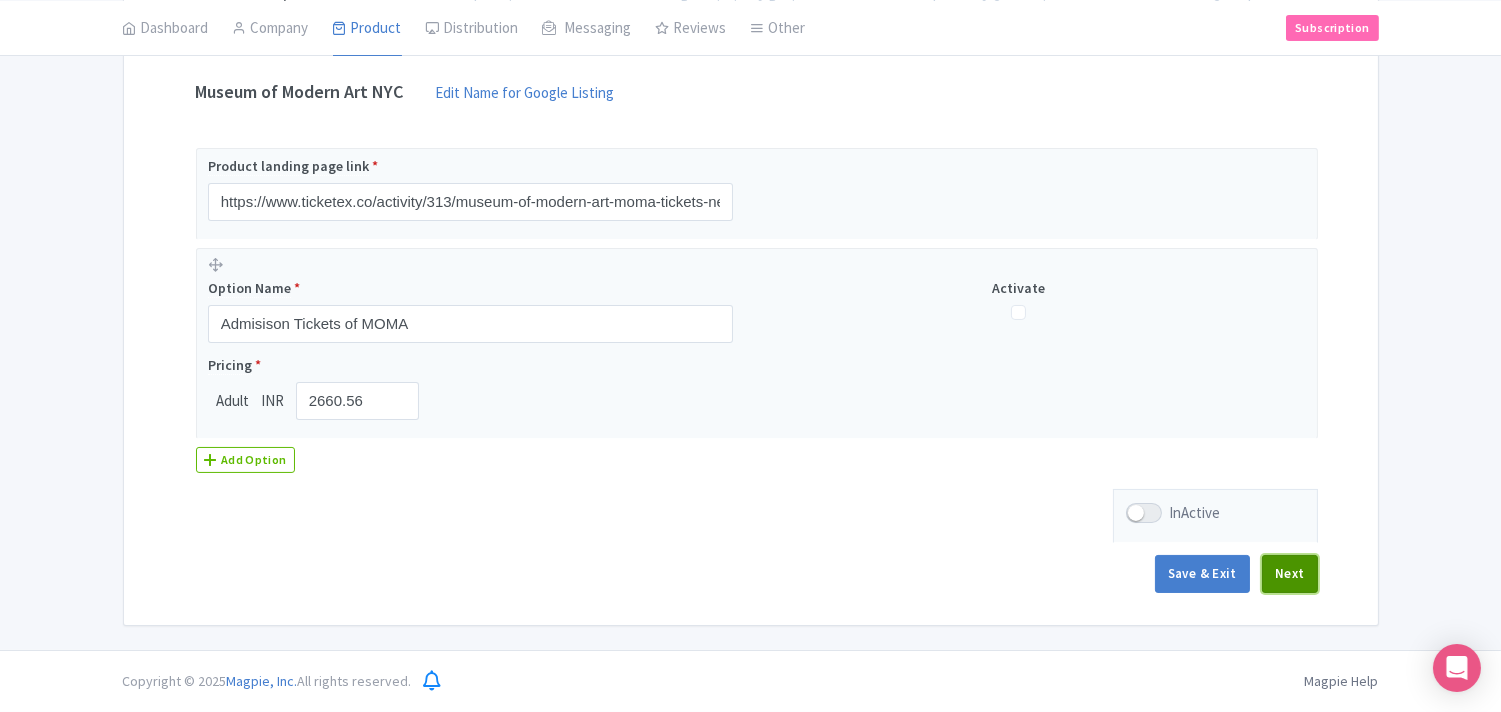 click on "Next" at bounding box center [1290, 574] 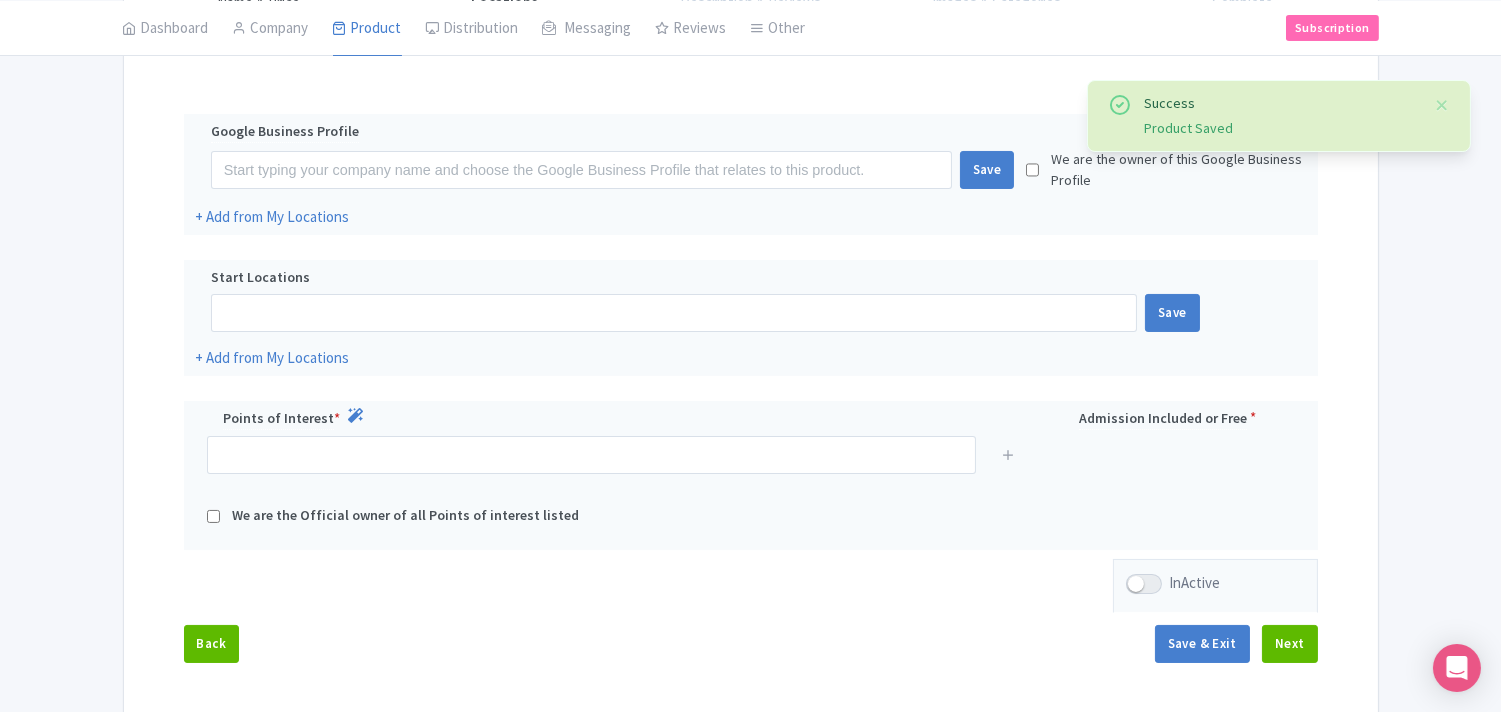 click on "InActive" at bounding box center (1195, 583) 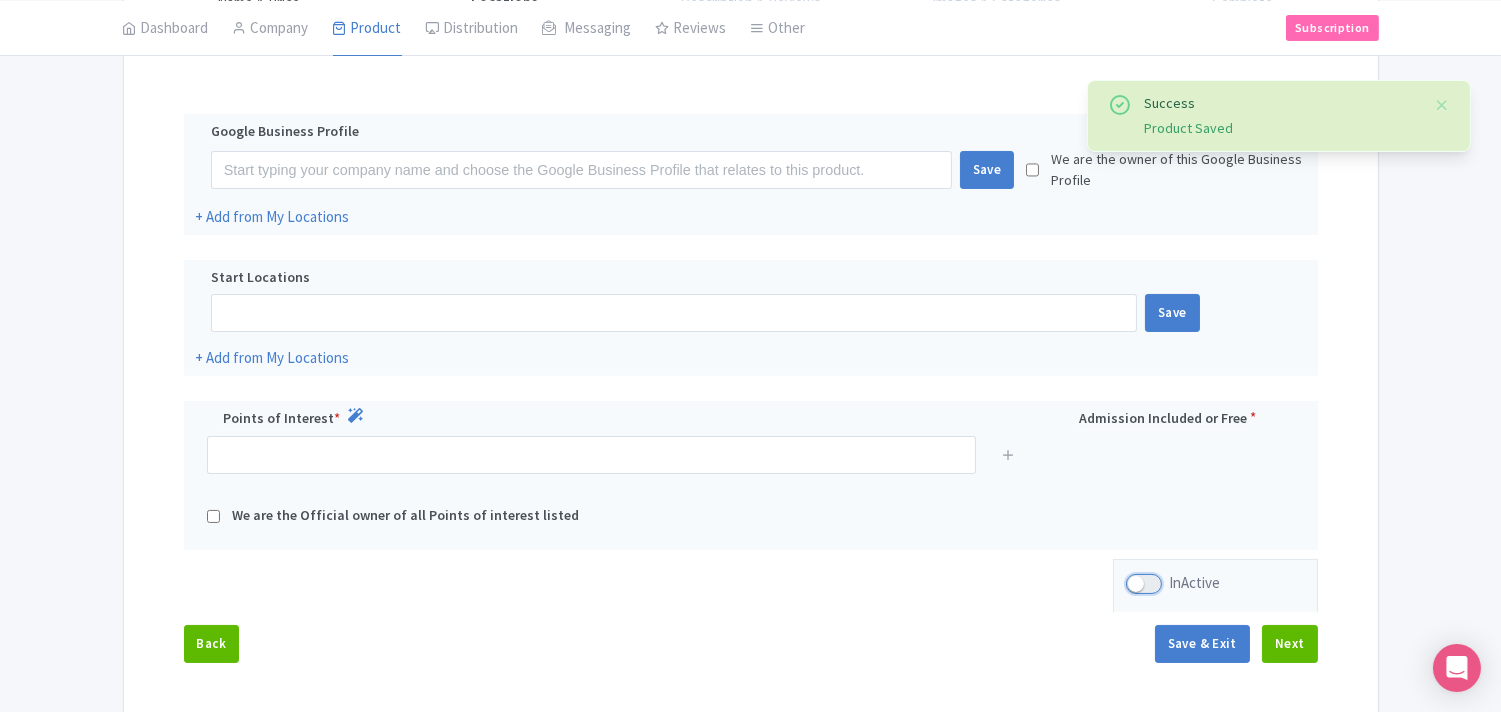 click on "InActive" at bounding box center [1132, 583] 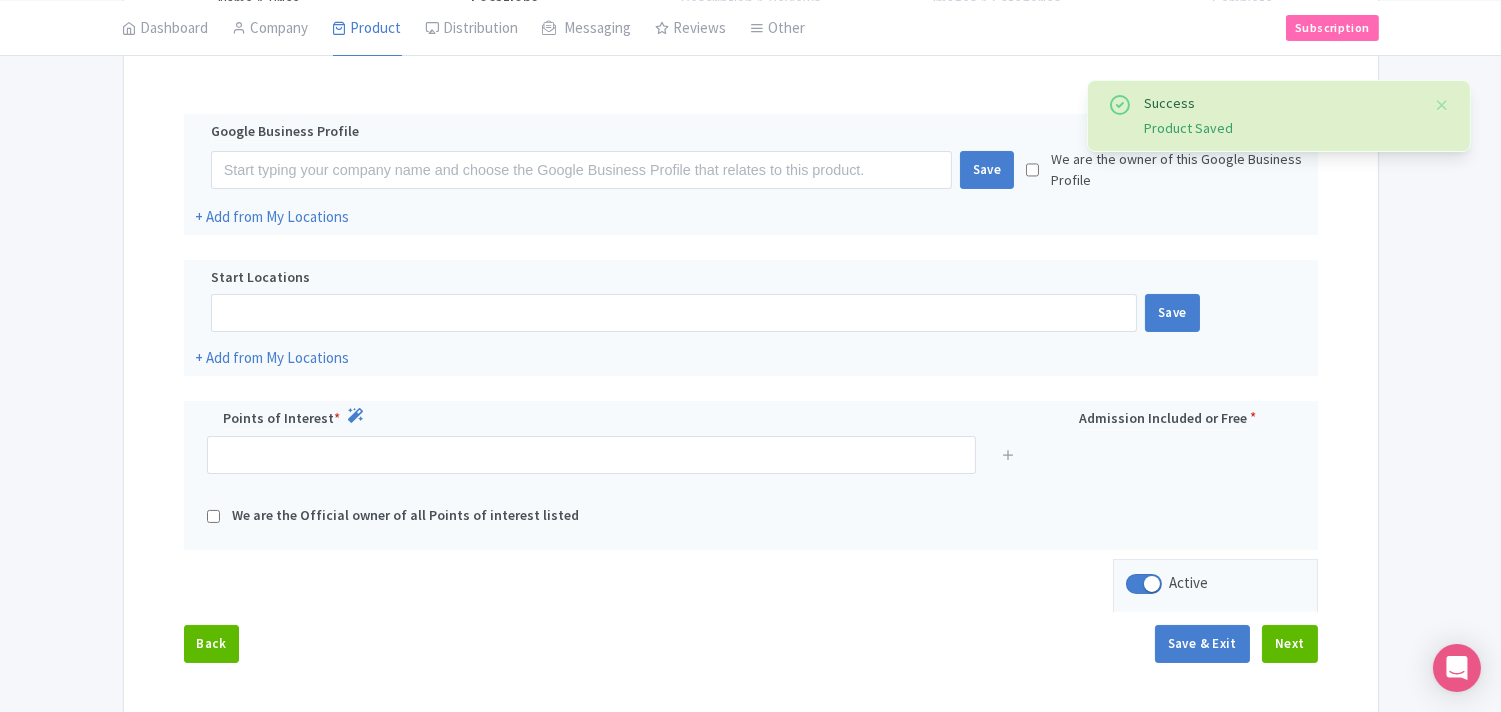 click on "Active" at bounding box center (1189, 583) 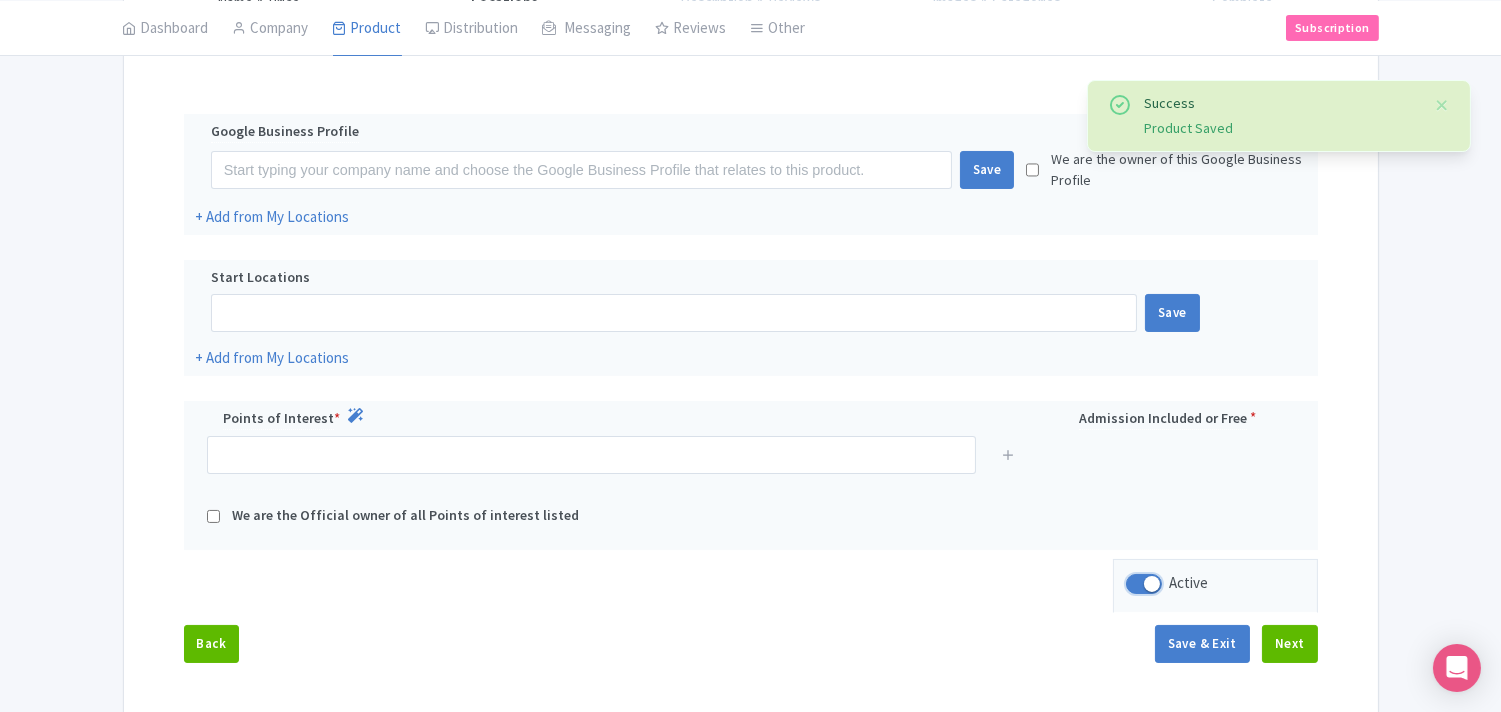 click on "Active" at bounding box center (1132, 583) 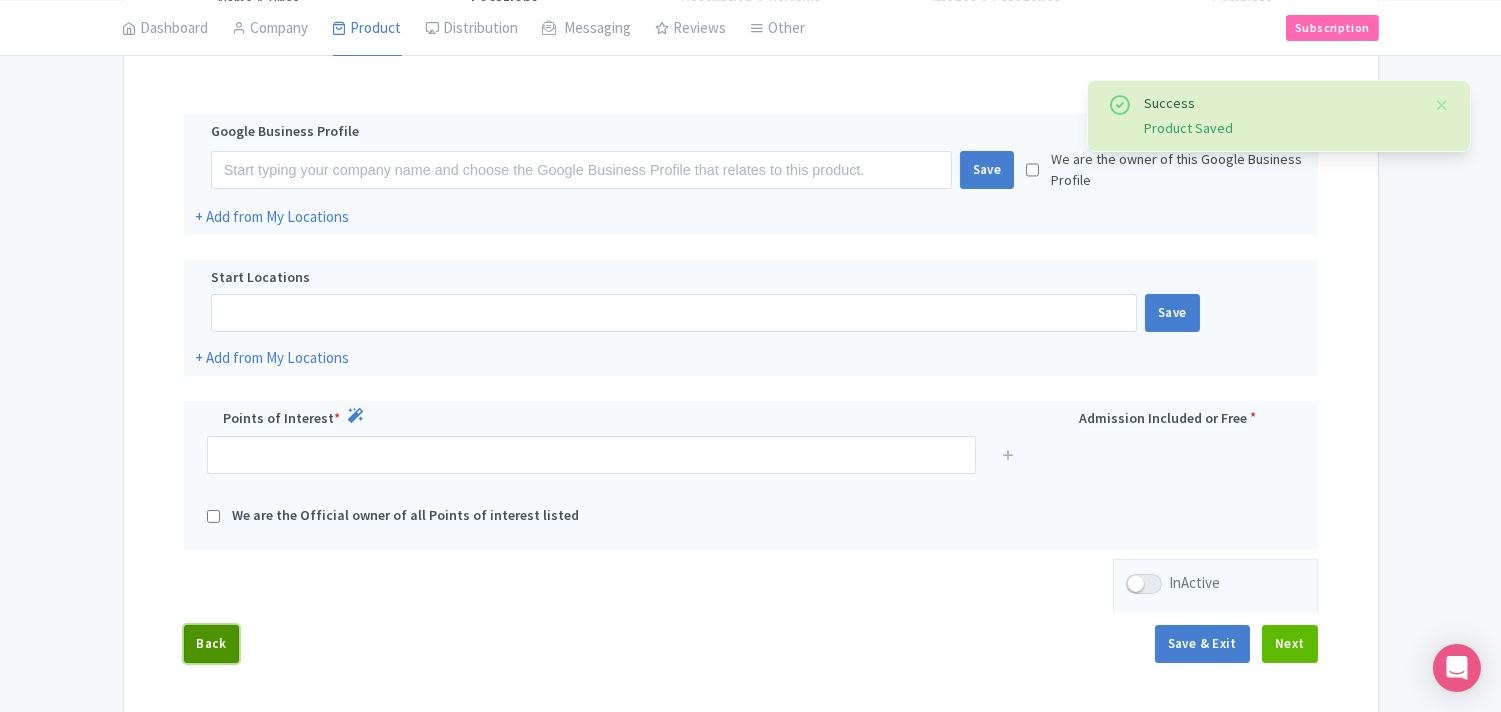 click on "Back" at bounding box center [212, 644] 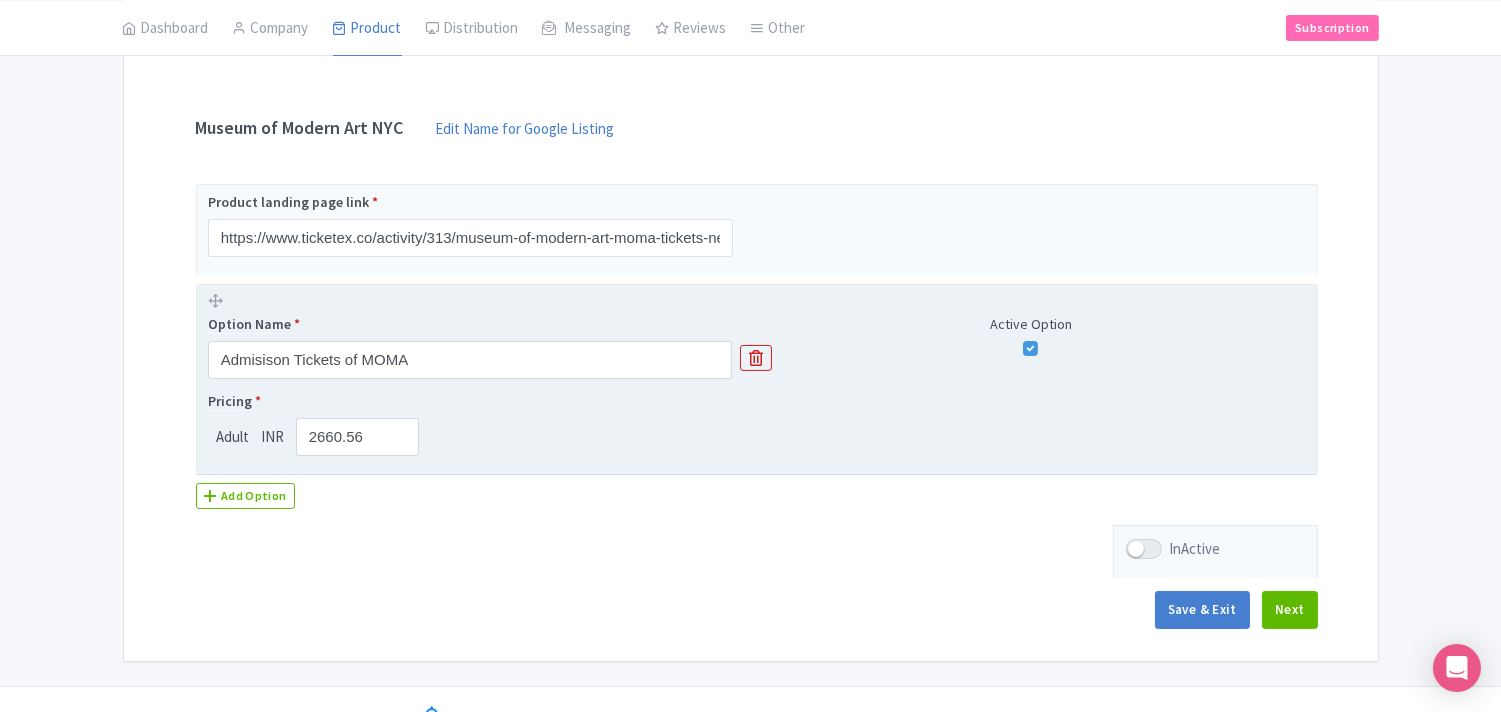 scroll, scrollTop: 390, scrollLeft: 0, axis: vertical 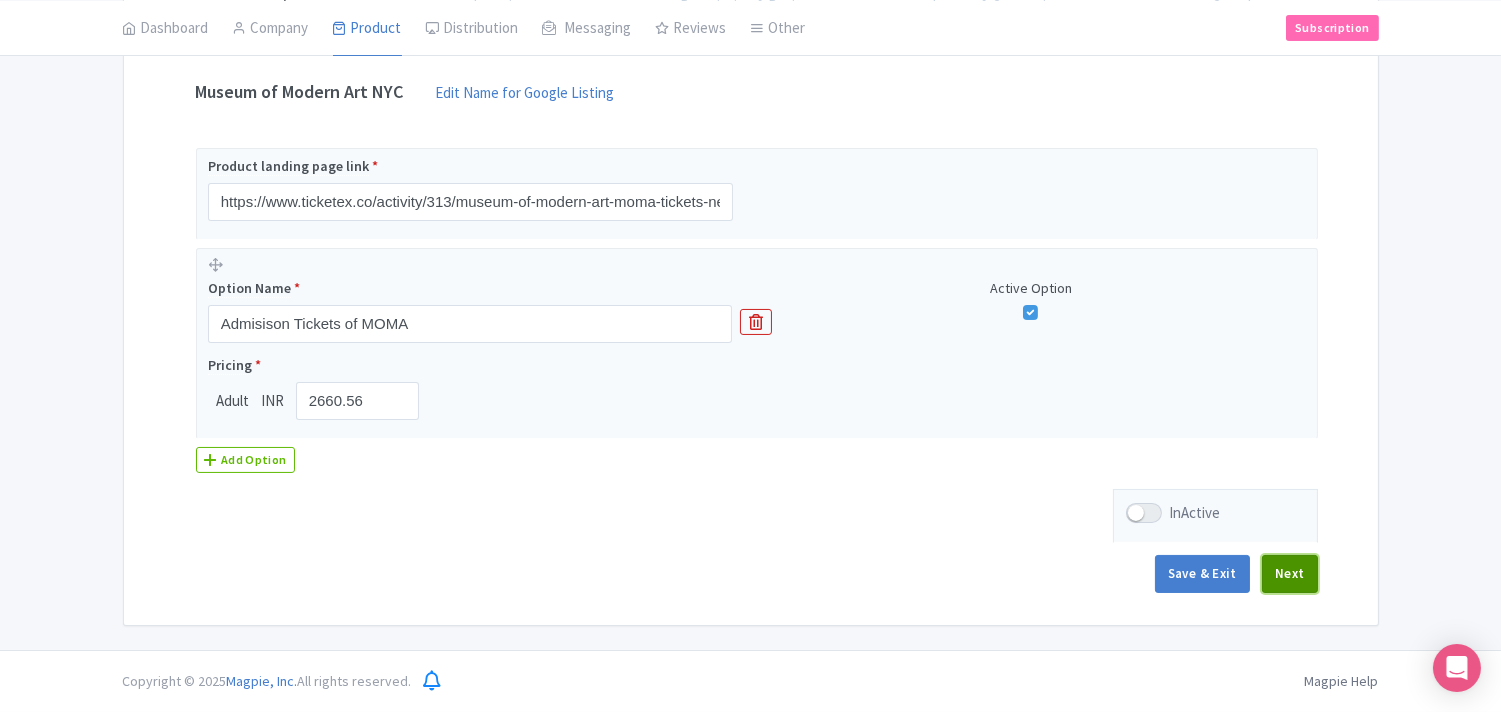 click on "Next" at bounding box center [1290, 574] 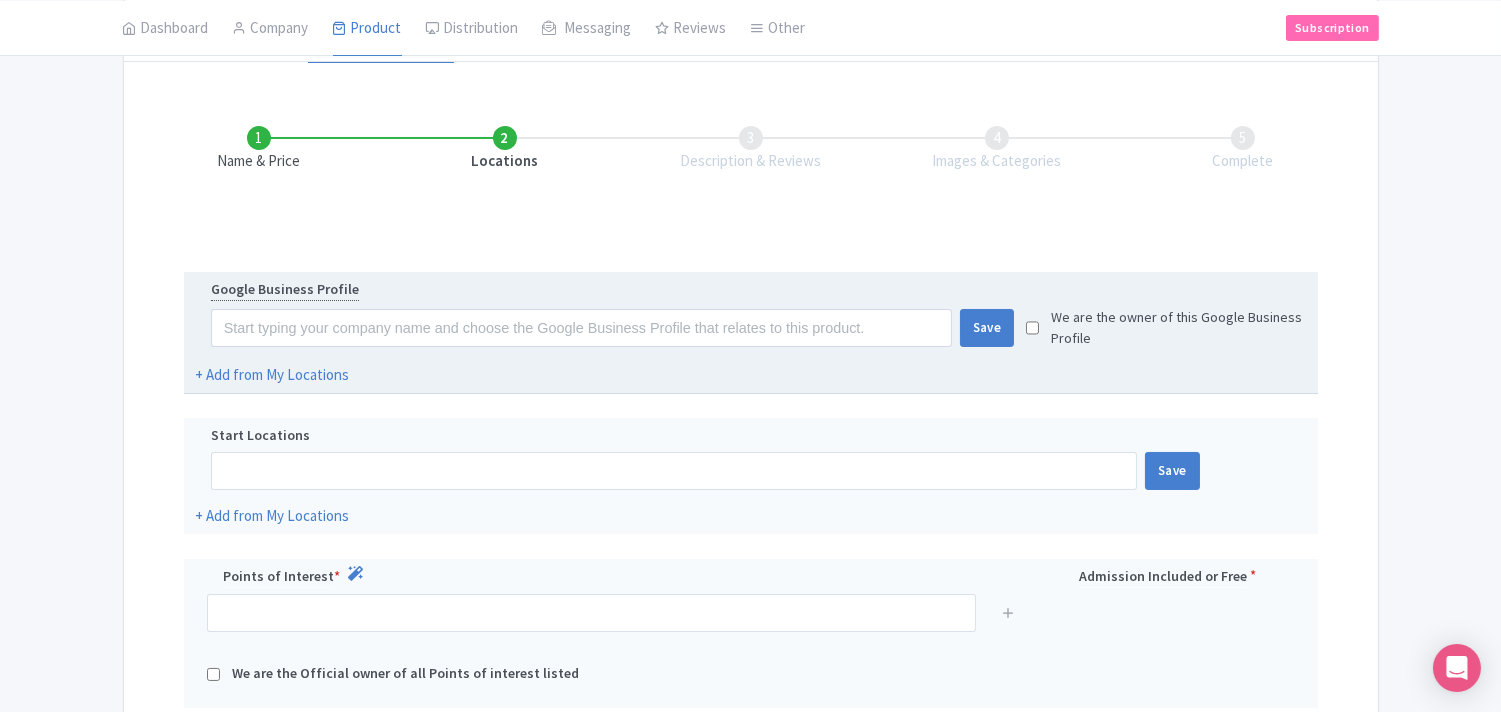 scroll, scrollTop: 278, scrollLeft: 0, axis: vertical 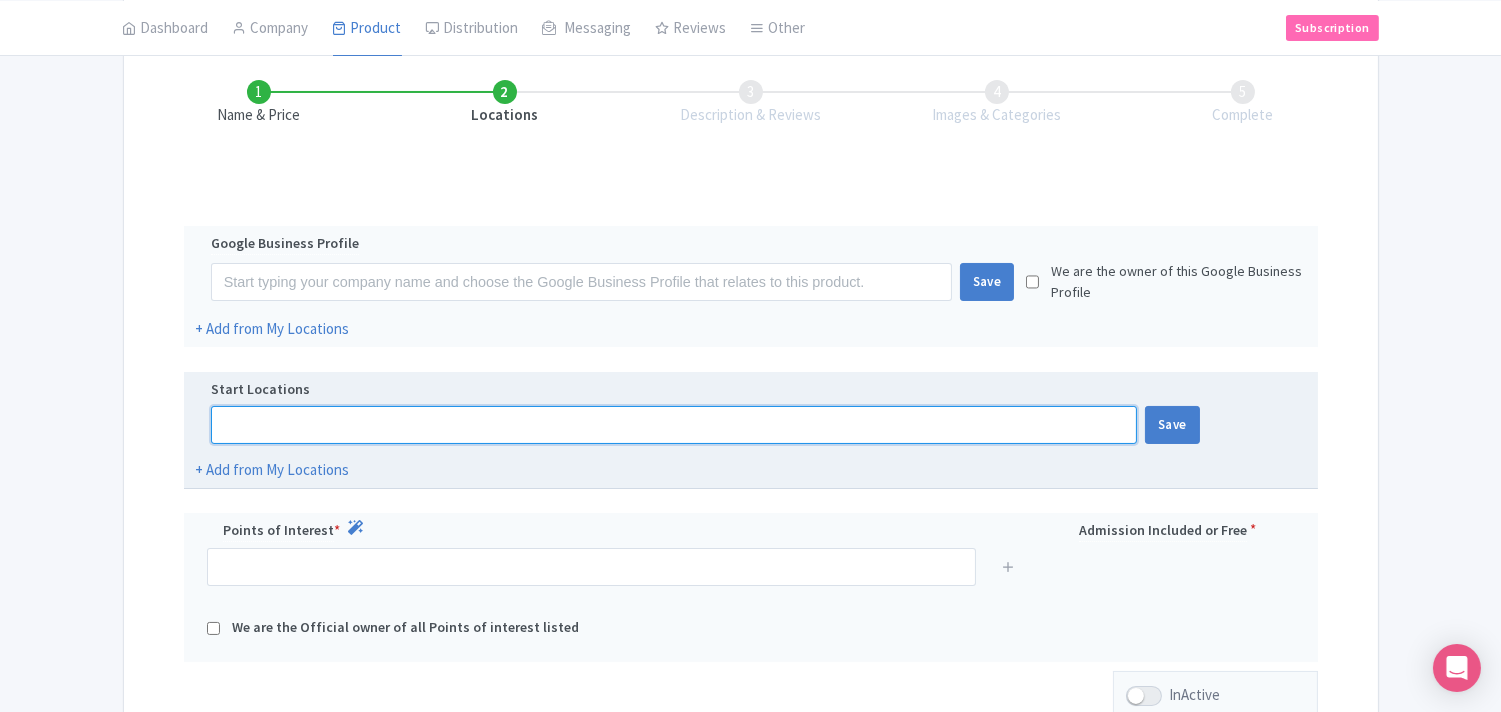 click at bounding box center (674, 425) 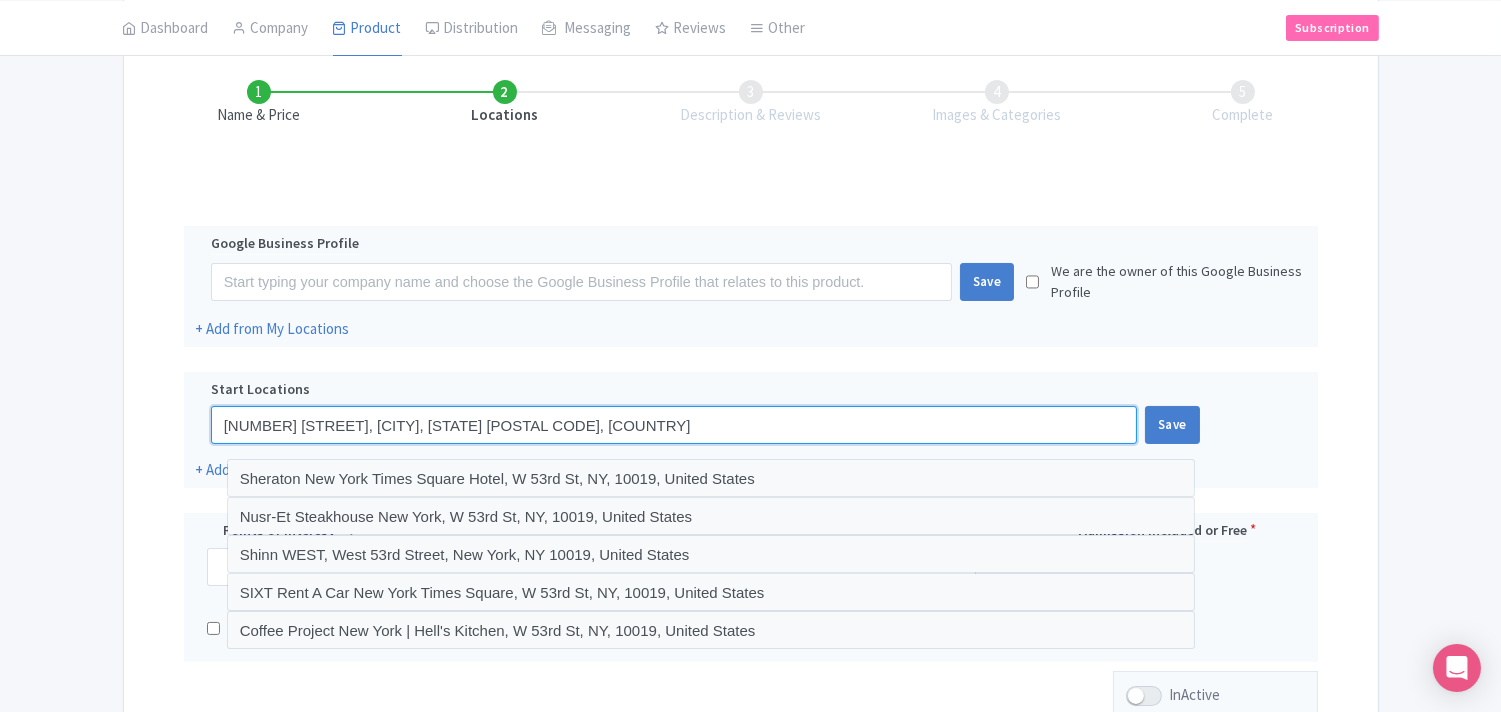type on "11 W 53rd St, New York, NY 10019, United States" 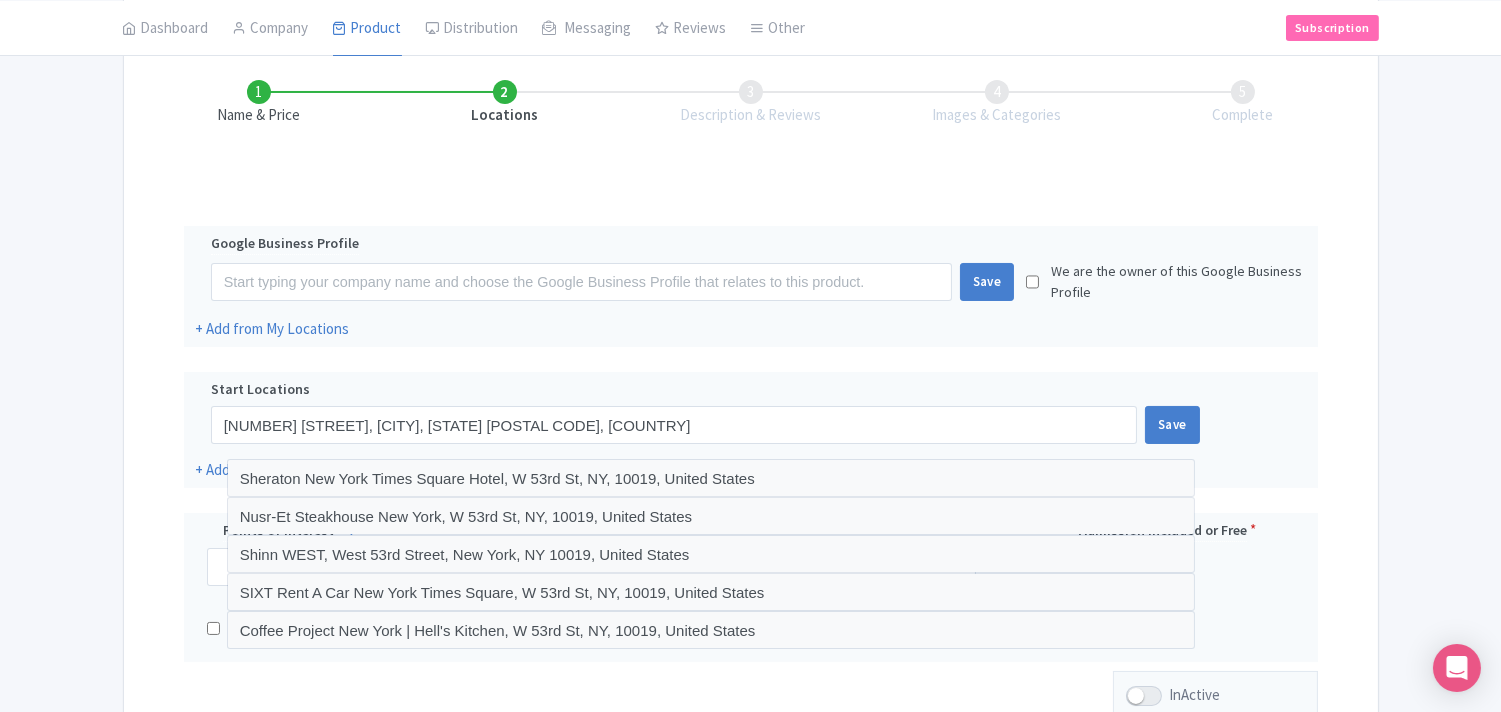 click on "Success
Product Saved
← Back to Products
Museum of Modern Art NYC
ID# YHFBEP
Content
Distribution
Google  Things to do
Optimization
Audio
You are currently editing a version of this product: Primary Product
General
Booking Info
Locations
Settings
Pricing
Gallery
Itinerary
FAQs
Museum of Modern Art NYC
Name   *
Museum of Modern Art NYC
Your product's name has 24 characters. We recommend between 10 and 60 characters.
Internal ID
Description Summary
Show HTML editor
Bold
Italic
Strikethrough
Link" at bounding box center [750, 351] 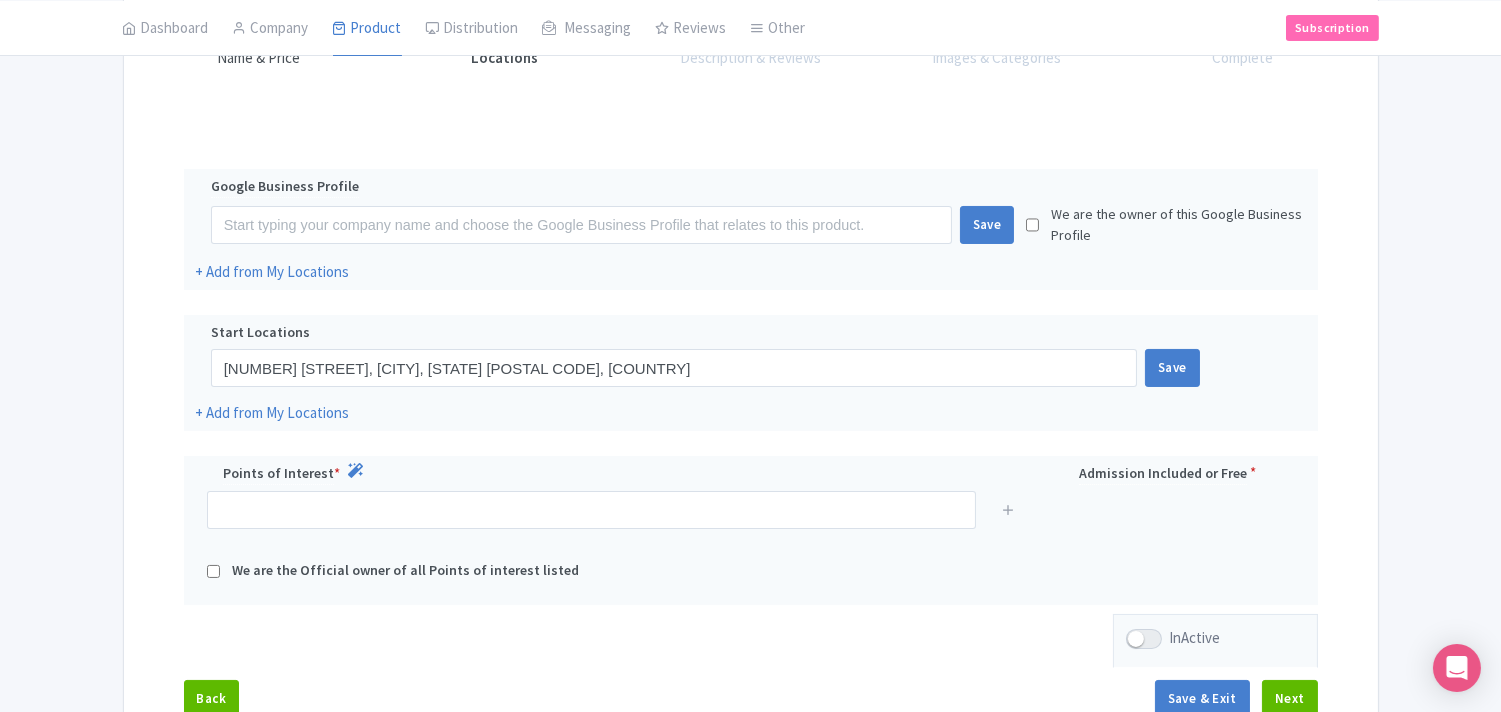 scroll, scrollTop: 390, scrollLeft: 0, axis: vertical 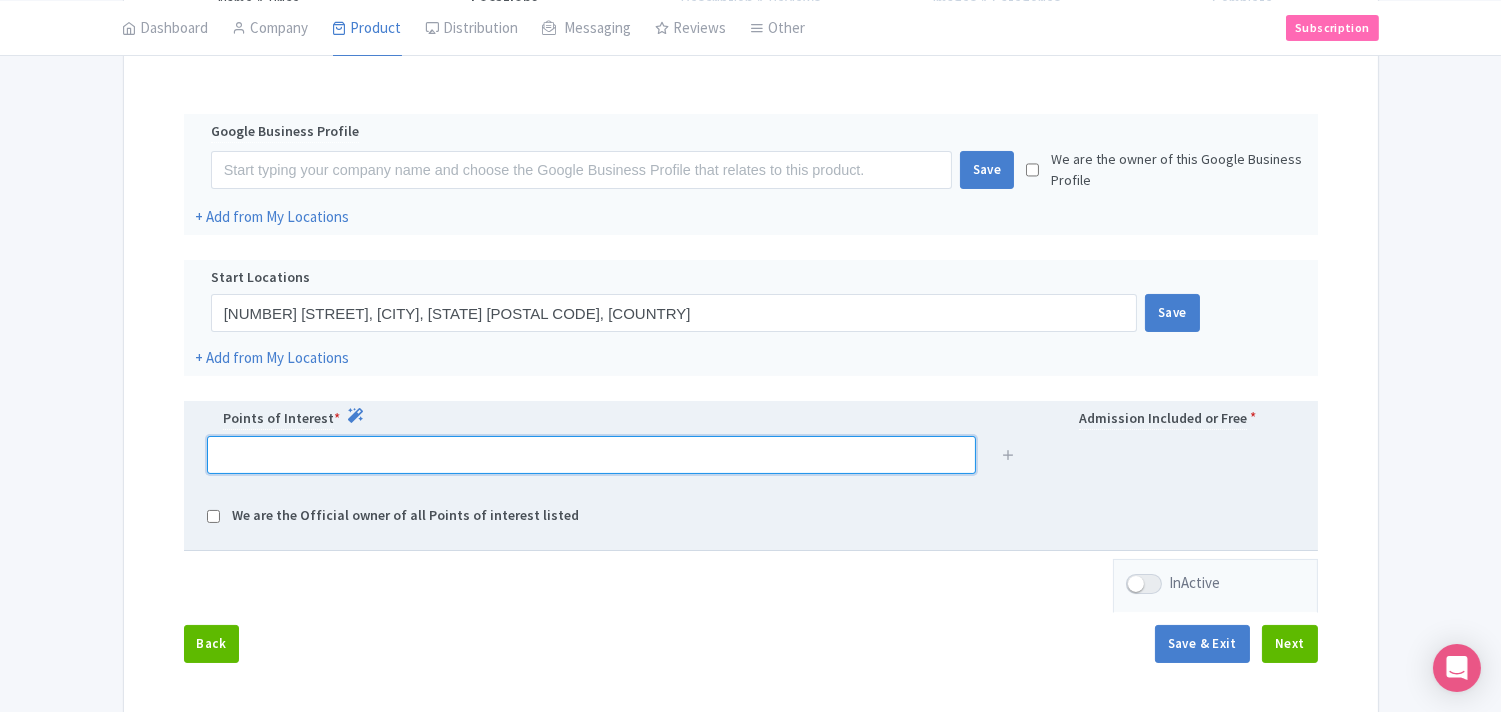 click at bounding box center [591, 455] 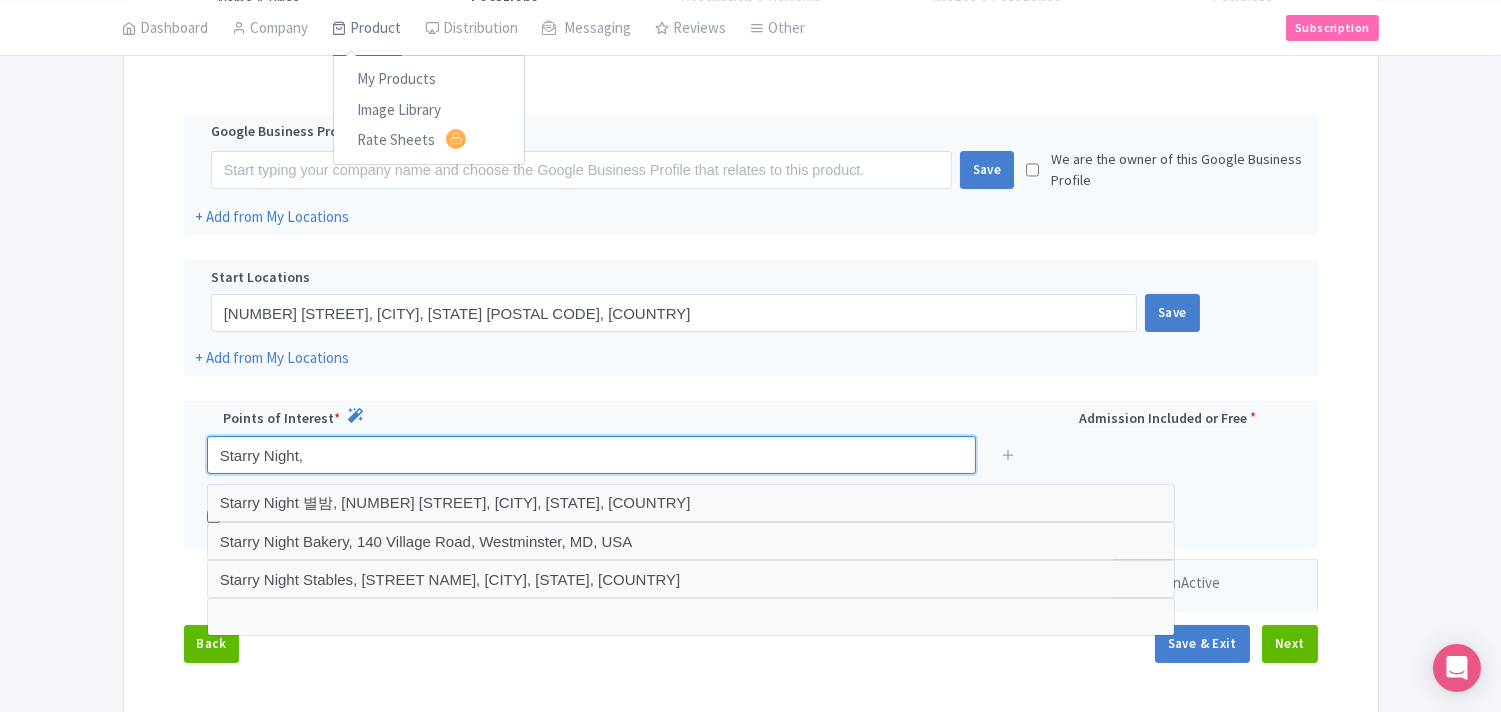 type on "Starry Night," 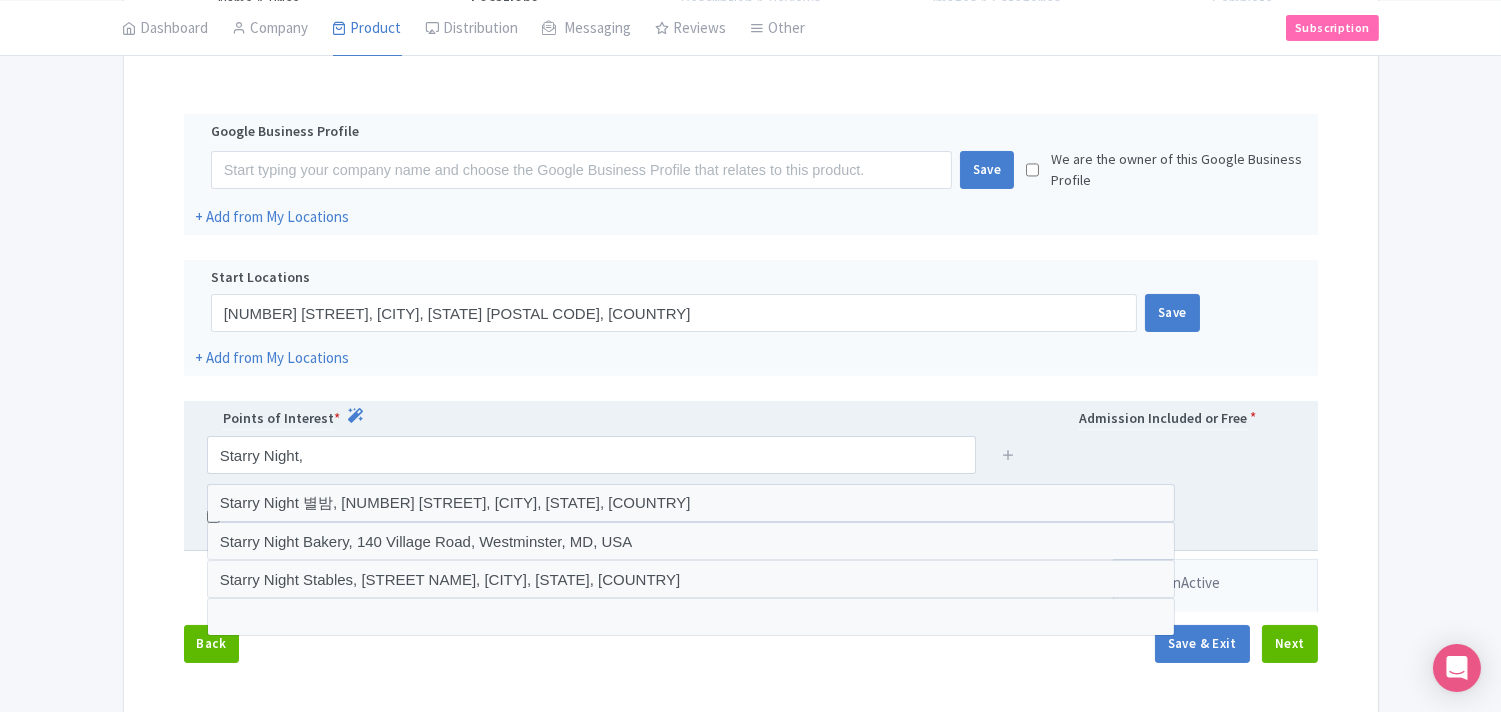 click on "Starry Night," at bounding box center [751, 462] 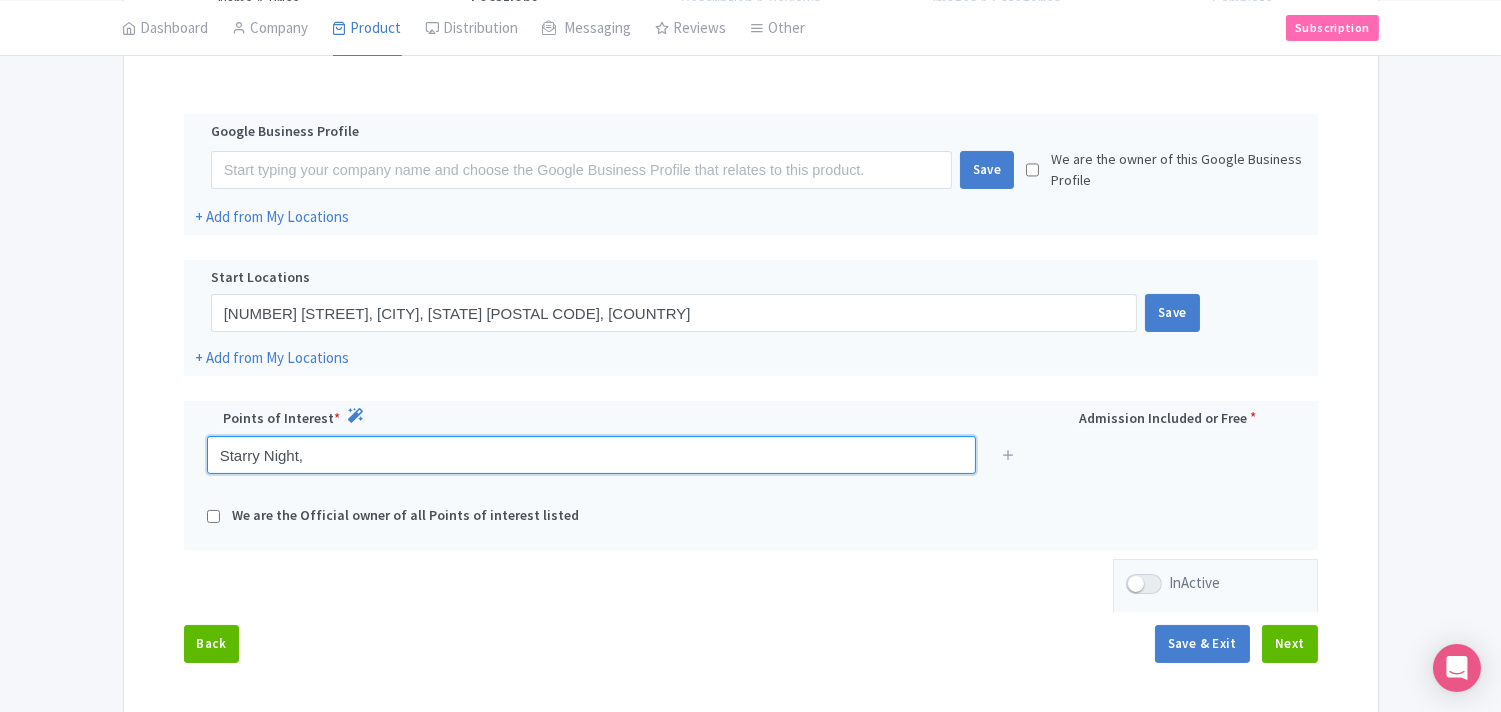 drag, startPoint x: 322, startPoint y: 452, endPoint x: 161, endPoint y: 457, distance: 161.07762 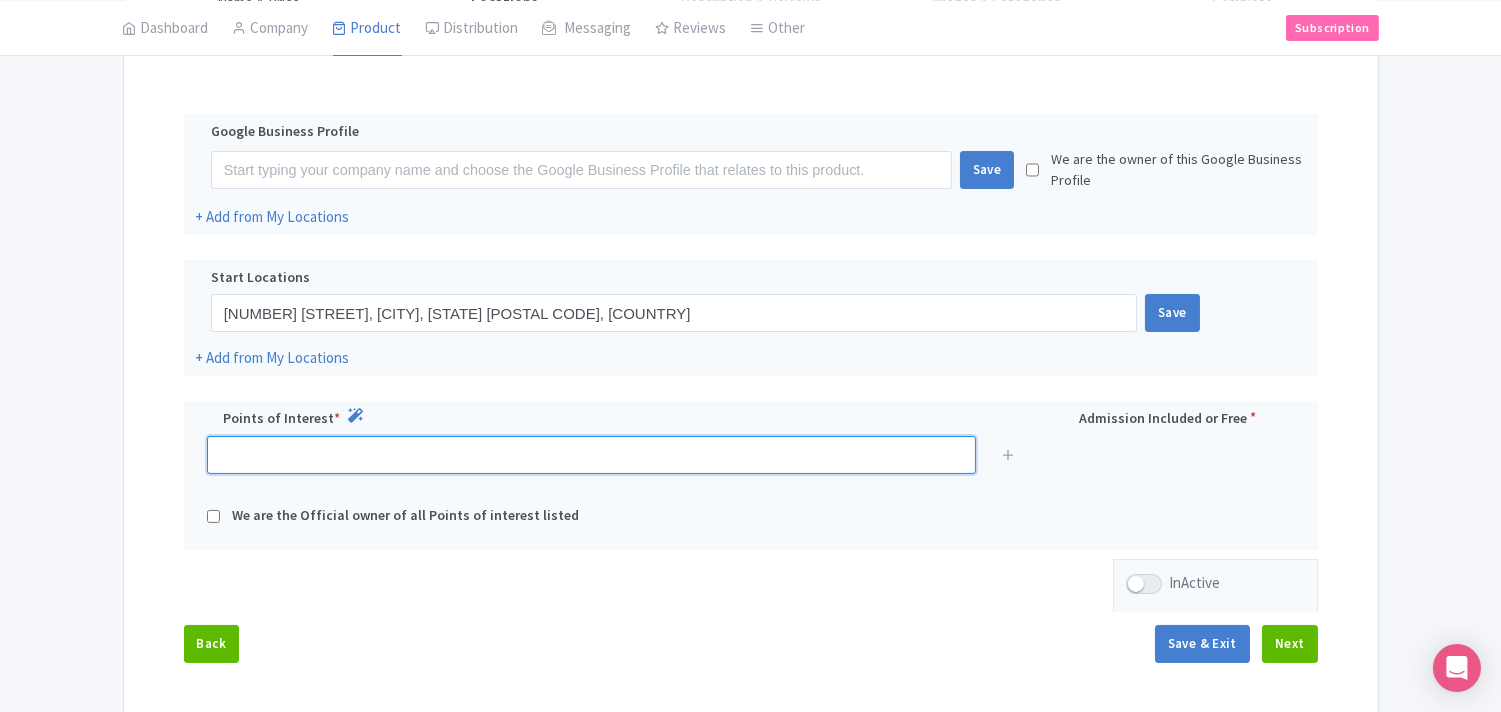 scroll, scrollTop: 490, scrollLeft: 0, axis: vertical 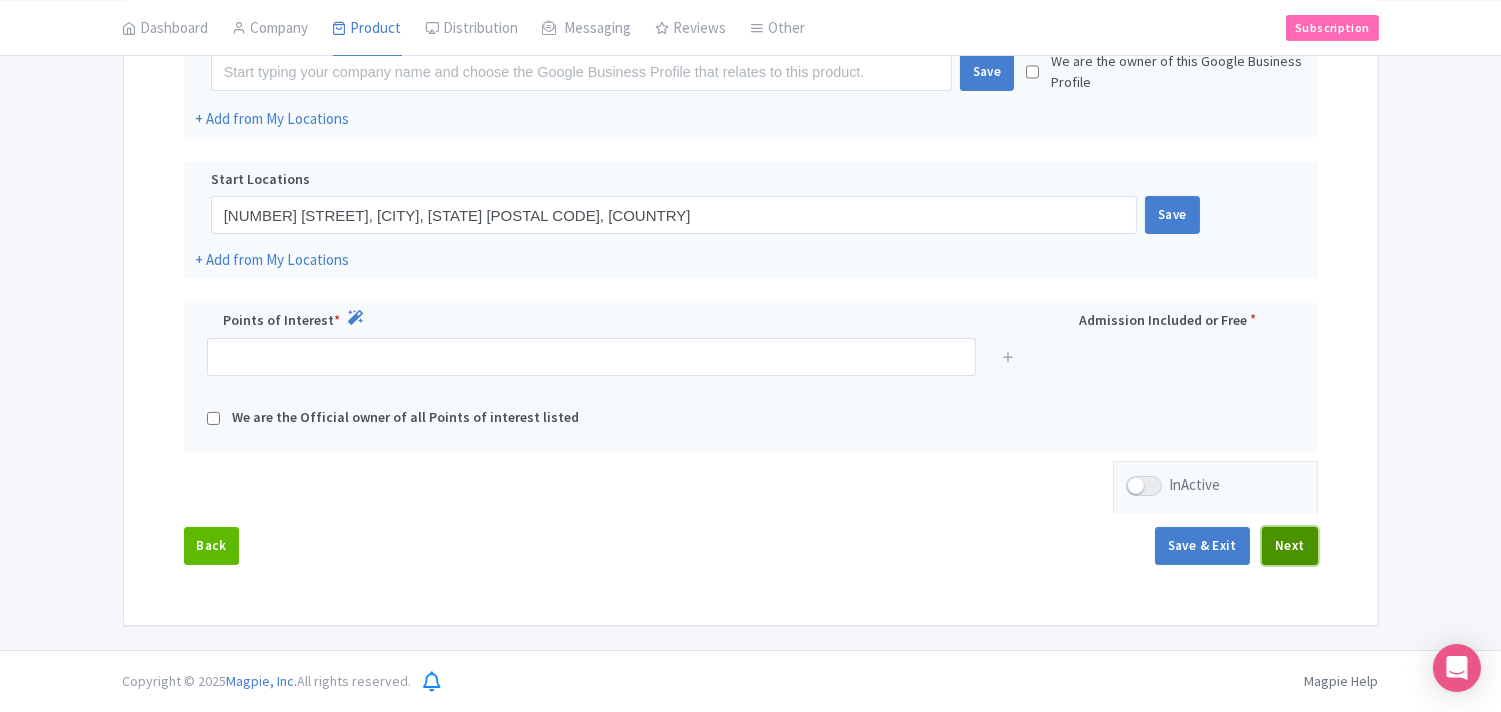 click on "Next" at bounding box center [1290, 546] 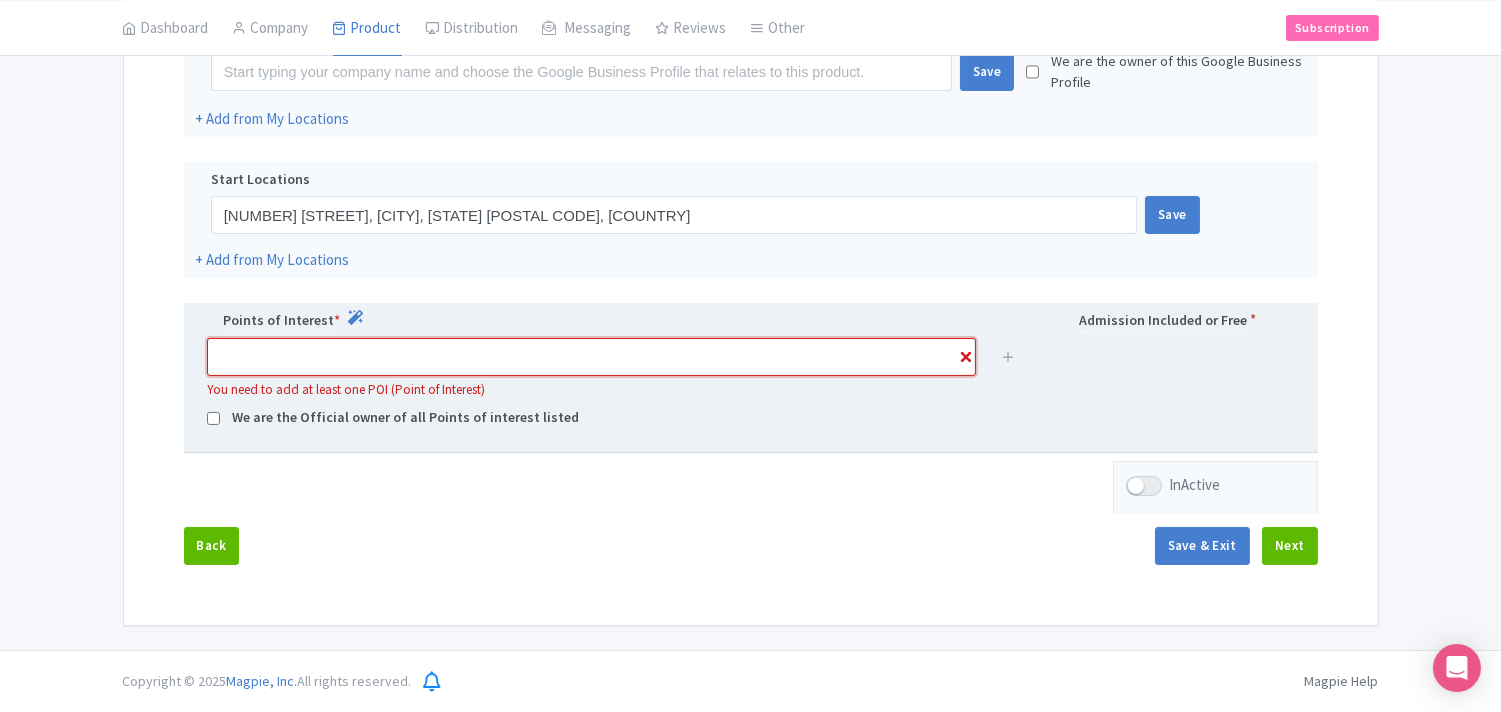 click at bounding box center (591, 357) 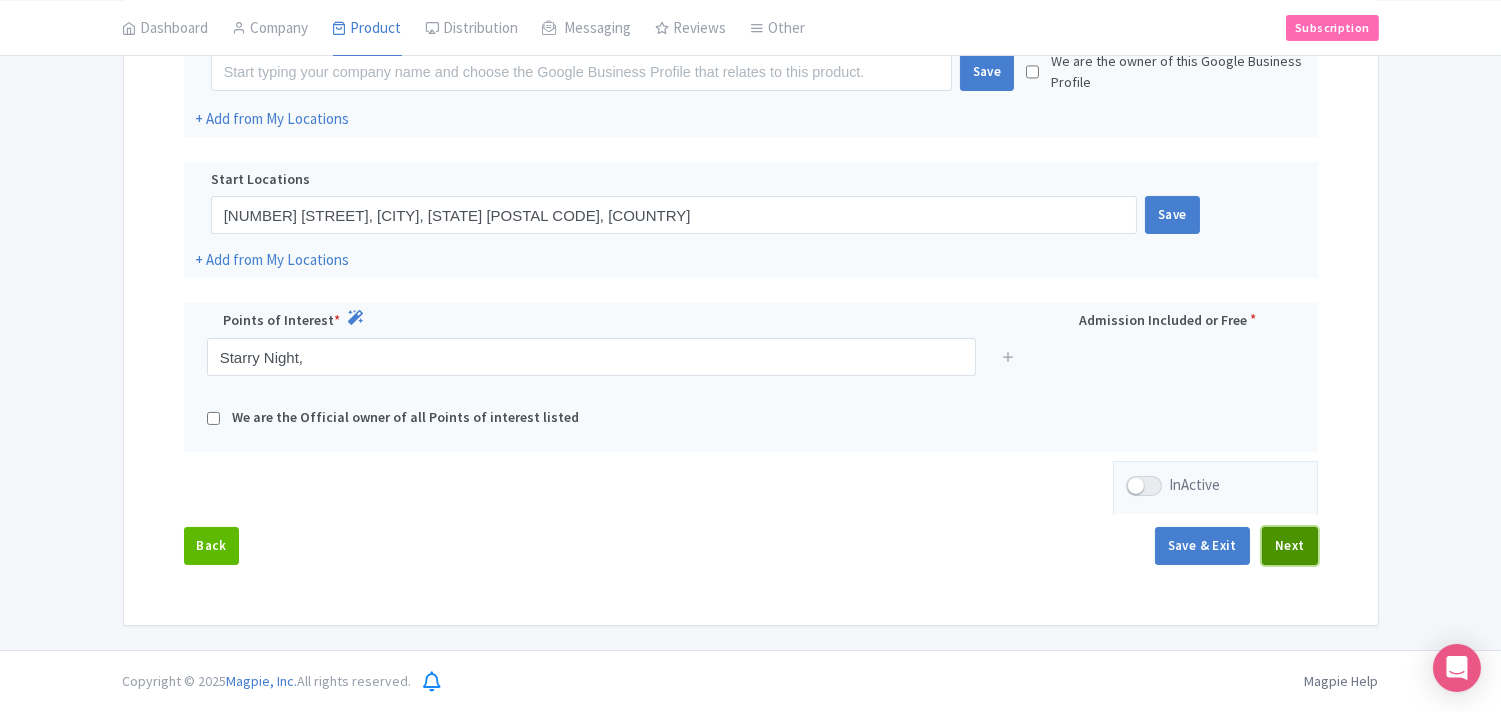 click on "Next" at bounding box center [1290, 546] 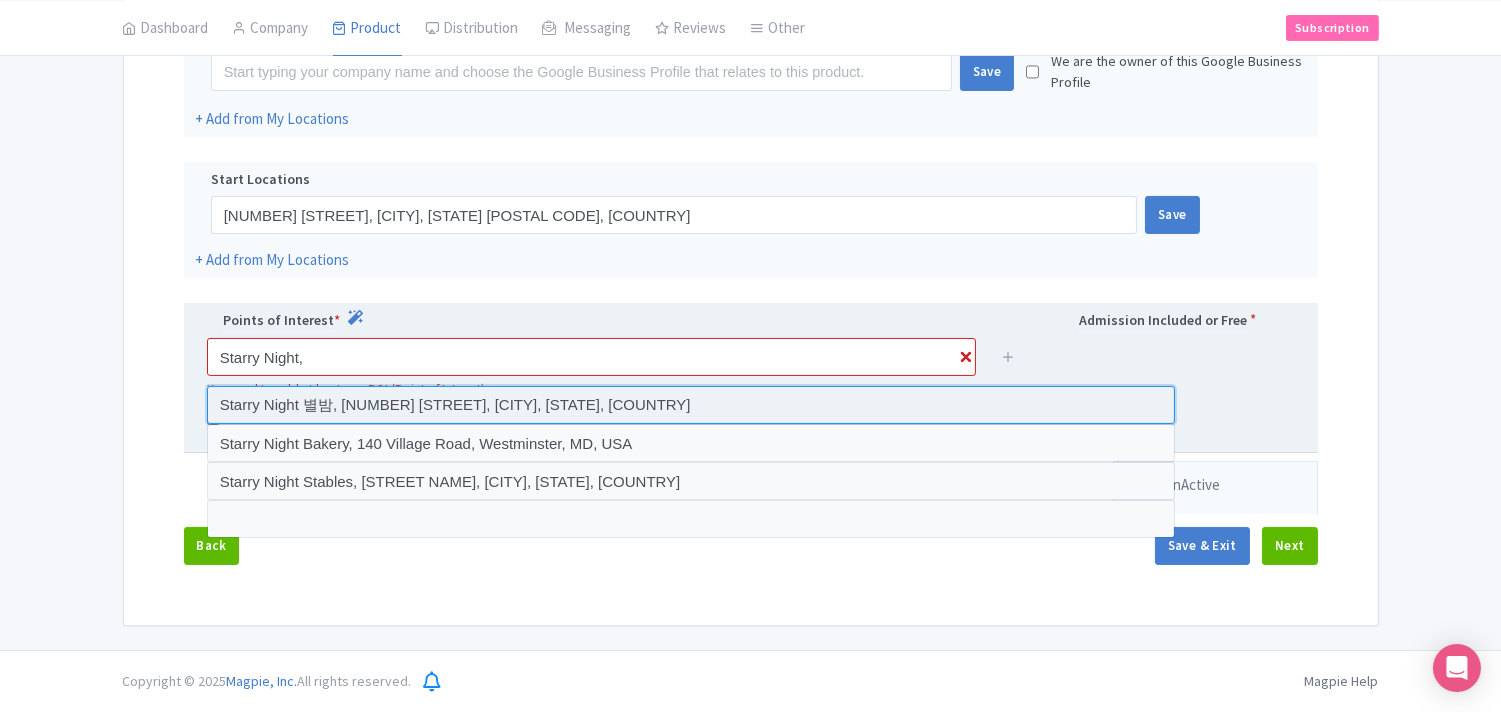 click at bounding box center [691, 405] 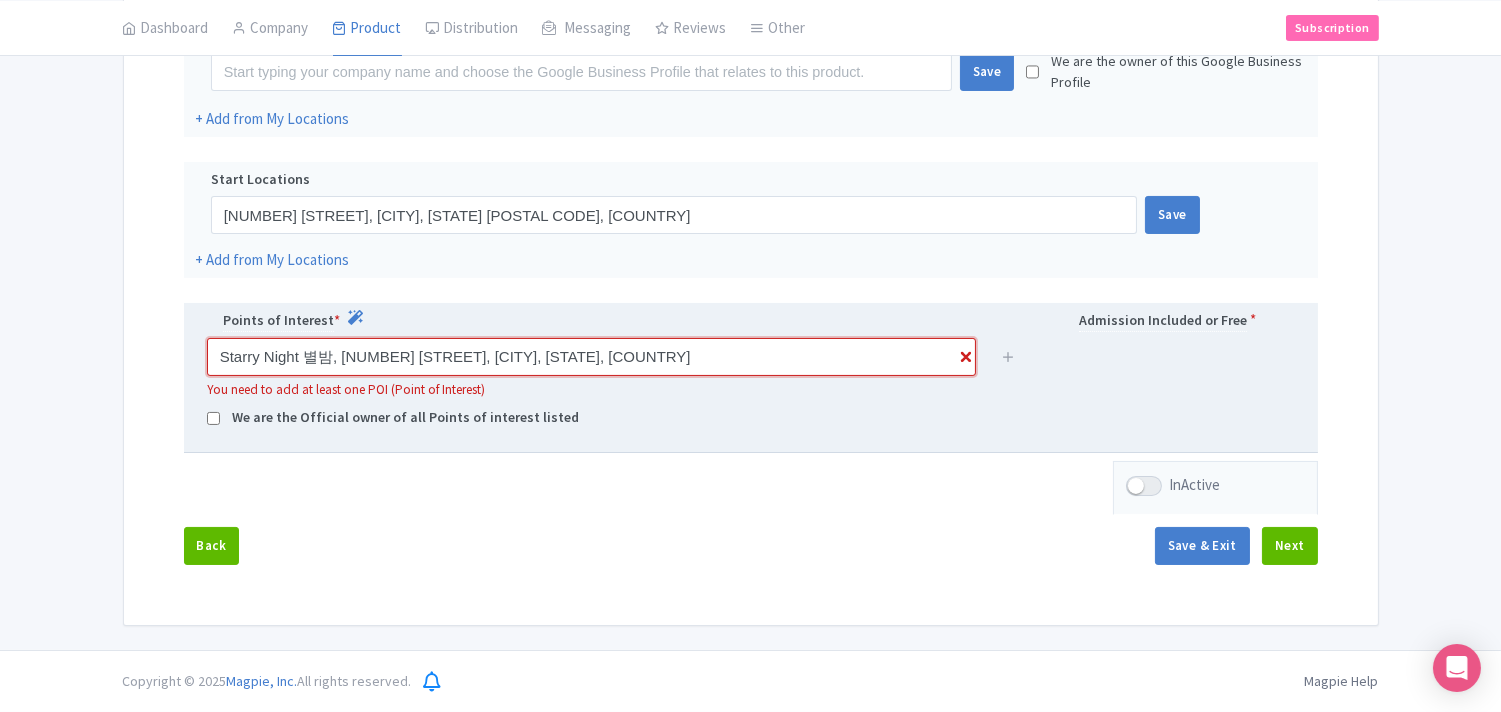 click on "Starry Night 별밤, U.S. 50, Chantilly, VA, USA" at bounding box center (591, 357) 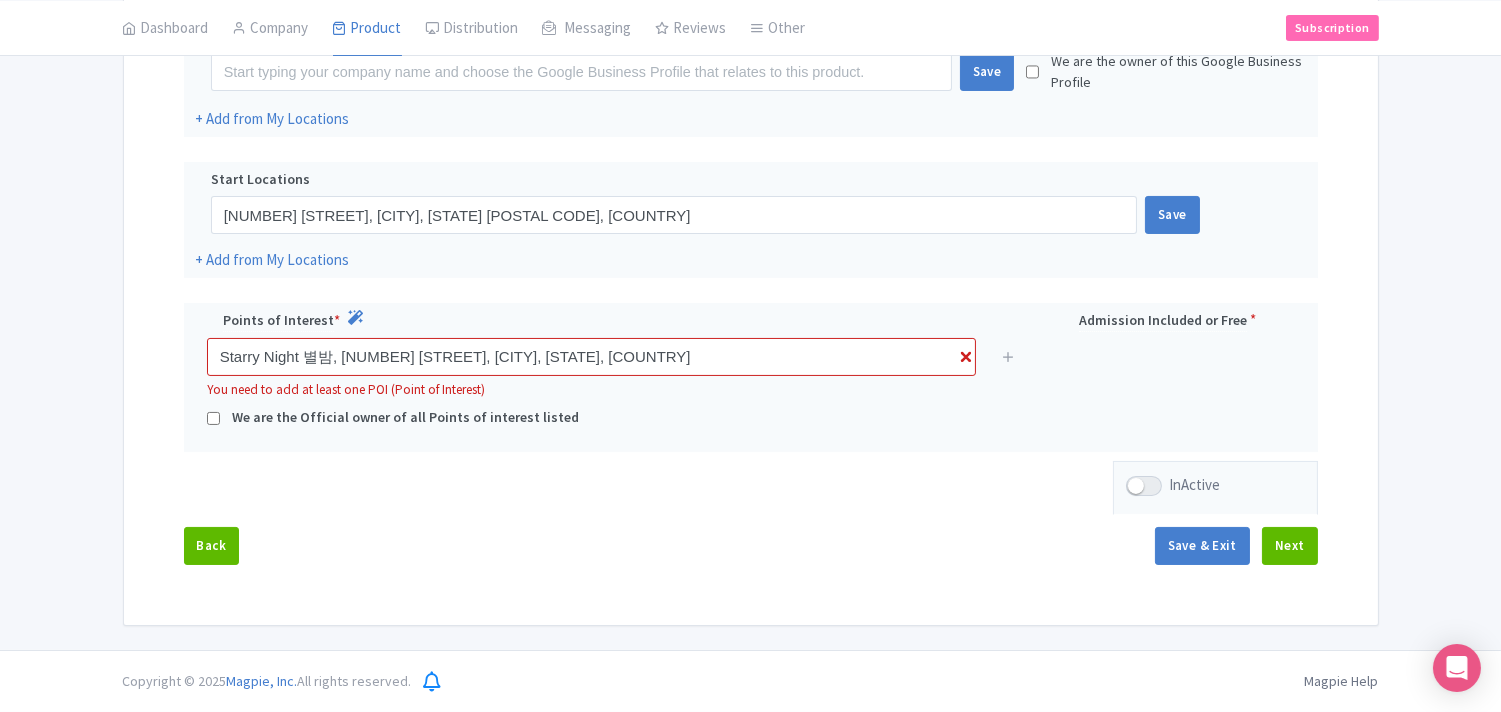 click on "Name & Price
Locations
Description & Reviews
Images & Categories
Complete
Edit Name for Google Listing
Regular Product Name:
Museum of Modern Art NYC
Save
Google Business Profile
Save
We are the owner of this Google Business Profile
+ Add from My Locations
Start Locations
11 W 53rd St, New York, NY 10019, United States
Save
+ Add from My Locations
Points of Interest
*
Admission Included or Free
*
Starry Night 별밤, U.S. 50, Chantilly, VA, USA You need to add at least one POI (Point of Interest)
We are the Official owner of all Points of interest listed
InActive
Back
Save & Exit
Next" at bounding box center (751, 207) 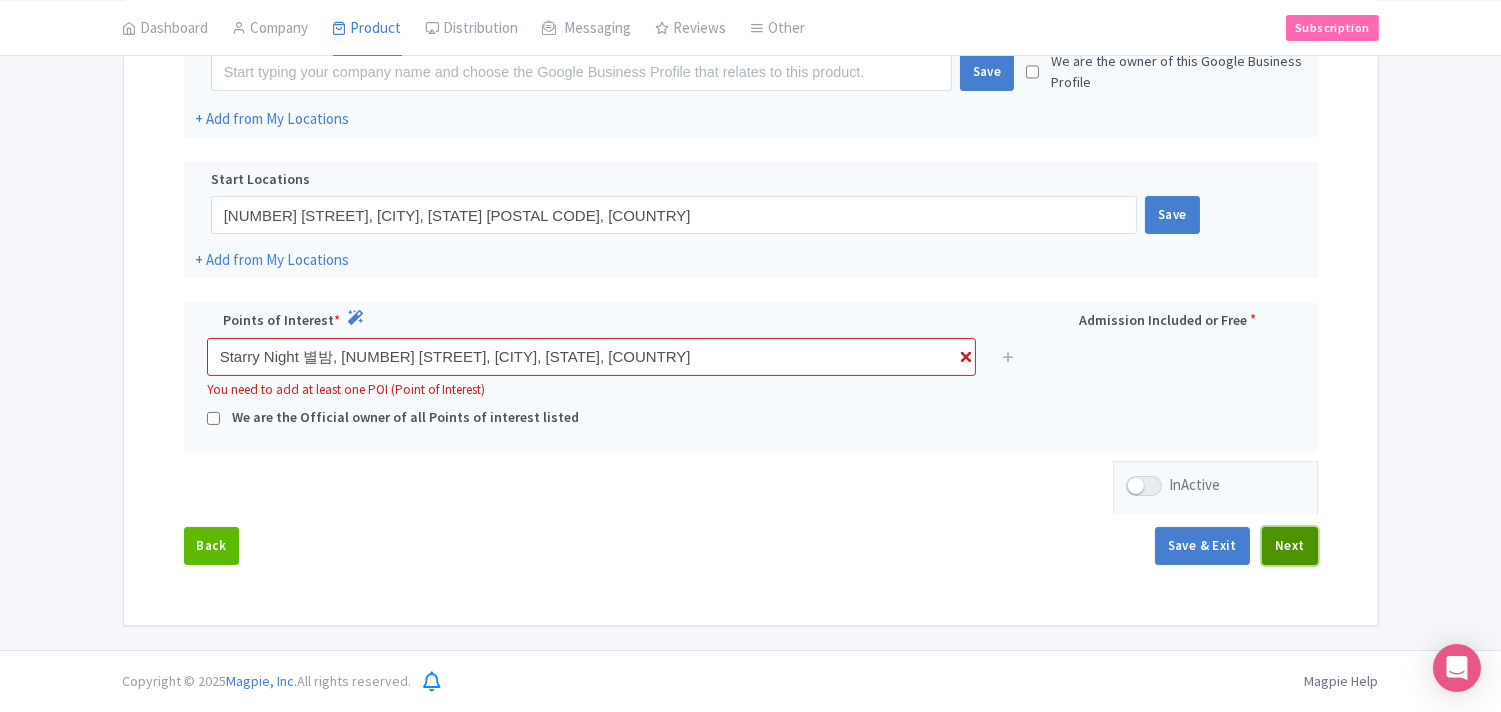 click on "Next" at bounding box center [1290, 546] 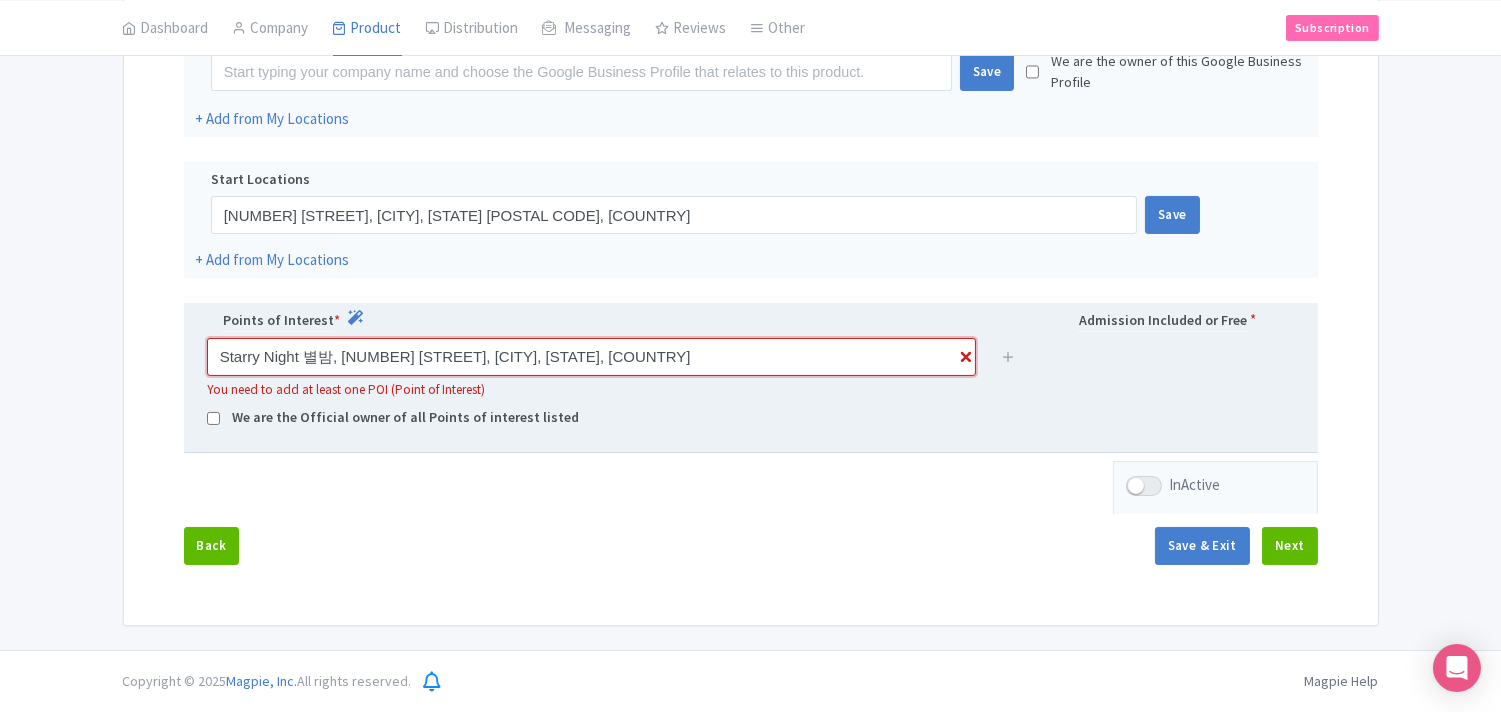 drag, startPoint x: 555, startPoint y: 360, endPoint x: 300, endPoint y: 370, distance: 255.196 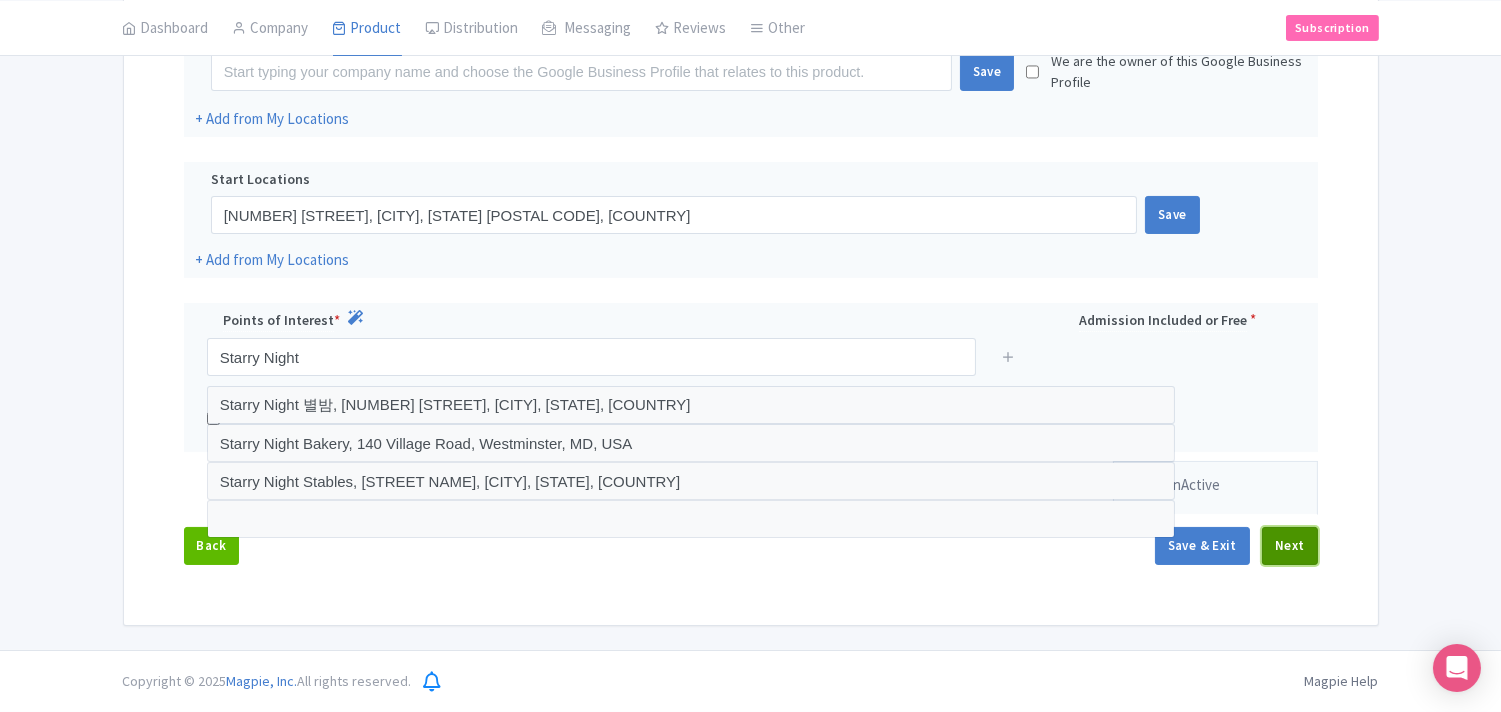 click on "Next" at bounding box center (1290, 546) 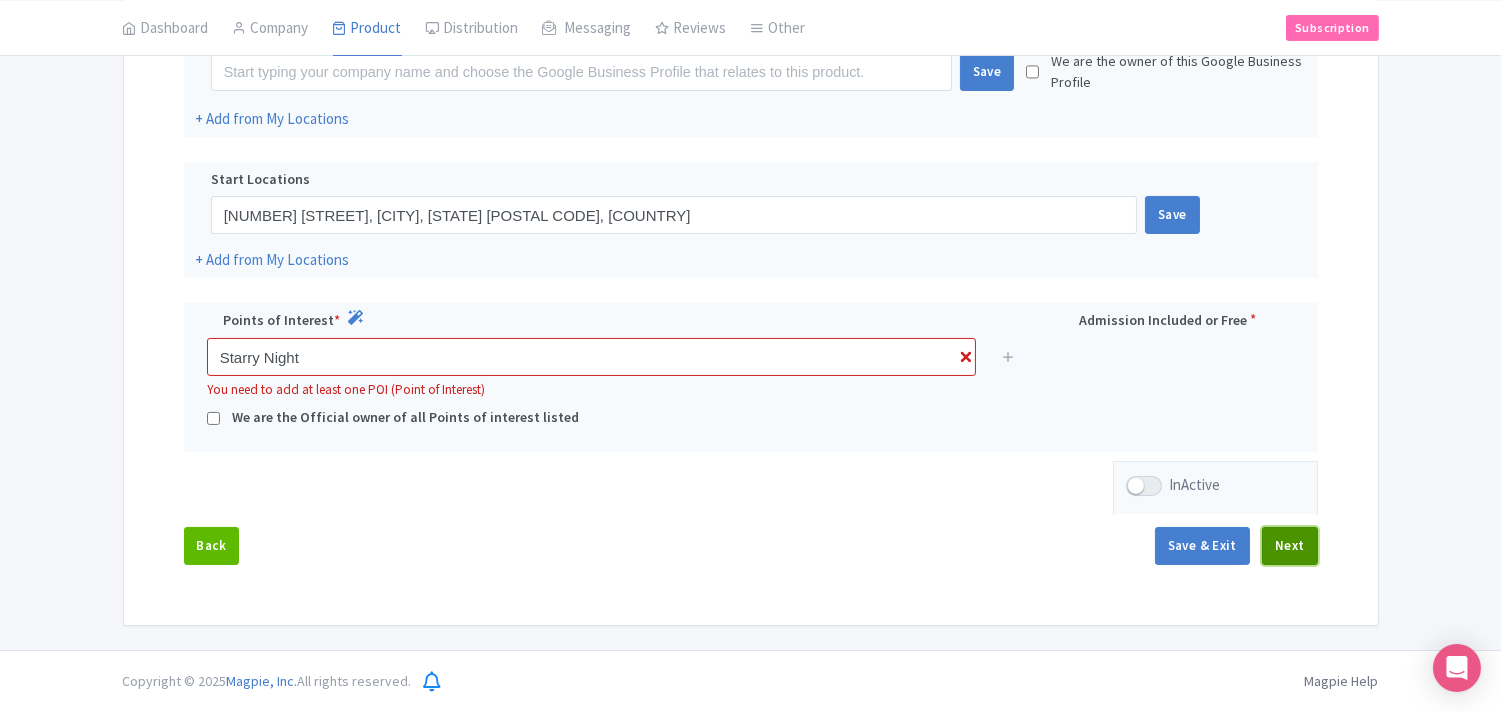 click on "Next" at bounding box center (1290, 546) 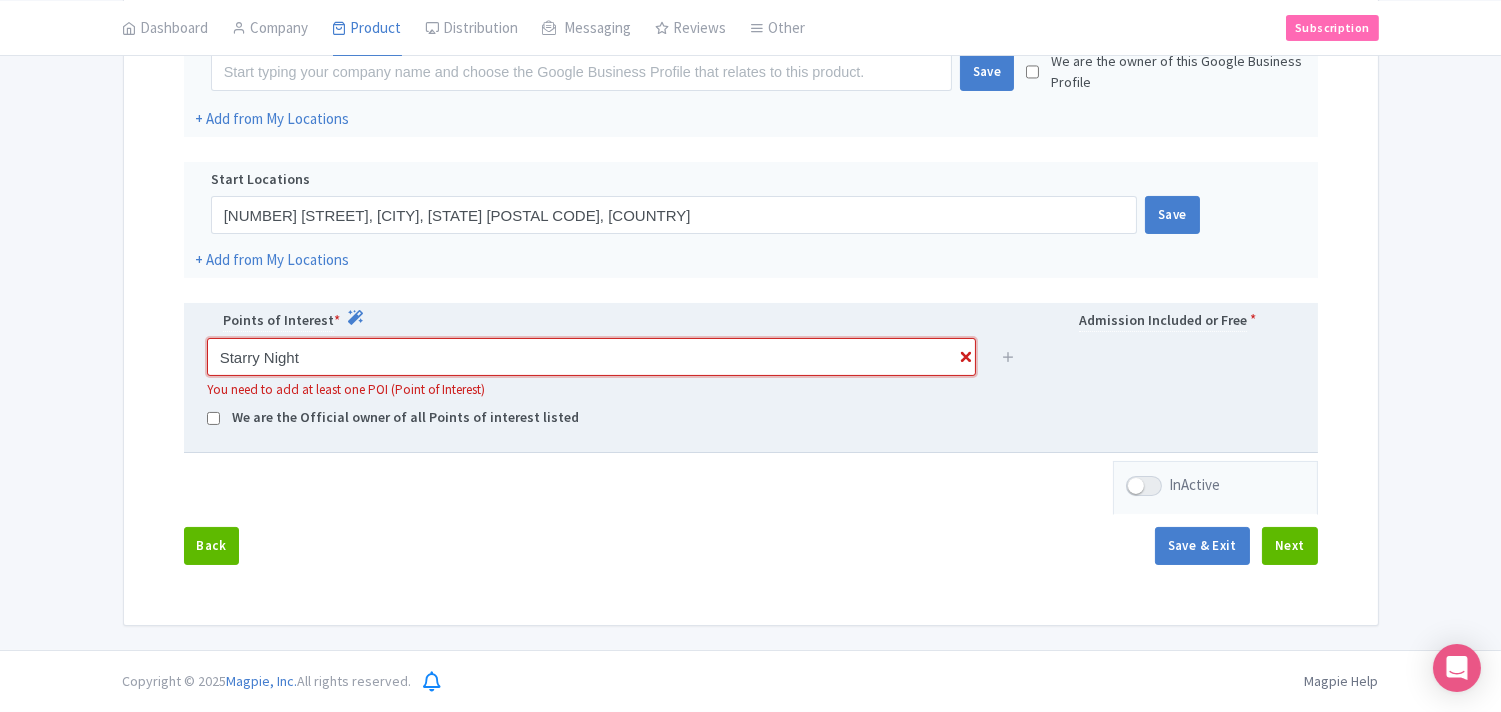 click on "Starry Night" at bounding box center (591, 357) 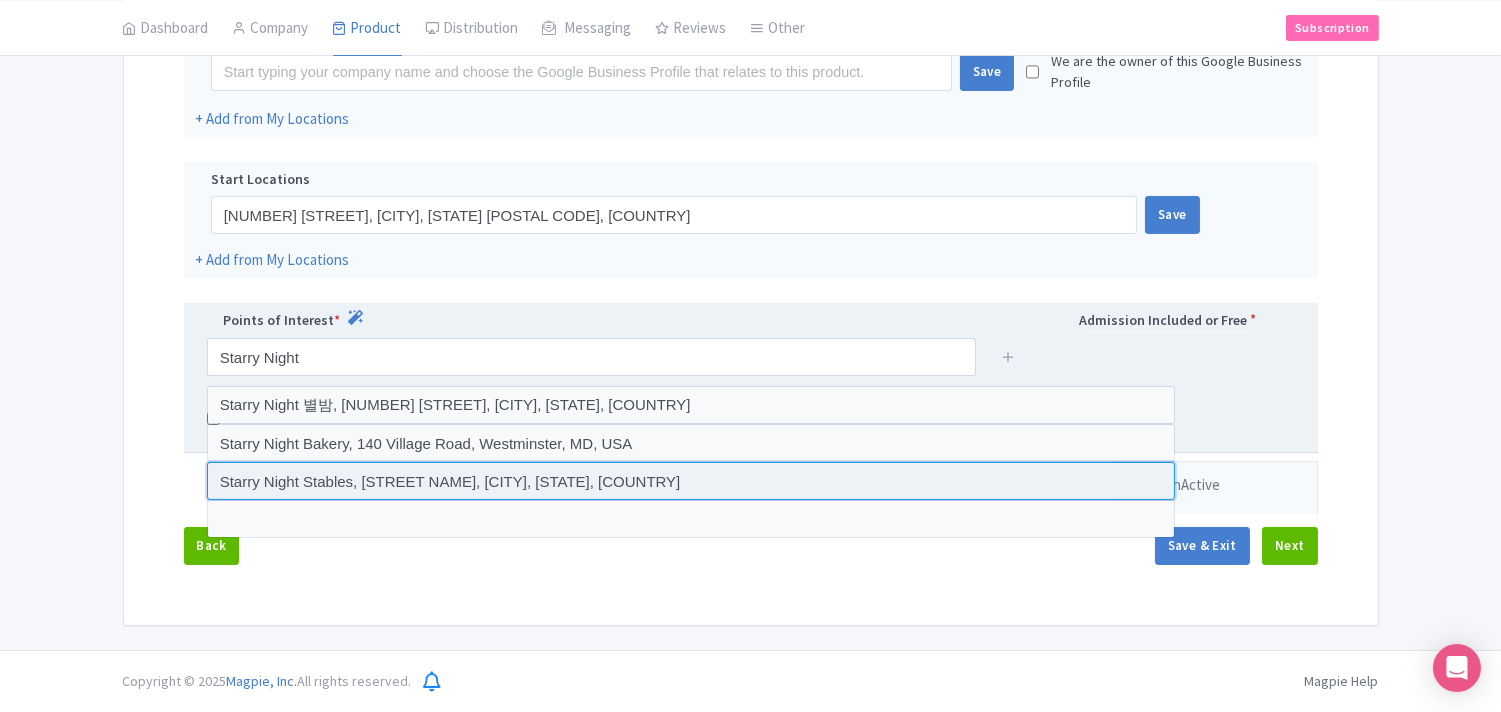 click at bounding box center [691, 481] 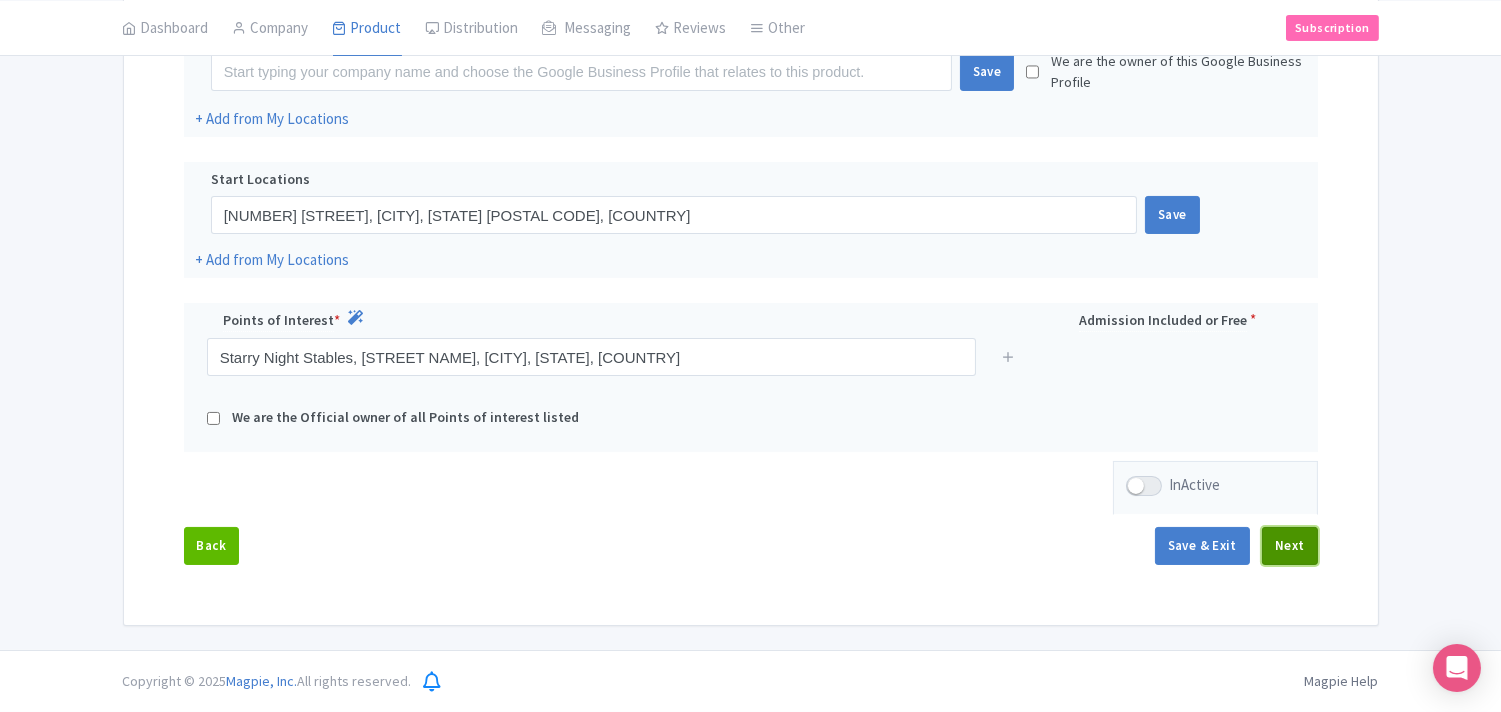 click on "Next" at bounding box center (1290, 546) 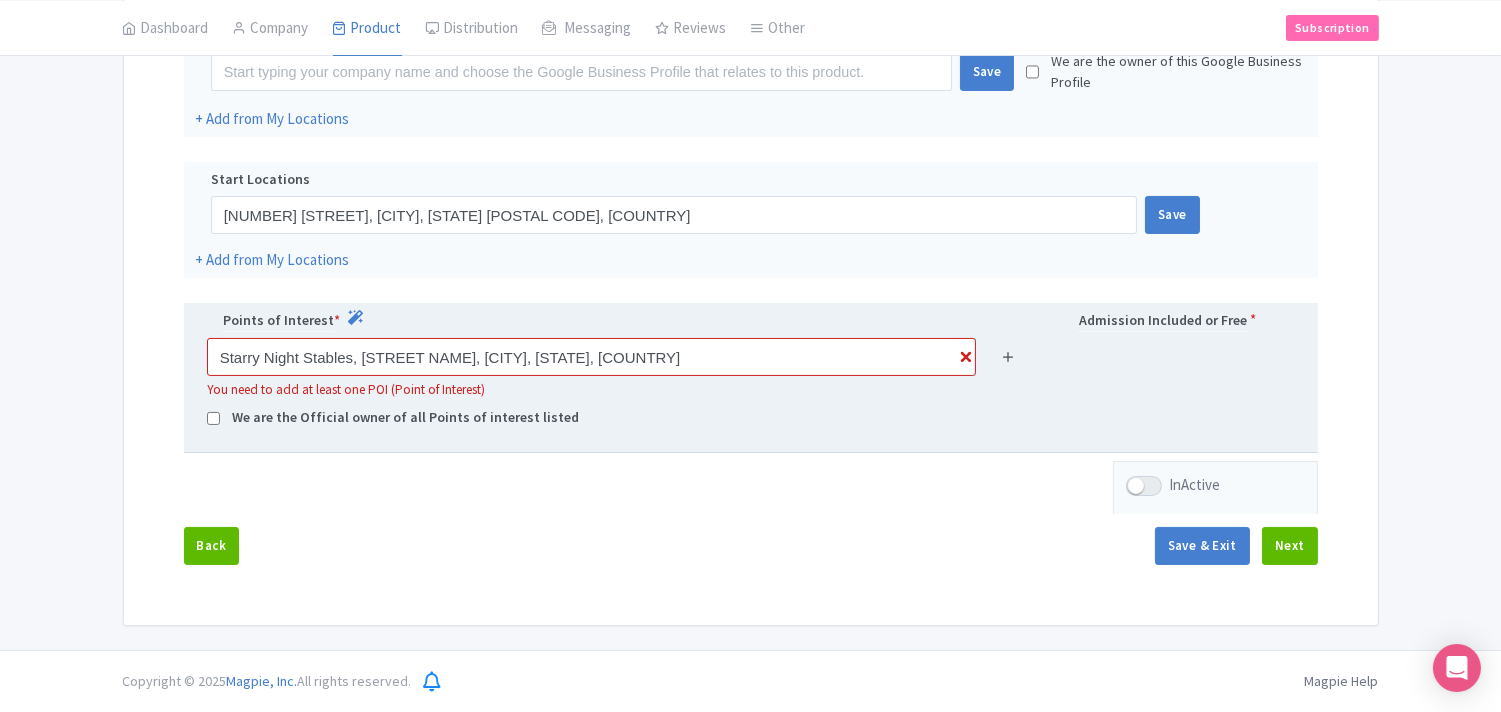 click at bounding box center (1008, 356) 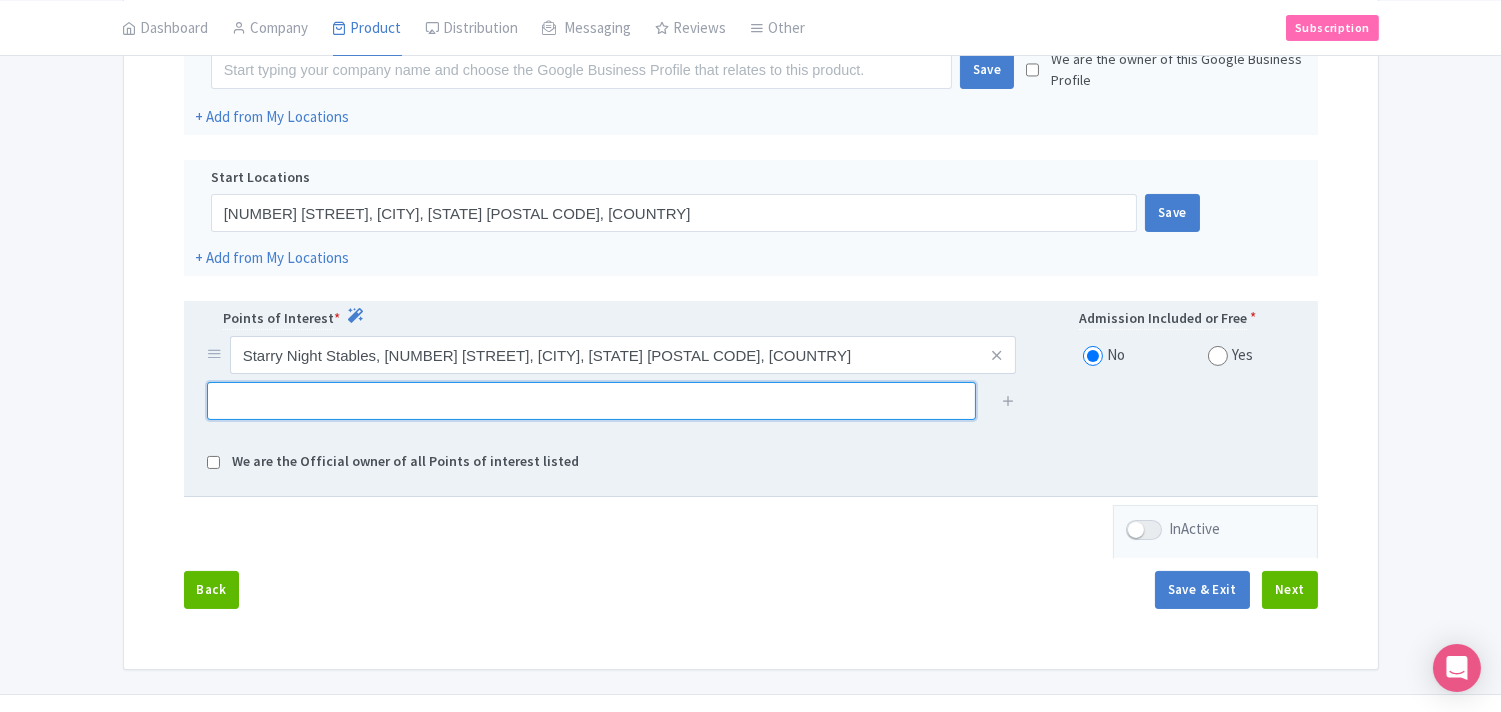 click at bounding box center [591, 401] 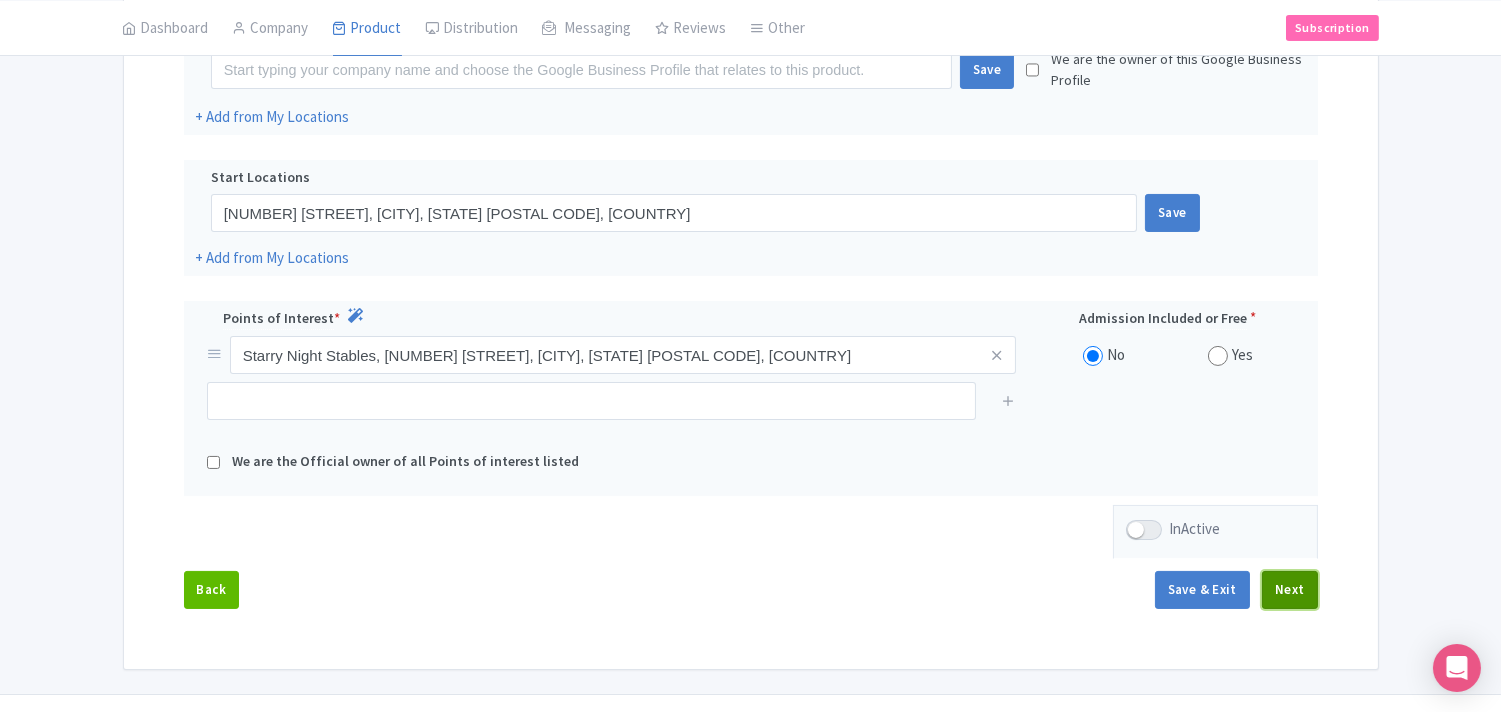 click on "Next" at bounding box center (1290, 590) 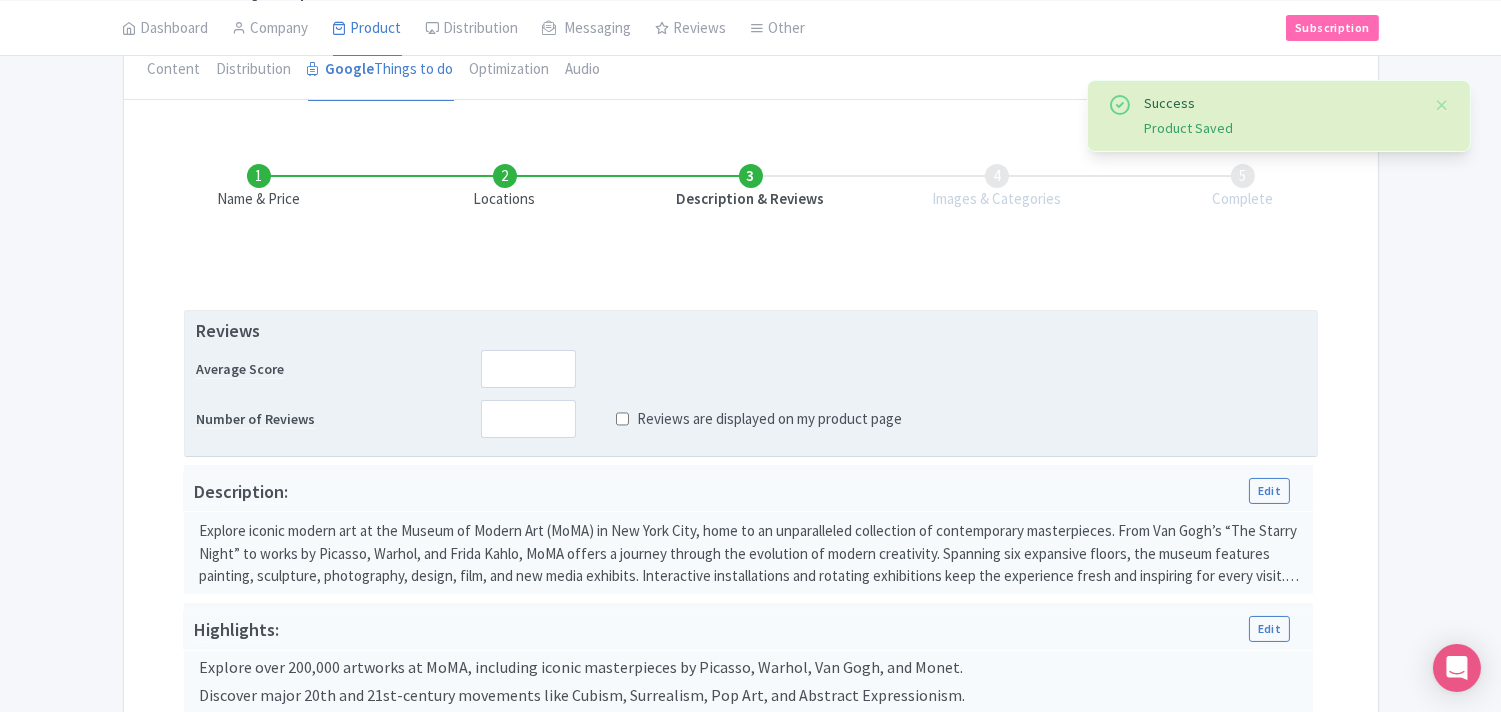 scroll, scrollTop: 222, scrollLeft: 0, axis: vertical 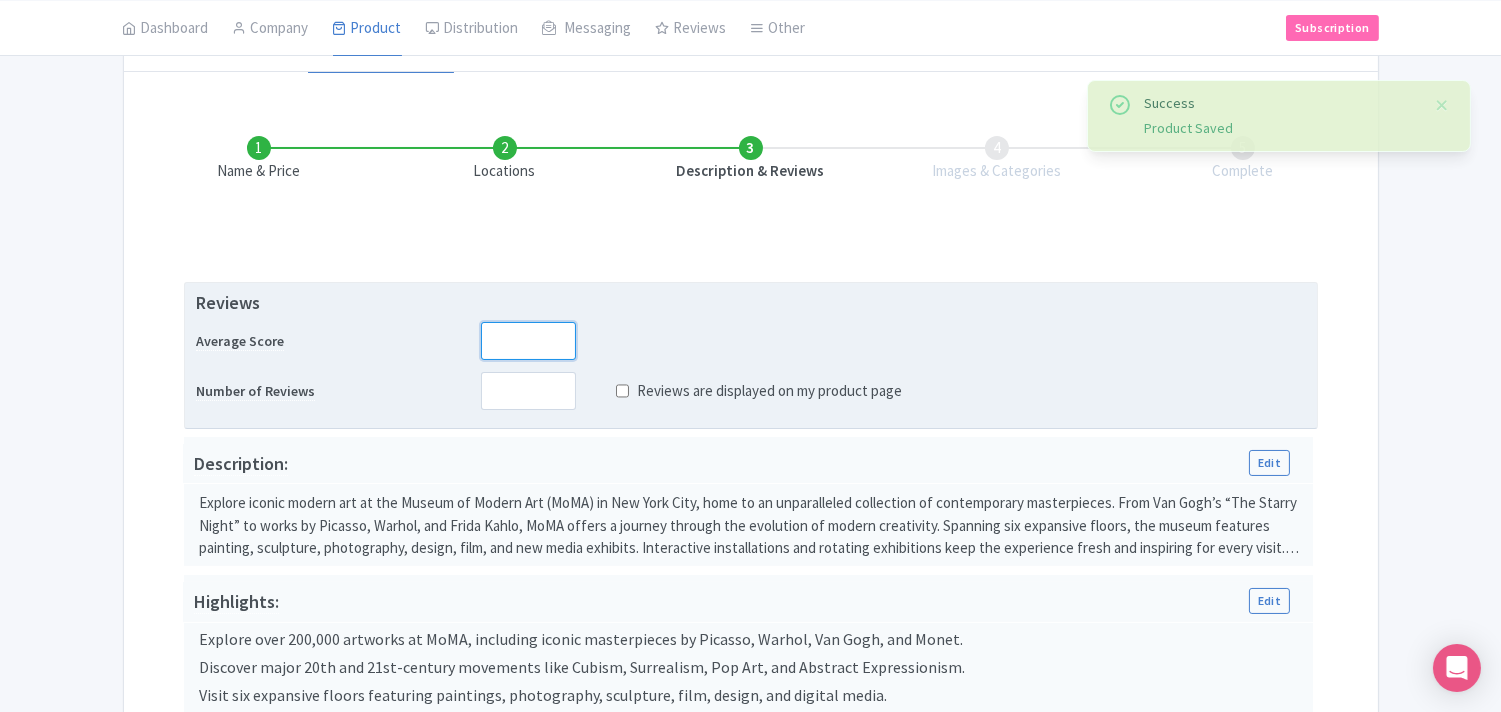 click at bounding box center (528, 341) 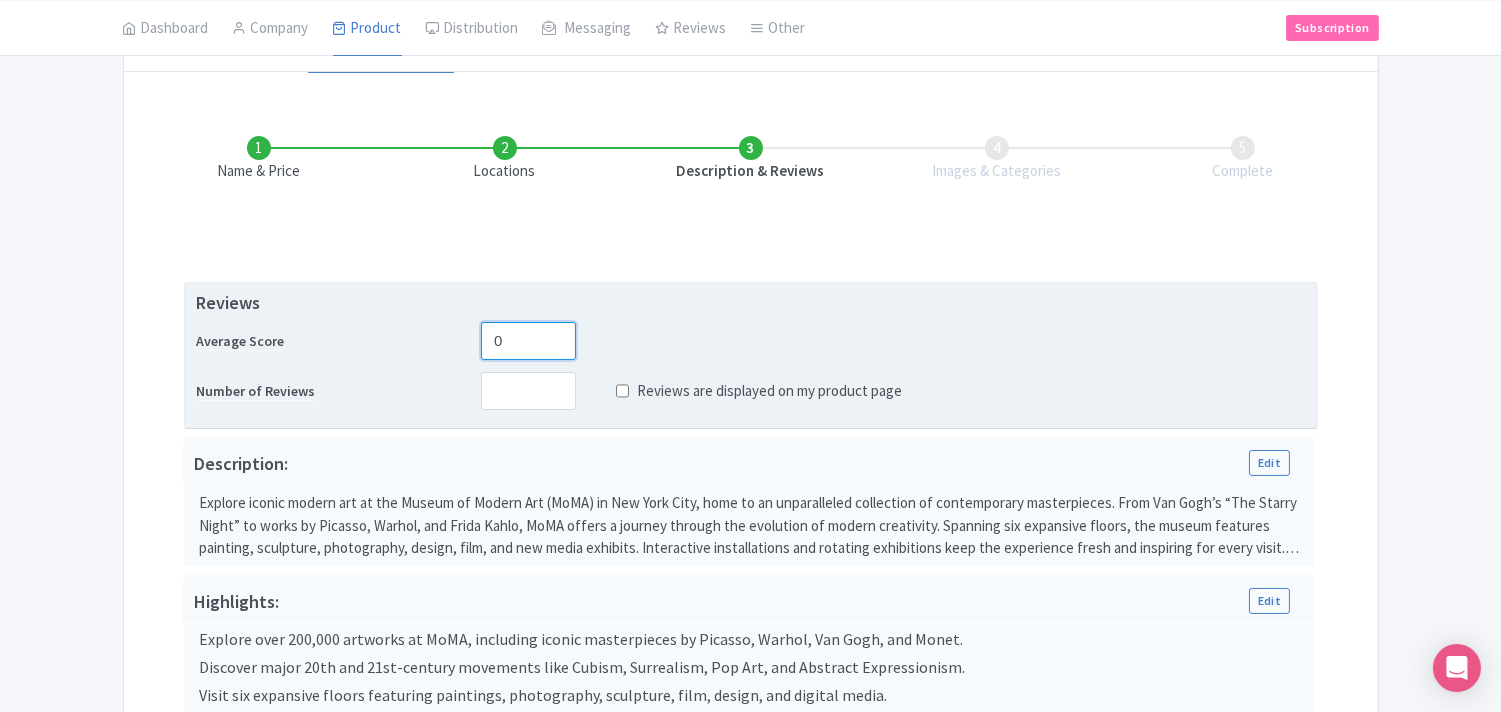 type on "0" 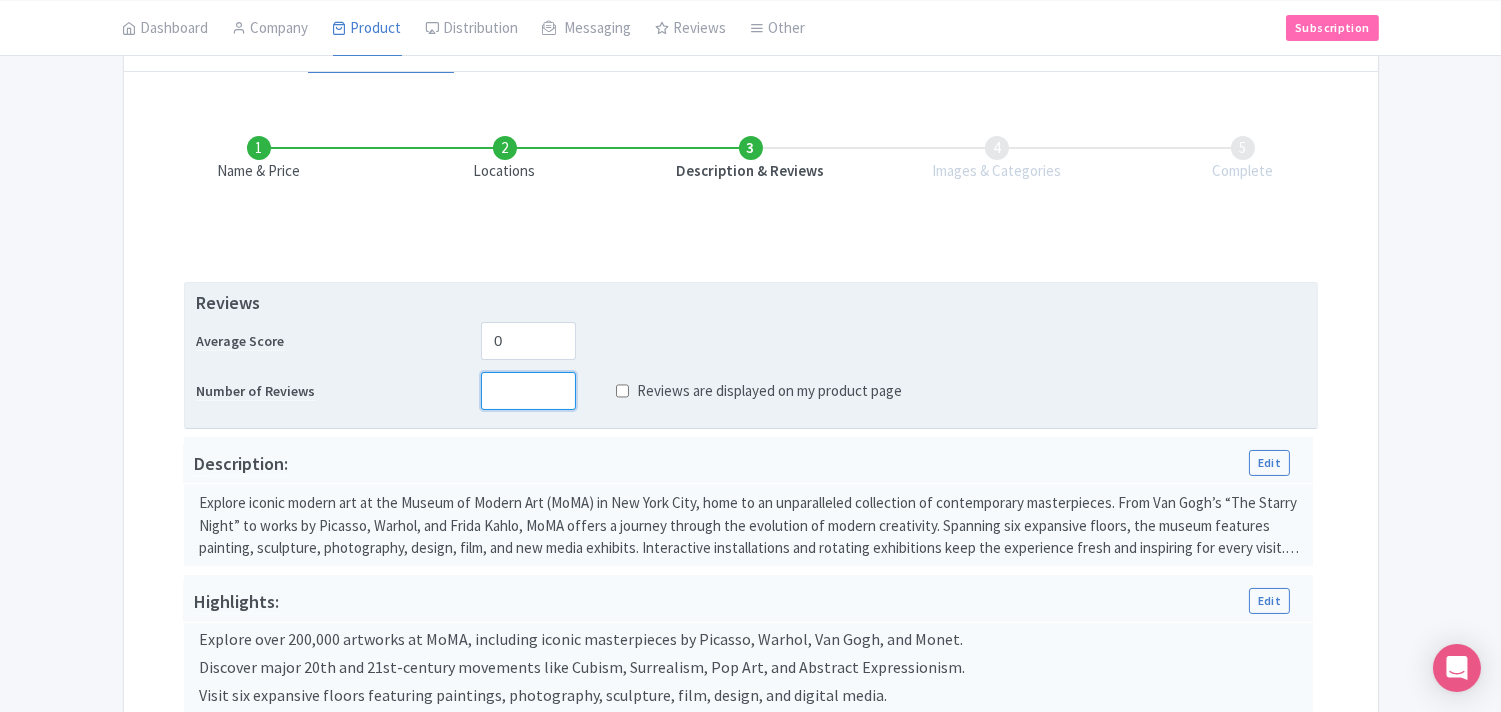 click at bounding box center [528, 391] 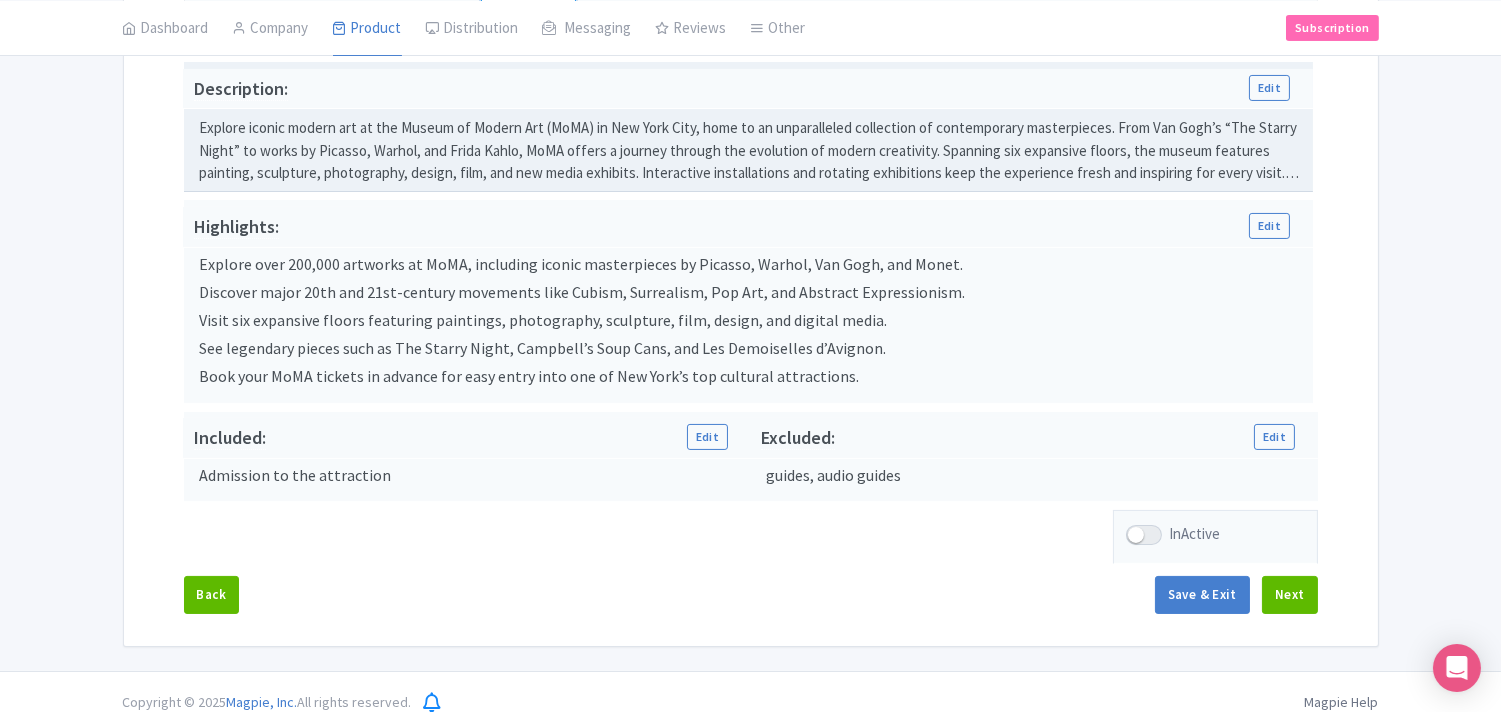 scroll, scrollTop: 620, scrollLeft: 0, axis: vertical 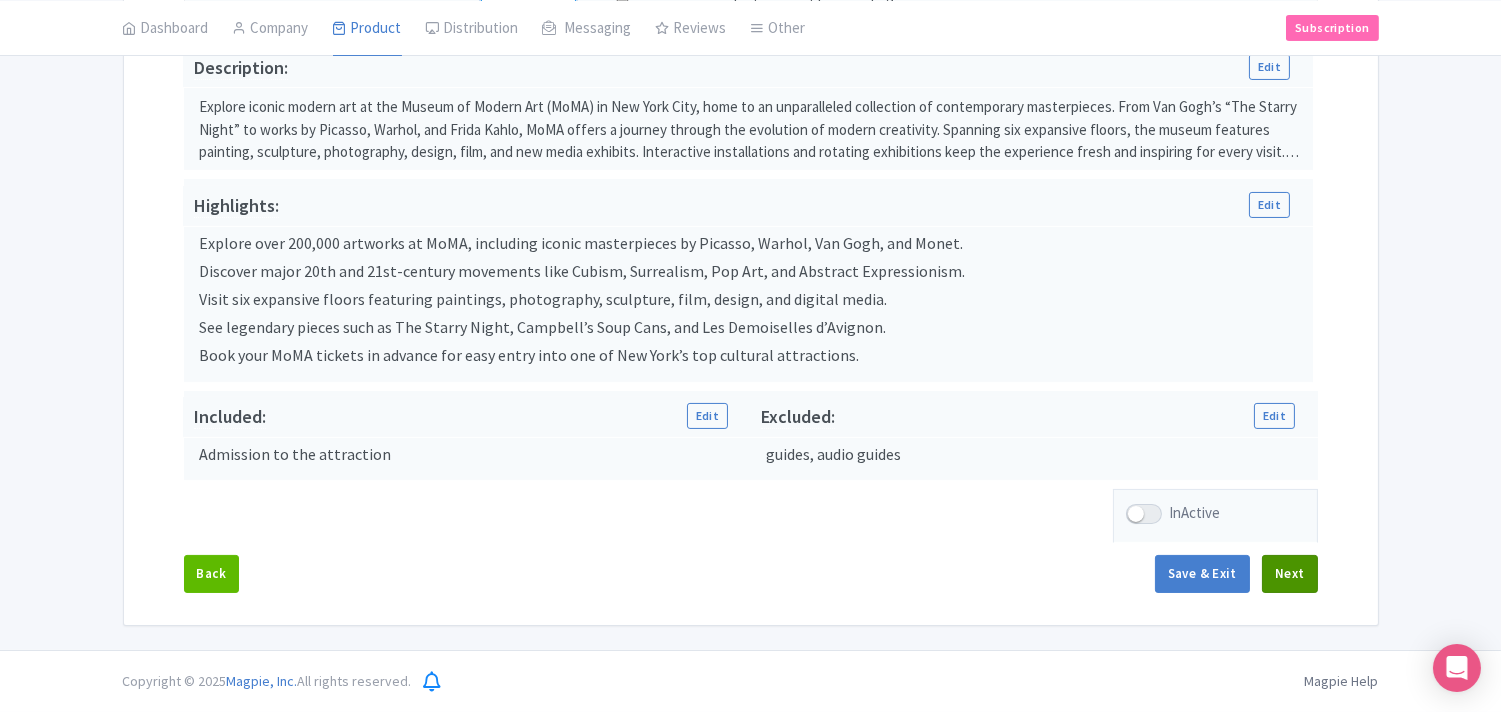 type on "0" 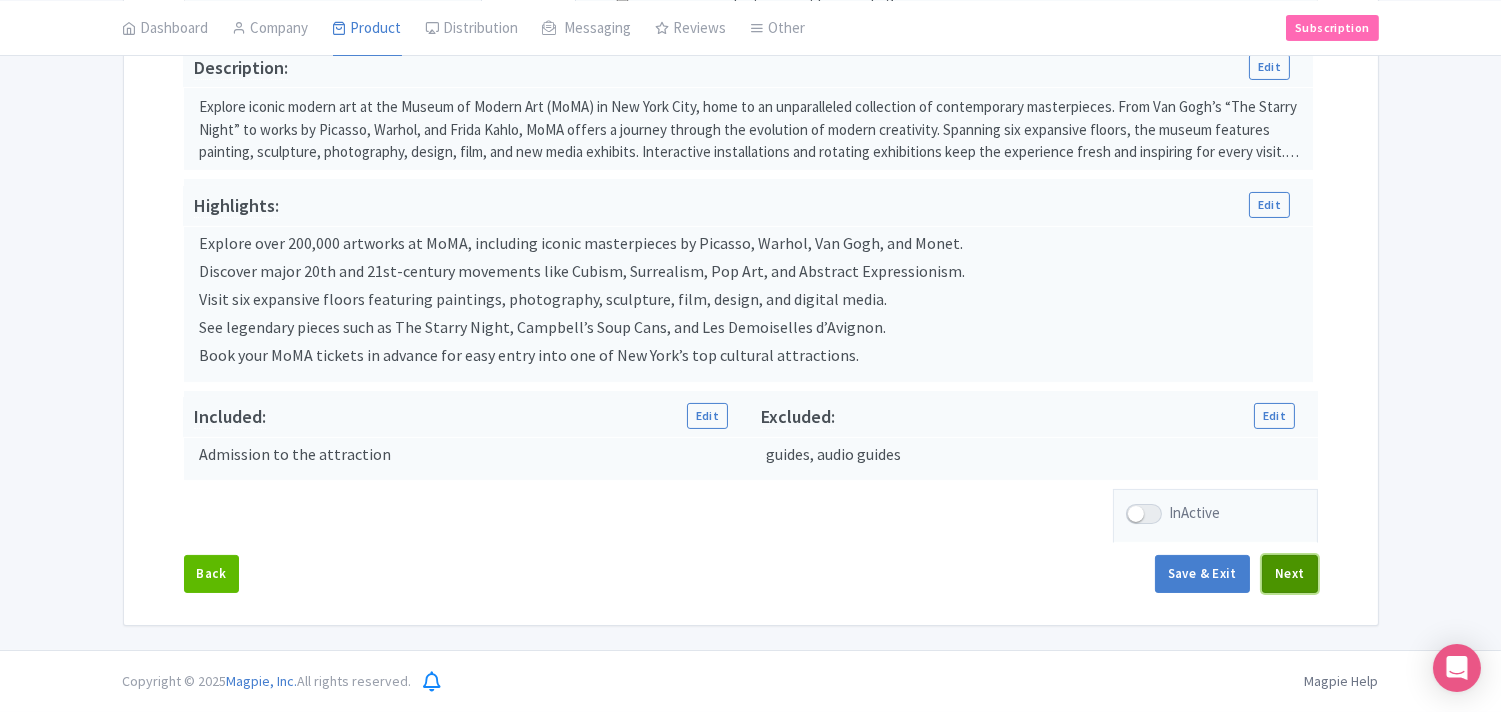 click on "Next" at bounding box center (1290, 574) 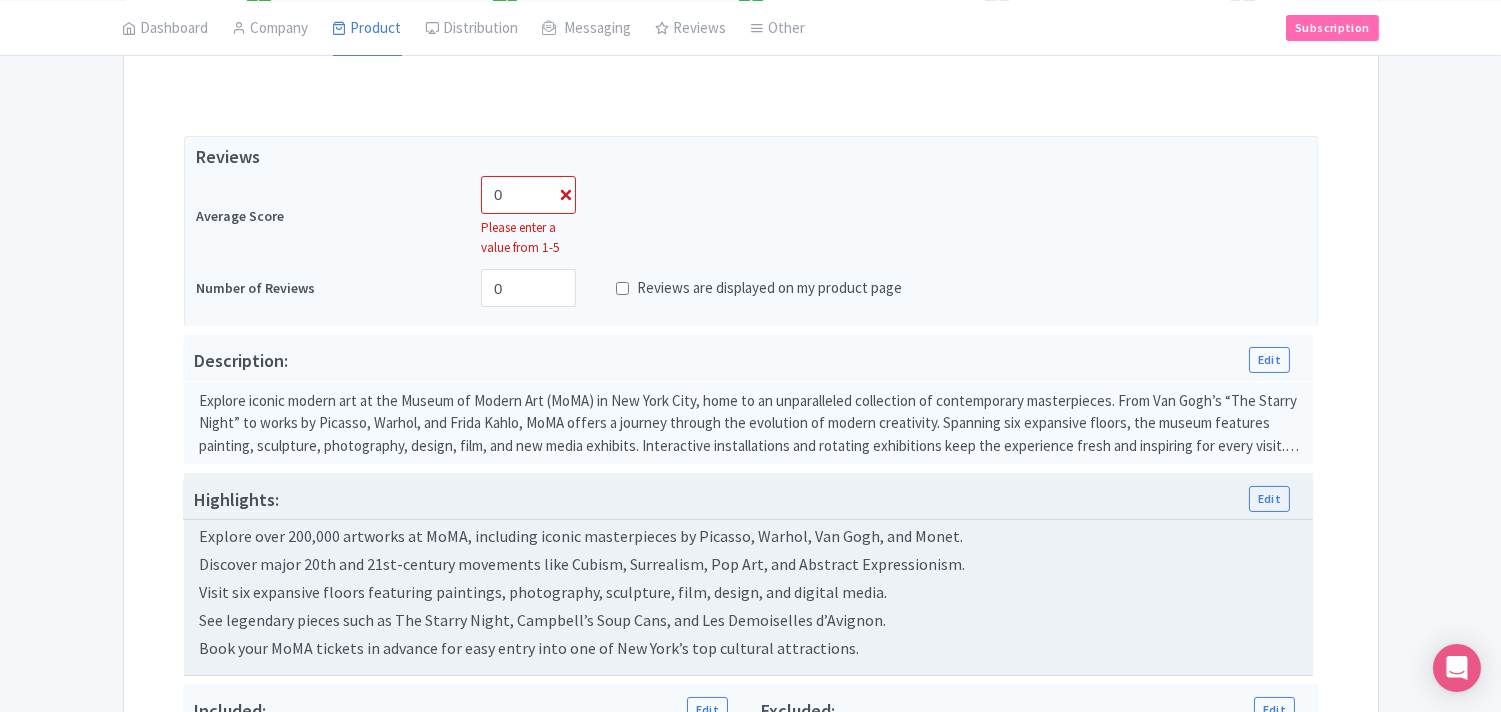 scroll, scrollTop: 330, scrollLeft: 0, axis: vertical 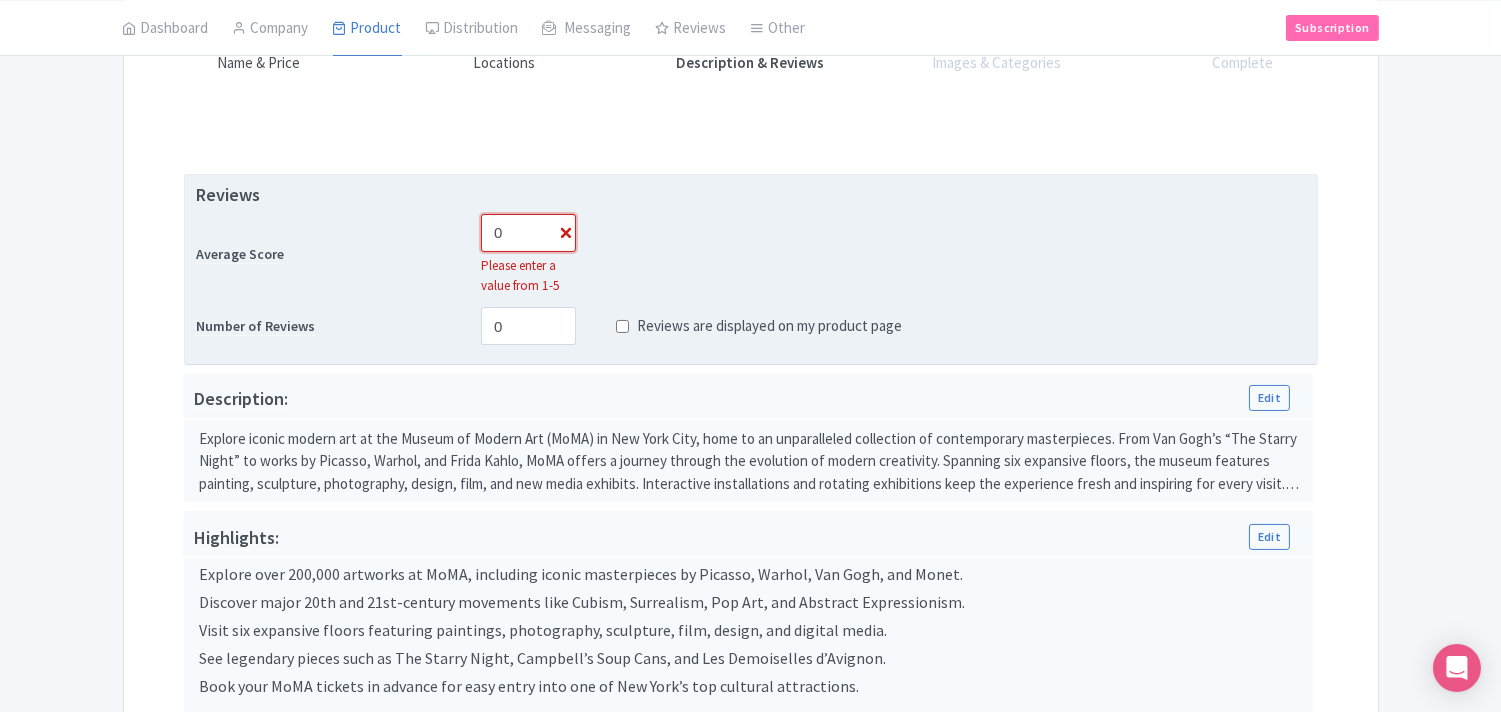 drag, startPoint x: 510, startPoint y: 228, endPoint x: 471, endPoint y: 235, distance: 39.623226 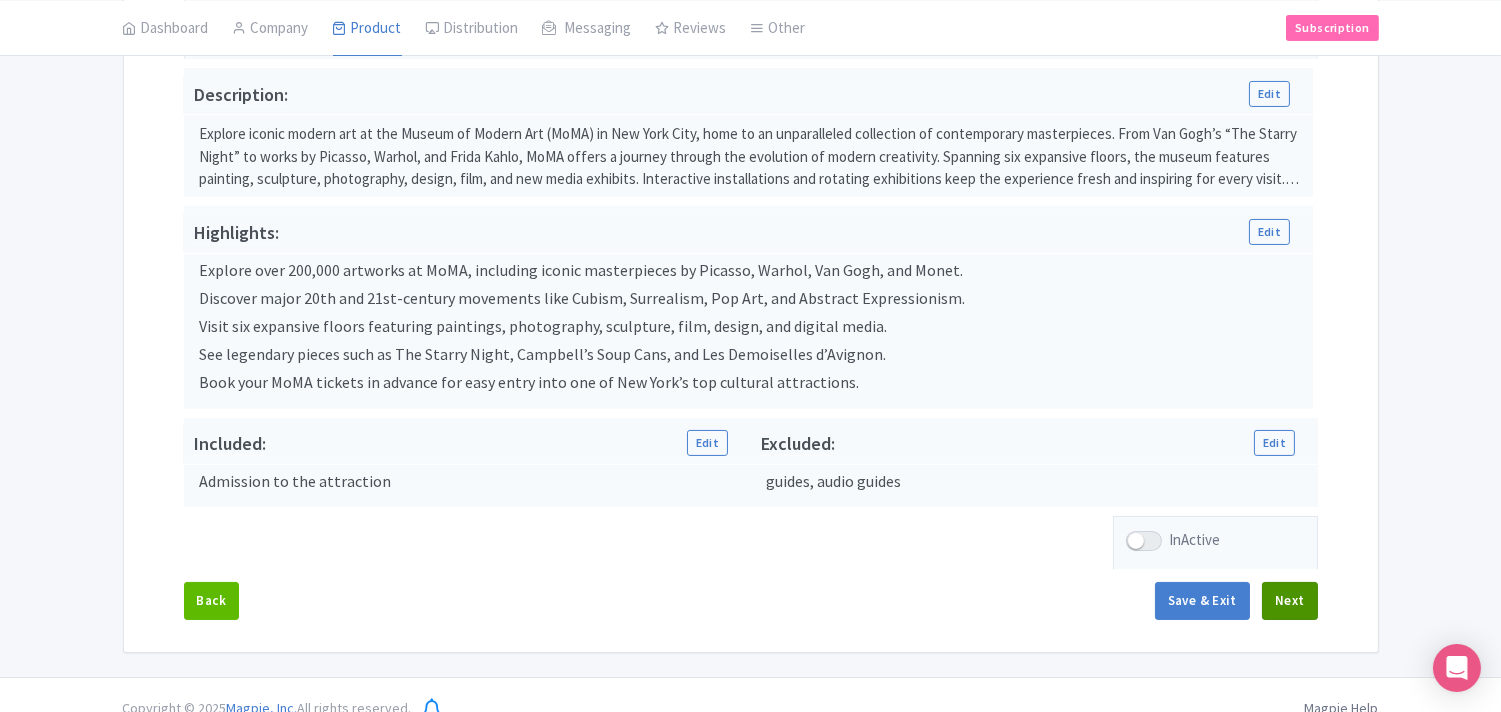 scroll, scrollTop: 620, scrollLeft: 0, axis: vertical 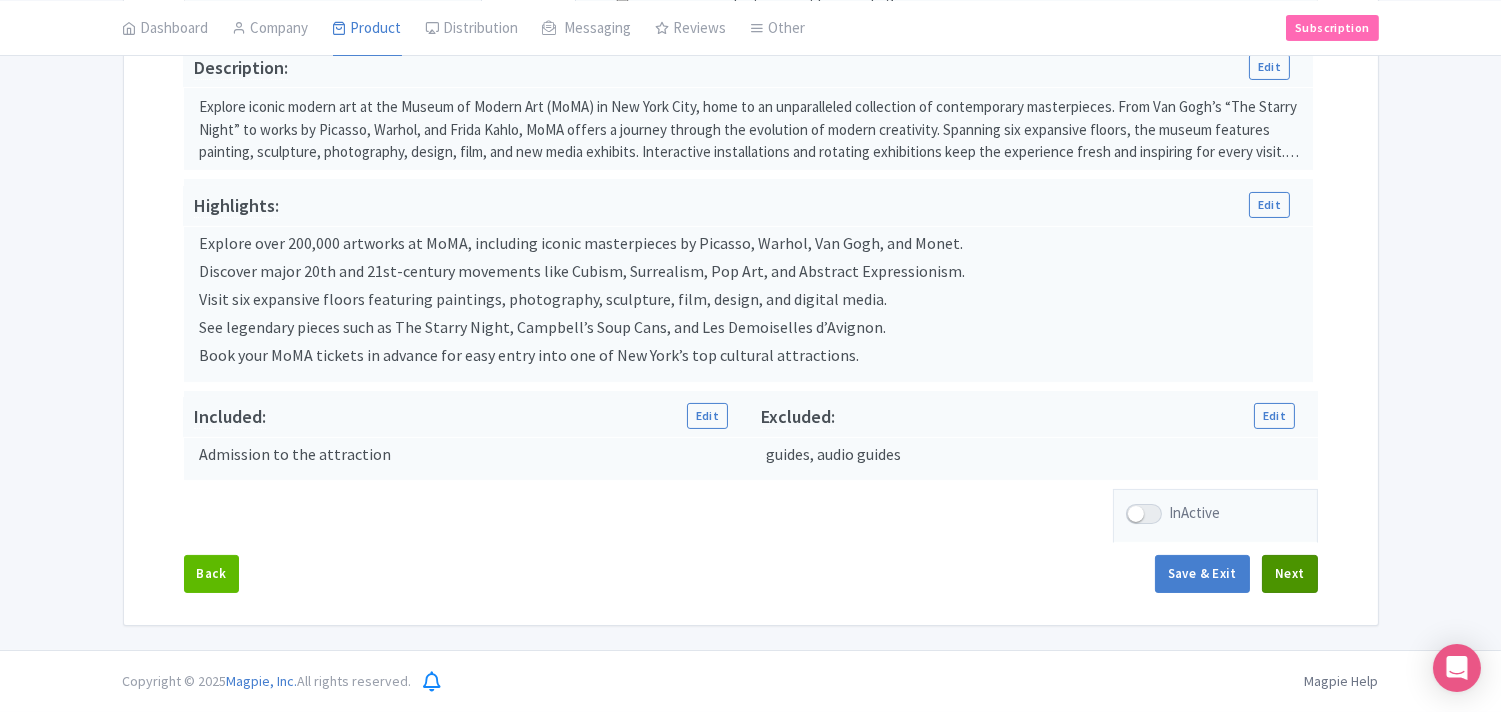 type on "3" 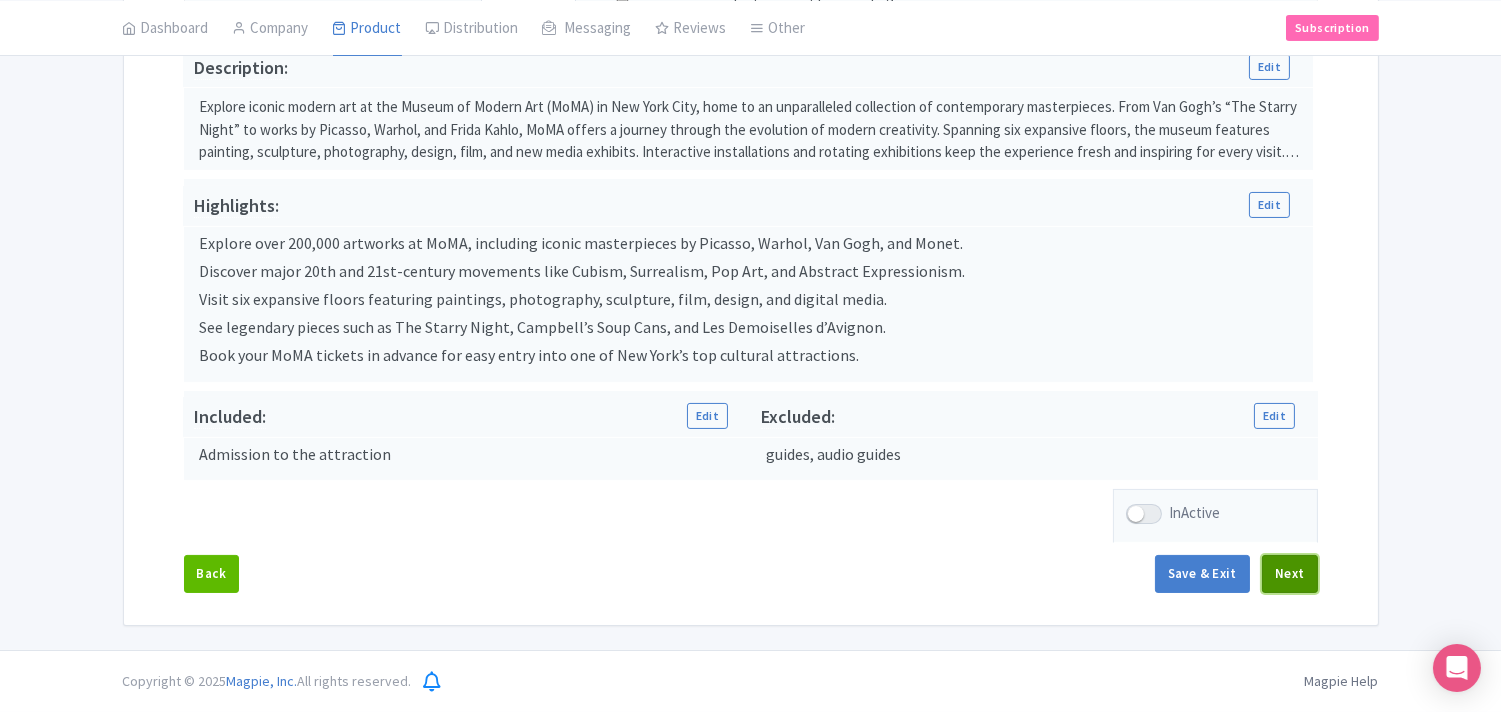 click on "Next" at bounding box center (1290, 574) 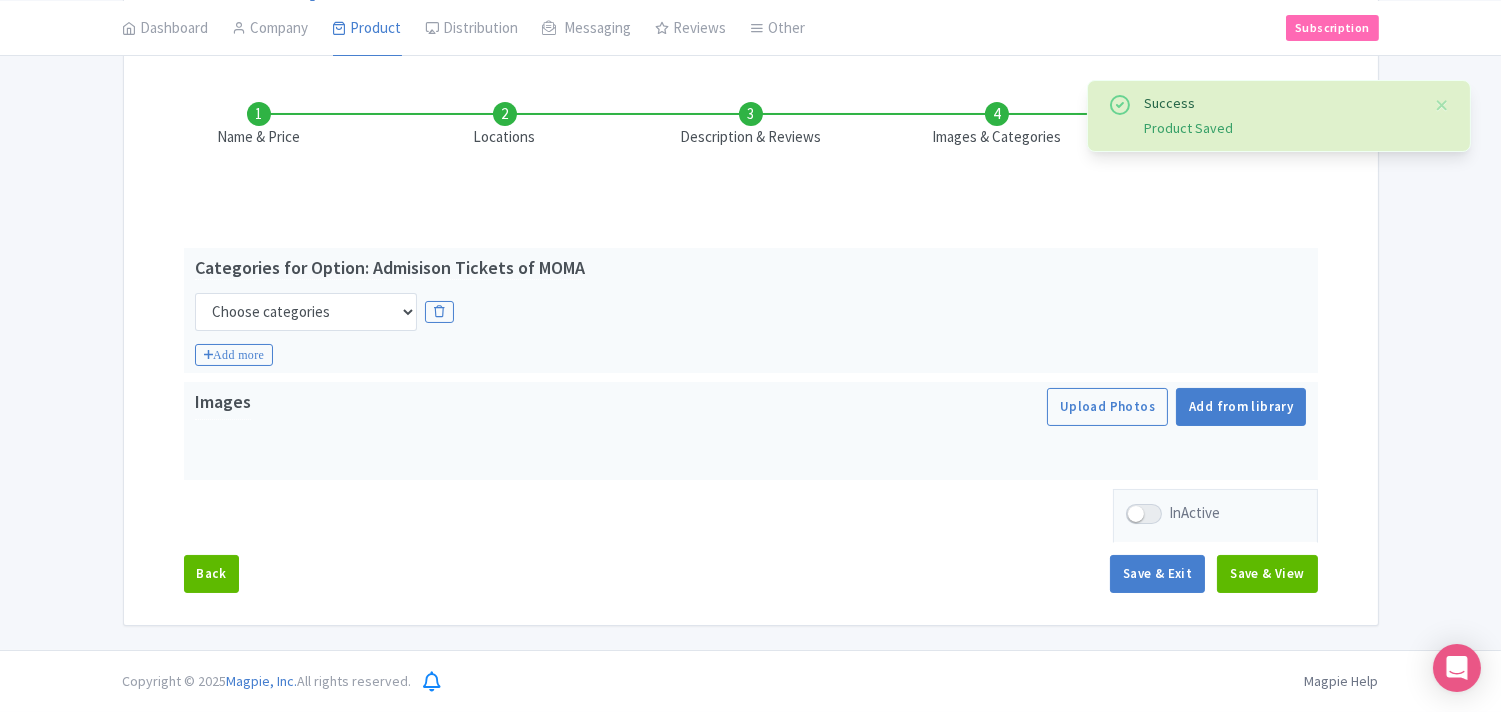 scroll, scrollTop: 257, scrollLeft: 0, axis: vertical 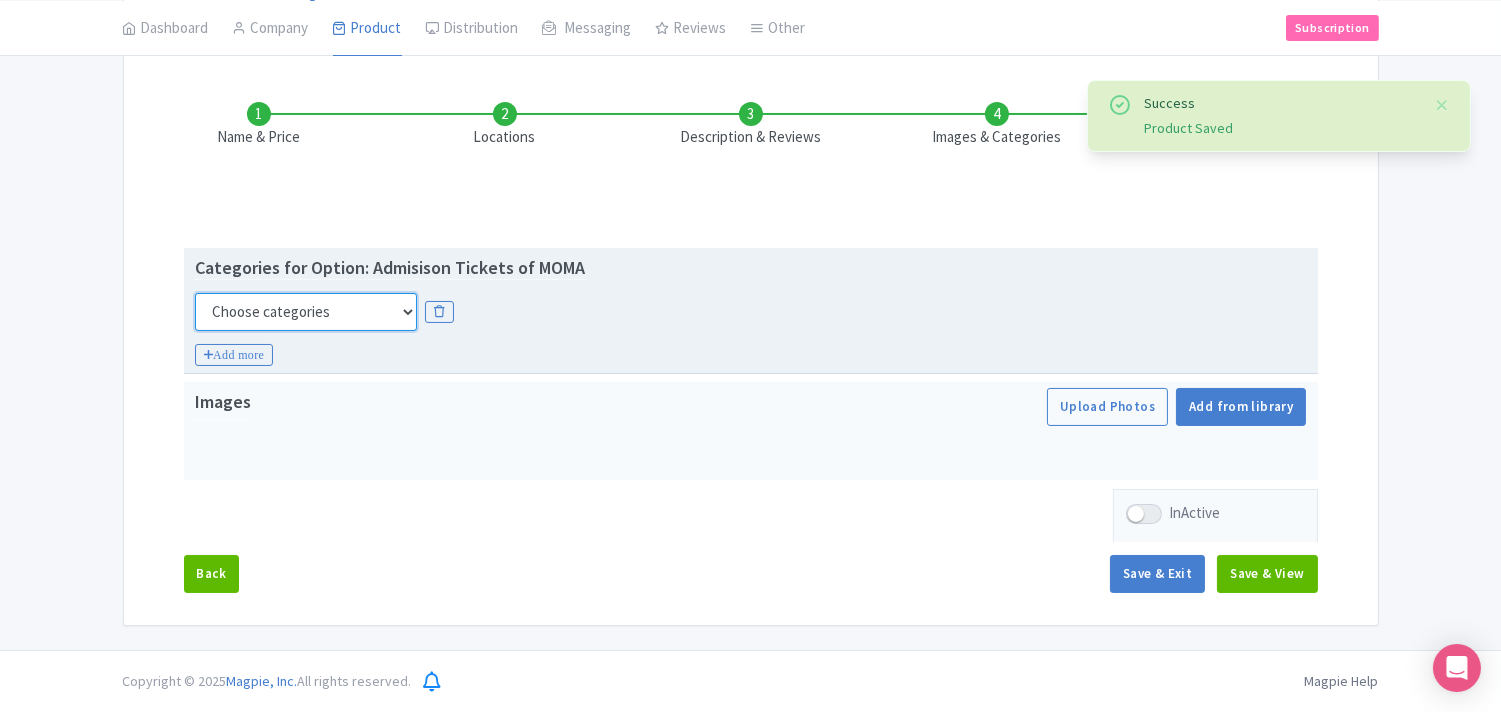 click on "Choose categories Adults Only
Animals
Audio Guide
Beaches
Bike Tours
Boat Tours
City Cards
Classes
Day Trips
Family Friendly
Fast Track
Food
Guided Tours
History
Hop On Hop Off
Literature
Live Music
Museums
Nightlife
Outdoors
Private Tours
Romantic
Self Guided
Small Group Tours
Sports
Theme Parks
Walking Tours
Wheelchair Accessible
Recurring Events" at bounding box center (306, 312) 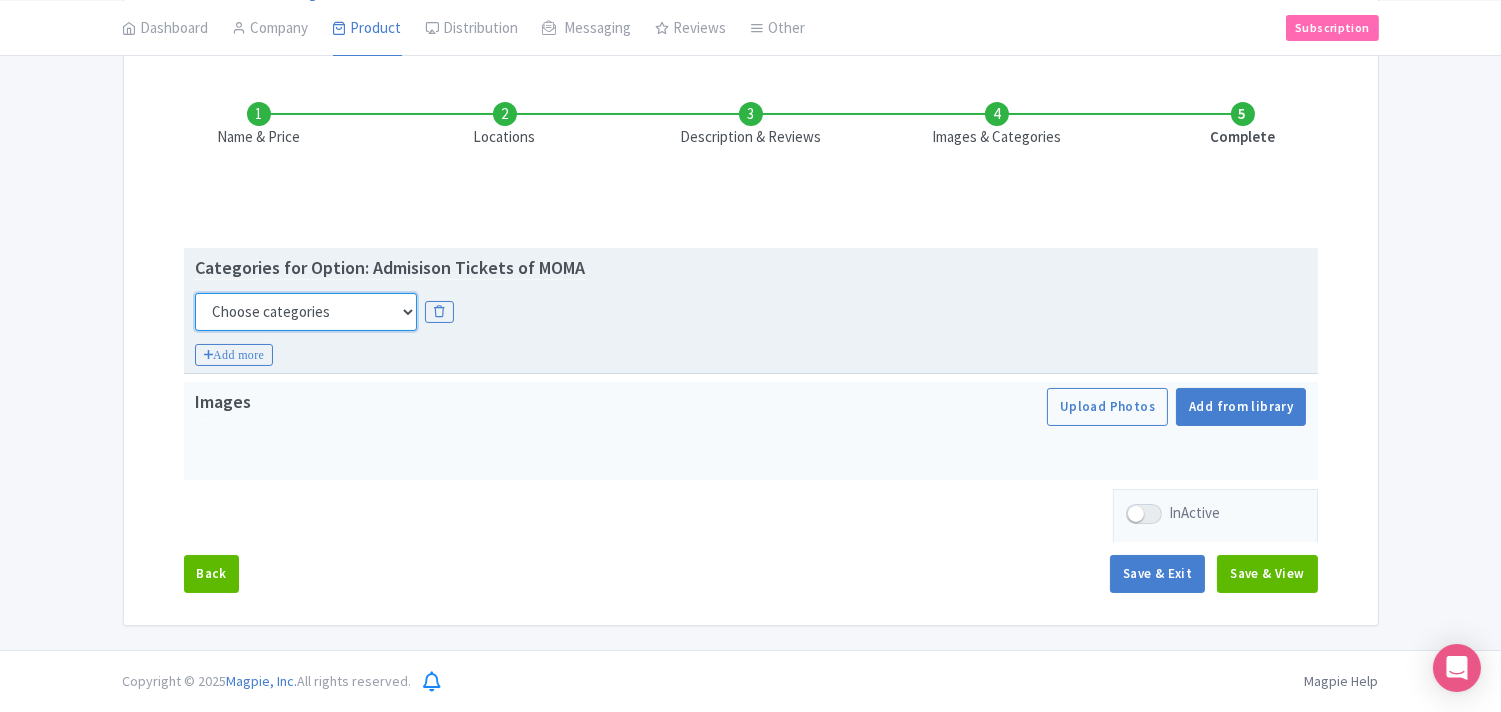 select on "museums" 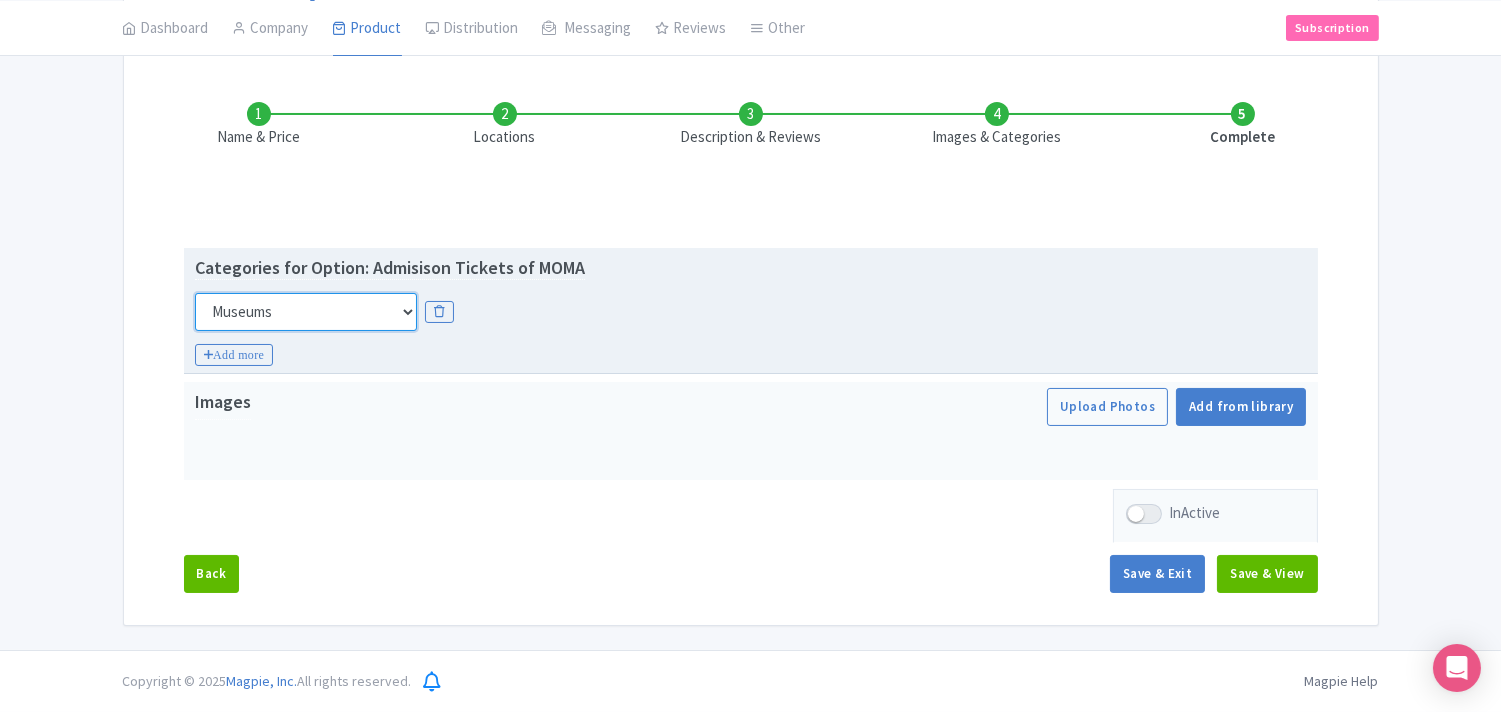 click on "Choose categories Adults Only
Animals
Audio Guide
Beaches
Bike Tours
Boat Tours
City Cards
Classes
Day Trips
Family Friendly
Fast Track
Food
Guided Tours
History
Hop On Hop Off
Literature
Live Music
Museums
Nightlife
Outdoors
Private Tours
Romantic
Self Guided
Small Group Tours
Sports
Theme Parks
Walking Tours
Wheelchair Accessible
Recurring Events" at bounding box center [306, 312] 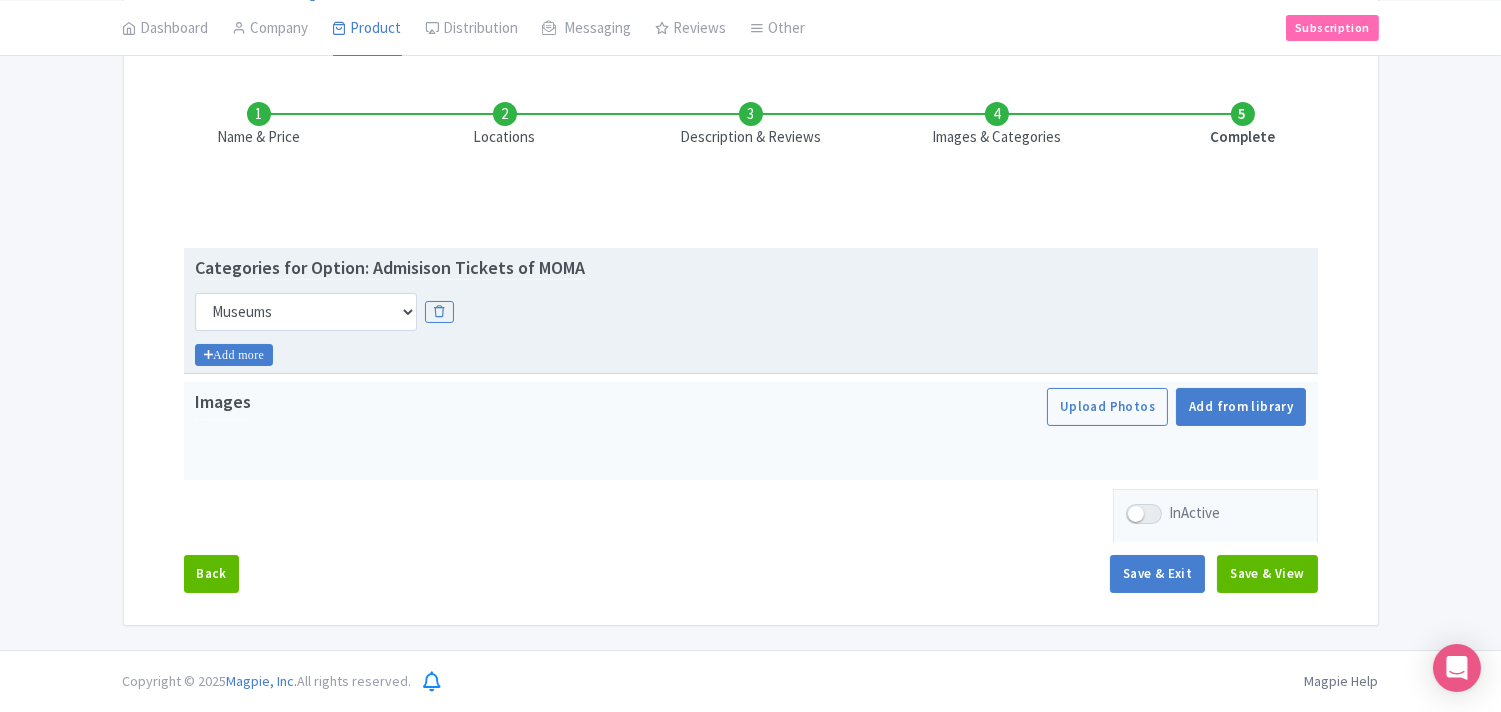 click on "Add more" at bounding box center [234, 355] 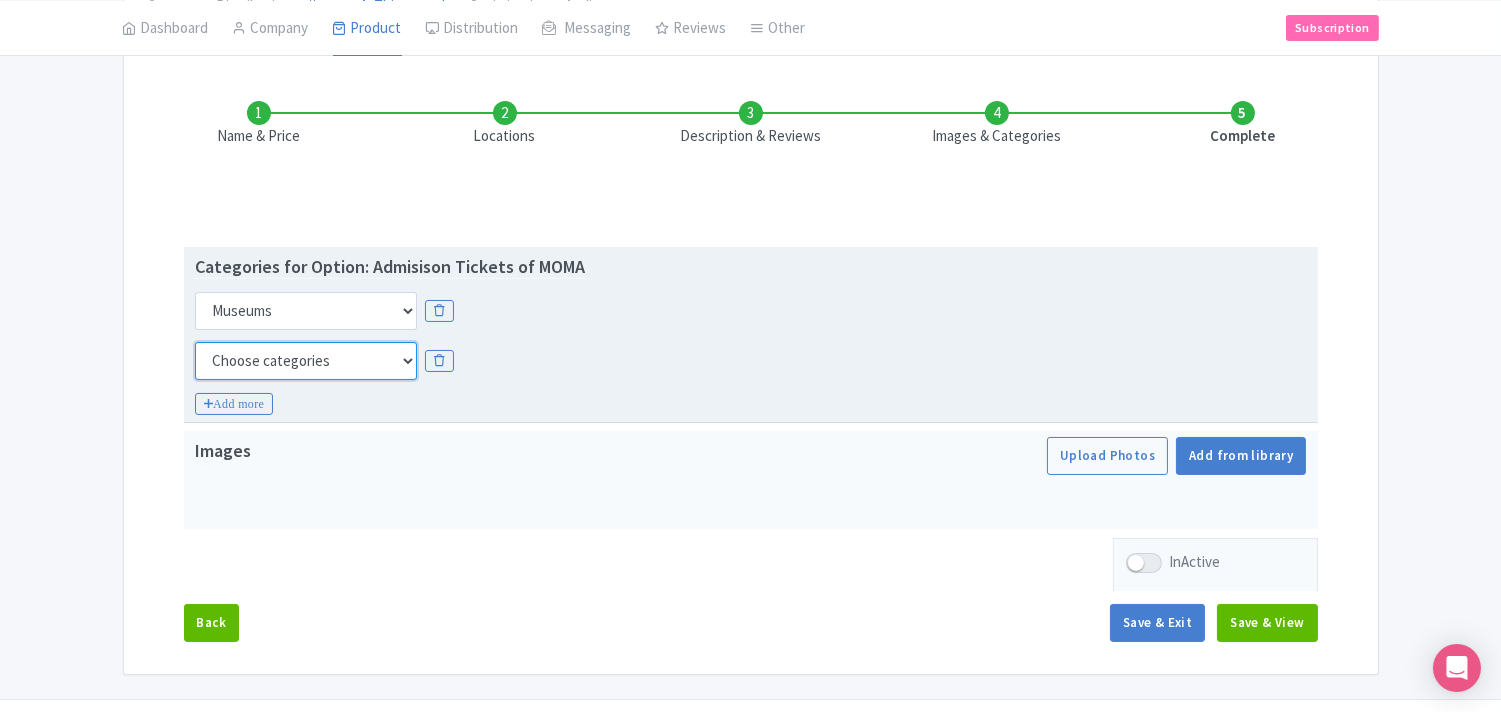 click on "Choose categories Adults Only
Animals
Audio Guide
Beaches
Bike Tours
Boat Tours
City Cards
Classes
Day Trips
Family Friendly
Fast Track
Food
Guided Tours
History
Hop On Hop Off
Literature
Live Music
Museums
Nightlife
Outdoors
Private Tours
Romantic
Self Guided
Small Group Tours
Sports
Theme Parks
Walking Tours
Wheelchair Accessible
Recurring Events" at bounding box center (306, 361) 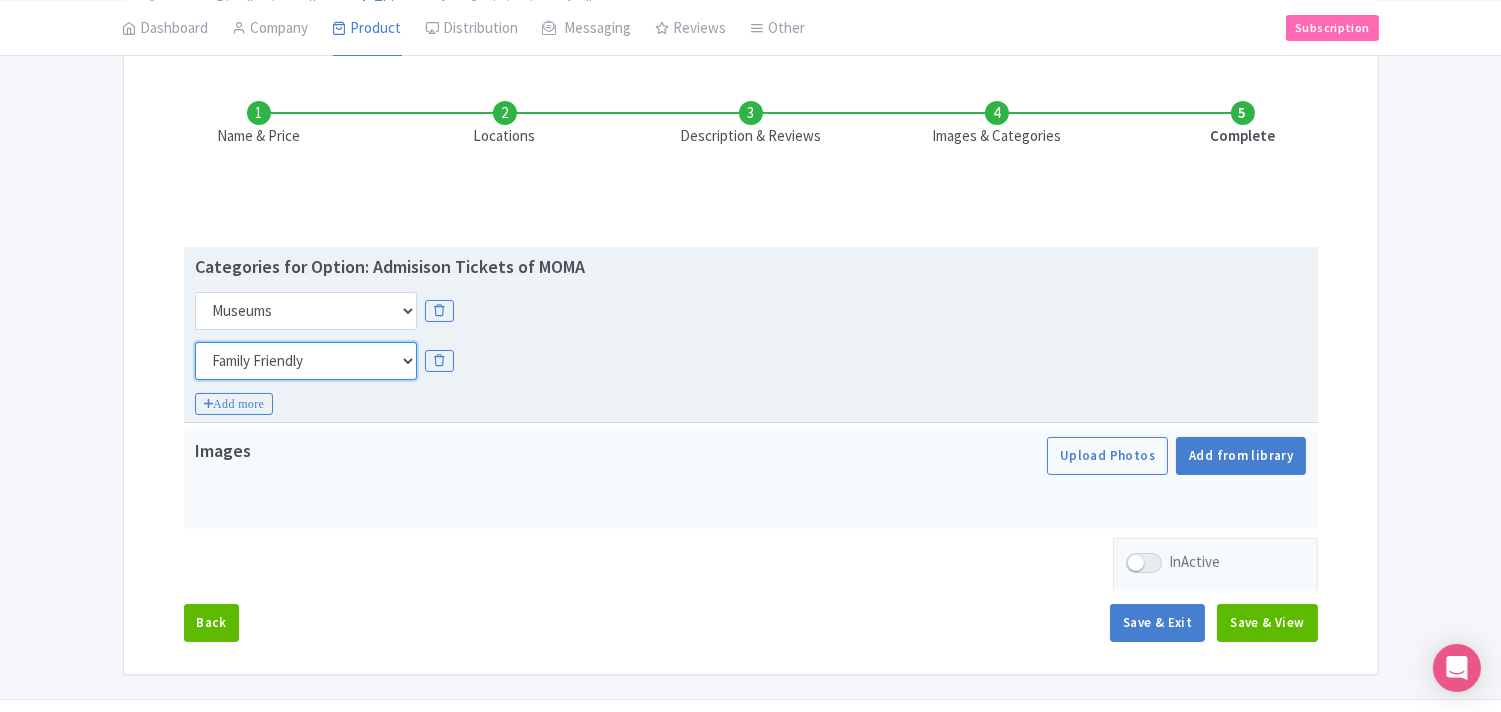 click on "Choose categories Adults Only
Animals
Audio Guide
Beaches
Bike Tours
Boat Tours
City Cards
Classes
Day Trips
Family Friendly
Fast Track
Food
Guided Tours
History
Hop On Hop Off
Literature
Live Music
Museums
Nightlife
Outdoors
Private Tours
Romantic
Self Guided
Small Group Tours
Sports
Theme Parks
Walking Tours
Wheelchair Accessible
Recurring Events" at bounding box center (306, 361) 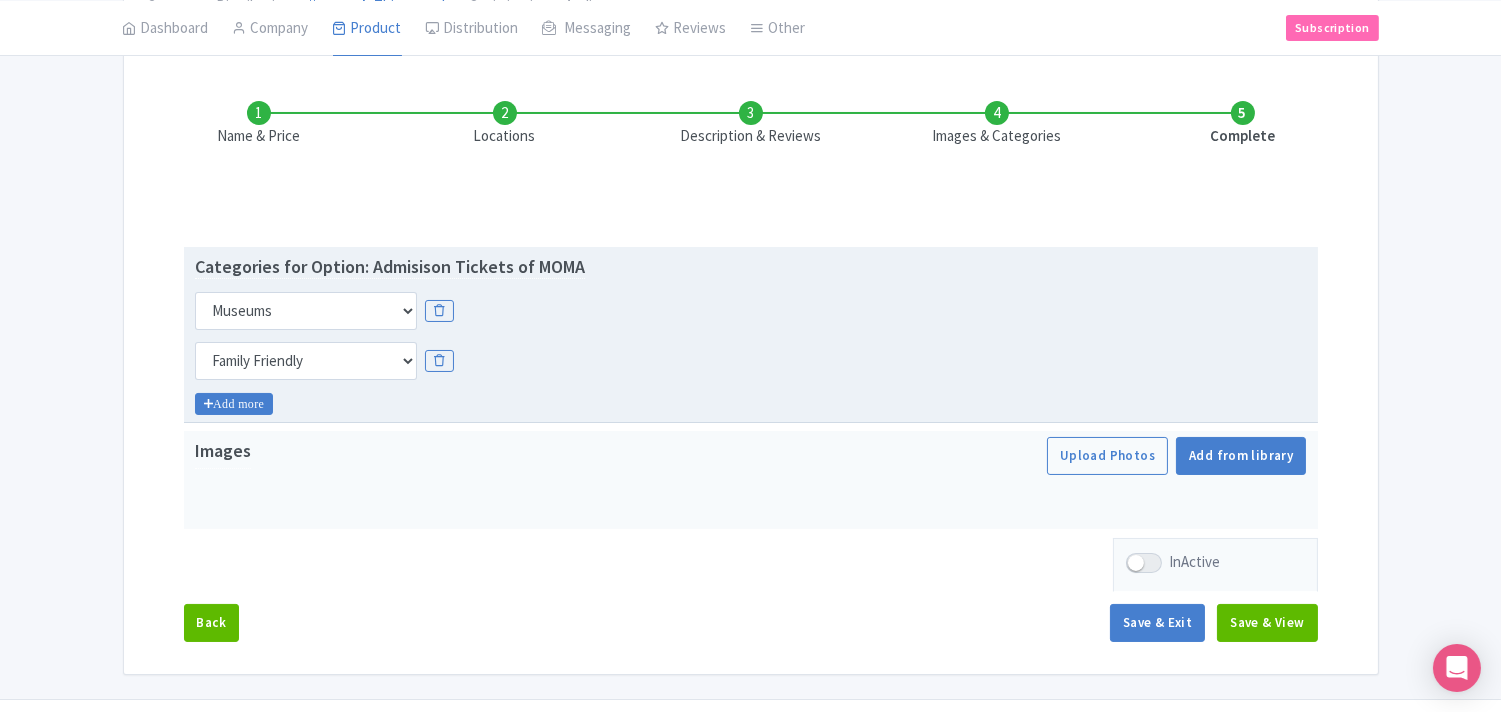 click on "Add more" at bounding box center (234, 404) 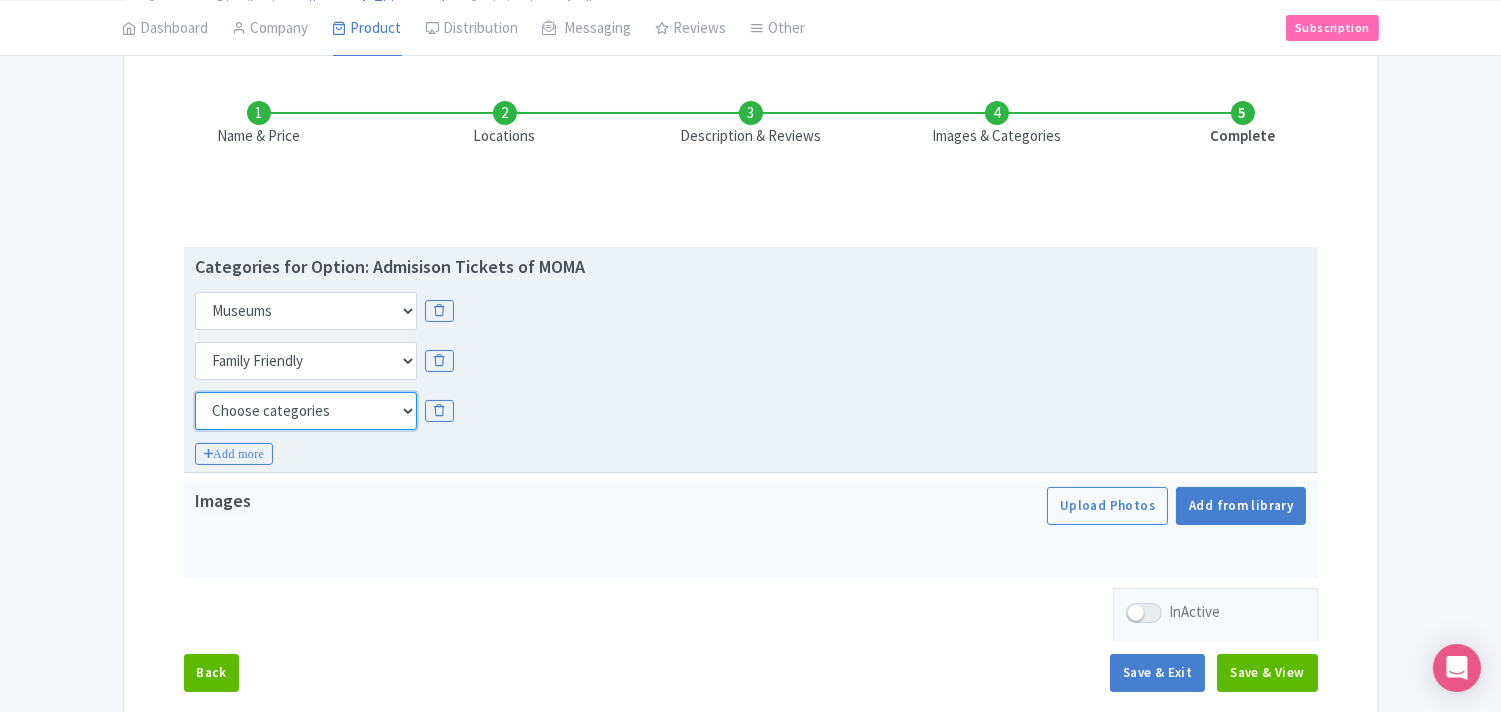 click on "Choose categories Adults Only
Animals
Audio Guide
Beaches
Bike Tours
Boat Tours
City Cards
Classes
Day Trips
Family Friendly
Fast Track
Food
Guided Tours
History
Hop On Hop Off
Literature
Live Music
Museums
Nightlife
Outdoors
Private Tours
Romantic
Self Guided
Small Group Tours
Sports
Theme Parks
Walking Tours
Wheelchair Accessible
Recurring Events" at bounding box center (306, 411) 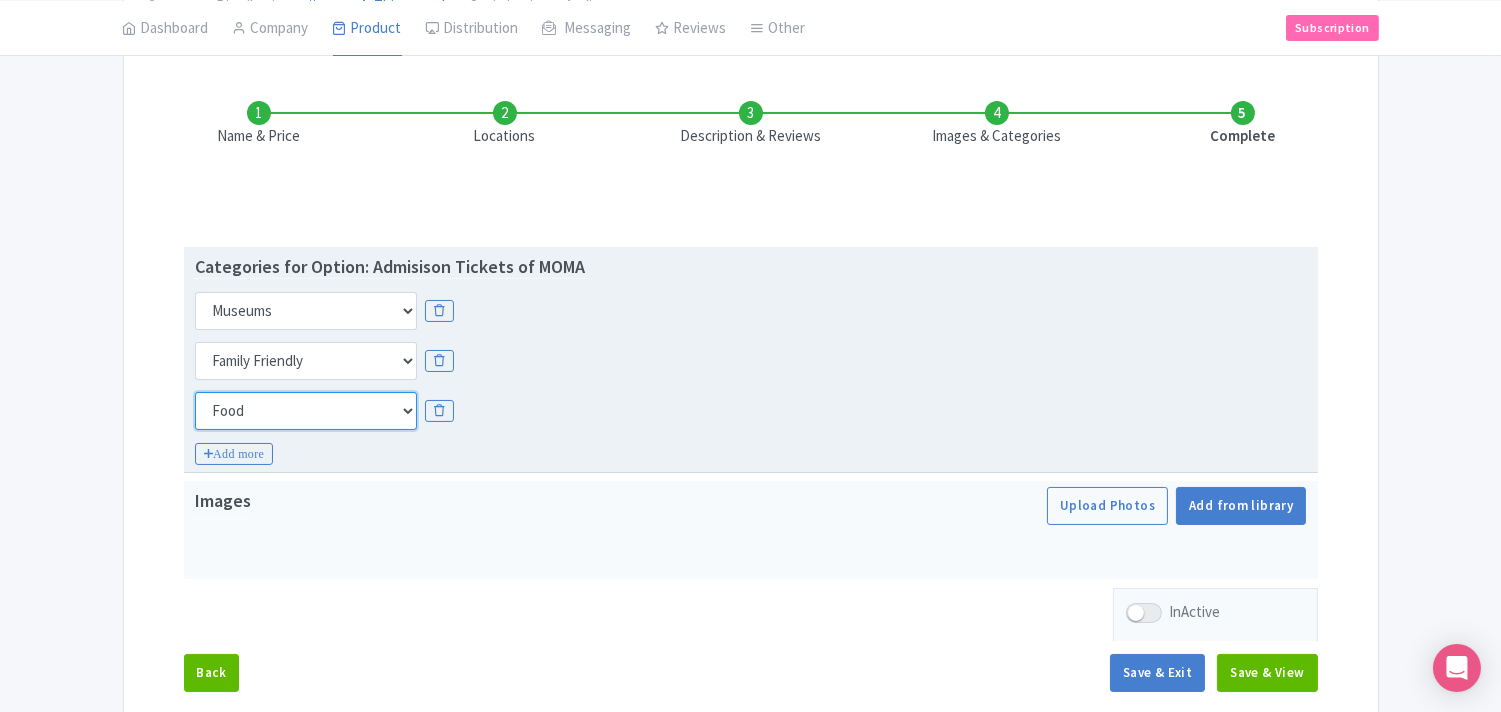 click on "Choose categories Adults Only
Animals
Audio Guide
Beaches
Bike Tours
Boat Tours
City Cards
Classes
Day Trips
Family Friendly
Fast Track
Food
Guided Tours
History
Hop On Hop Off
Literature
Live Music
Museums
Nightlife
Outdoors
Private Tours
Romantic
Self Guided
Small Group Tours
Sports
Theme Parks
Walking Tours
Wheelchair Accessible
Recurring Events" at bounding box center (306, 411) 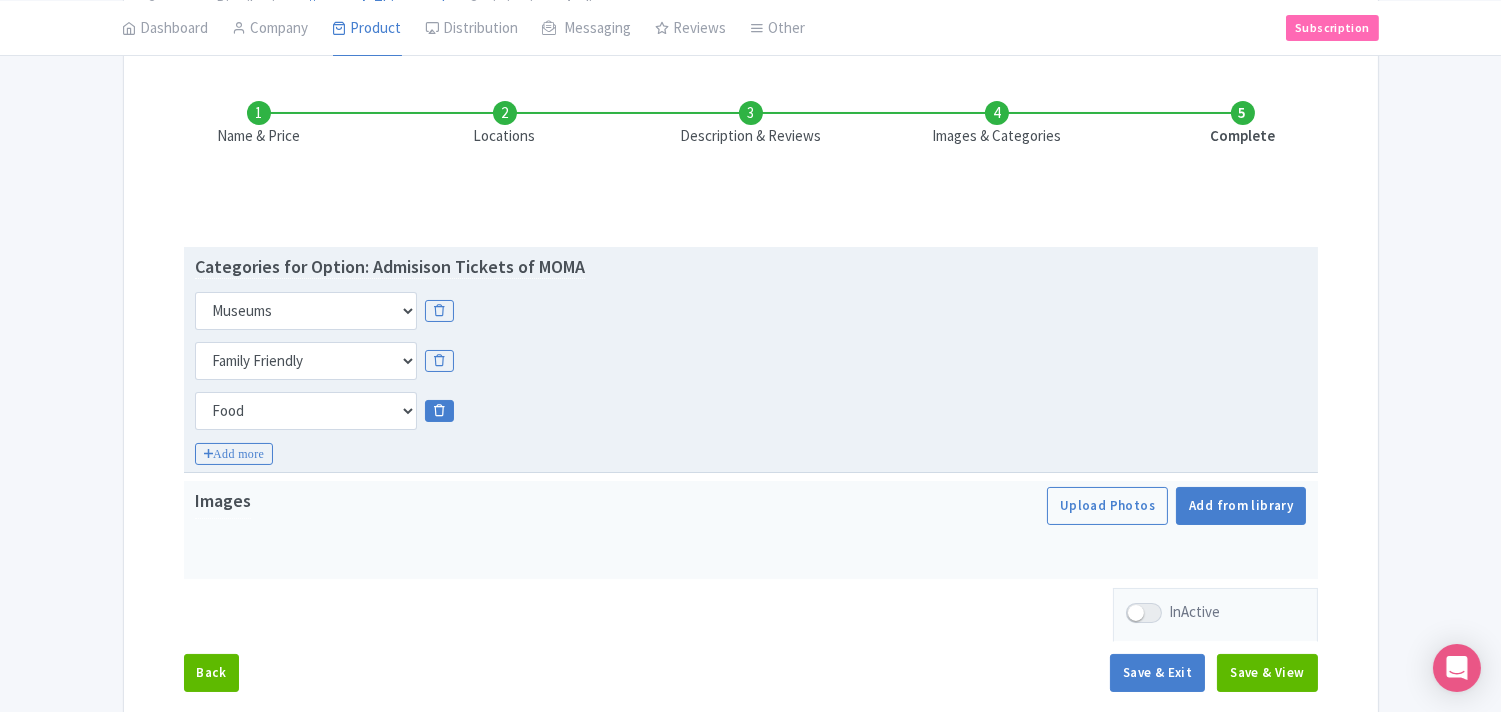 click at bounding box center [439, 411] 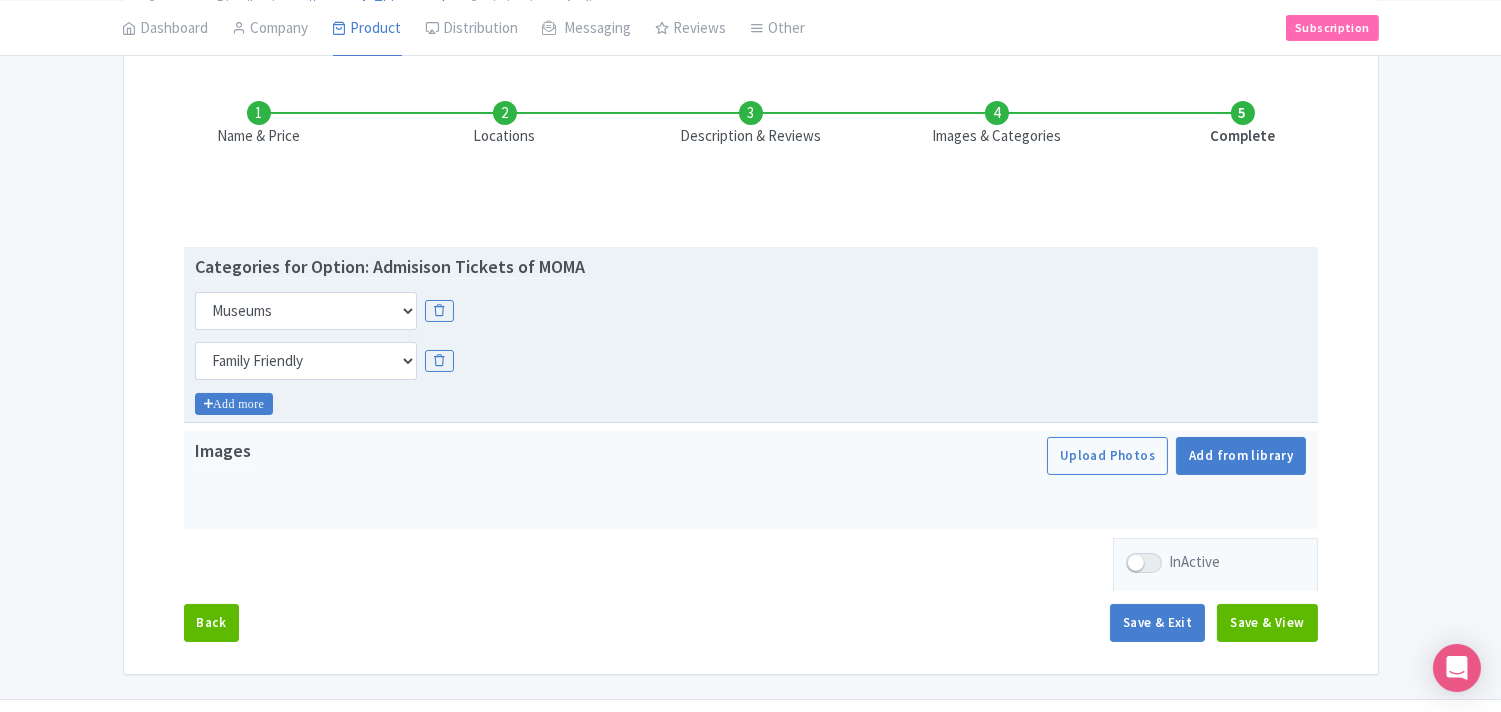 click on "Add more" at bounding box center (234, 404) 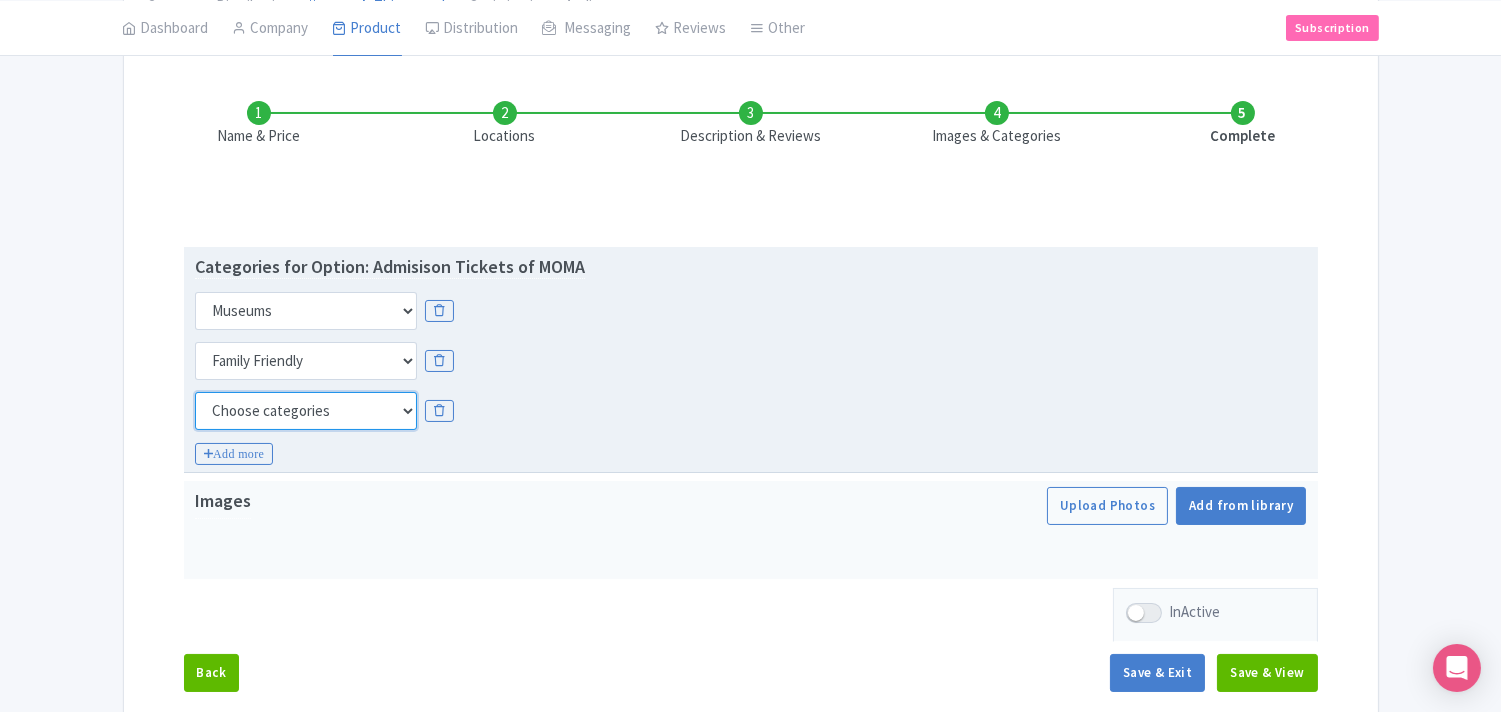 click on "Choose categories Adults Only
Animals
Audio Guide
Beaches
Bike Tours
Boat Tours
City Cards
Classes
Day Trips
Family Friendly
Fast Track
Food
Guided Tours
History
Hop On Hop Off
Literature
Live Music
Museums
Nightlife
Outdoors
Private Tours
Romantic
Self Guided
Small Group Tours
Sports
Theme Parks
Walking Tours
Wheelchair Accessible
Recurring Events" at bounding box center (306, 411) 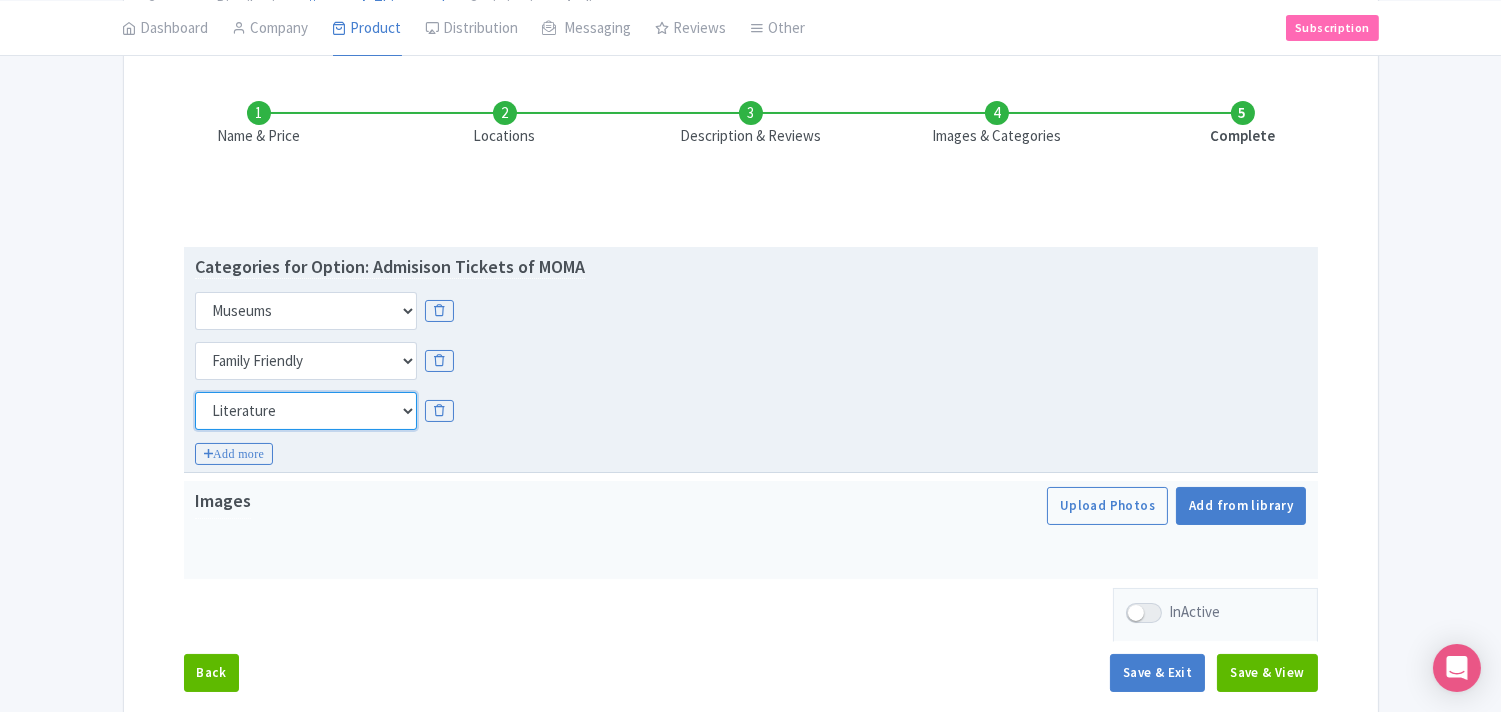 click on "Choose categories Adults Only
Animals
Audio Guide
Beaches
Bike Tours
Boat Tours
City Cards
Classes
Day Trips
Family Friendly
Fast Track
Food
Guided Tours
History
Hop On Hop Off
Literature
Live Music
Museums
Nightlife
Outdoors
Private Tours
Romantic
Self Guided
Small Group Tours
Sports
Theme Parks
Walking Tours
Wheelchair Accessible
Recurring Events" at bounding box center (306, 411) 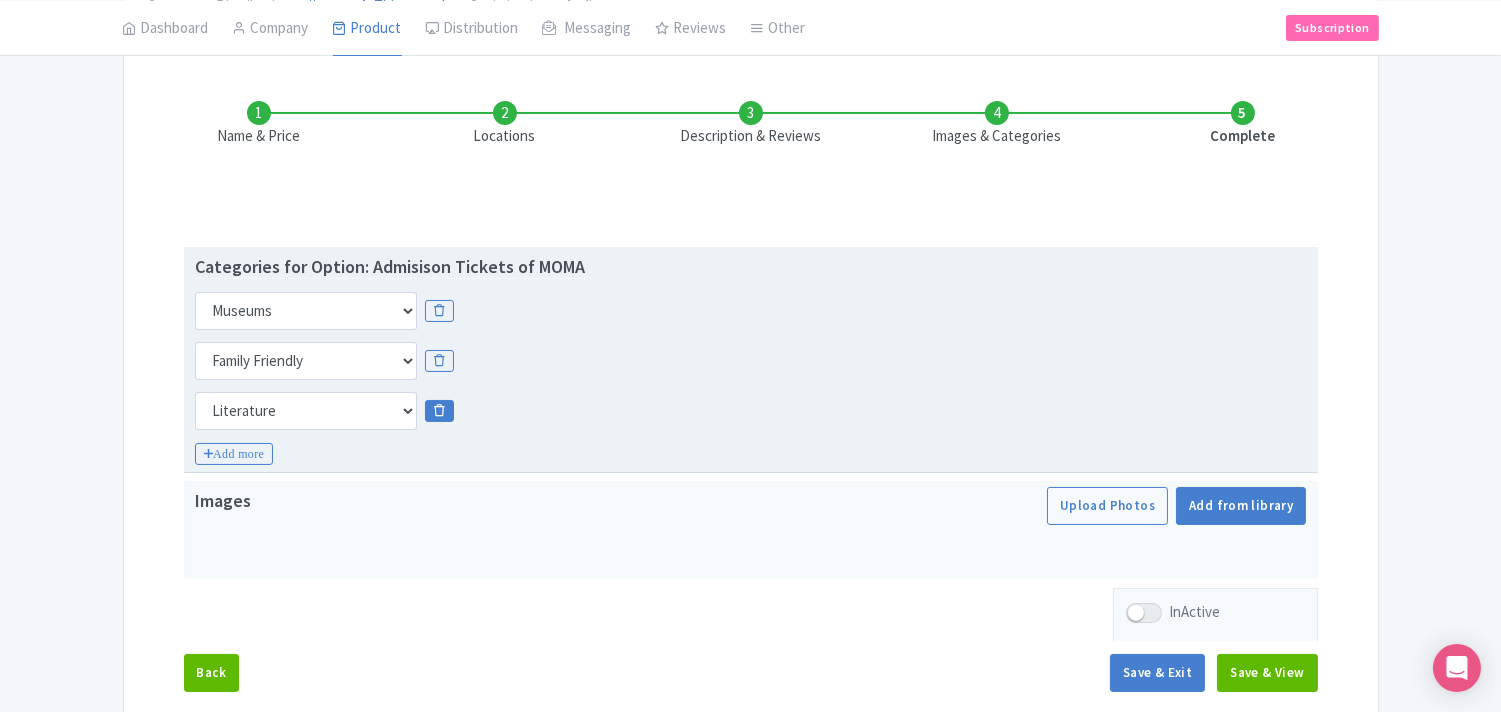 click at bounding box center (439, 411) 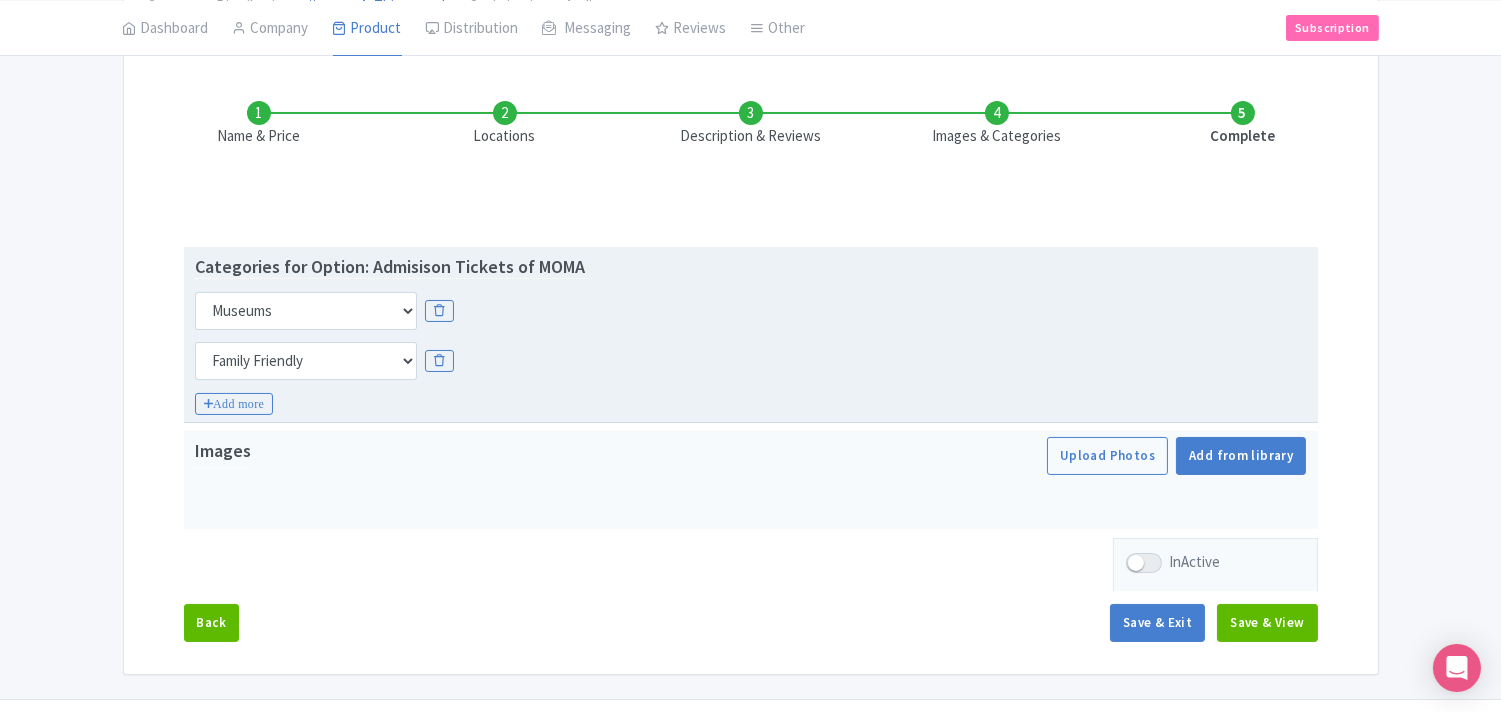 scroll, scrollTop: 307, scrollLeft: 0, axis: vertical 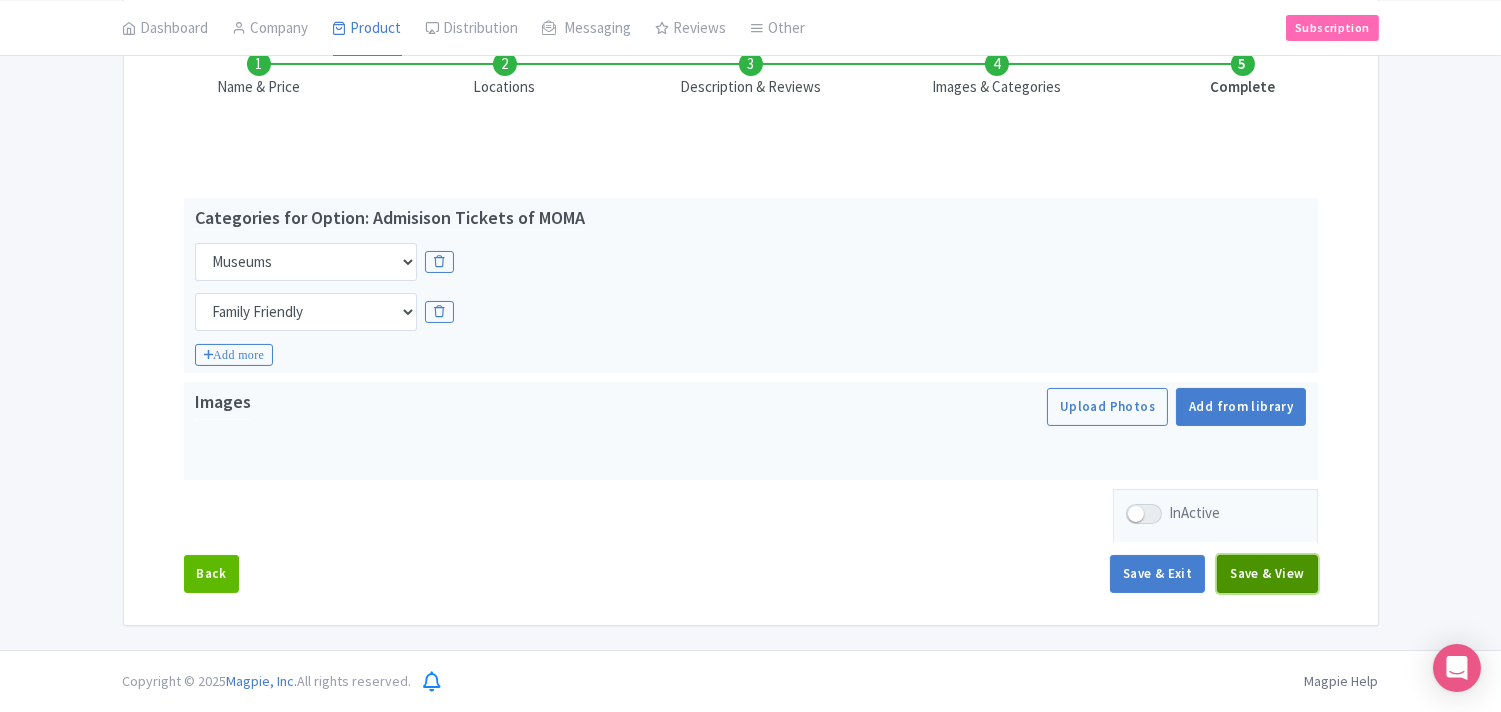 click on "Save & View" at bounding box center (1267, 574) 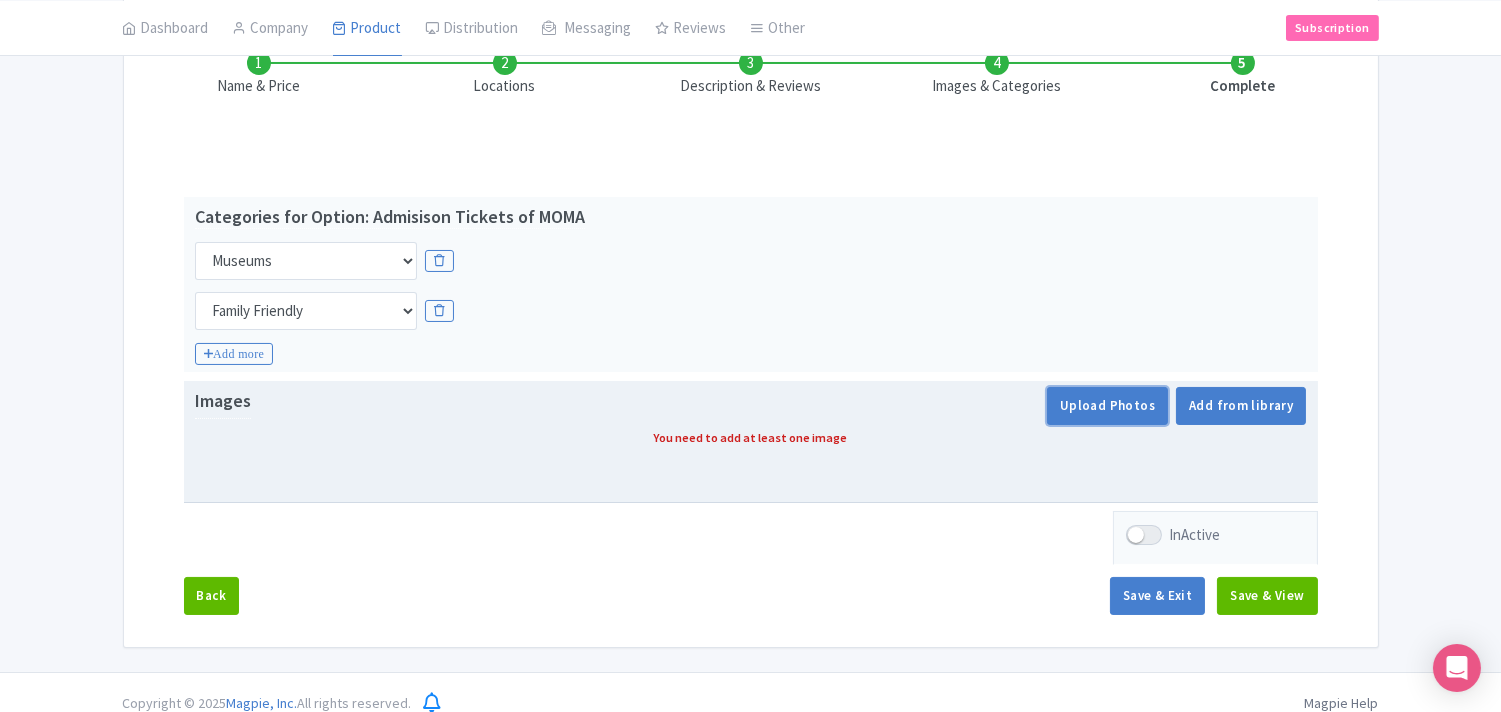 click on "Upload Photos" at bounding box center (1107, 406) 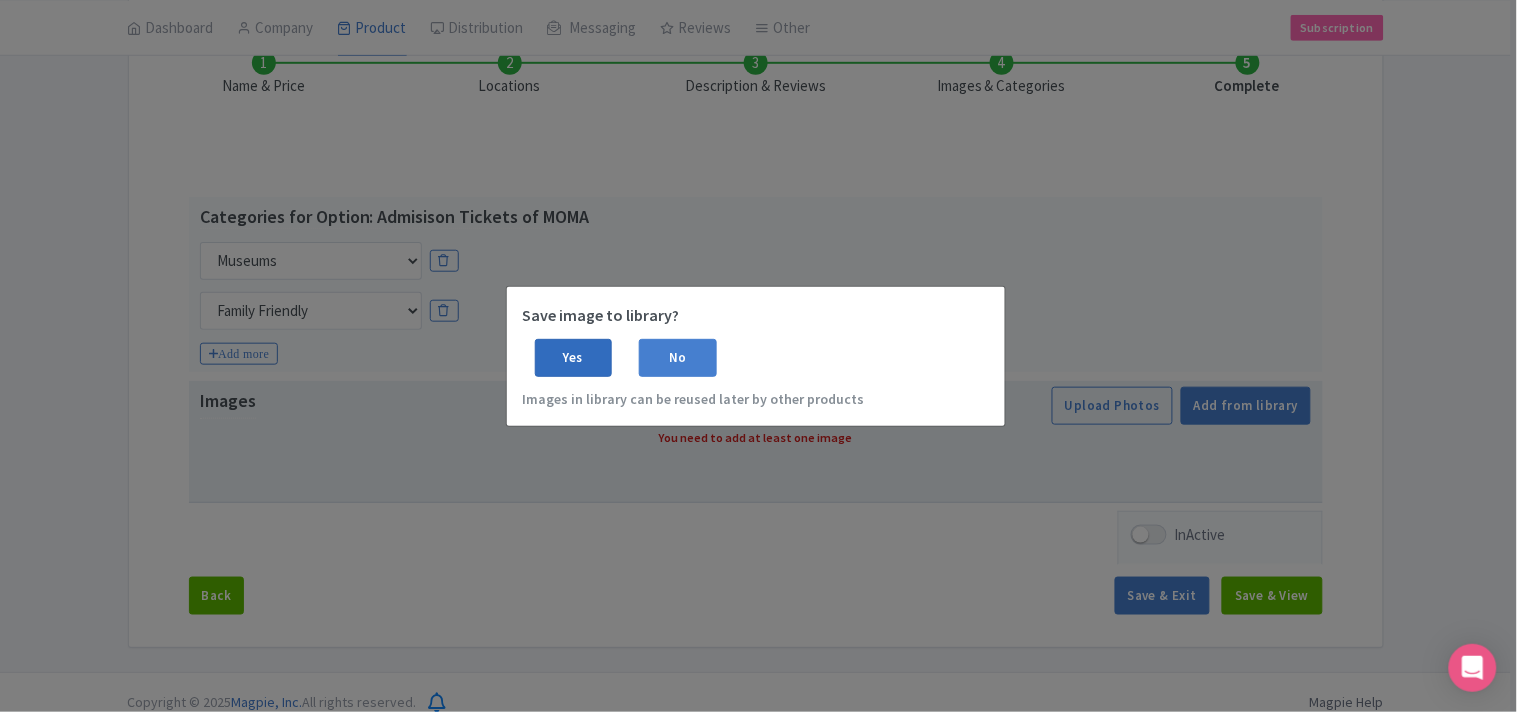 click on "Yes" at bounding box center [574, 358] 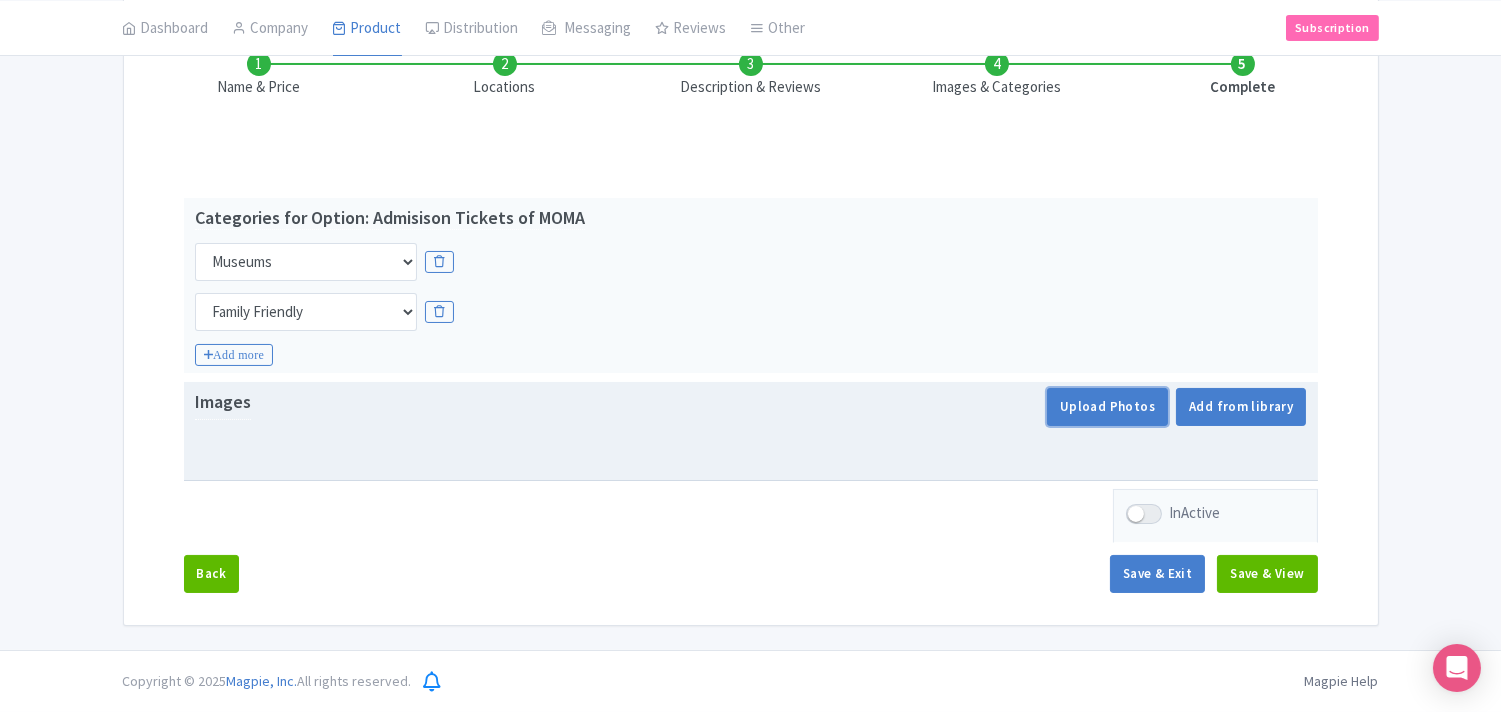 click on "Upload Photos" at bounding box center (1107, 407) 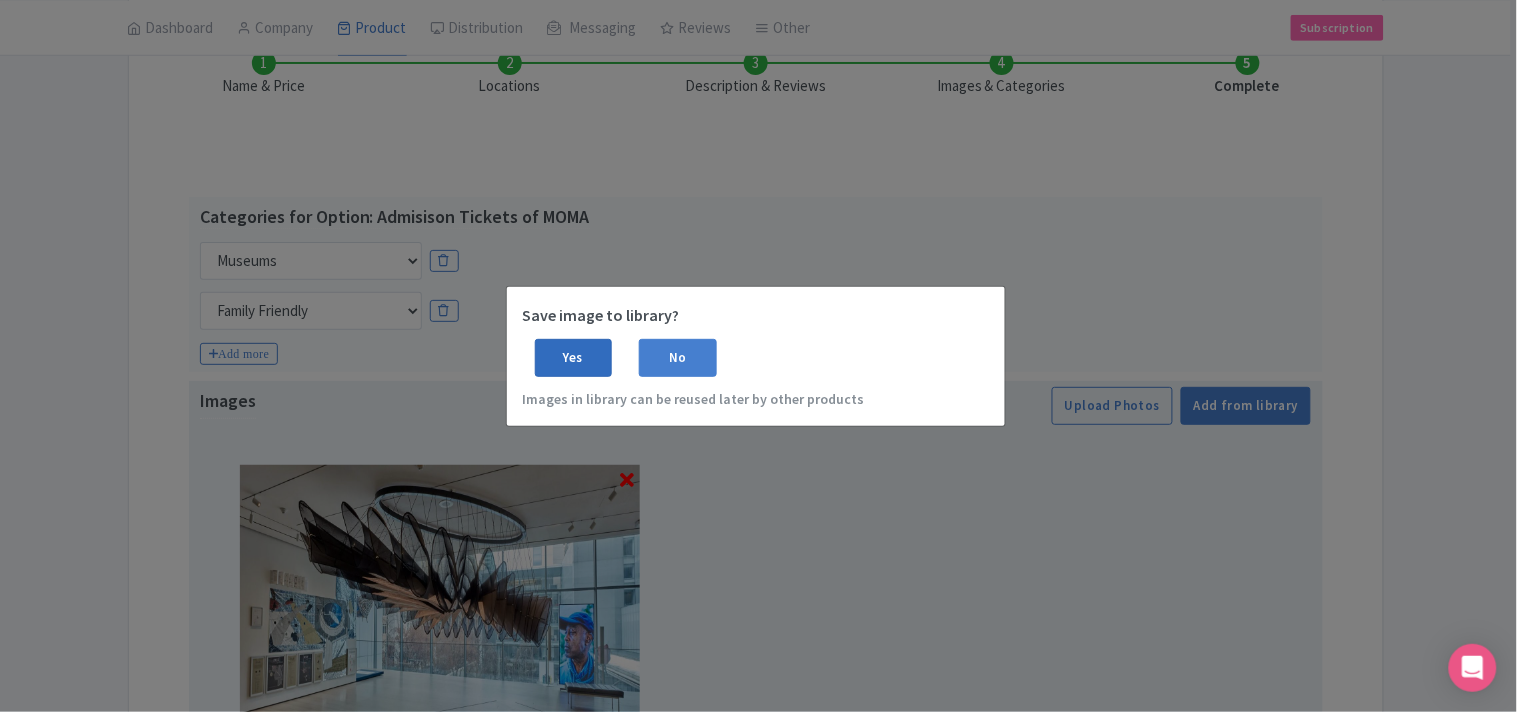 click on "Yes" at bounding box center [574, 358] 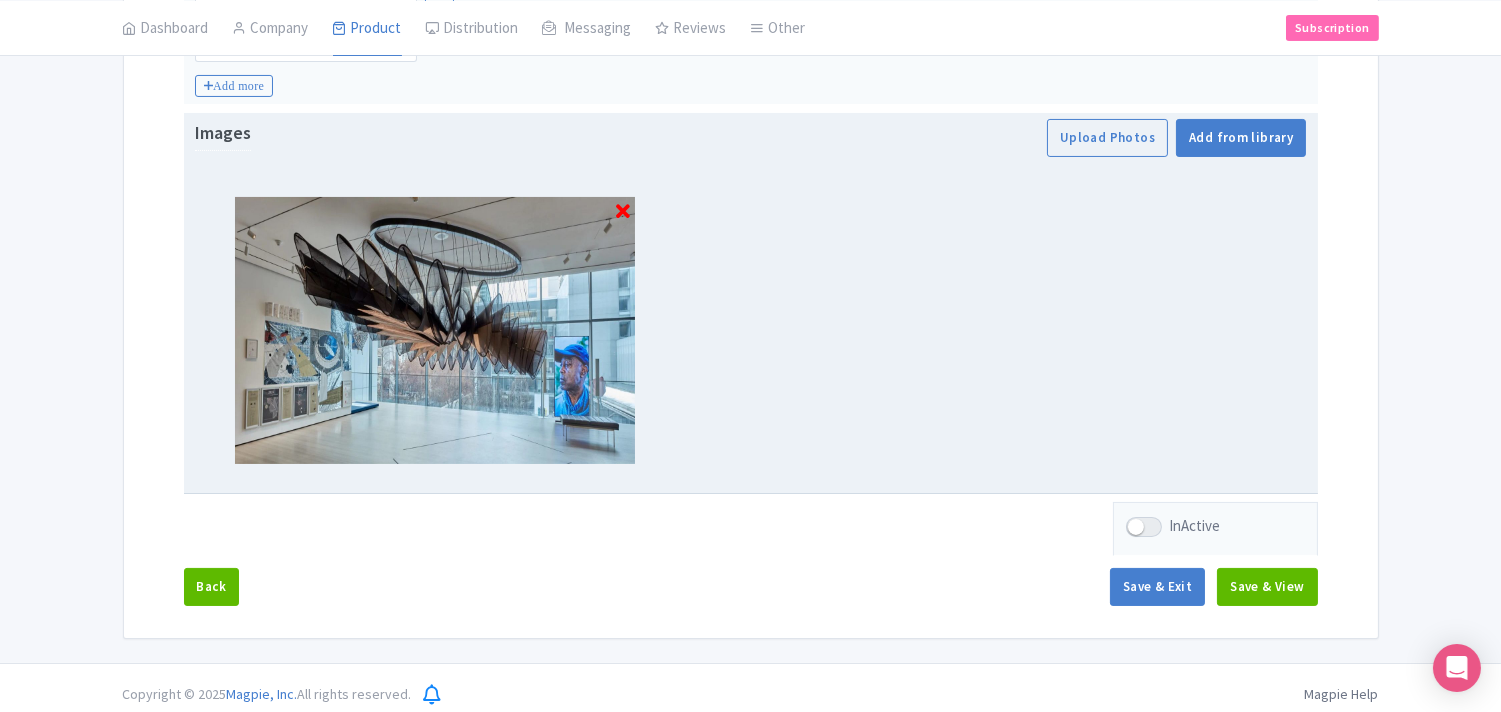 scroll, scrollTop: 590, scrollLeft: 0, axis: vertical 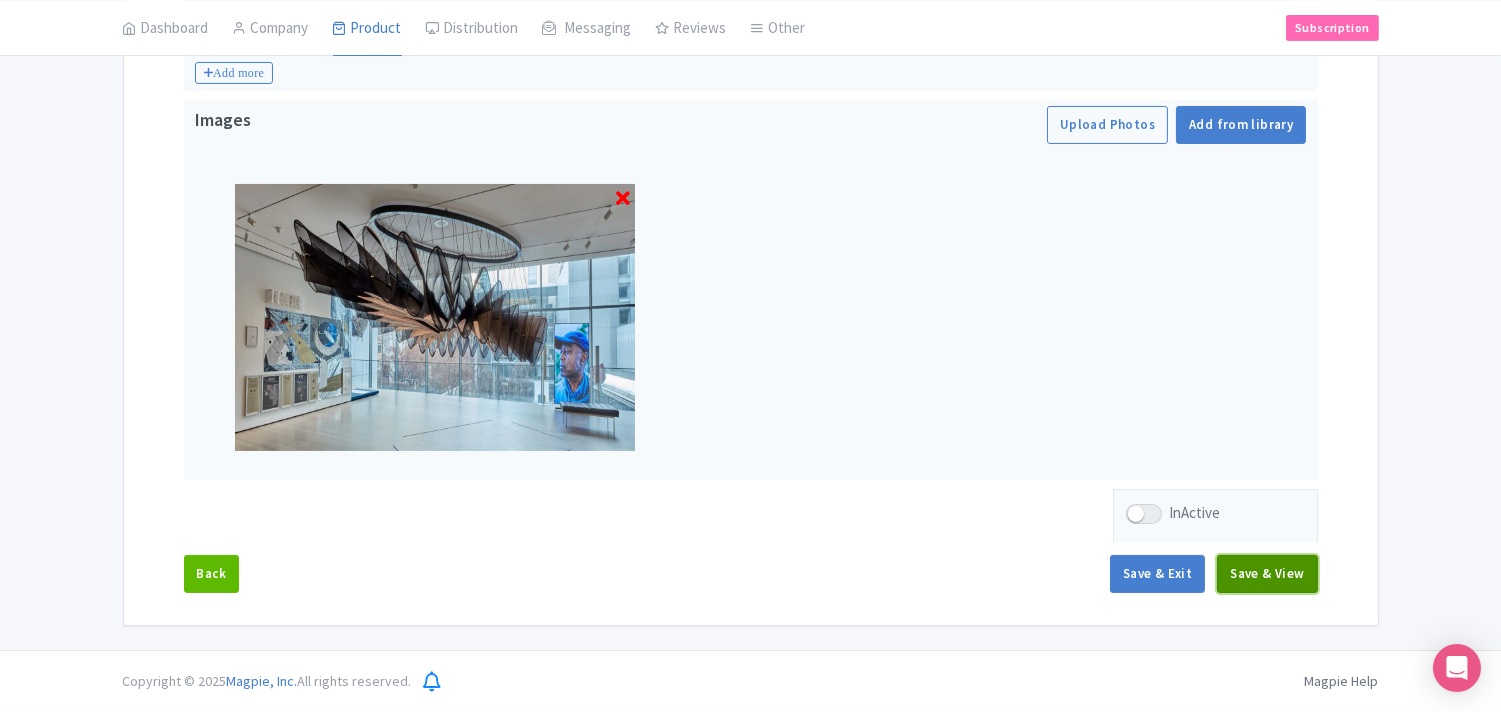 click on "Save & View" at bounding box center (1267, 574) 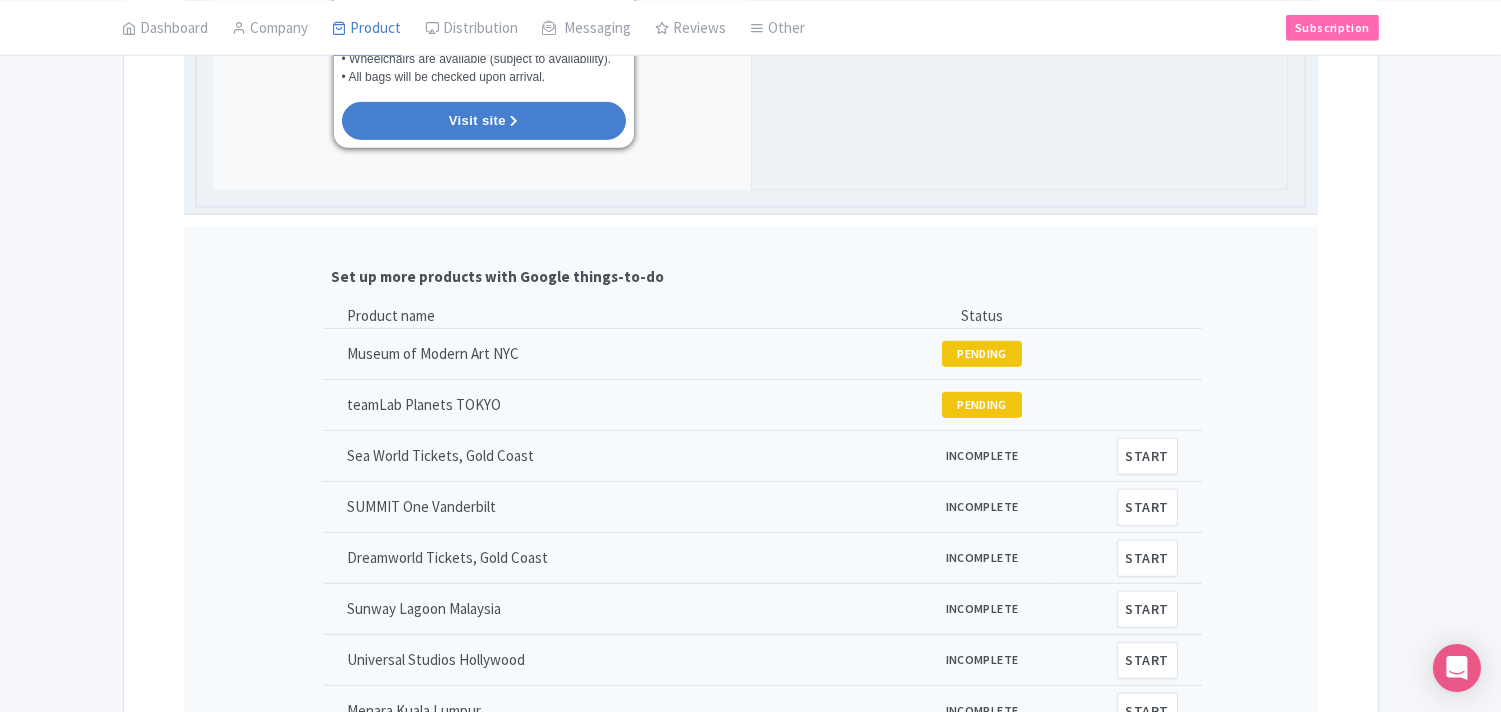scroll, scrollTop: 2034, scrollLeft: 0, axis: vertical 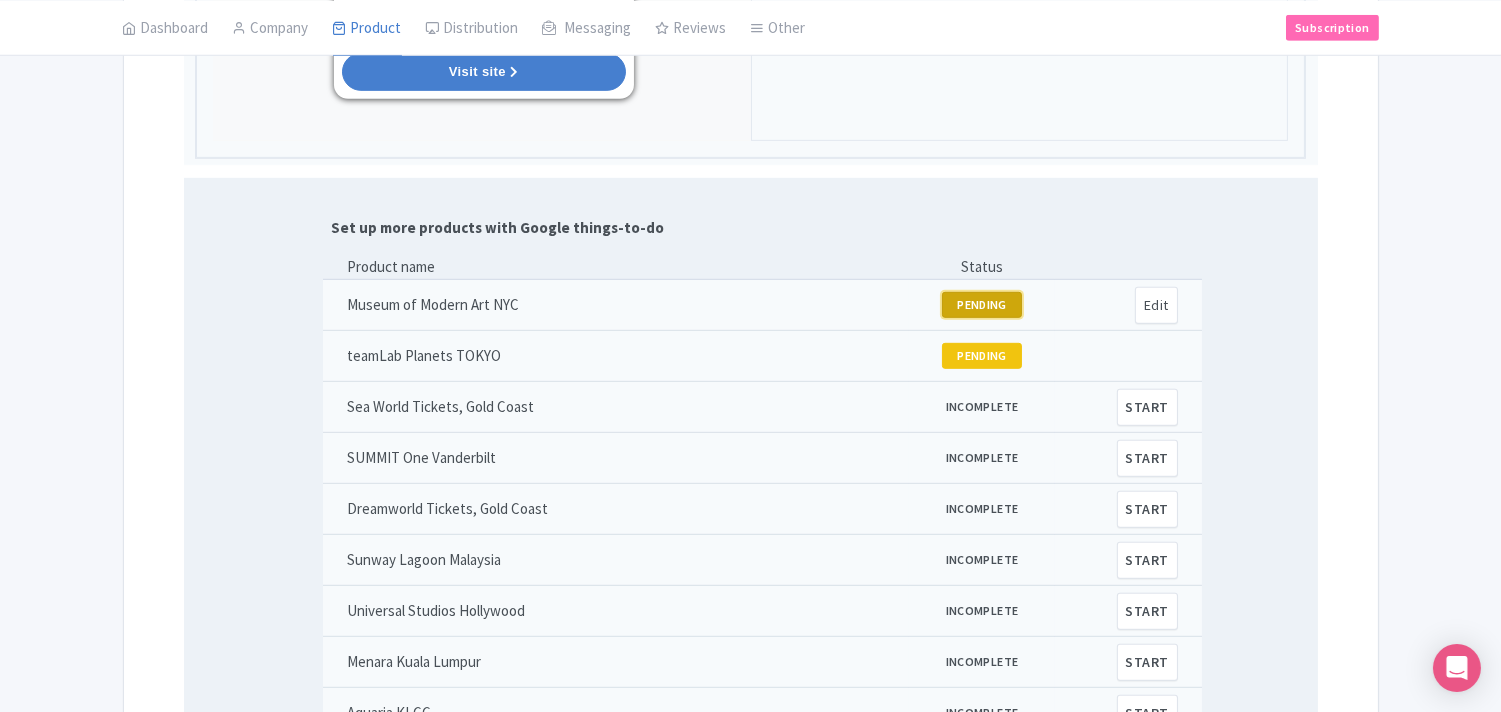 click on "PENDING" at bounding box center [982, 305] 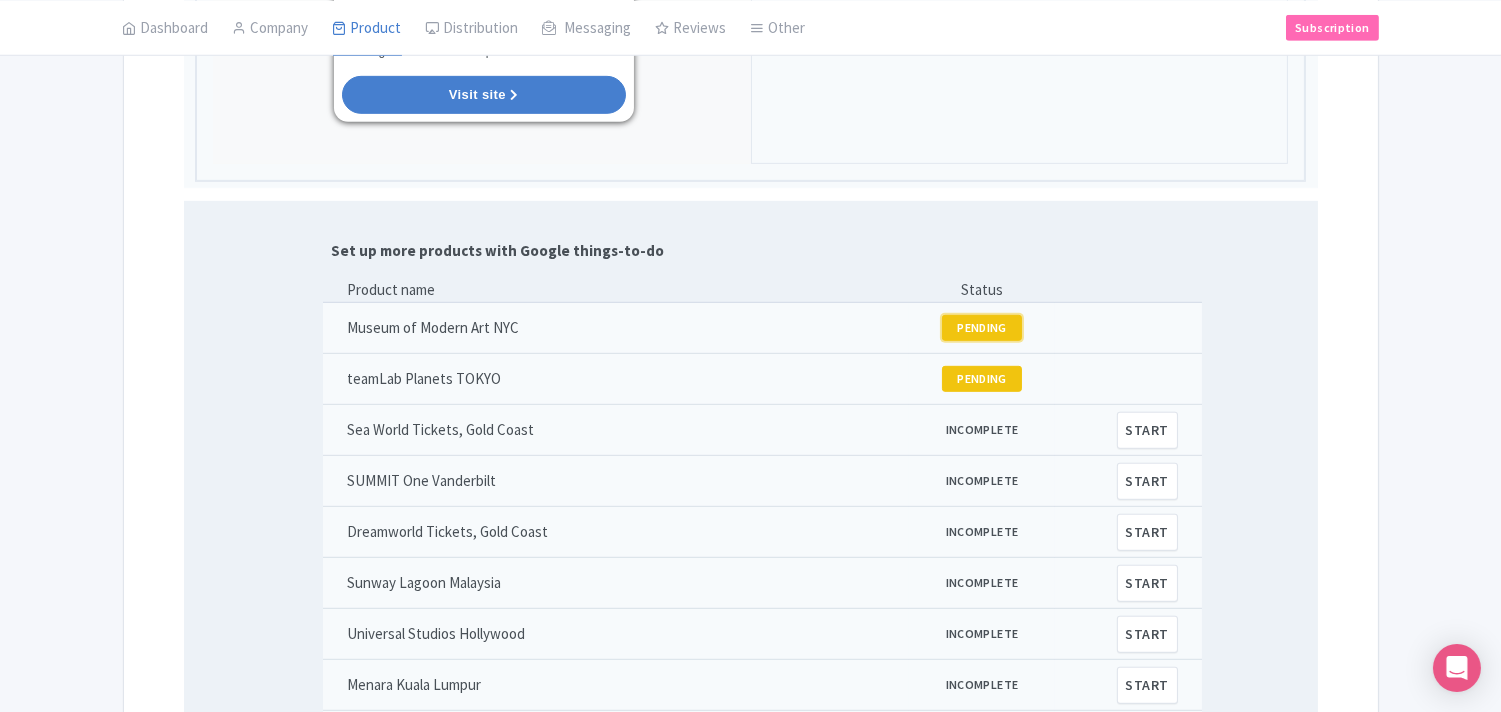 scroll, scrollTop: 1972, scrollLeft: 0, axis: vertical 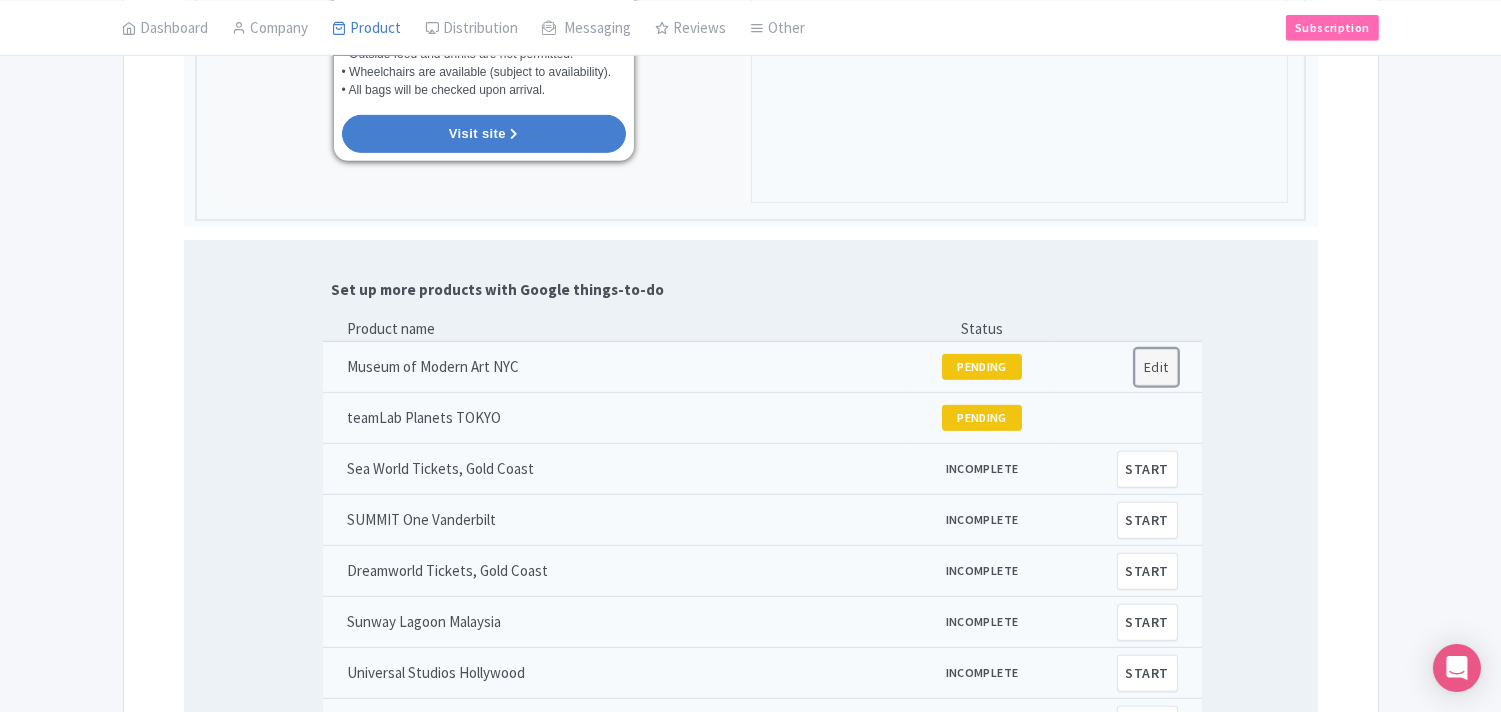 click on "Edit" at bounding box center [1156, 367] 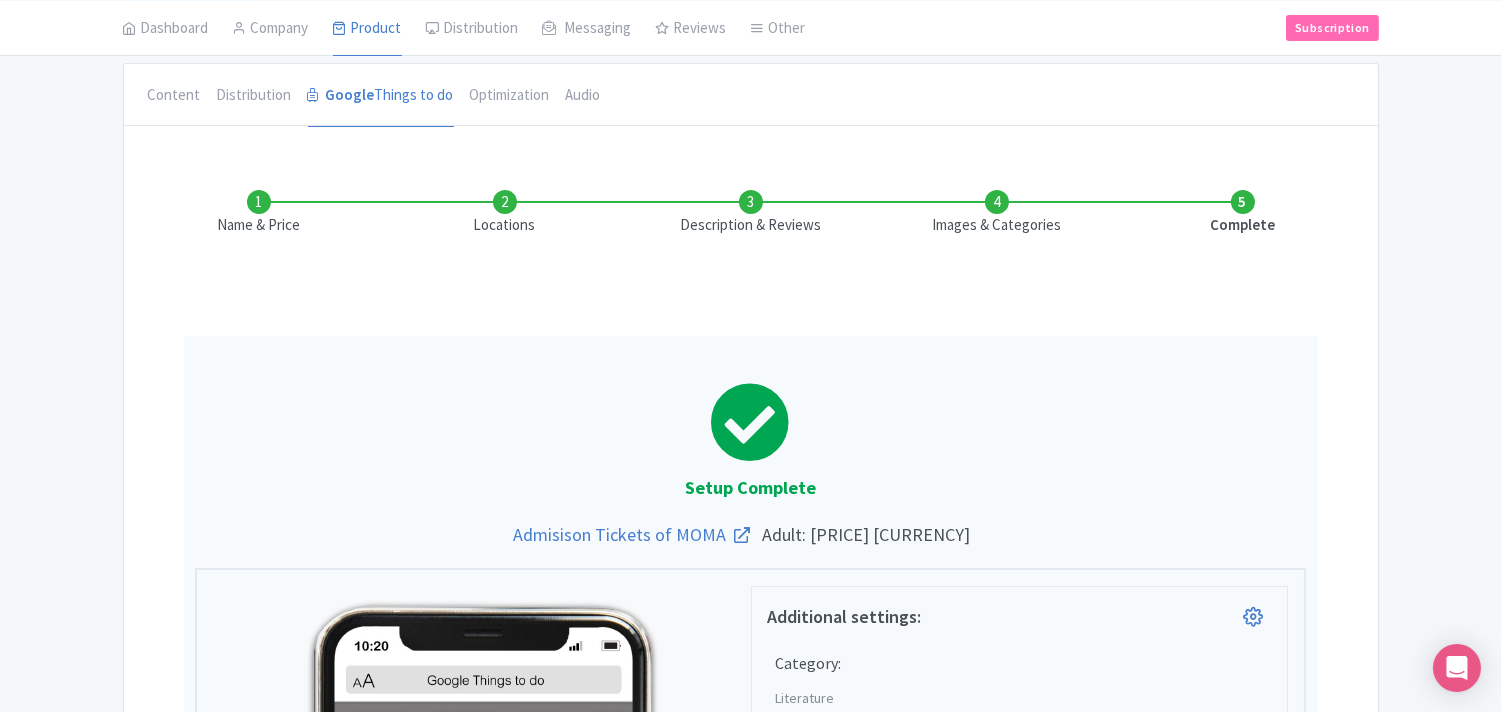 scroll, scrollTop: 0, scrollLeft: 0, axis: both 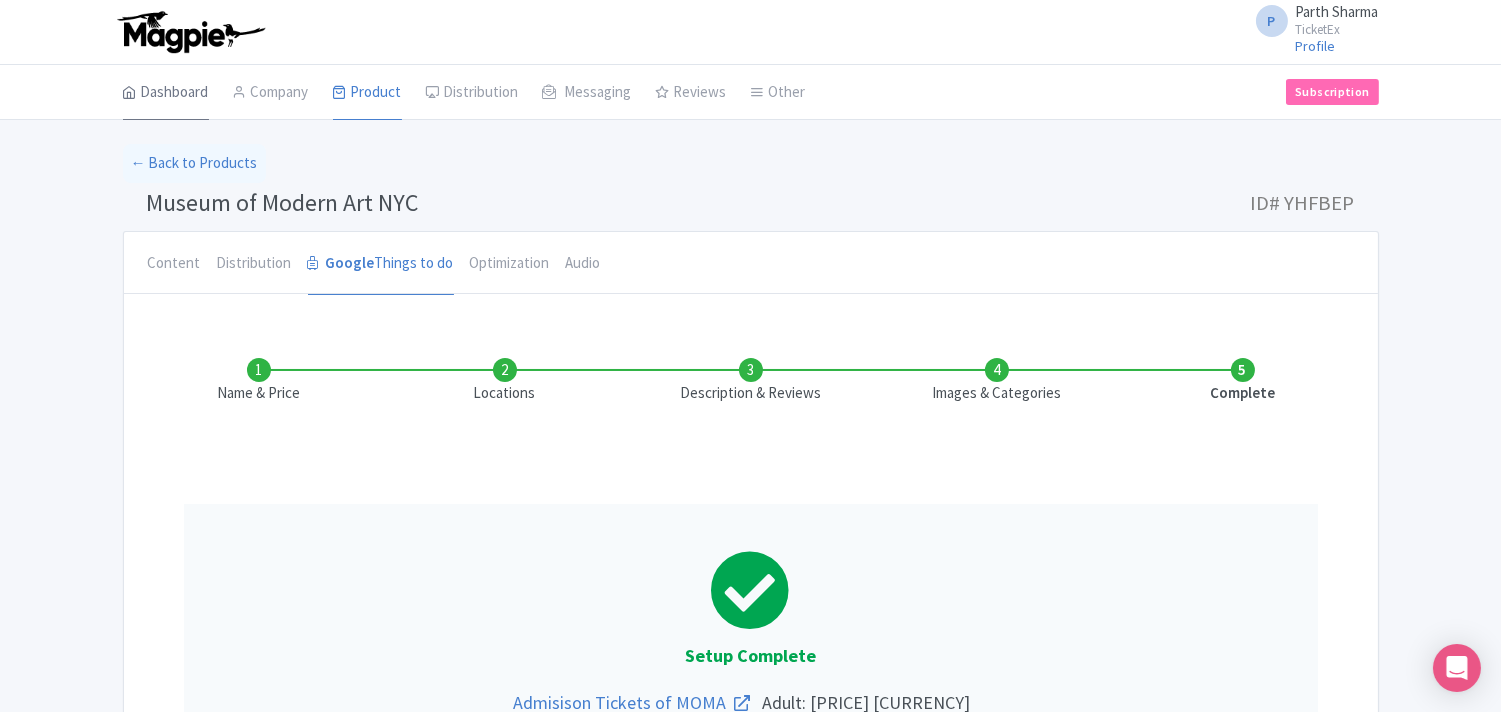 click on "Dashboard" at bounding box center (166, 93) 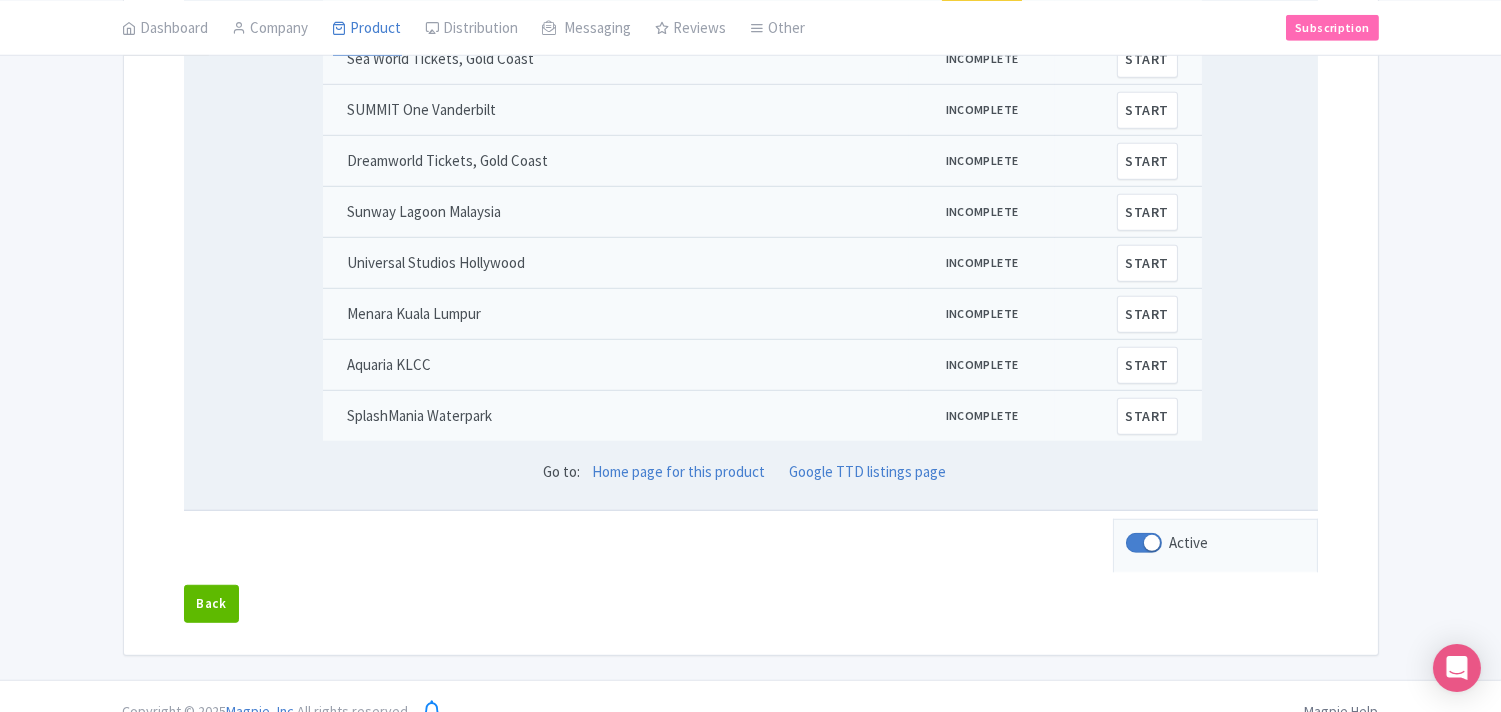 scroll, scrollTop: 2416, scrollLeft: 0, axis: vertical 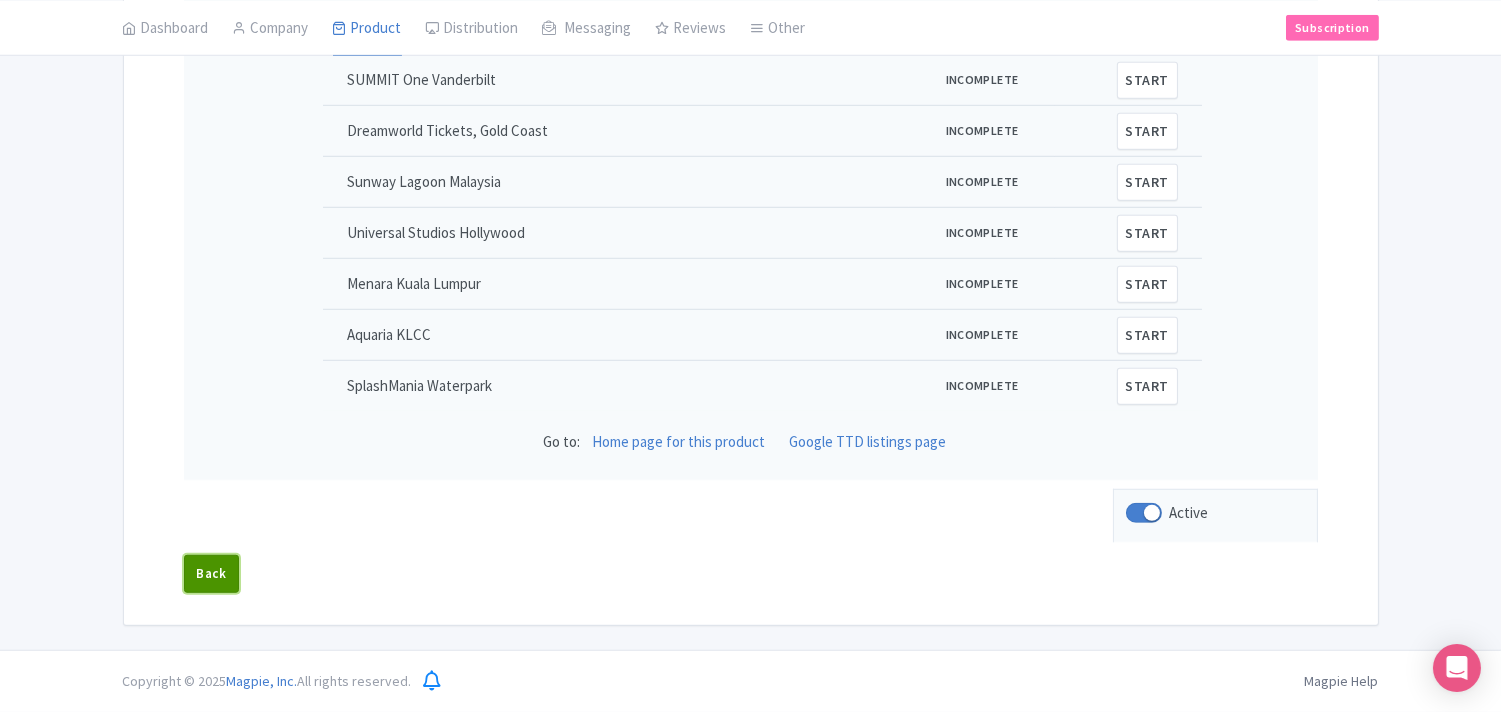 click on "Back" at bounding box center [212, 574] 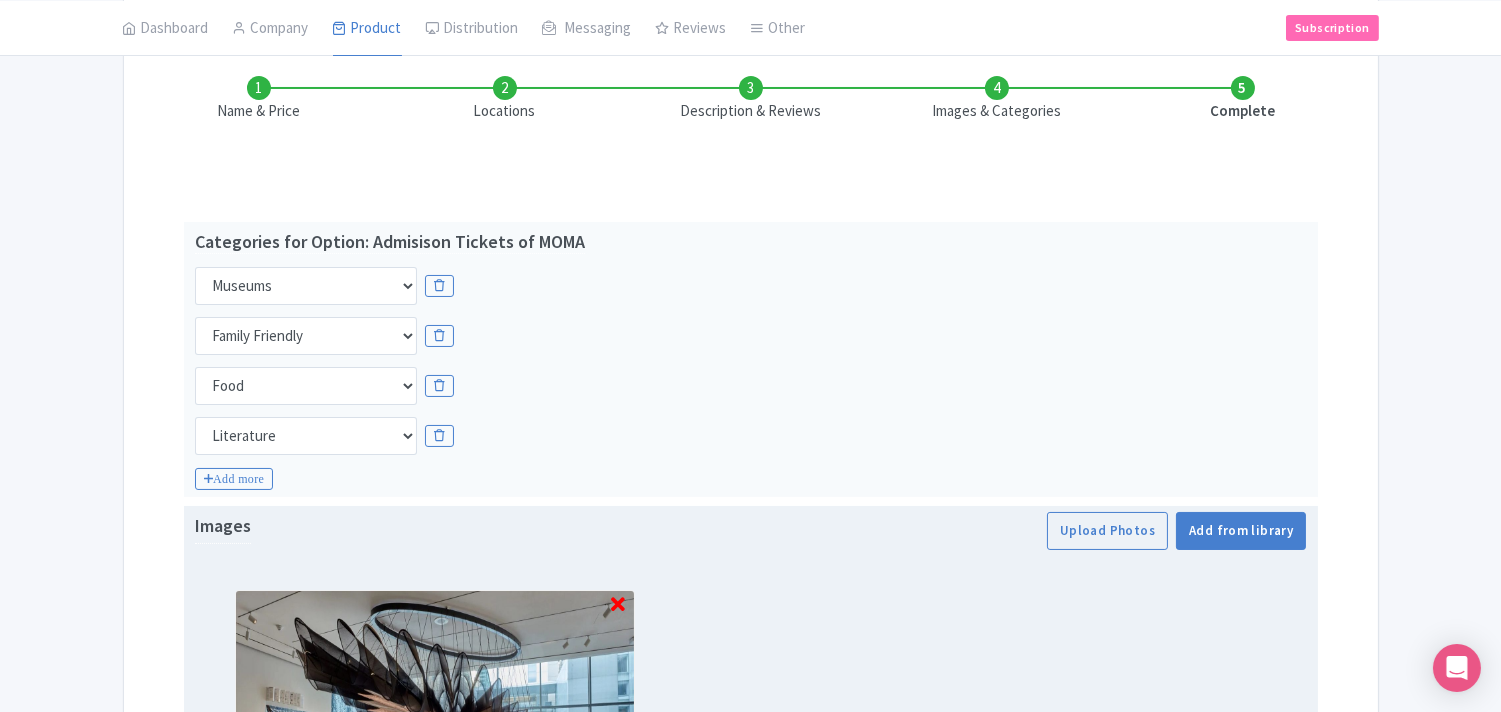 scroll, scrollTop: 690, scrollLeft: 0, axis: vertical 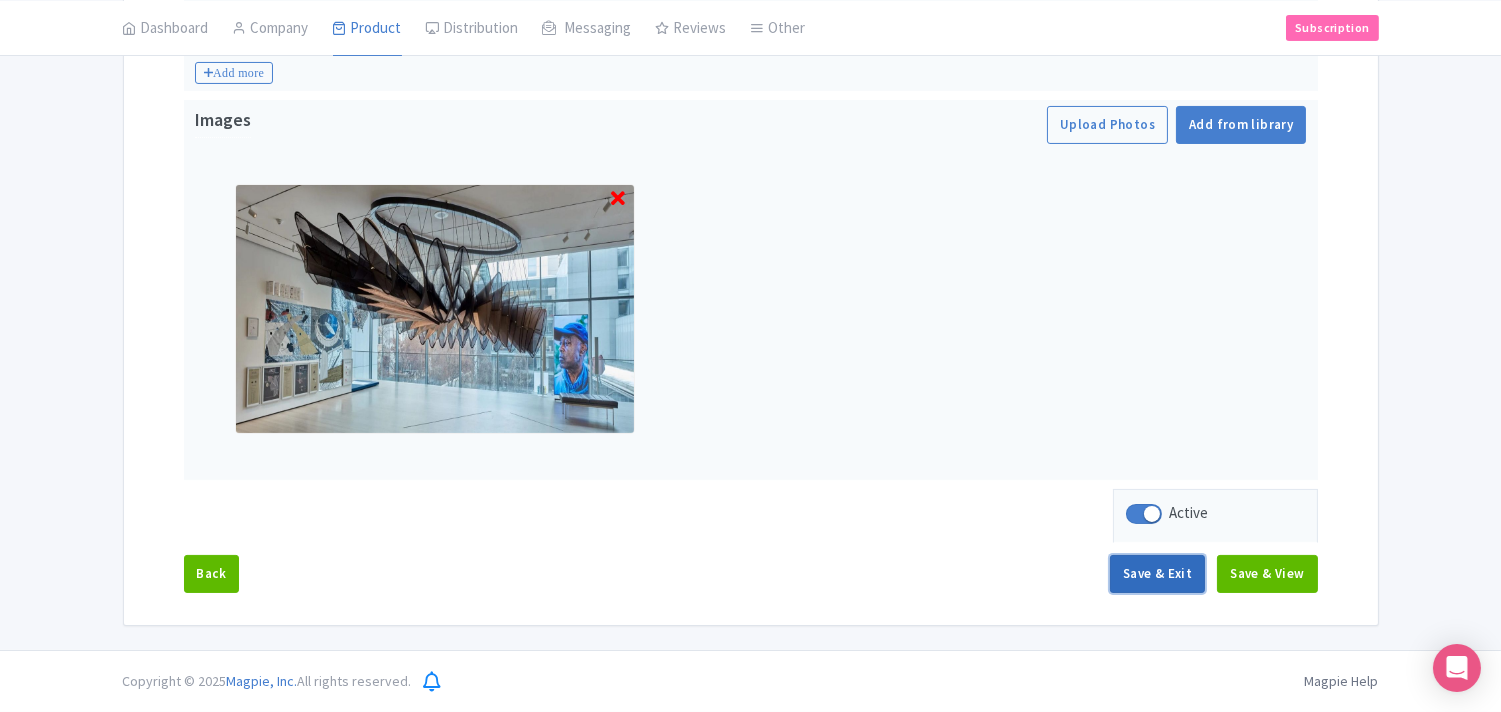click on "Save & Exit" at bounding box center [1157, 574] 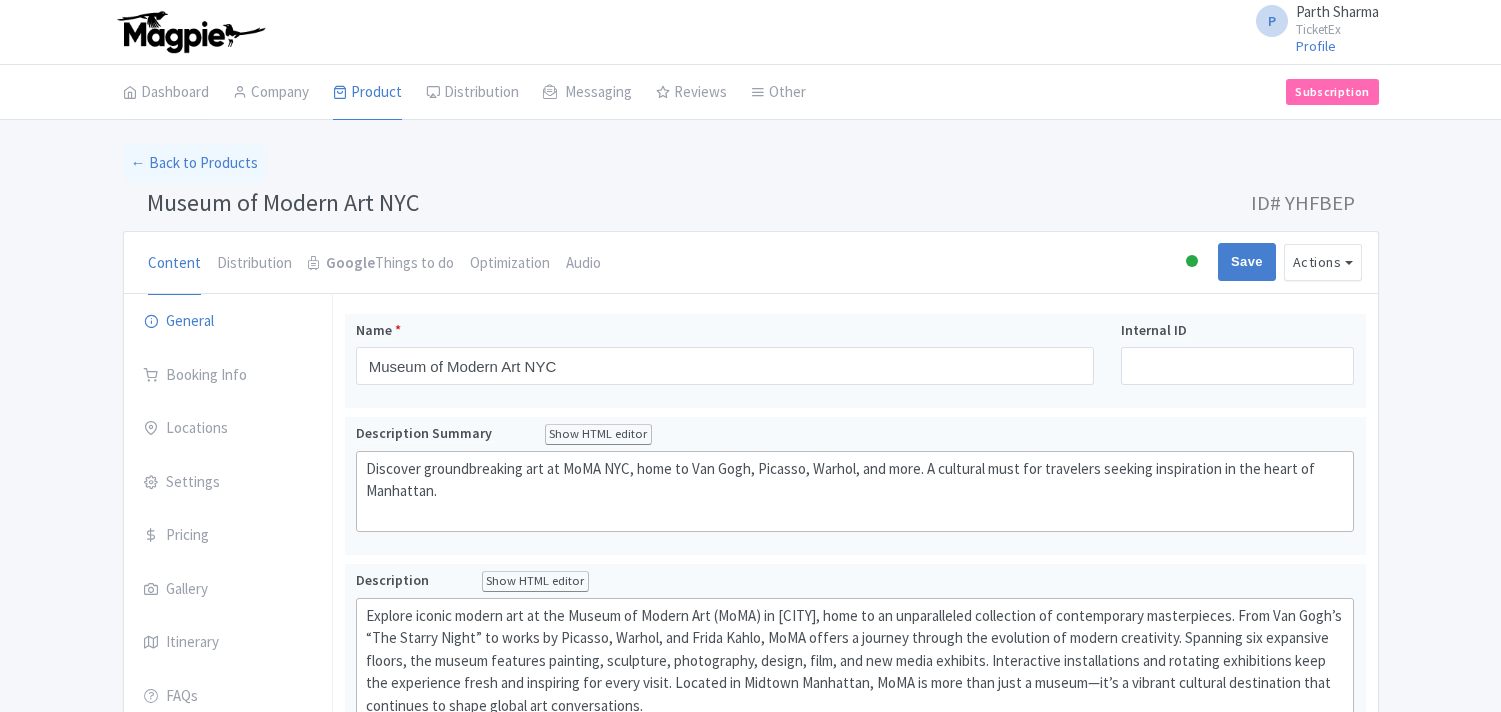 scroll, scrollTop: 0, scrollLeft: 0, axis: both 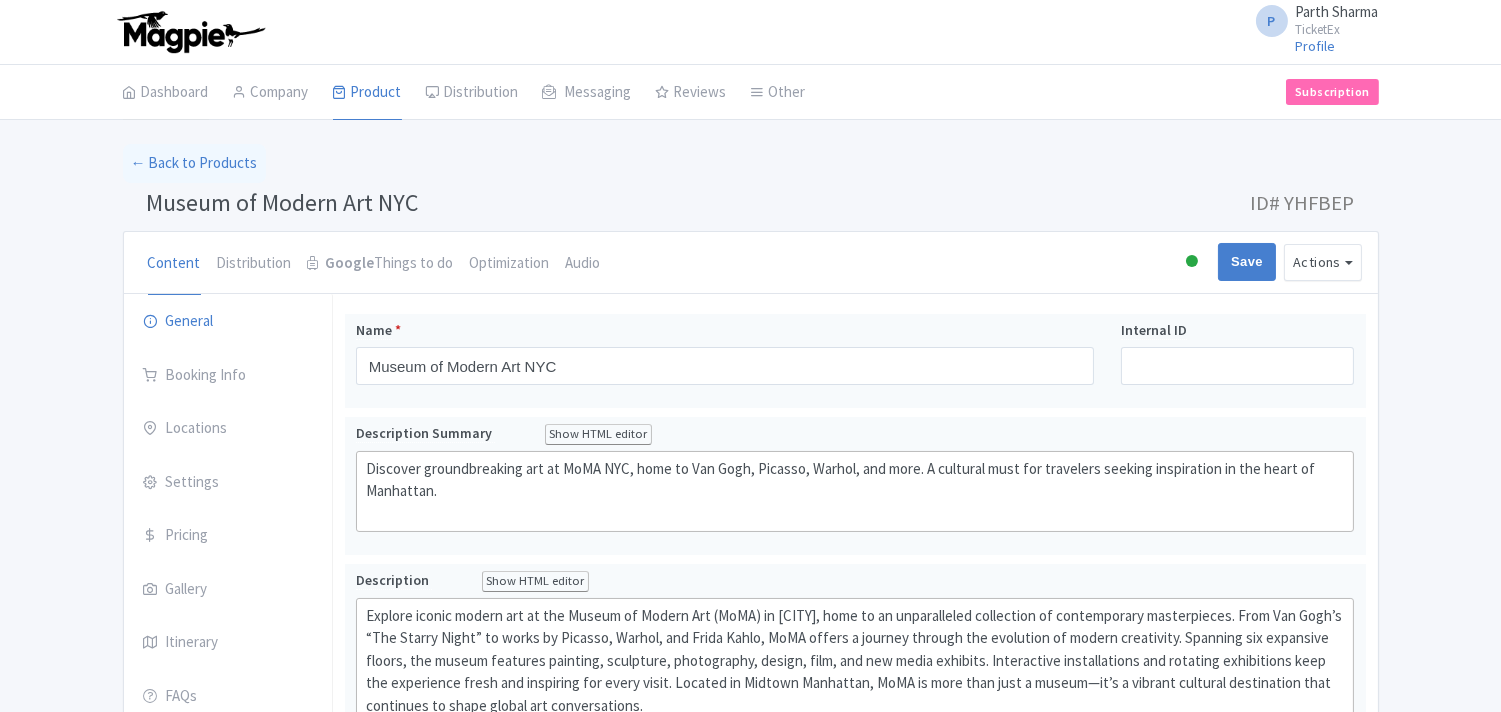 click on "Dashboard" at bounding box center (166, 93) 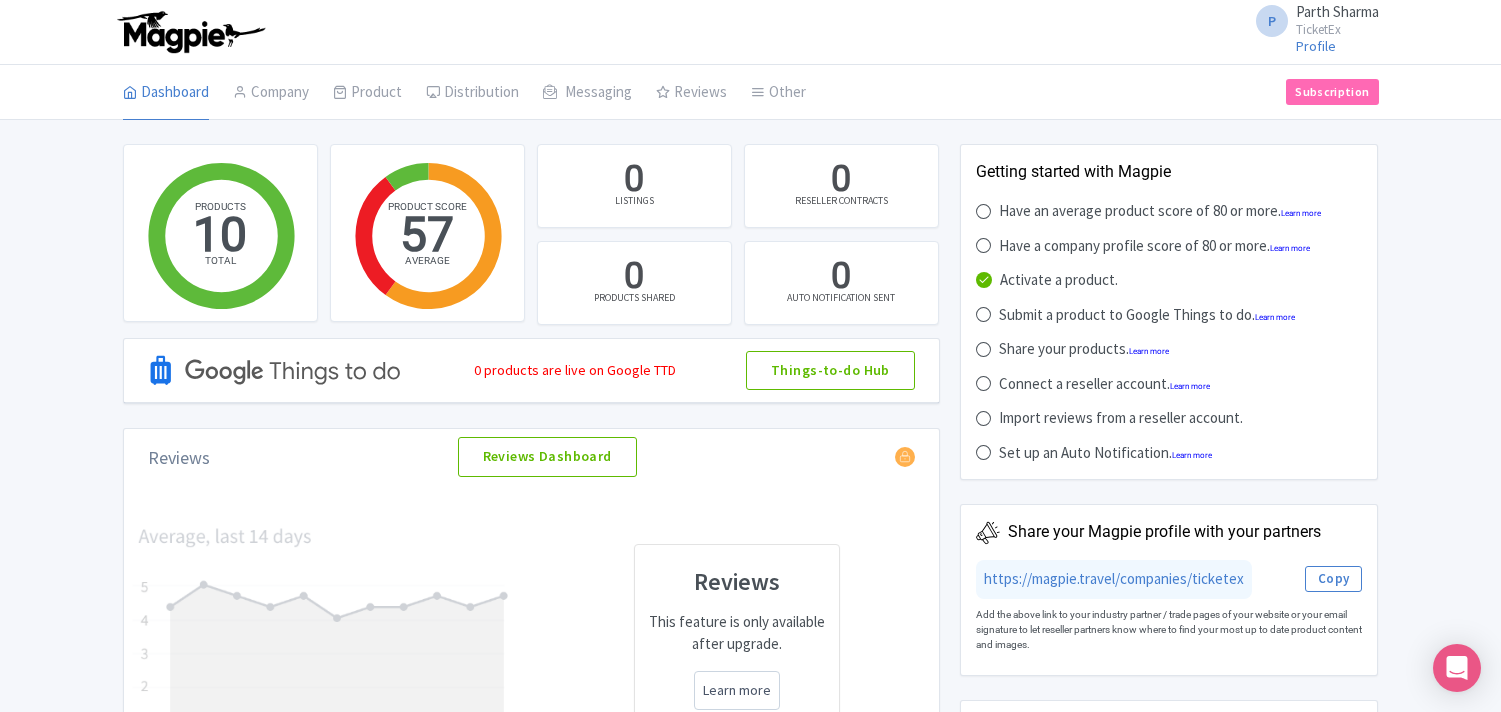 scroll, scrollTop: 0, scrollLeft: 0, axis: both 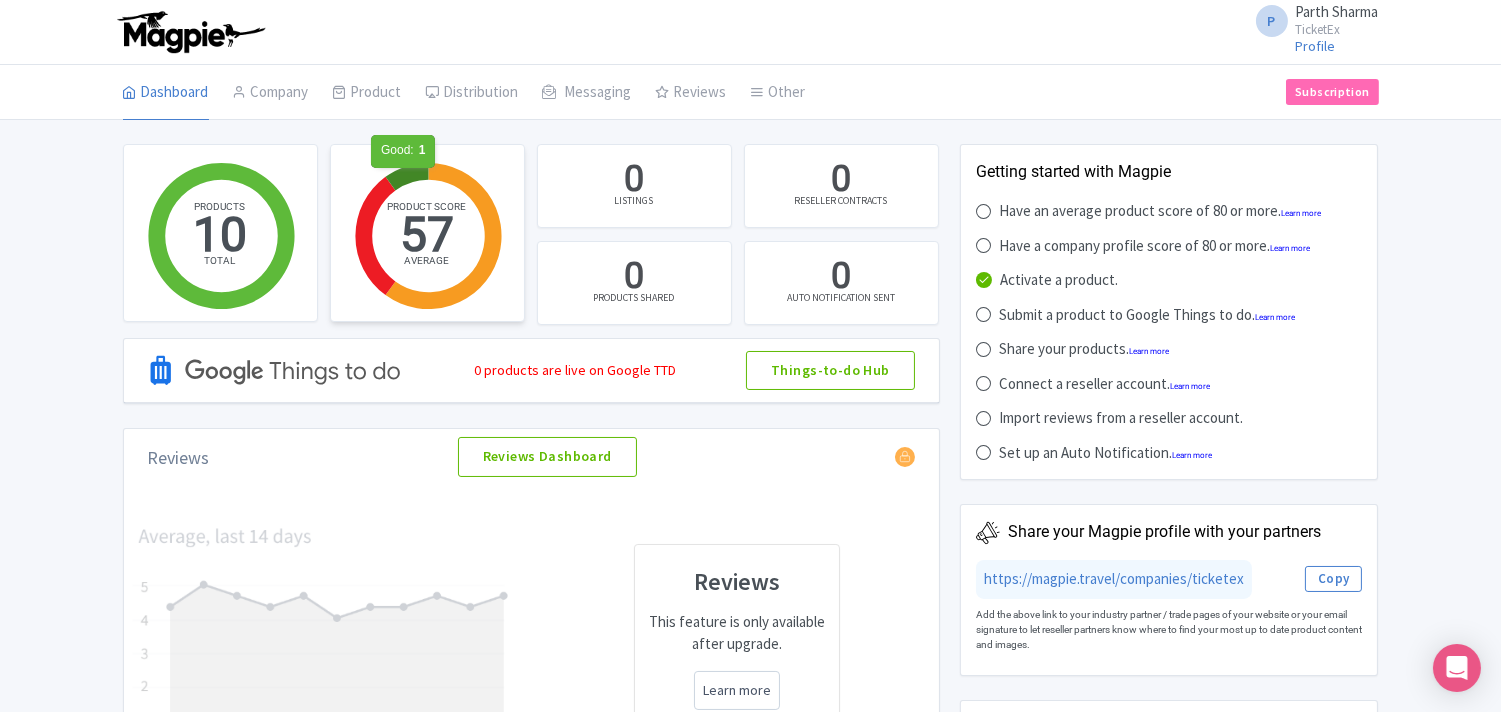 click 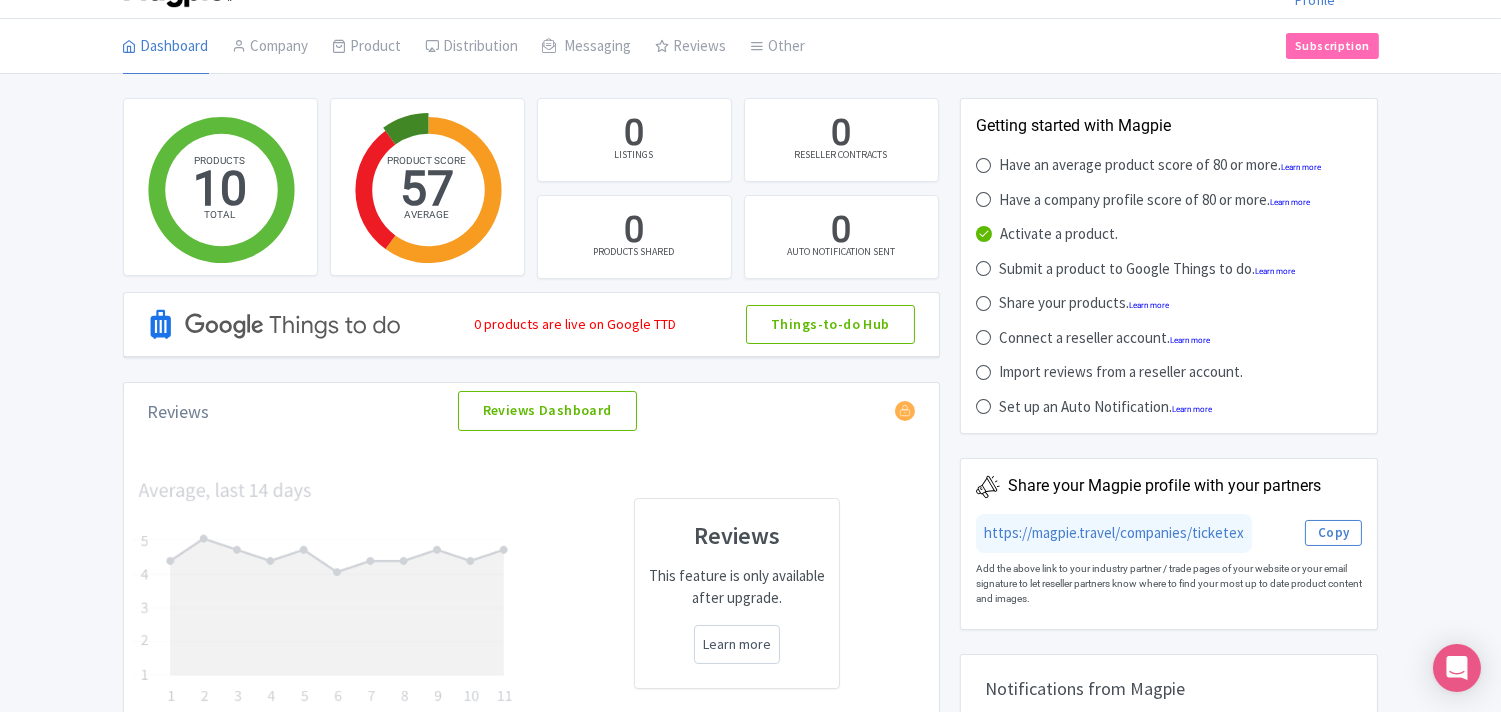 scroll, scrollTop: 32, scrollLeft: 0, axis: vertical 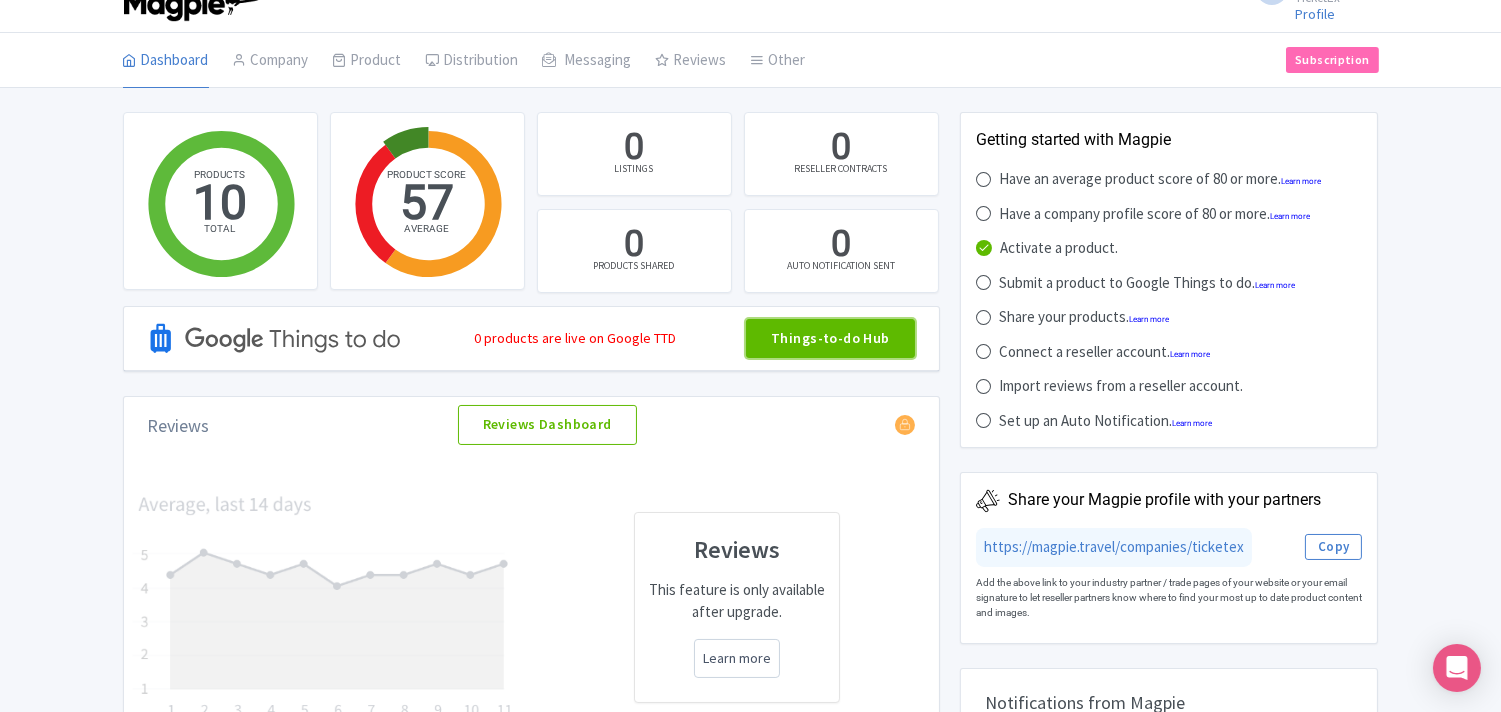click on "Things-to-do Hub" at bounding box center (830, 339) 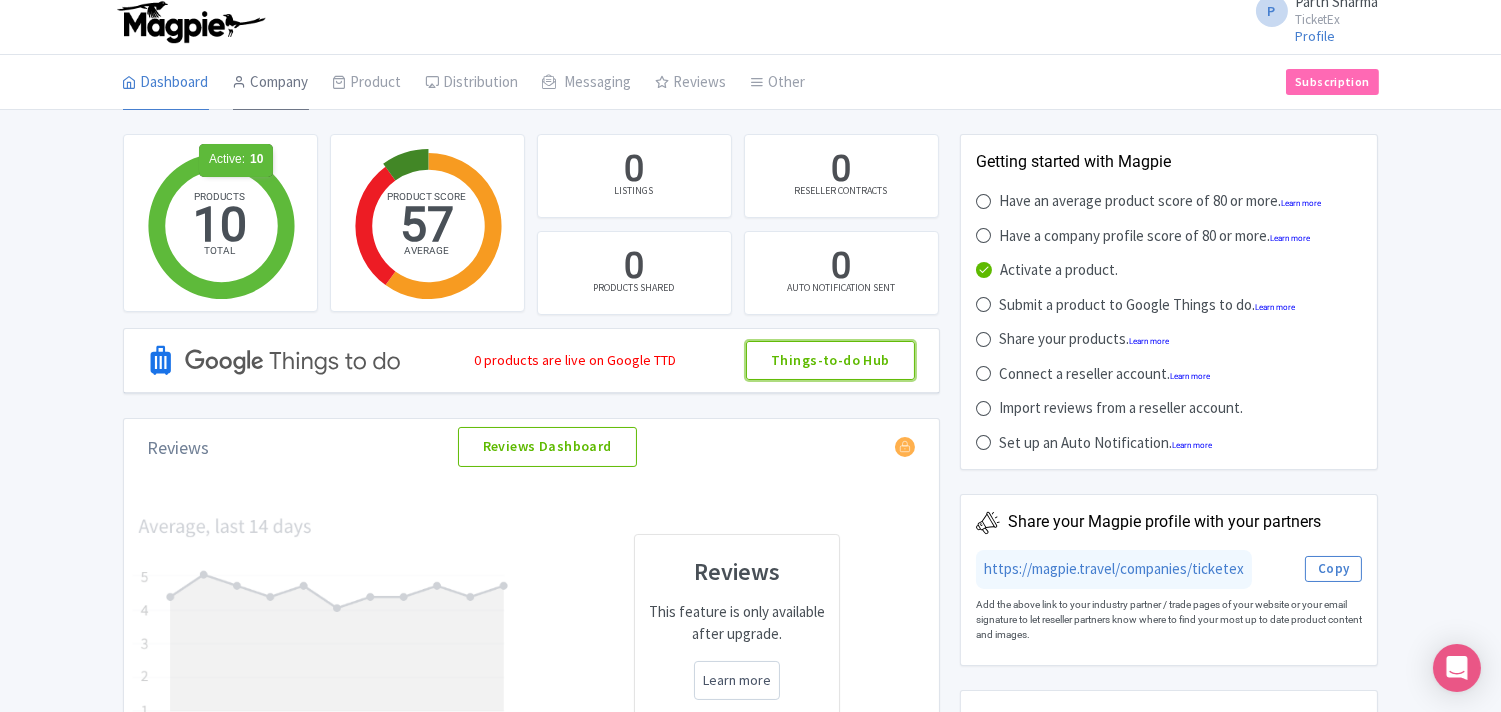 scroll, scrollTop: 0, scrollLeft: 0, axis: both 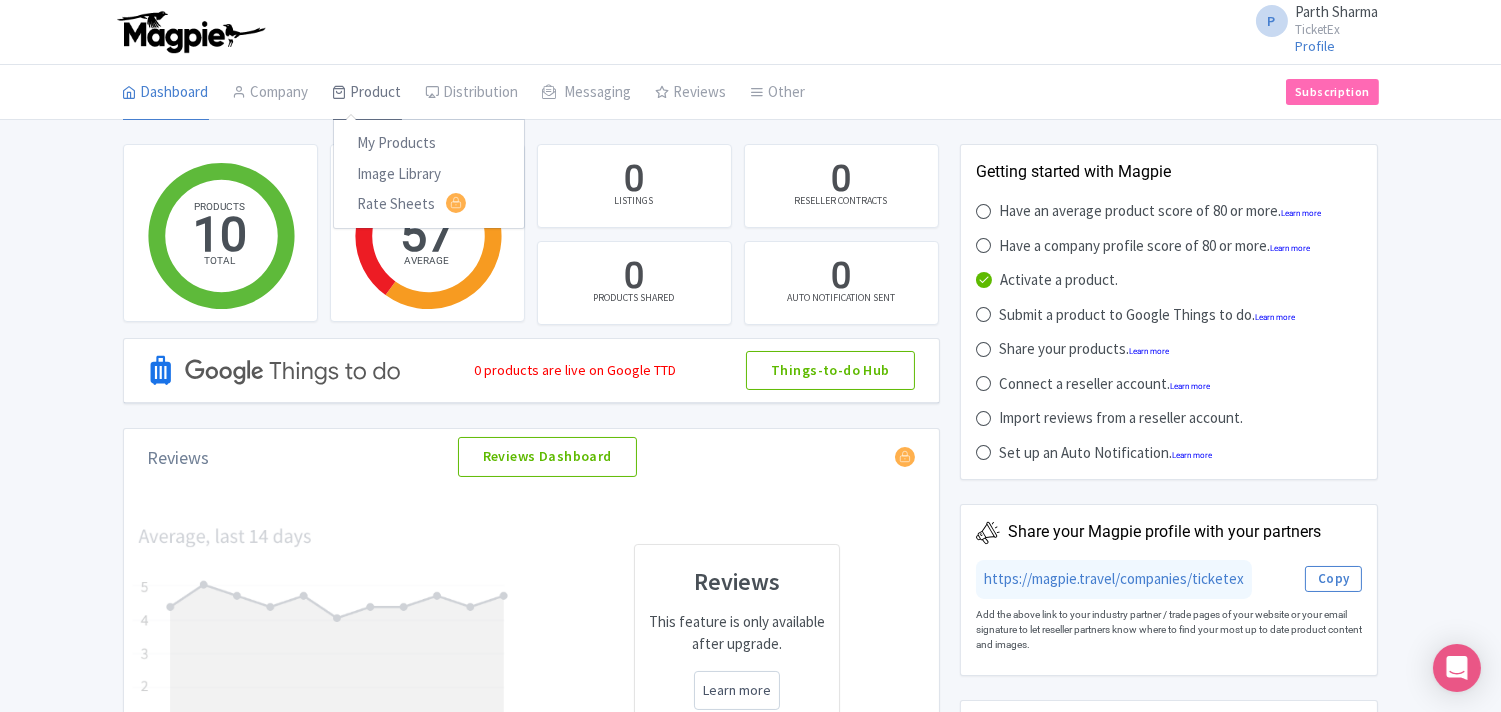 click on "Product" at bounding box center [367, 93] 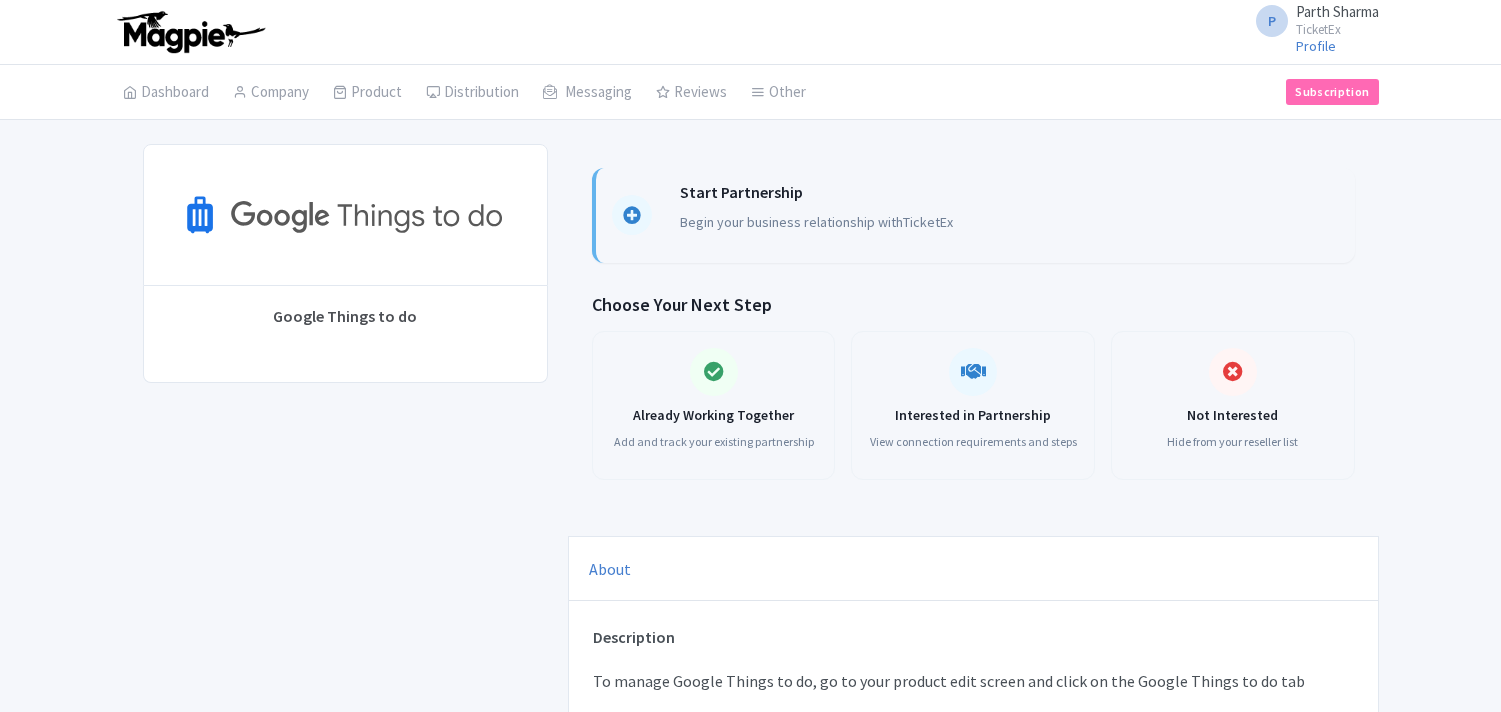 scroll, scrollTop: 0, scrollLeft: 0, axis: both 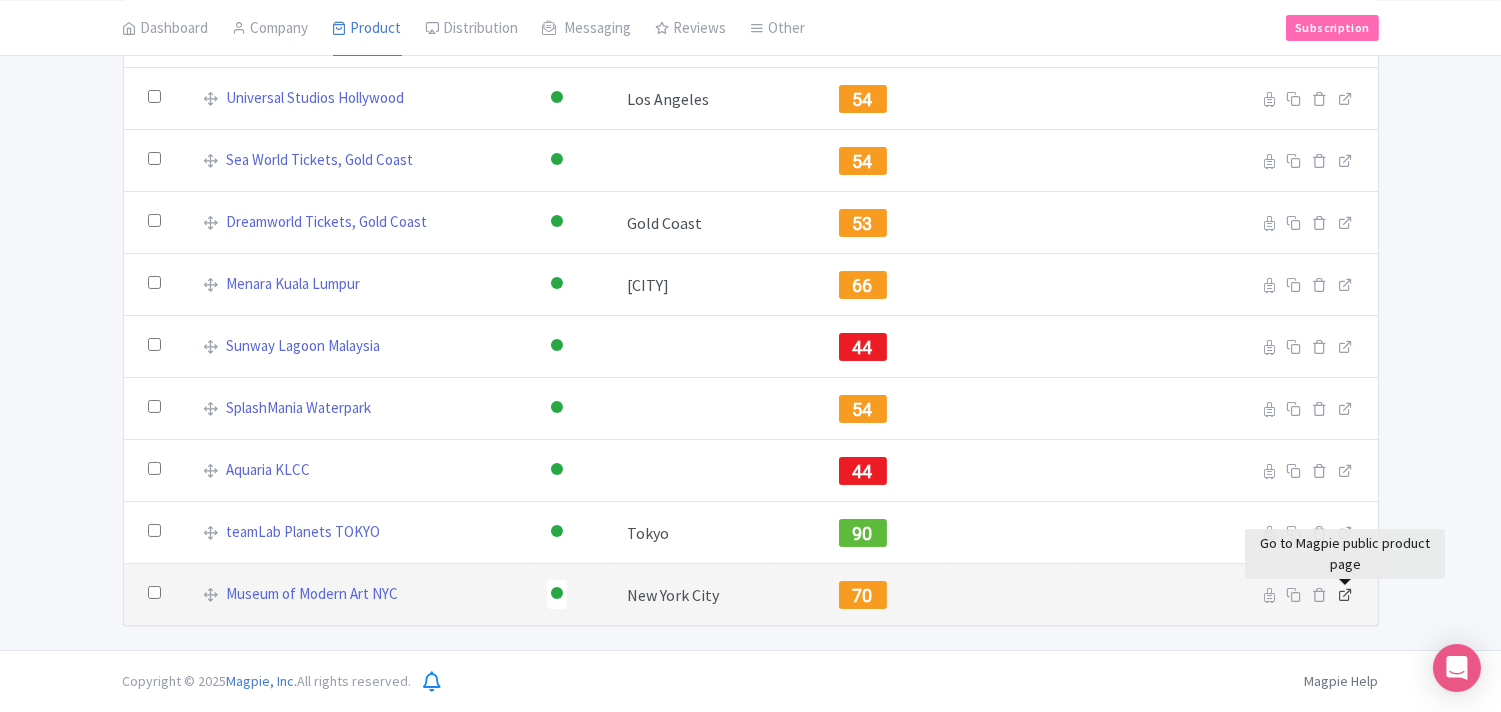 click at bounding box center [1346, 594] 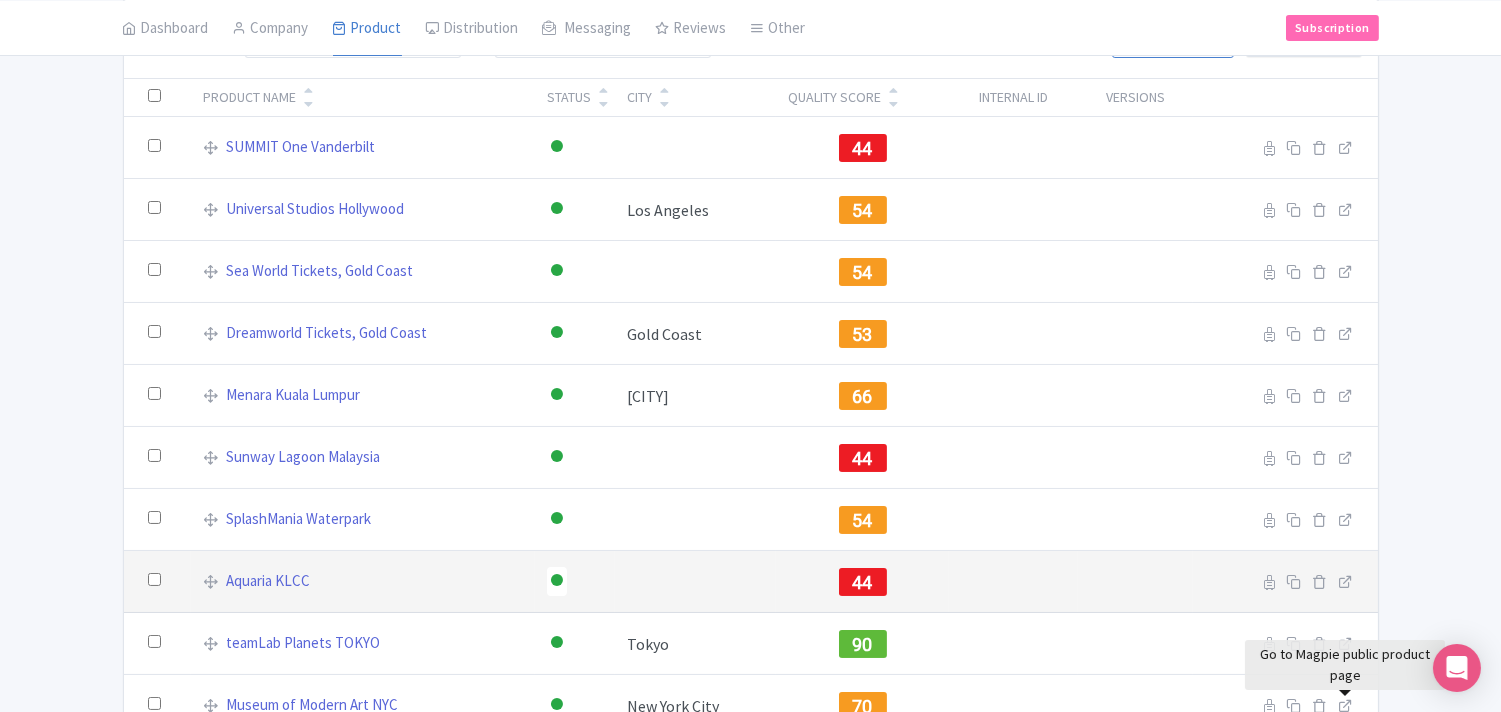 scroll, scrollTop: 256, scrollLeft: 0, axis: vertical 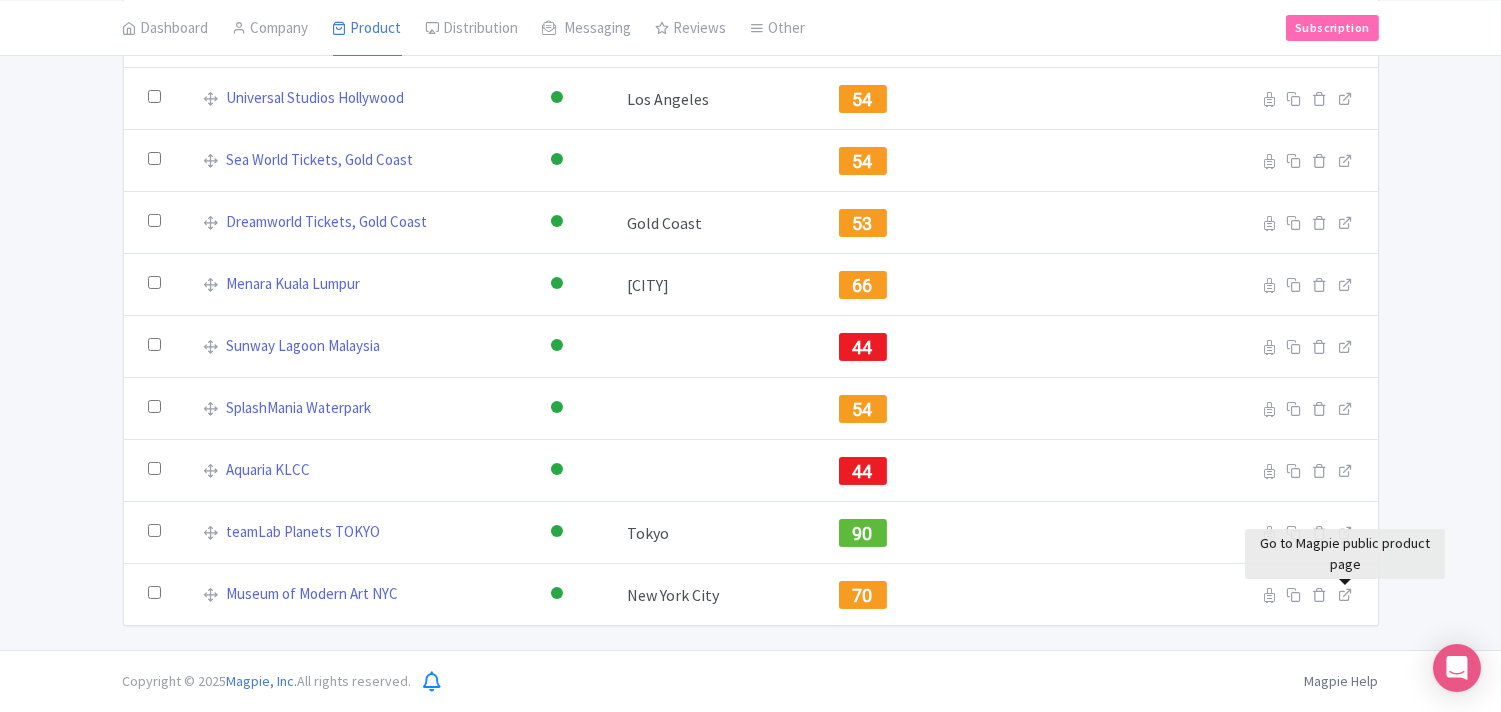 click on "Bulk Actions
Delete
Add to Collection
Share Products
Add to Collection
Collections   *
Add
Cancel
My Product
Search
Search
Share Products
Action
Create New Product  »
Start with blank product
Start with my Default template
Download Product List
Product Name
Status
City
Quality Score
Internal ID
Versions
SUMMIT One Vanderbilt
Active
Inactive
Building
Archived
44
Reseller
Product name on reseller
Extranet
Listing
Edit listing
Stage
Universal Studios Hollywood
Active
Inactive
Building
Archived
Los Angeles
54
Reseller
Product name on reseller" at bounding box center [750, 257] 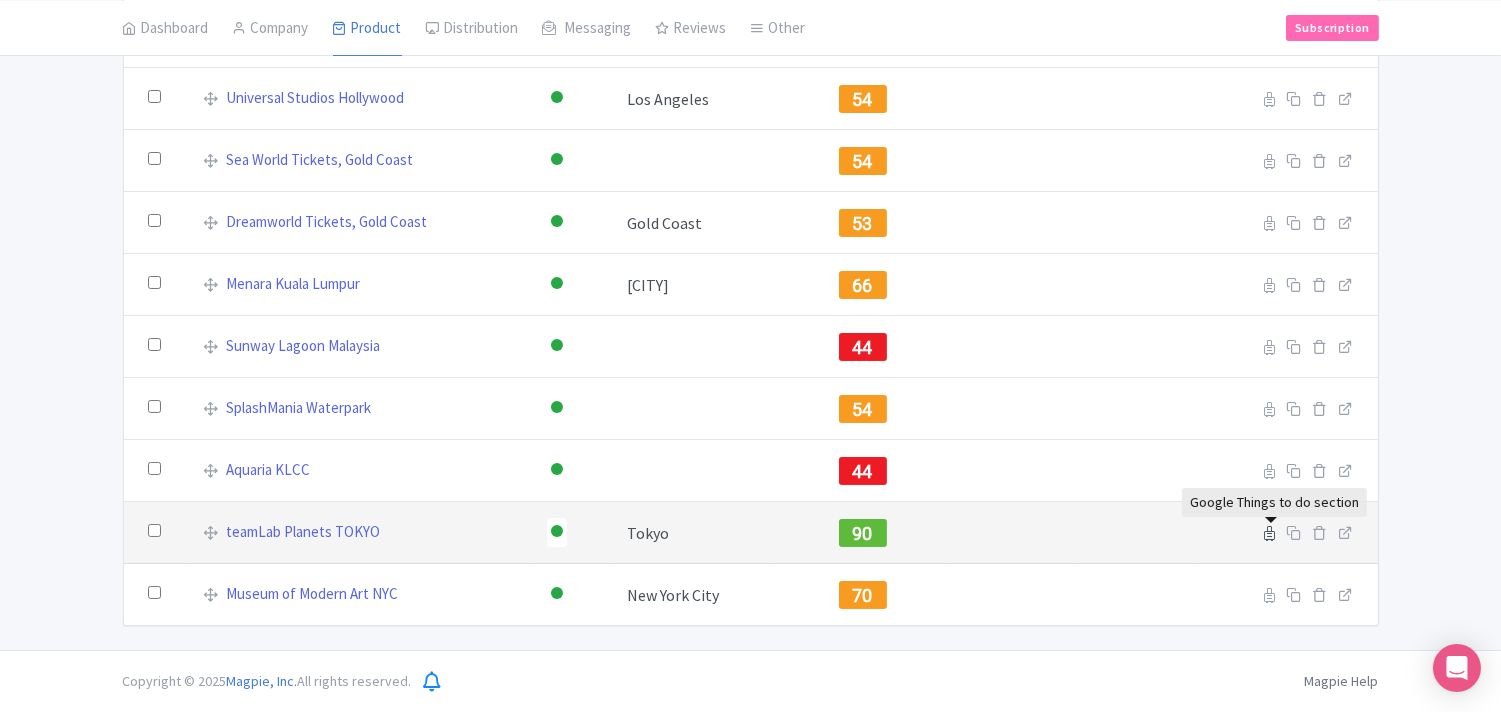 click at bounding box center (1270, 533) 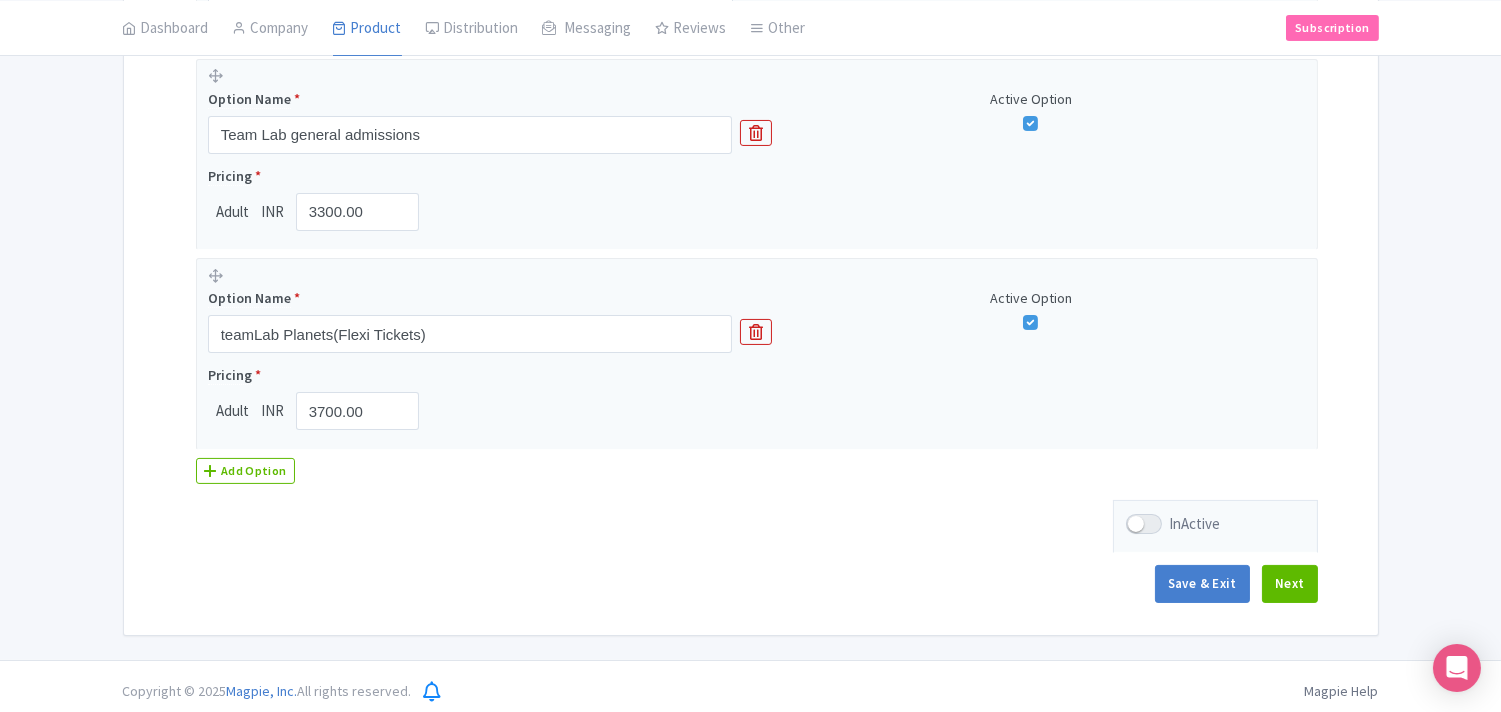 scroll, scrollTop: 618, scrollLeft: 0, axis: vertical 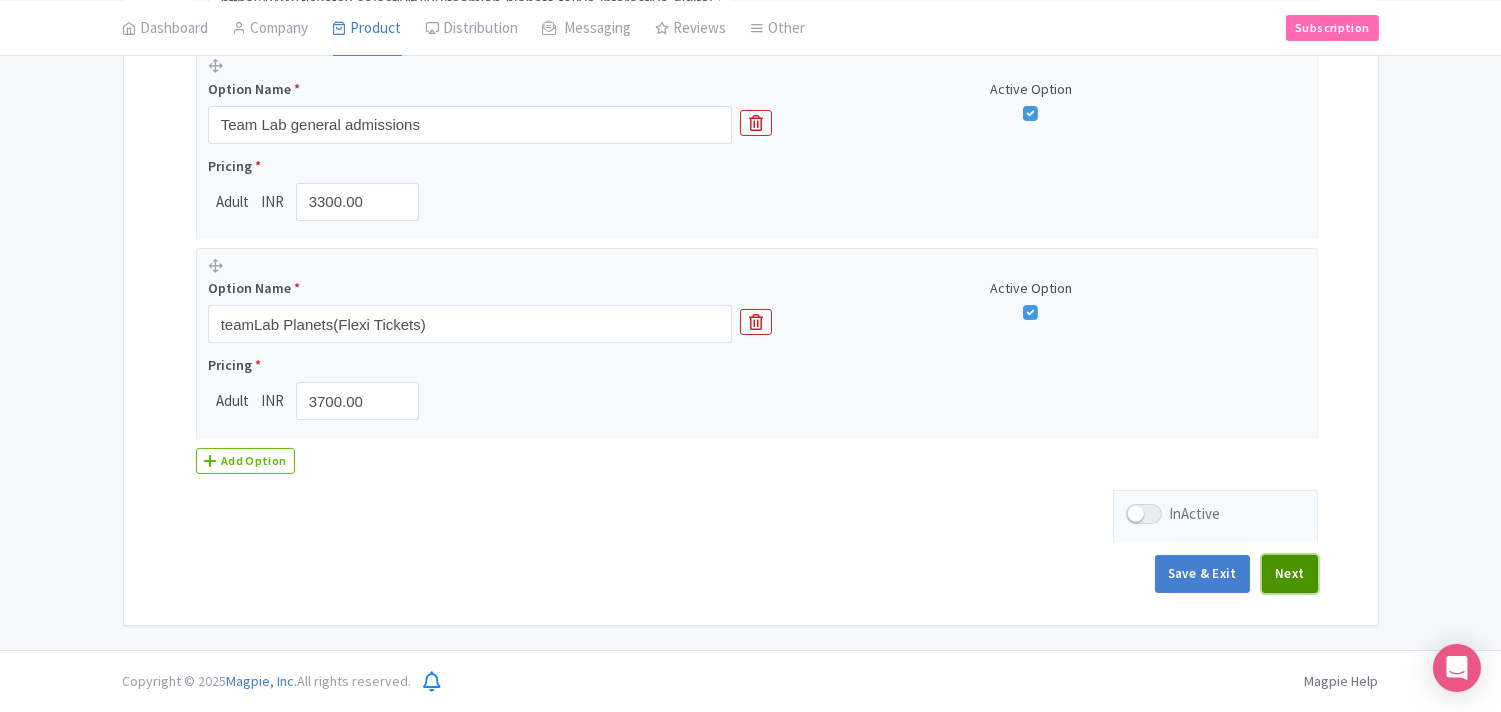 click on "Next" at bounding box center (1290, 574) 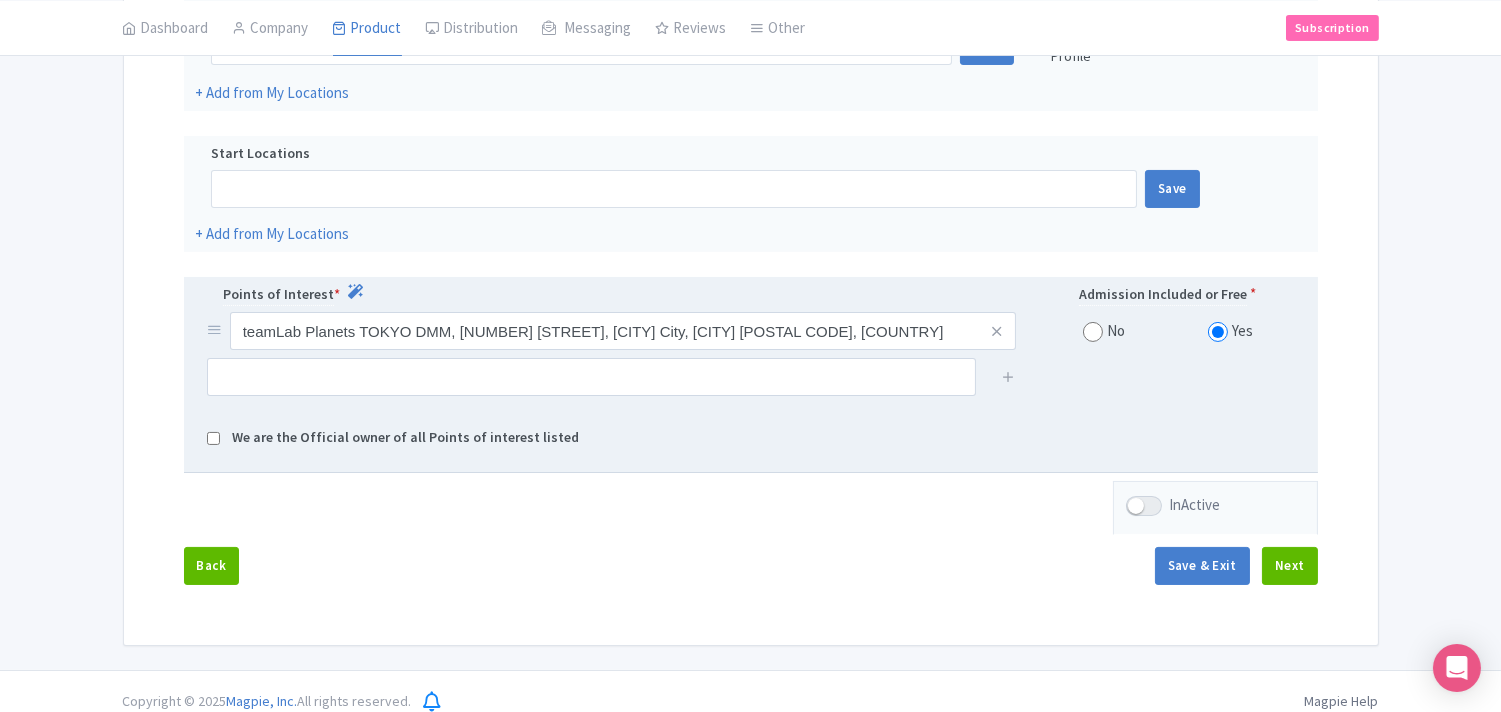 scroll, scrollTop: 536, scrollLeft: 0, axis: vertical 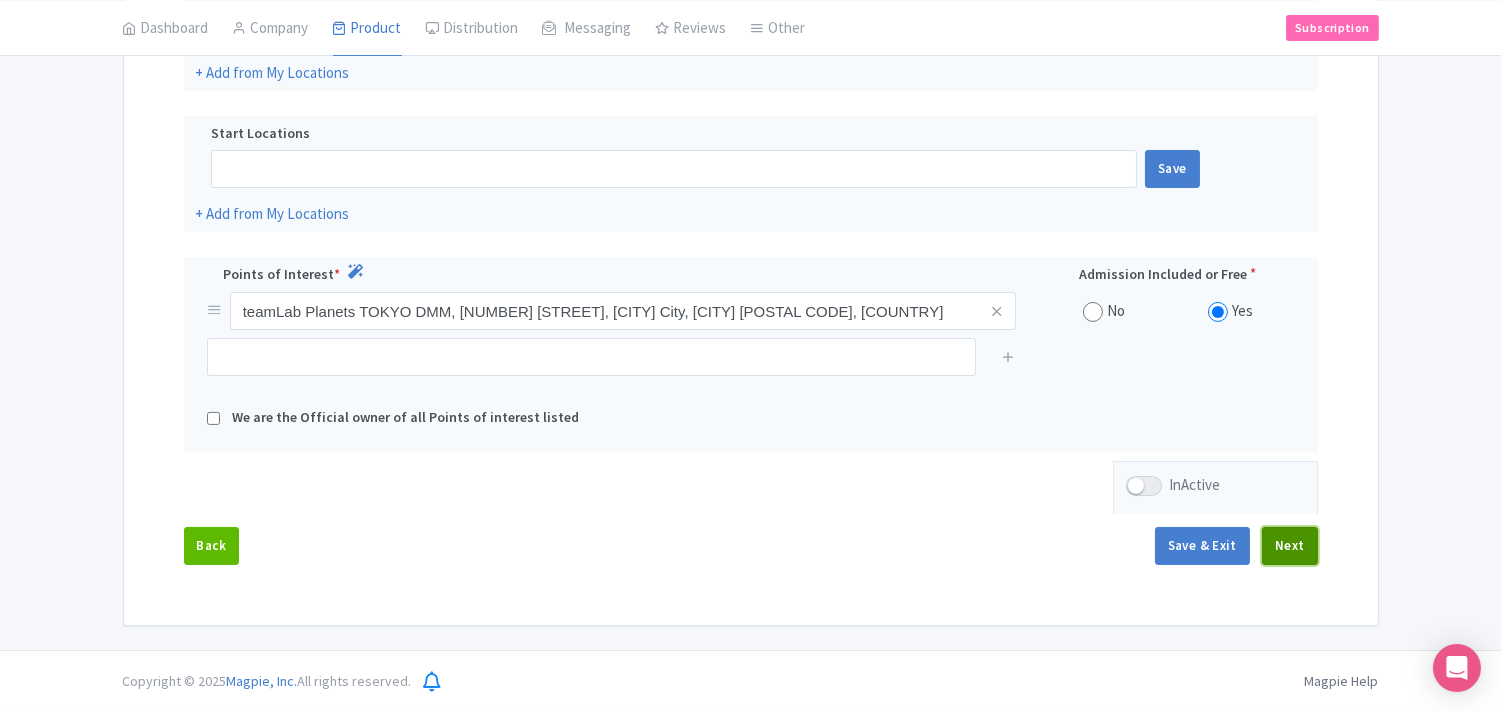 click on "Next" at bounding box center [1290, 546] 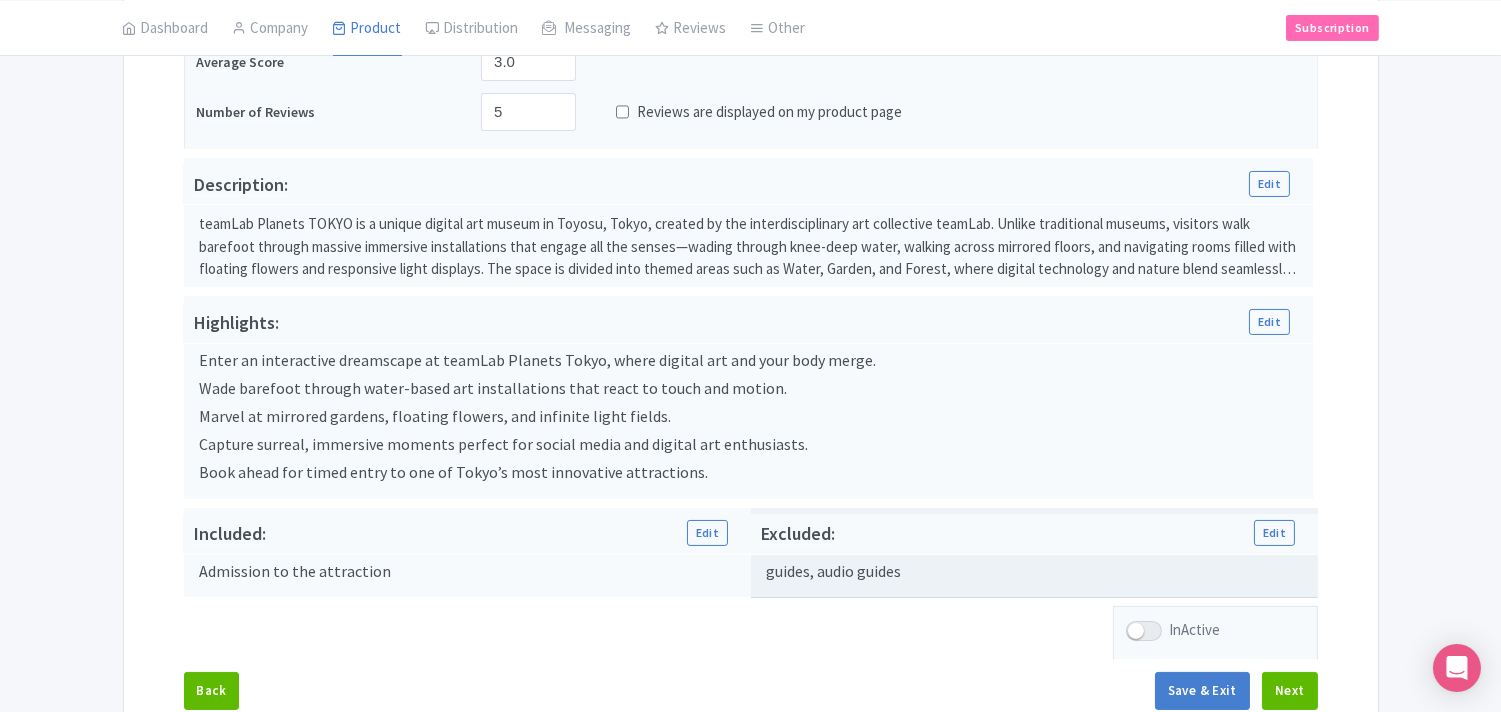 scroll, scrollTop: 620, scrollLeft: 0, axis: vertical 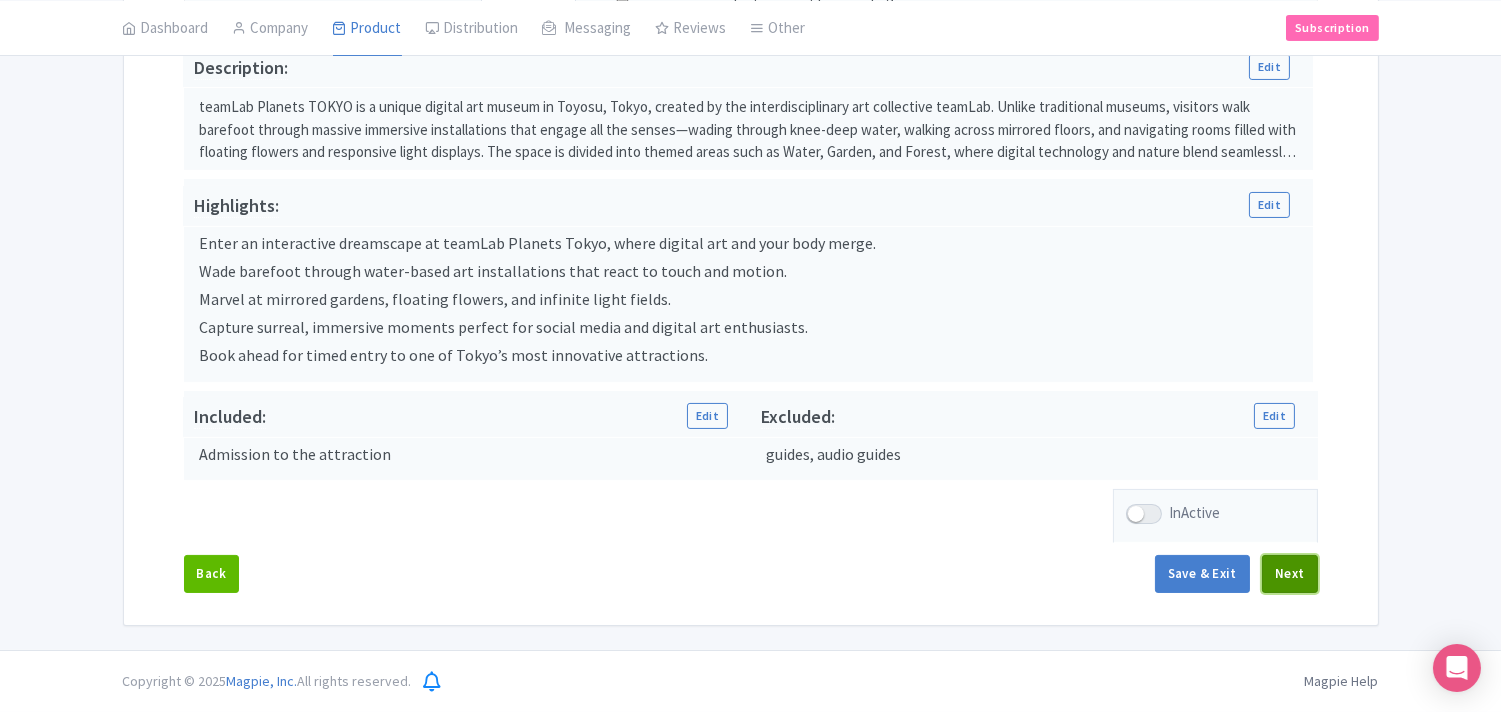 click on "Next" at bounding box center (1290, 574) 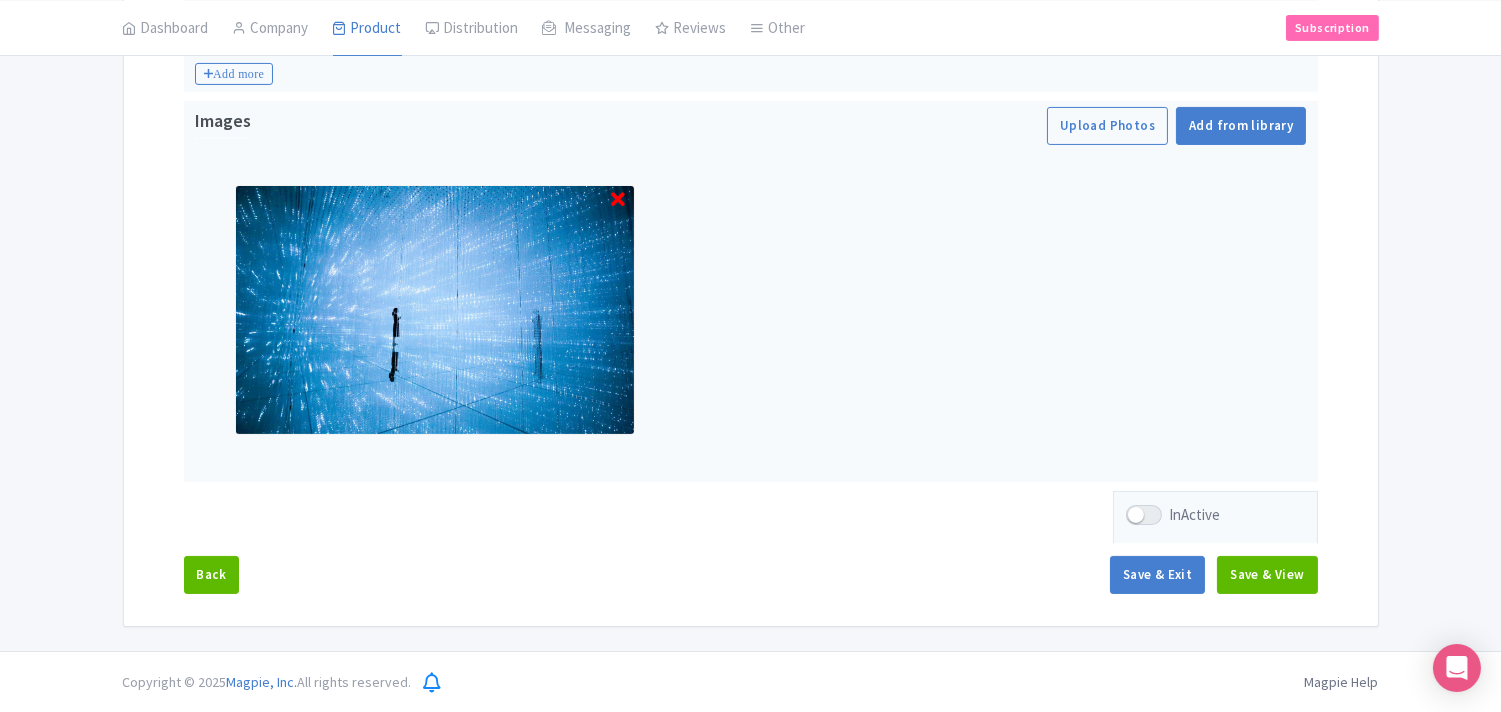 scroll, scrollTop: 877, scrollLeft: 0, axis: vertical 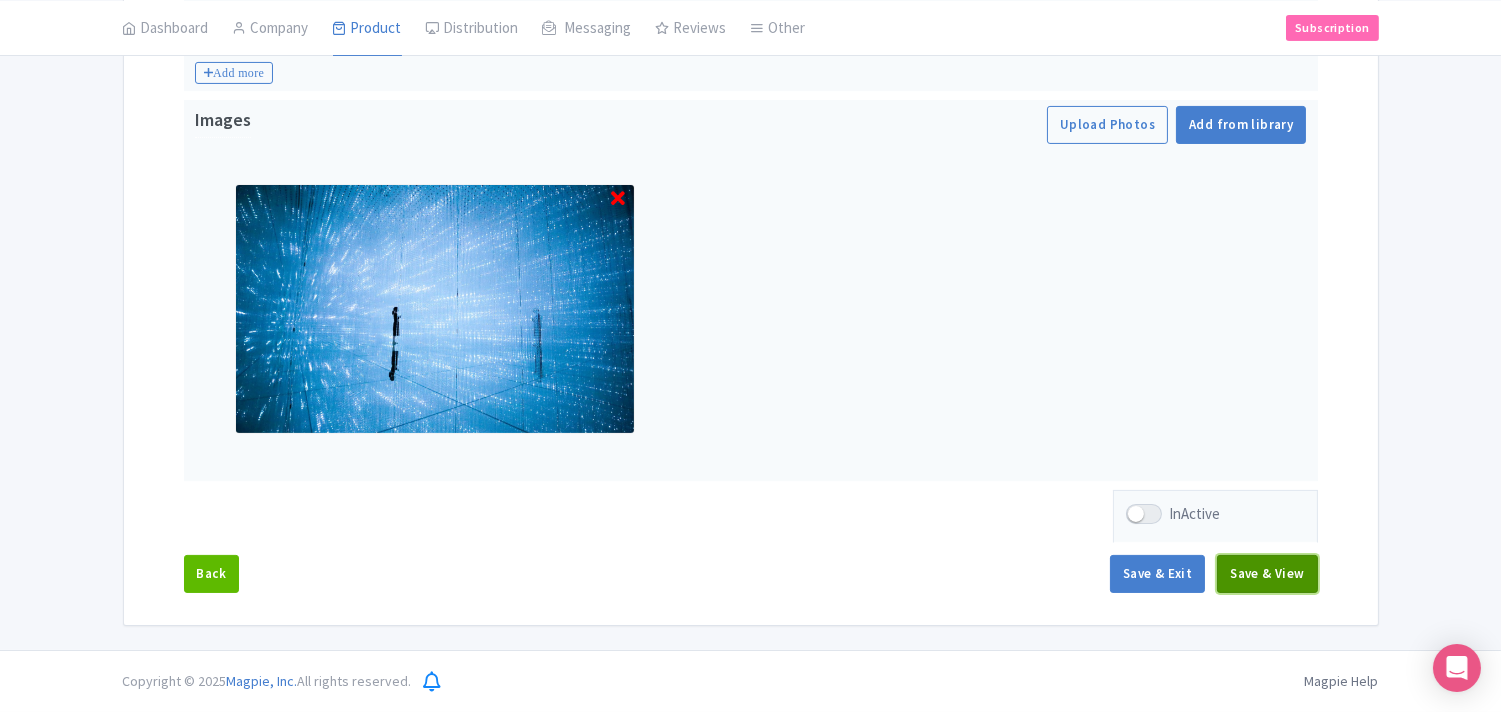 click on "Save & View" at bounding box center [1267, 574] 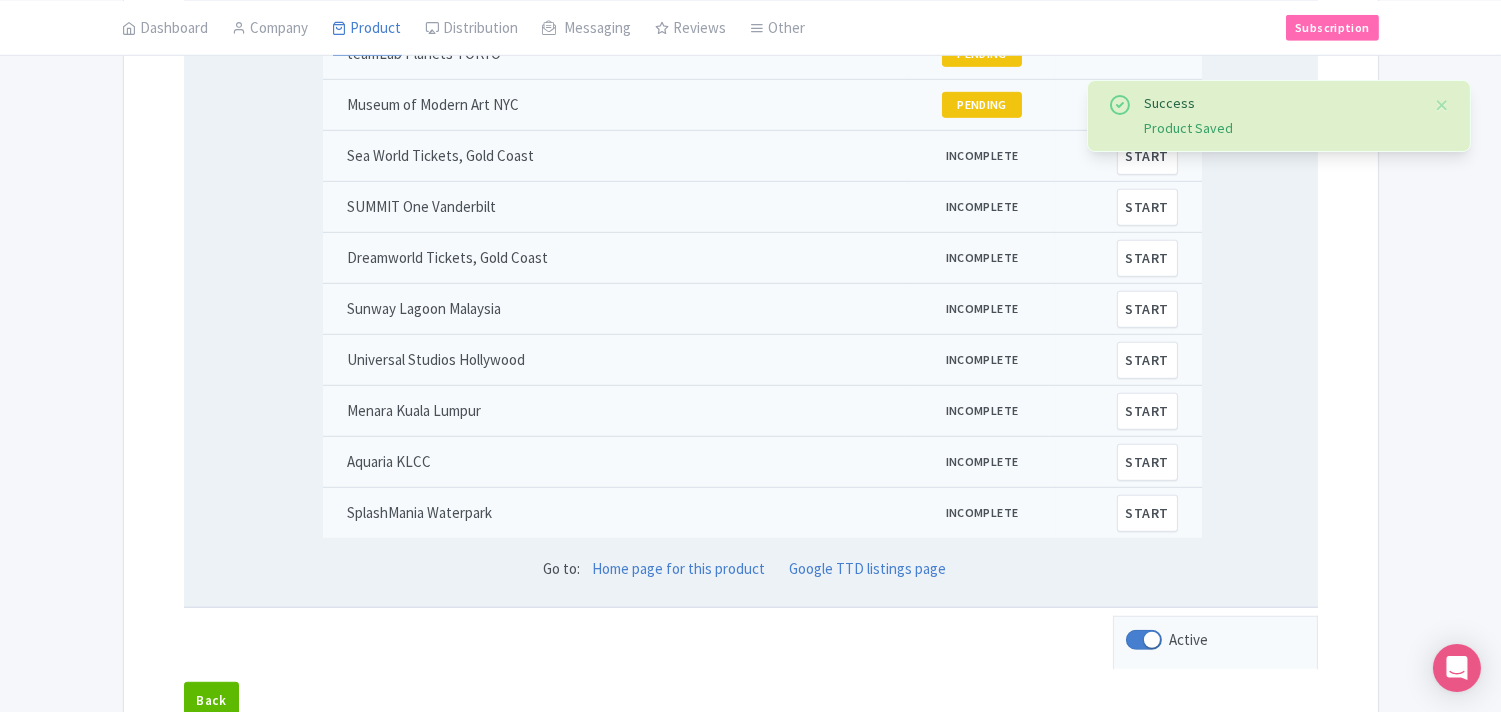 scroll, scrollTop: 1942, scrollLeft: 0, axis: vertical 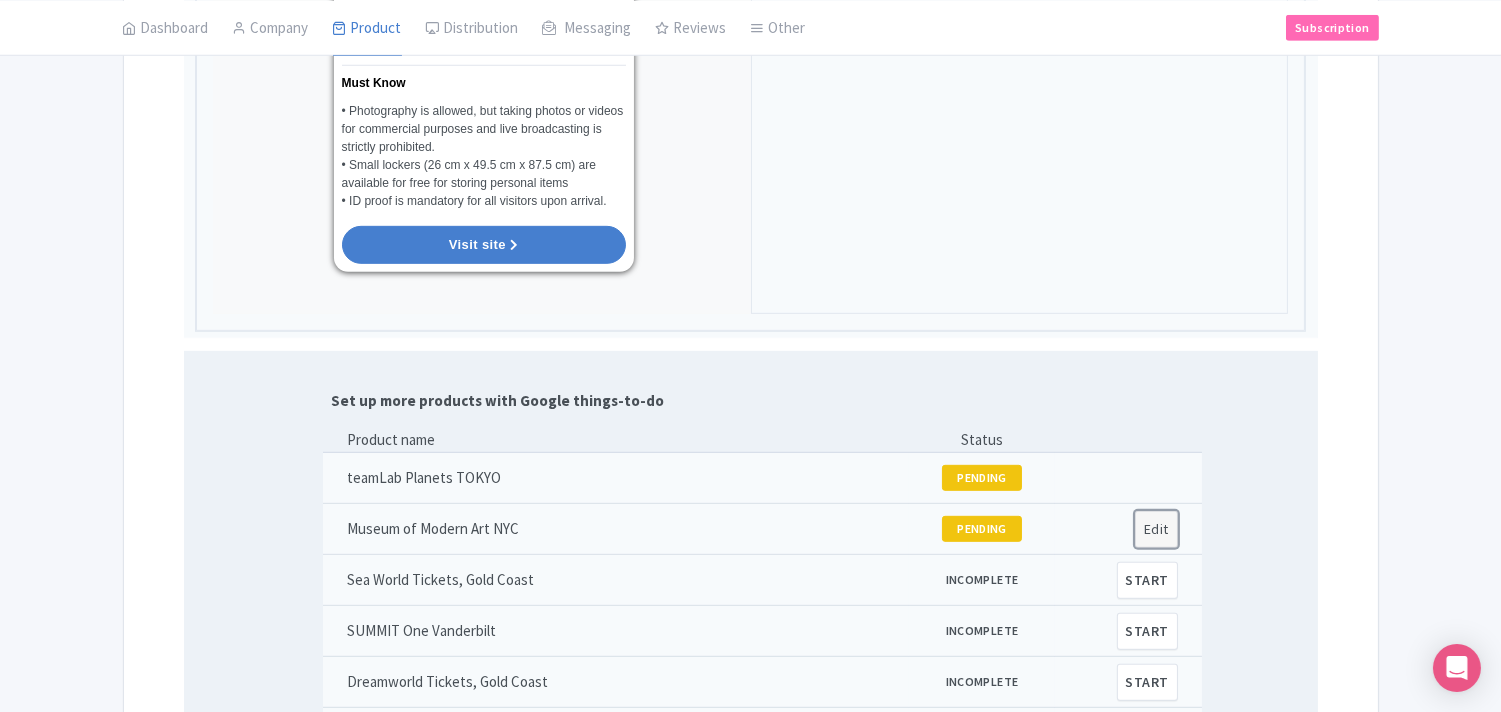 click on "Edit" at bounding box center (1156, 529) 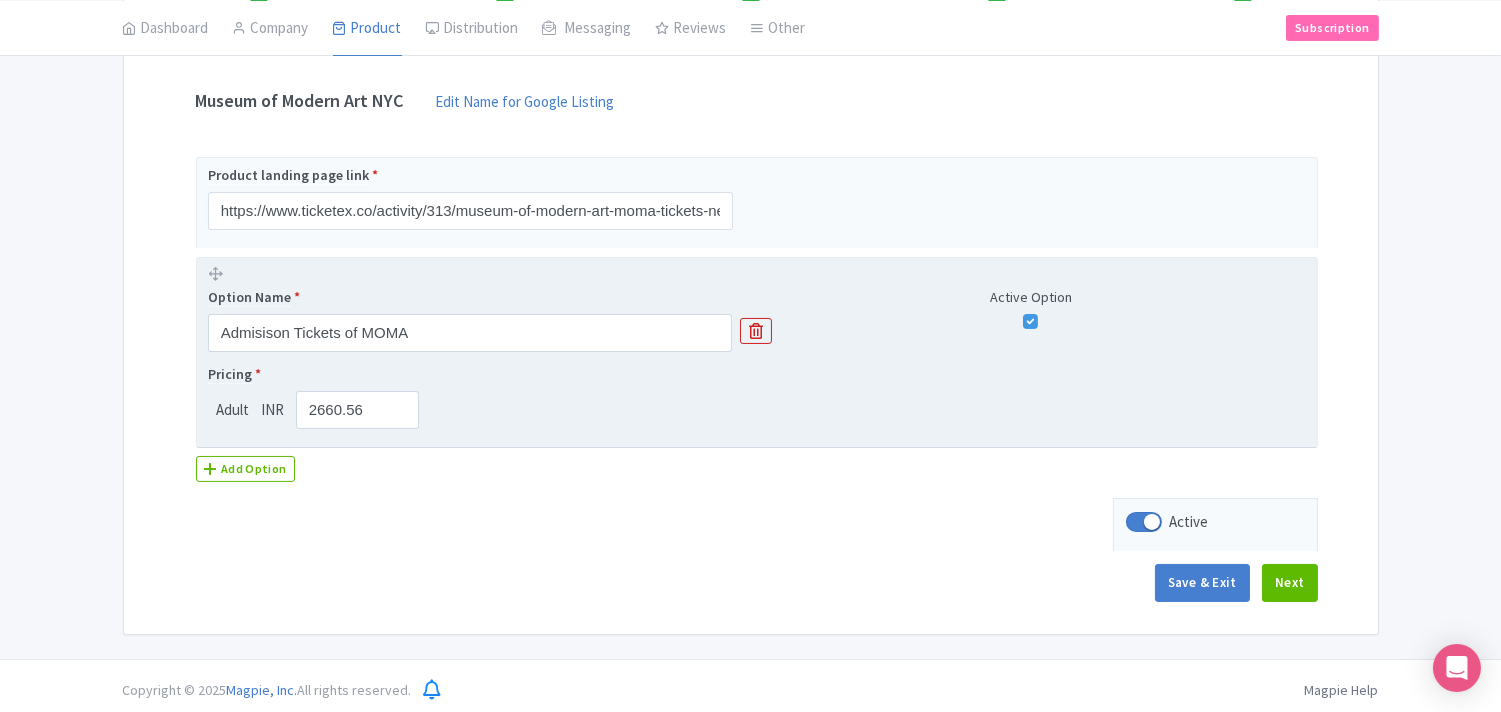 scroll, scrollTop: 390, scrollLeft: 0, axis: vertical 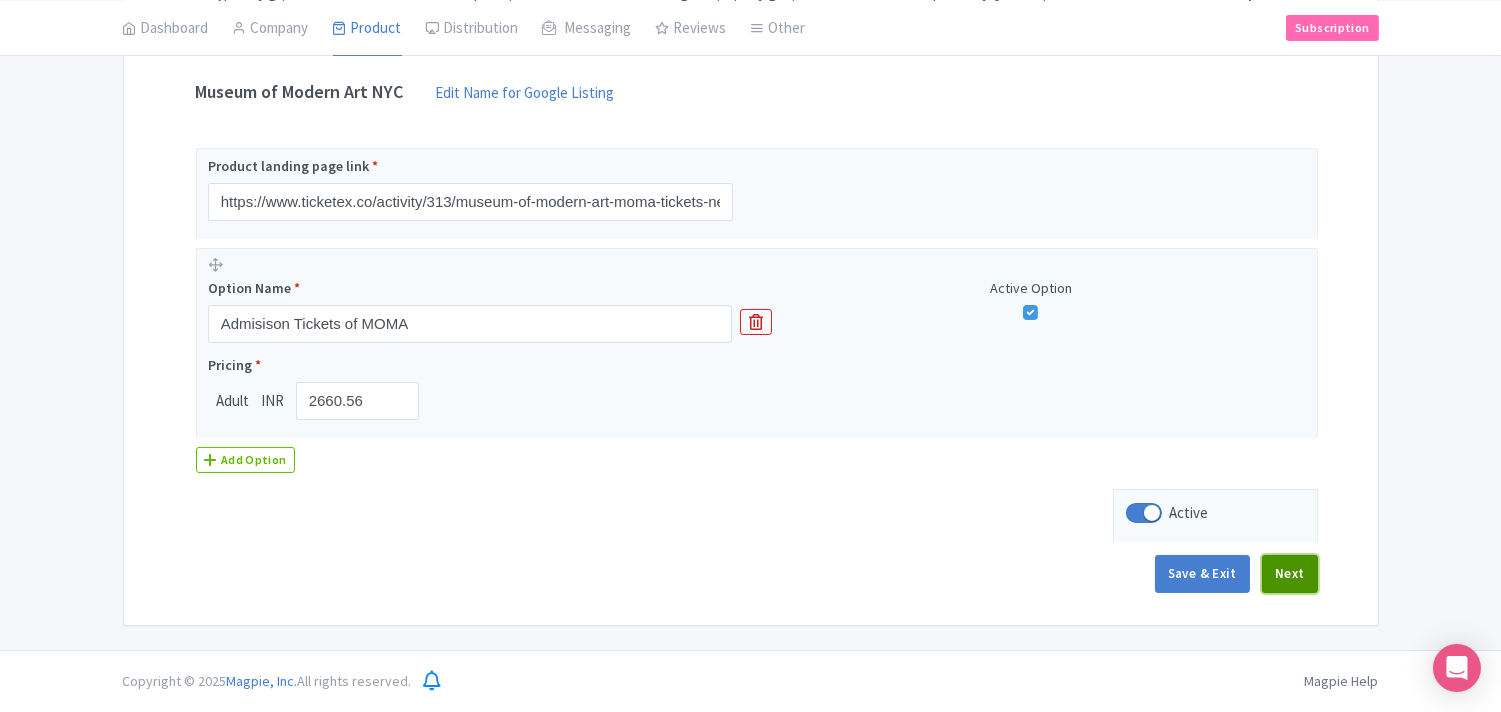 click on "Next" at bounding box center [1290, 574] 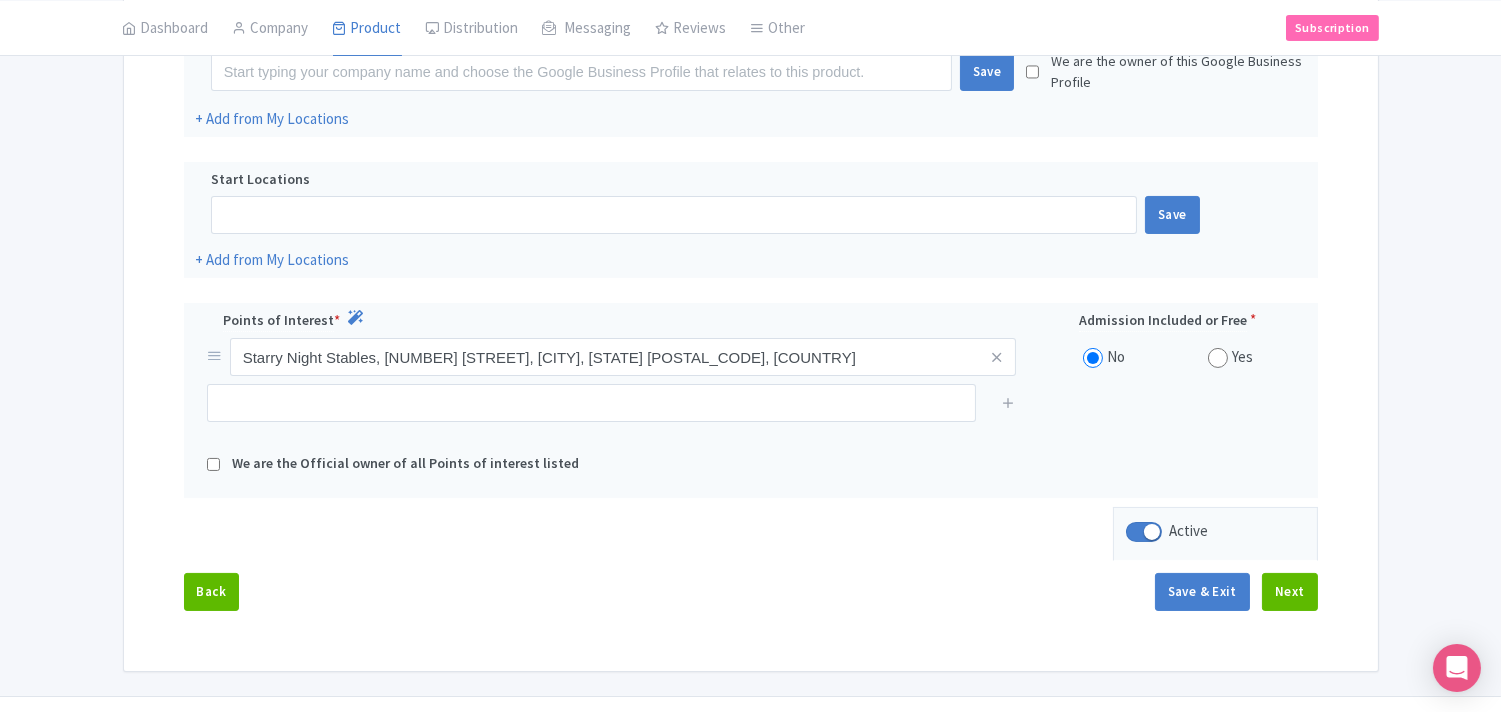 scroll, scrollTop: 536, scrollLeft: 0, axis: vertical 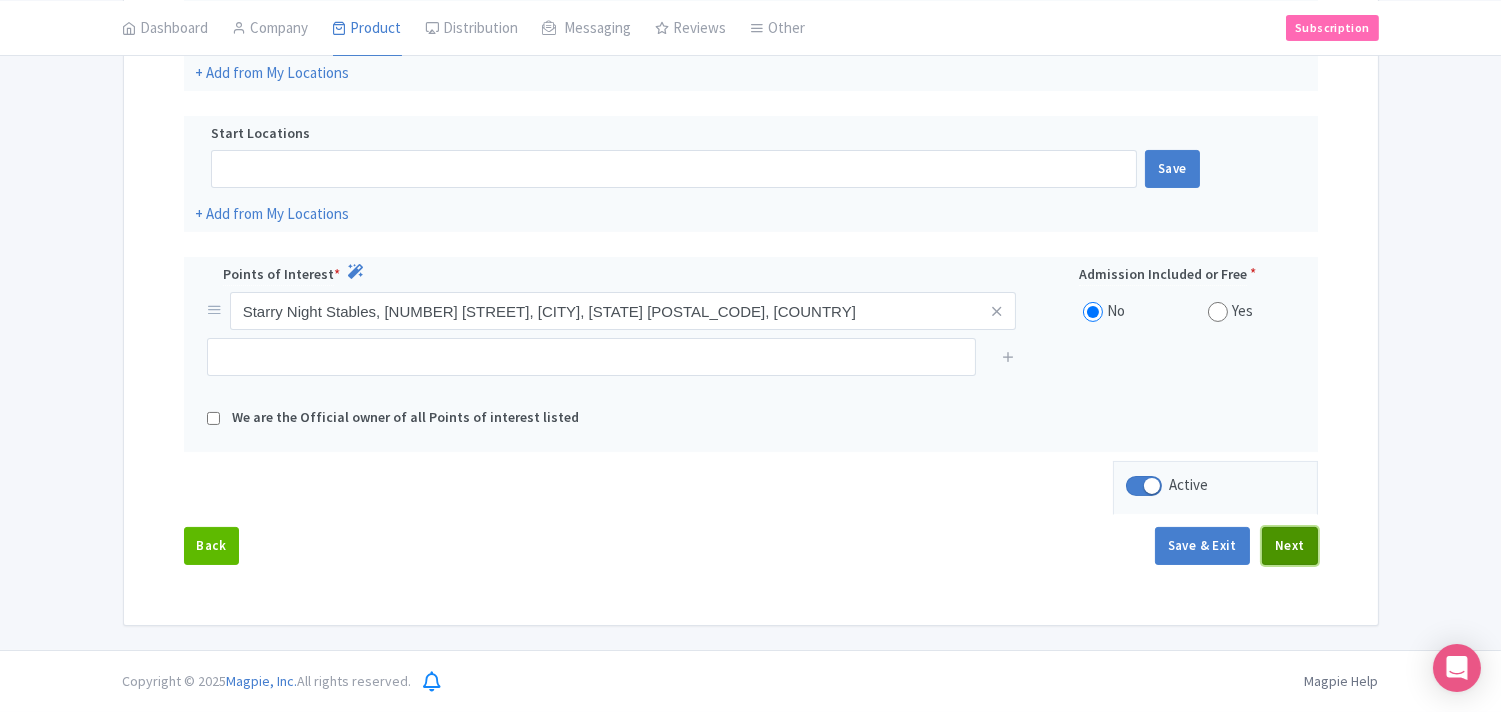 click on "Next" at bounding box center [1290, 546] 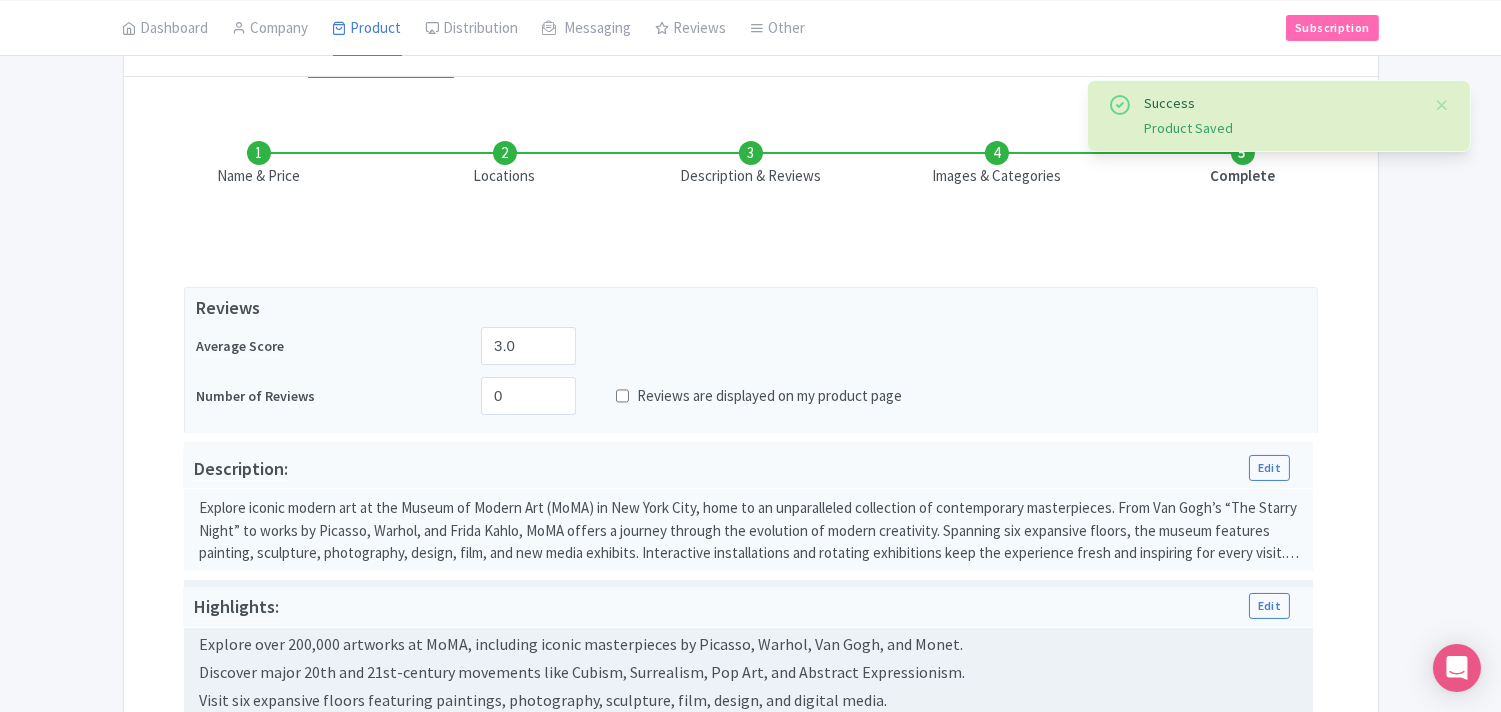 scroll, scrollTop: 203, scrollLeft: 0, axis: vertical 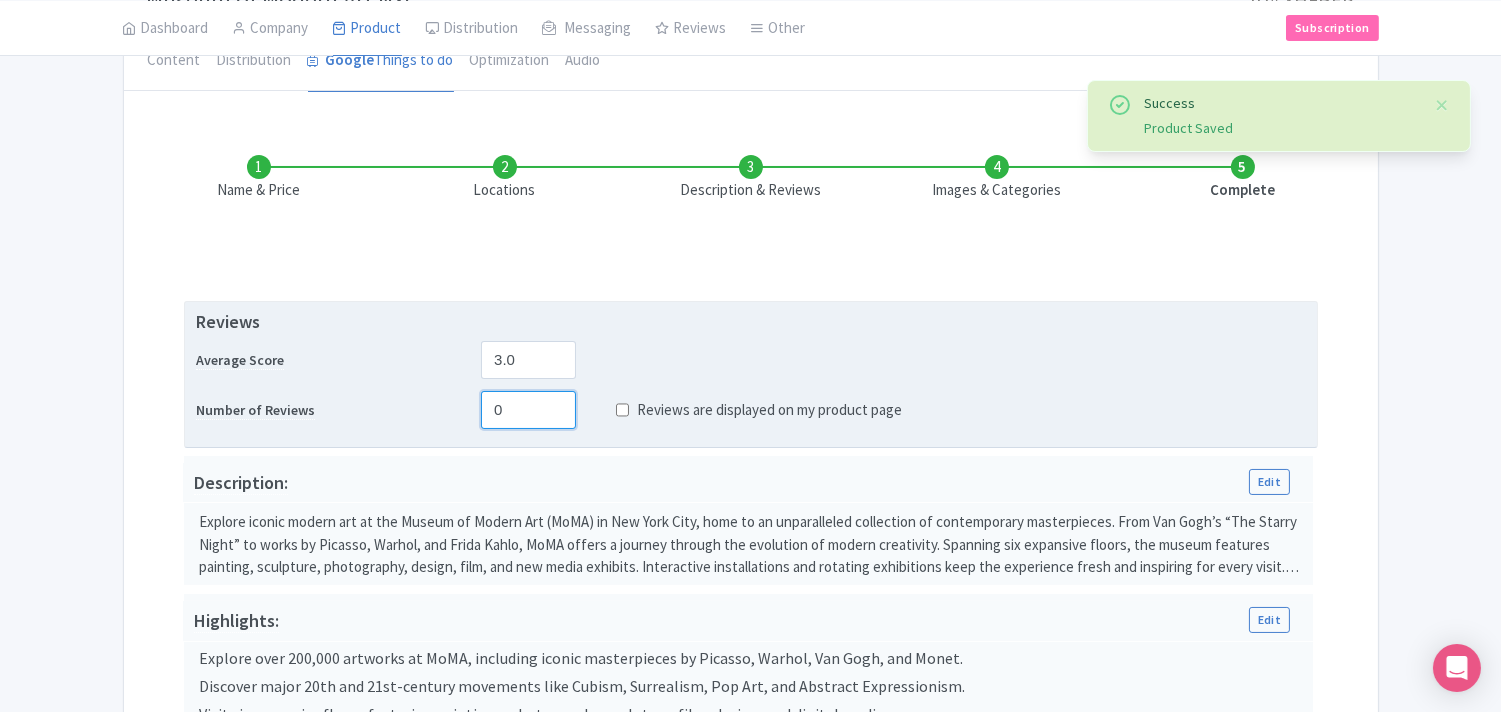 drag, startPoint x: 506, startPoint y: 416, endPoint x: 466, endPoint y: 410, distance: 40.4475 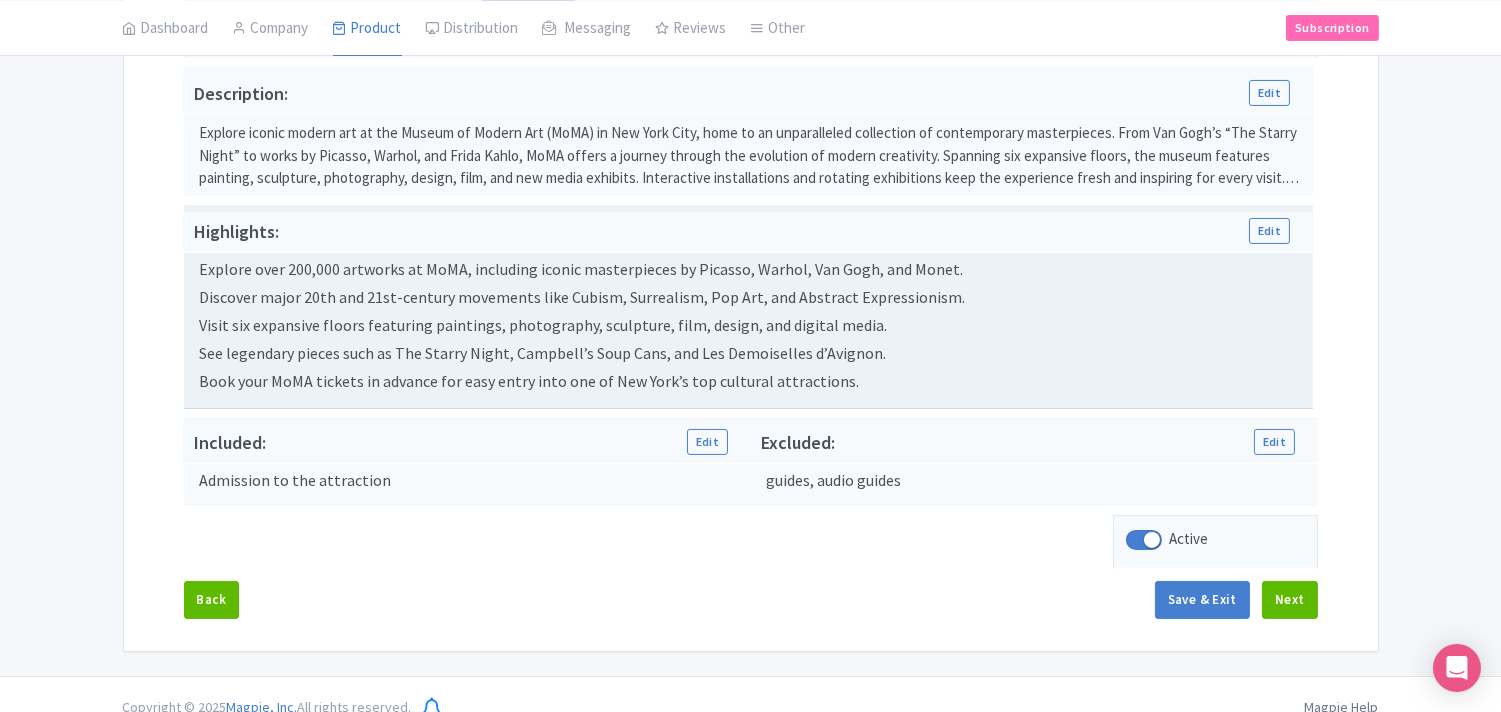 scroll, scrollTop: 620, scrollLeft: 0, axis: vertical 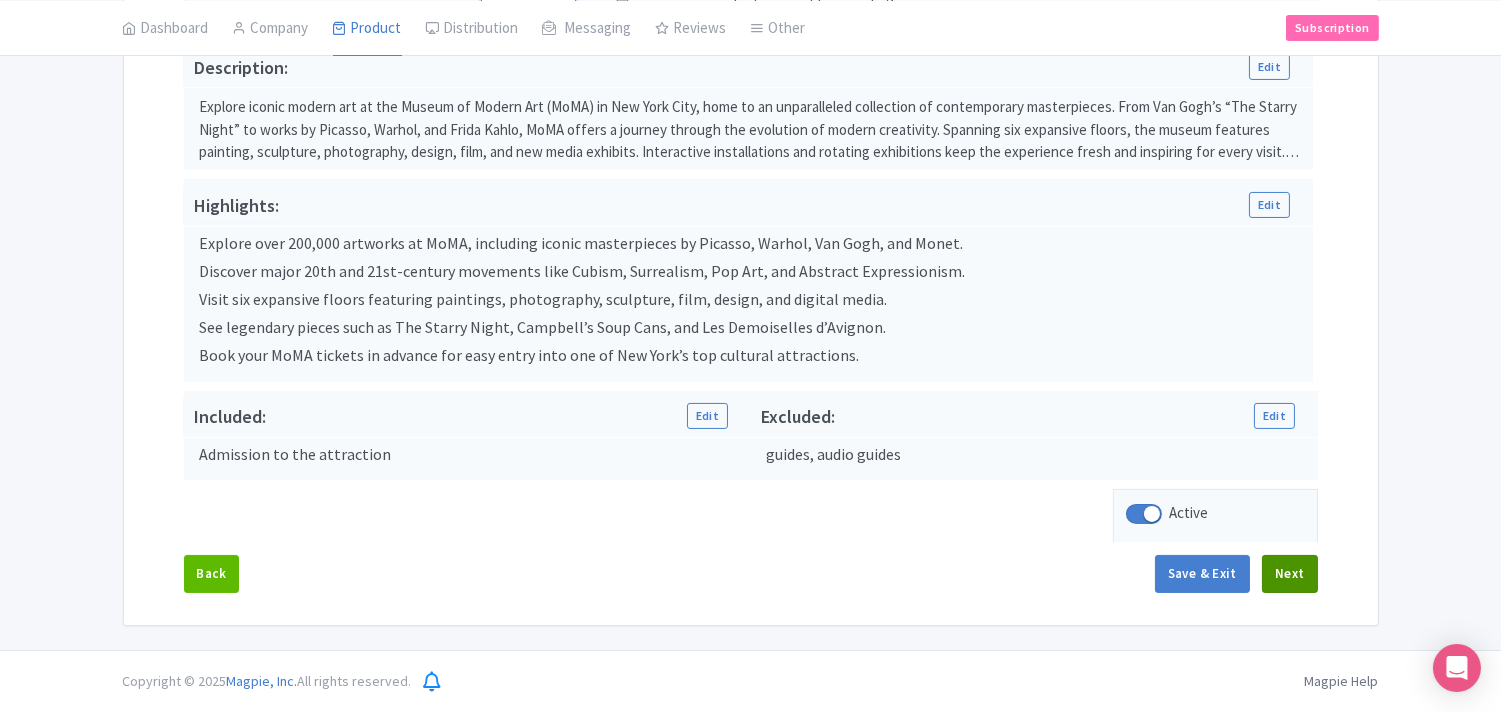 type on "2" 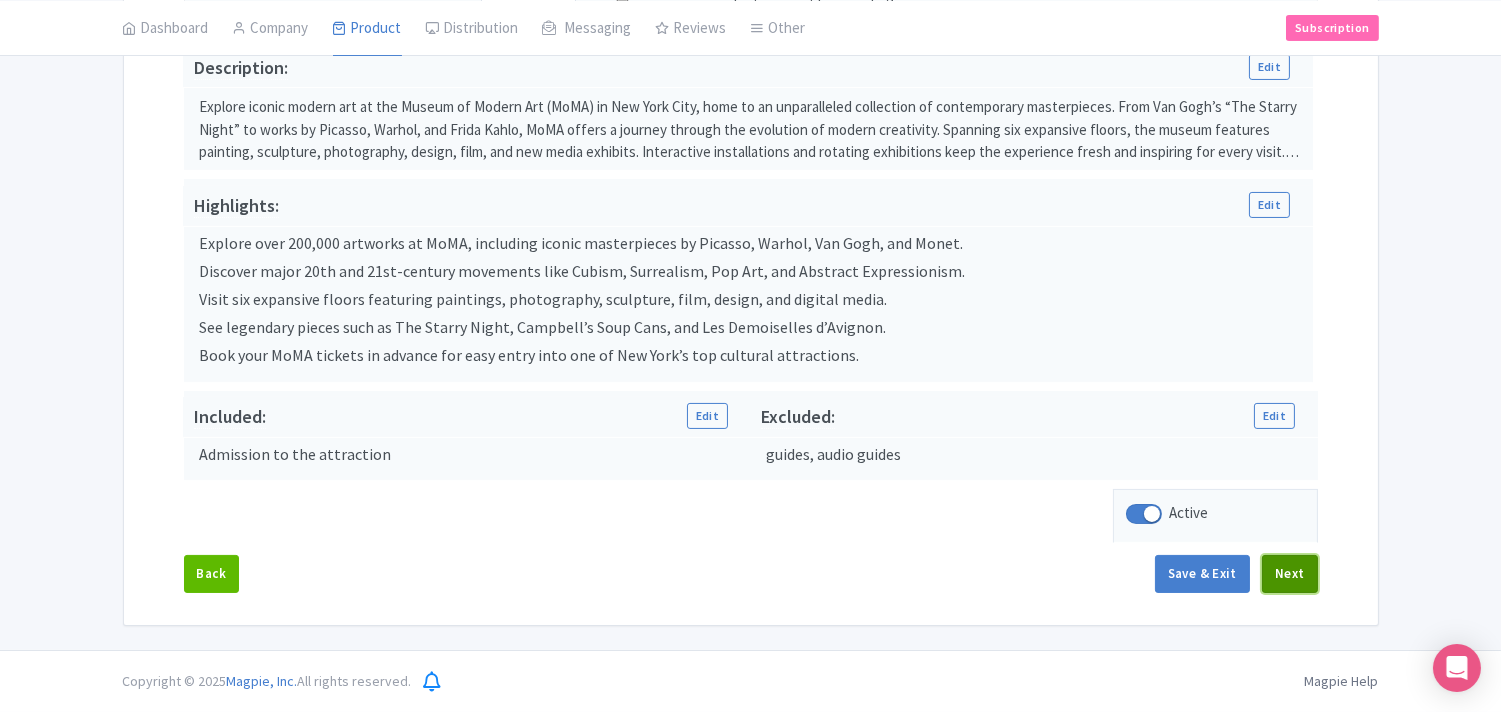 click on "Next" at bounding box center [1290, 574] 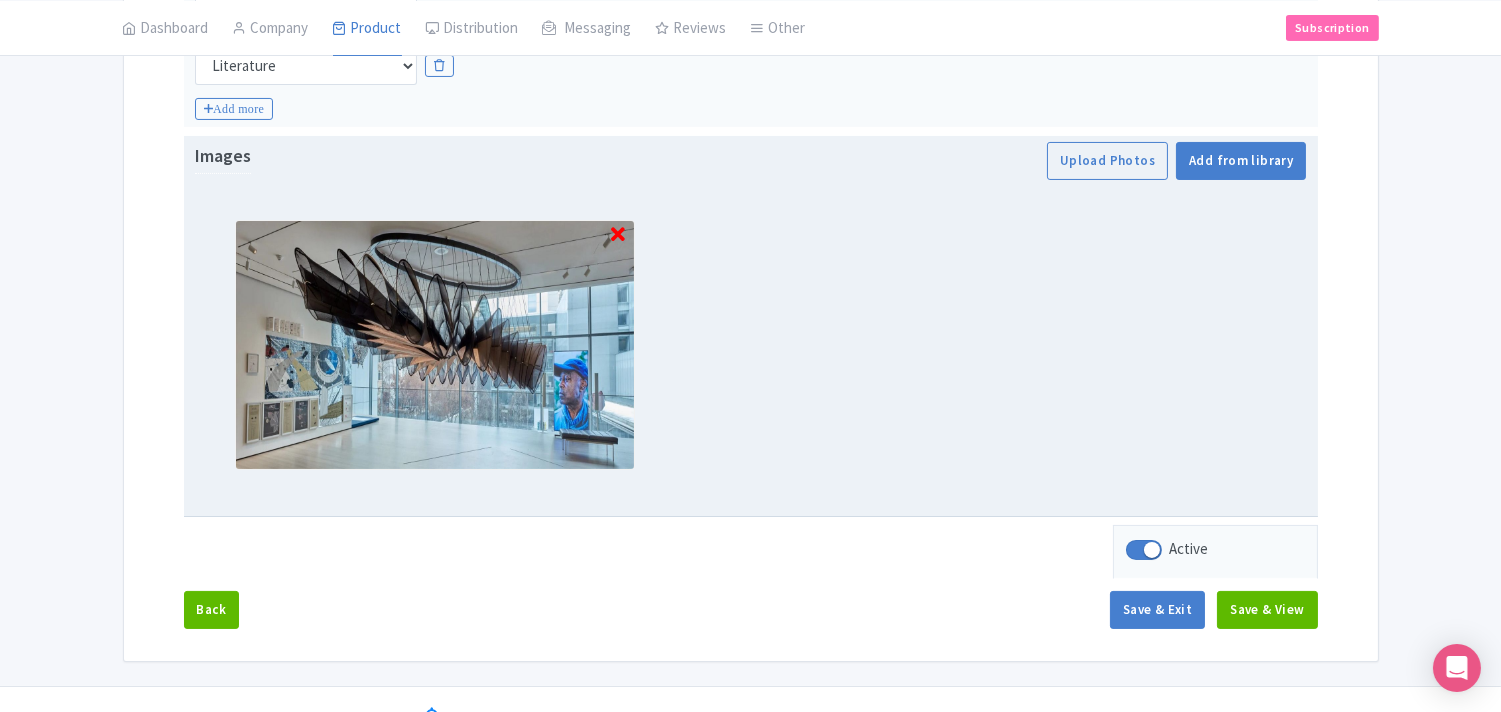 scroll, scrollTop: 690, scrollLeft: 0, axis: vertical 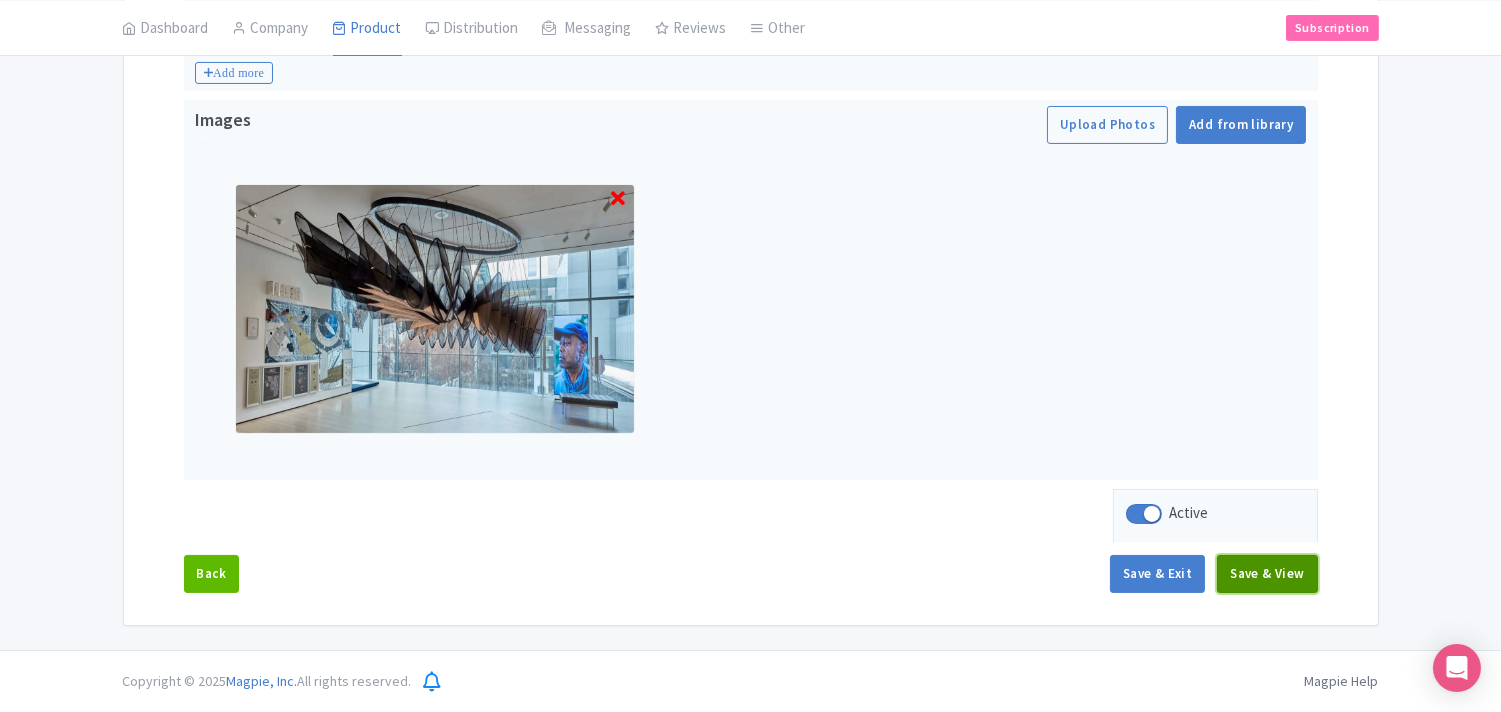 click on "Save & View" at bounding box center (1267, 574) 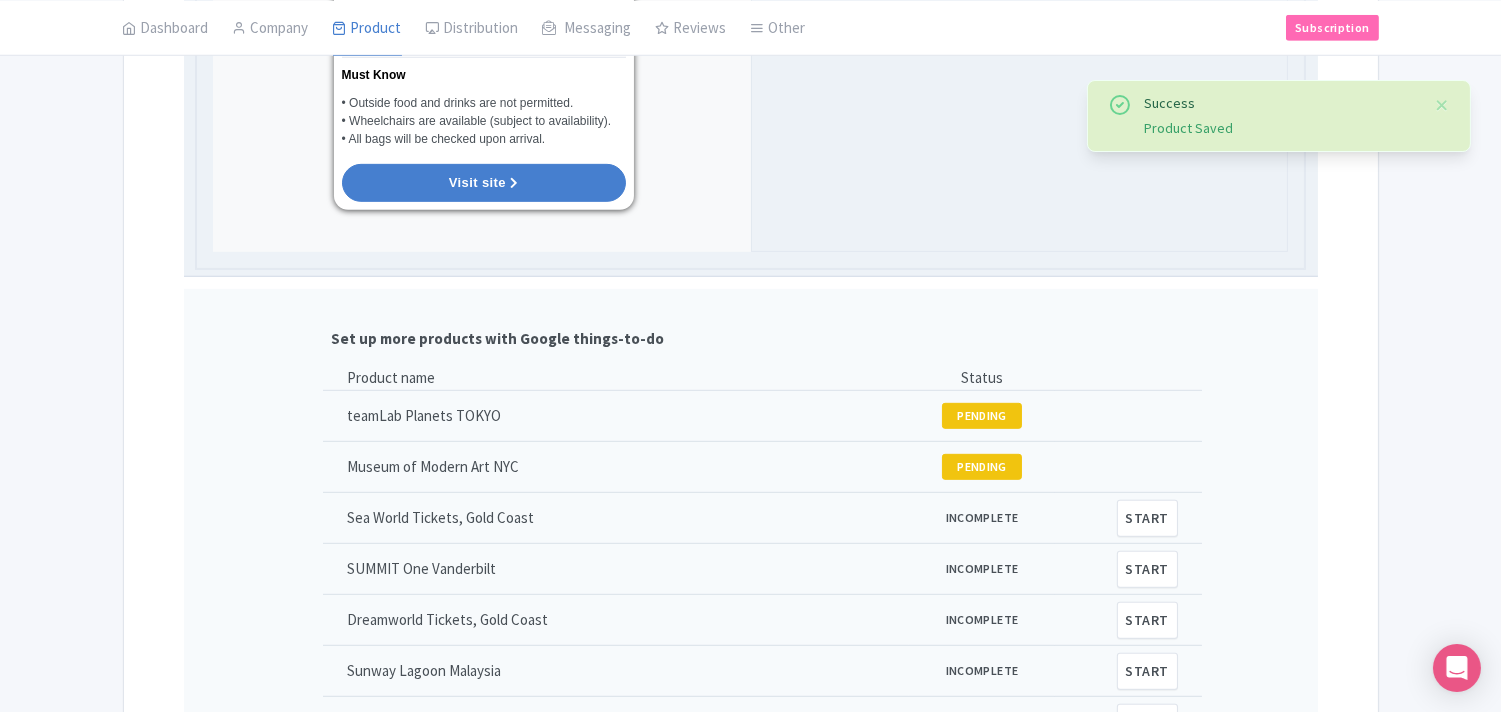 scroll, scrollTop: 1912, scrollLeft: 0, axis: vertical 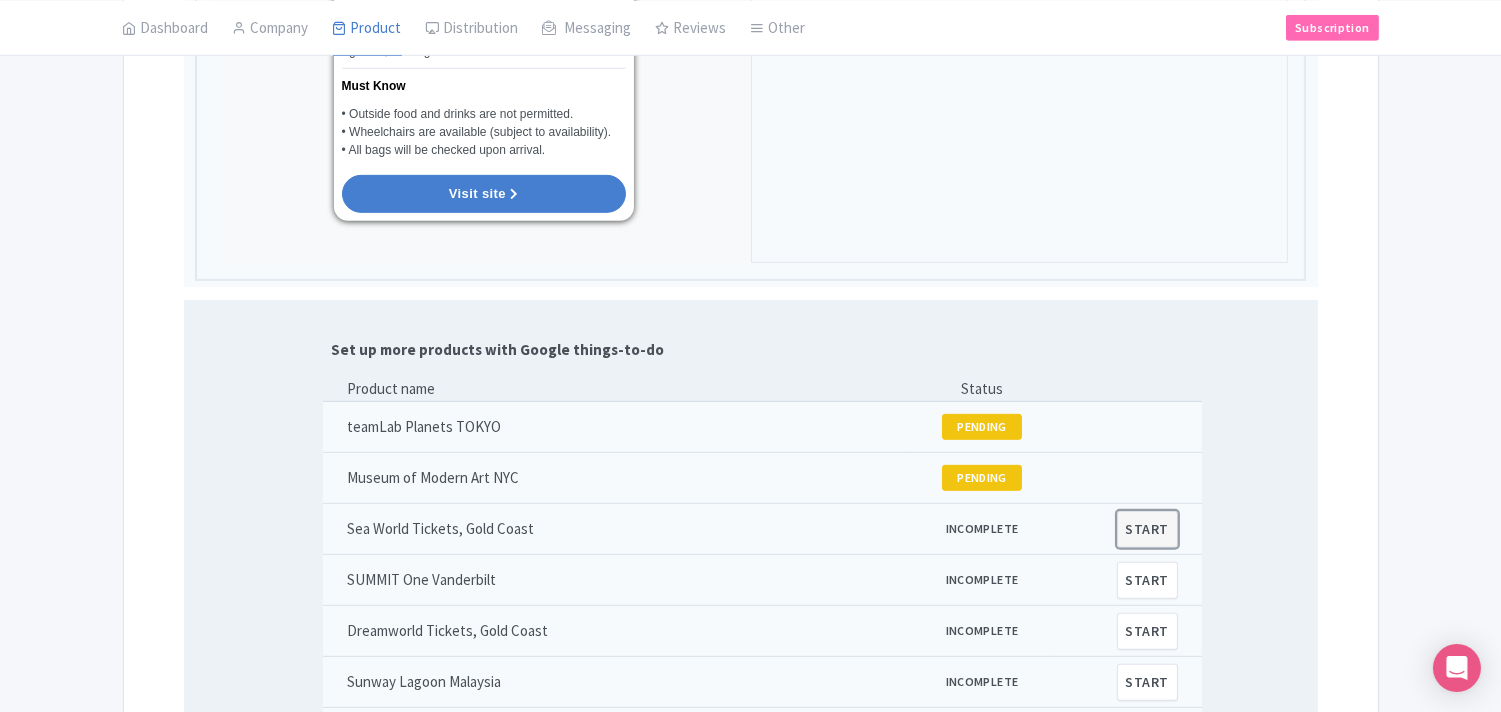 click on "START" at bounding box center [1147, 529] 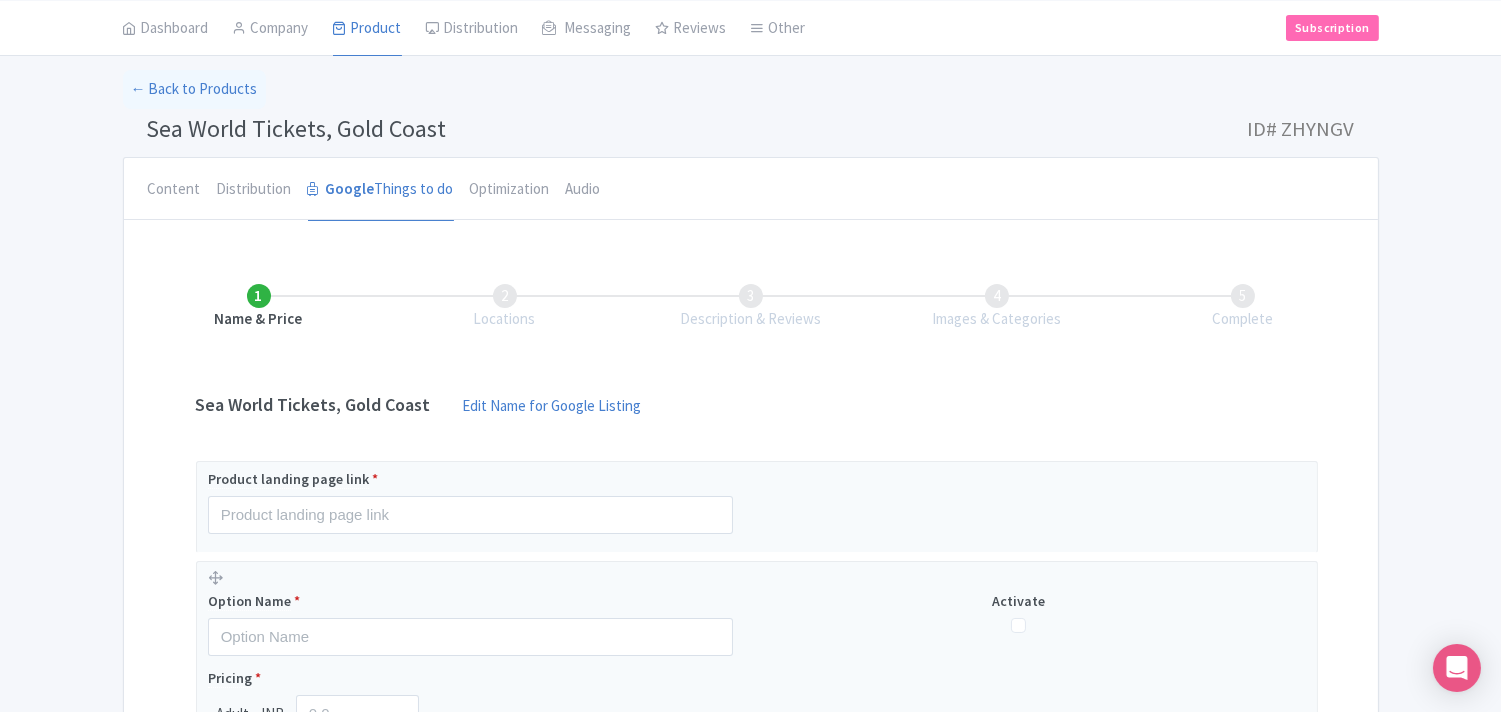 scroll, scrollTop: 222, scrollLeft: 0, axis: vertical 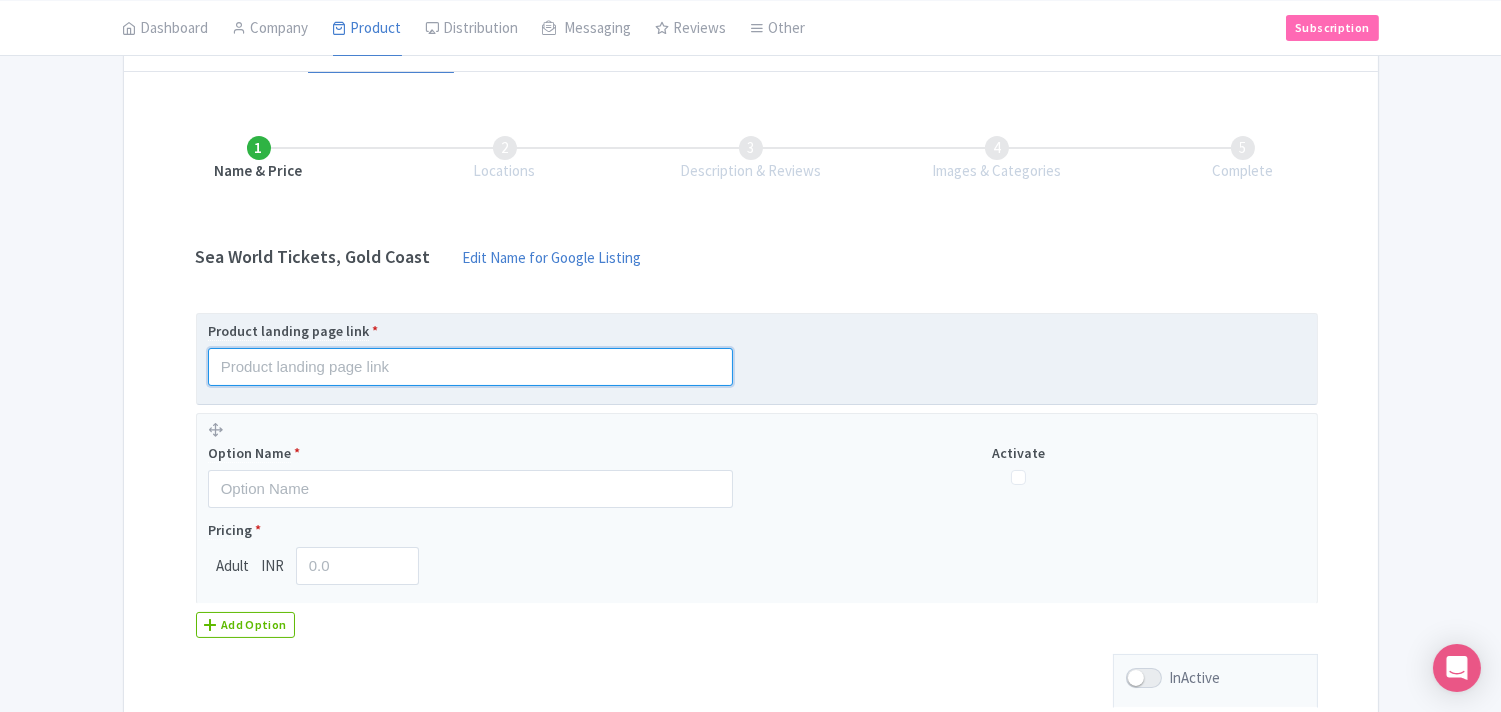click at bounding box center [470, 367] 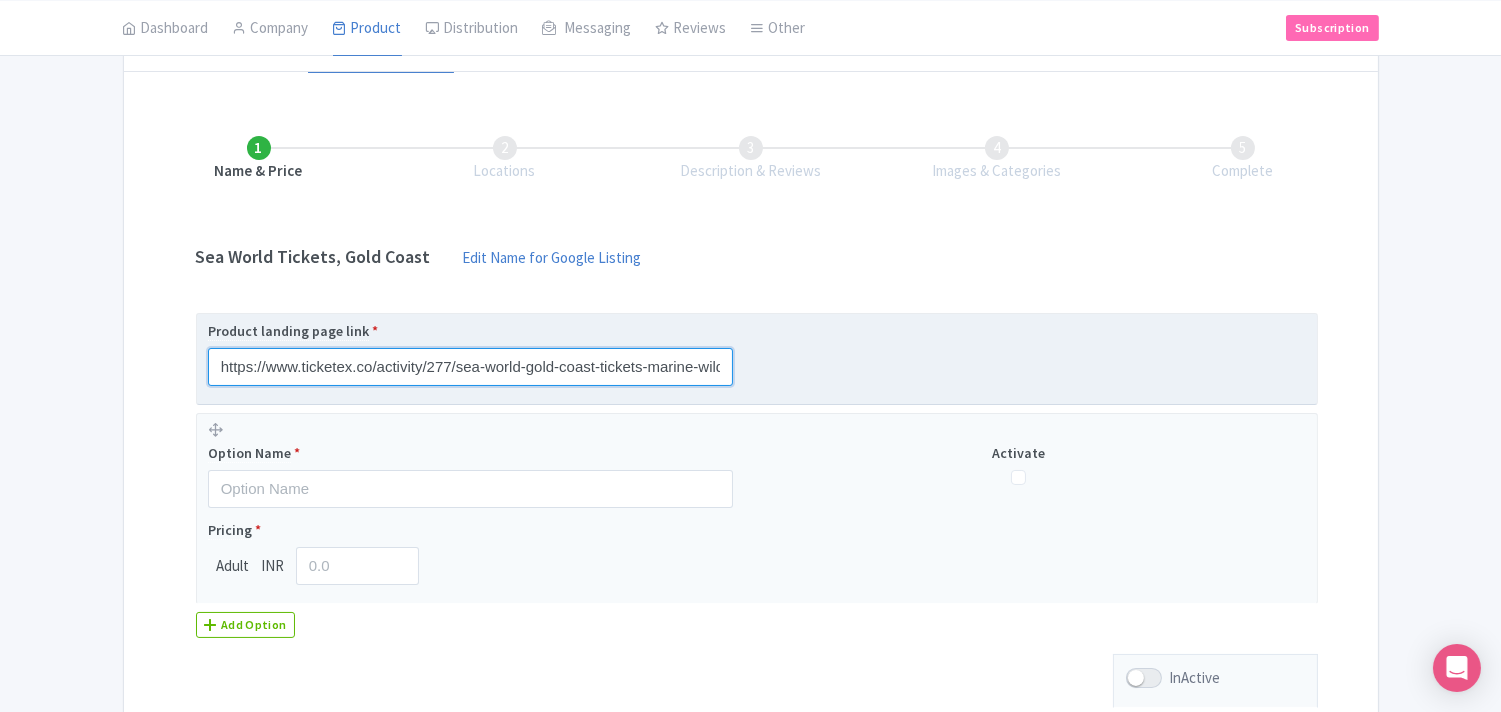 scroll, scrollTop: 0, scrollLeft: 351, axis: horizontal 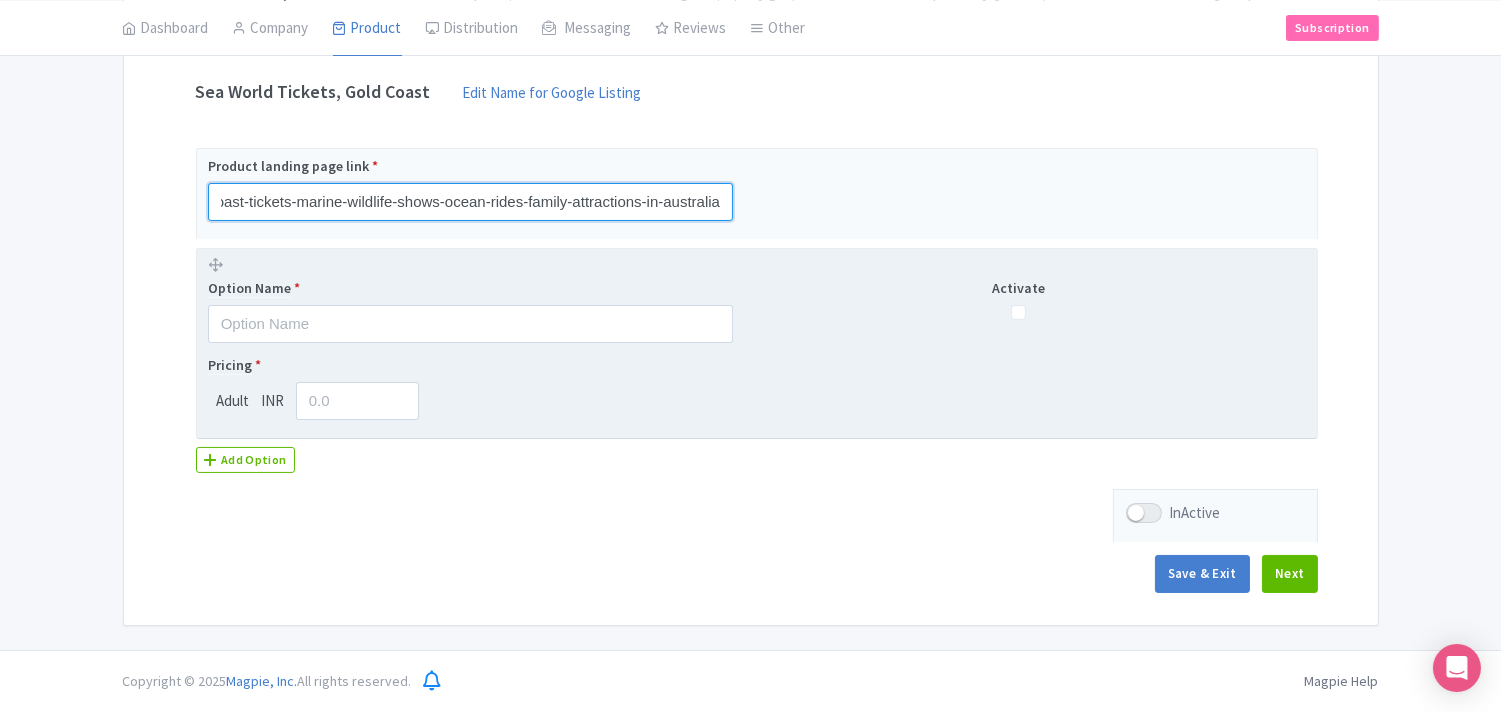 type on "https://www.ticketex.co/activity/277/sea-world-gold-coast-tickets-marine-wildlife-shows-ocean-rides-family-attractions-in-australia" 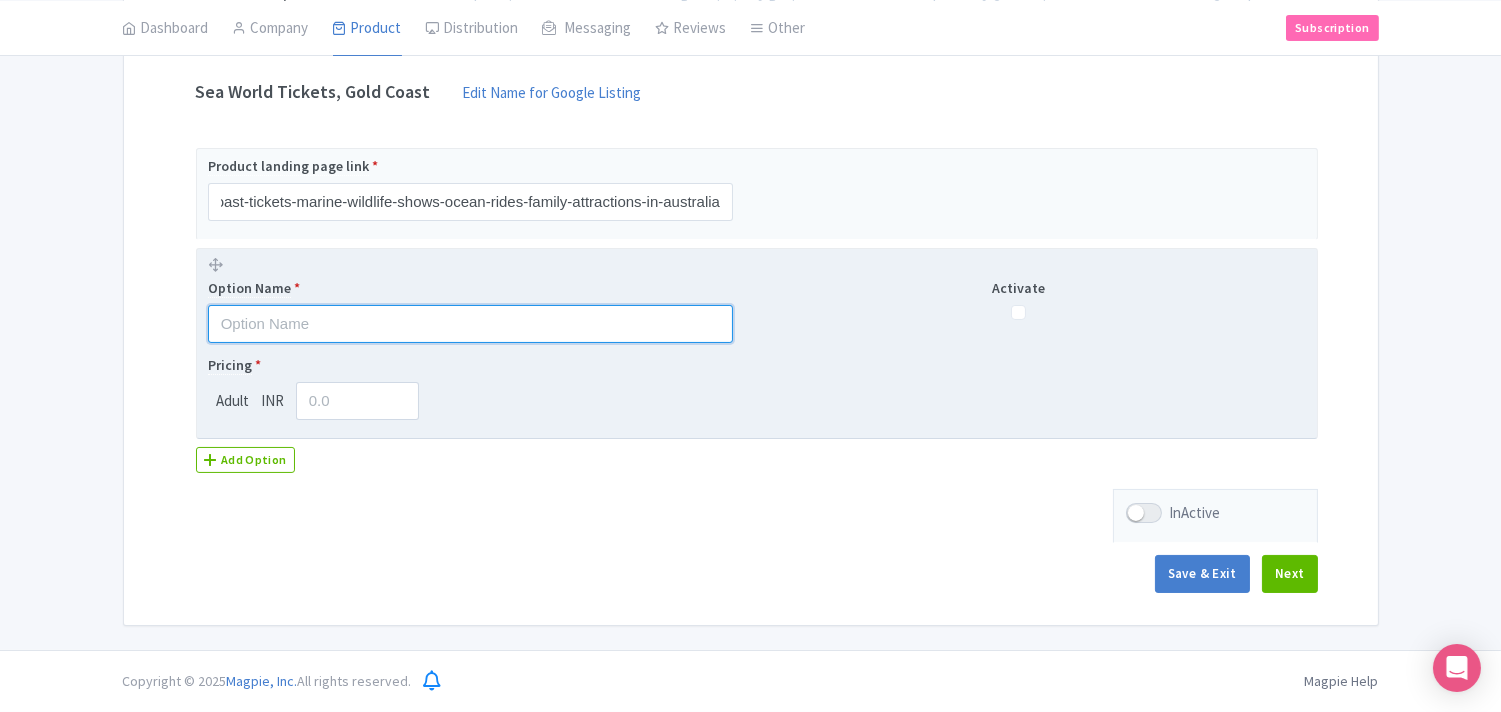 click at bounding box center (470, 324) 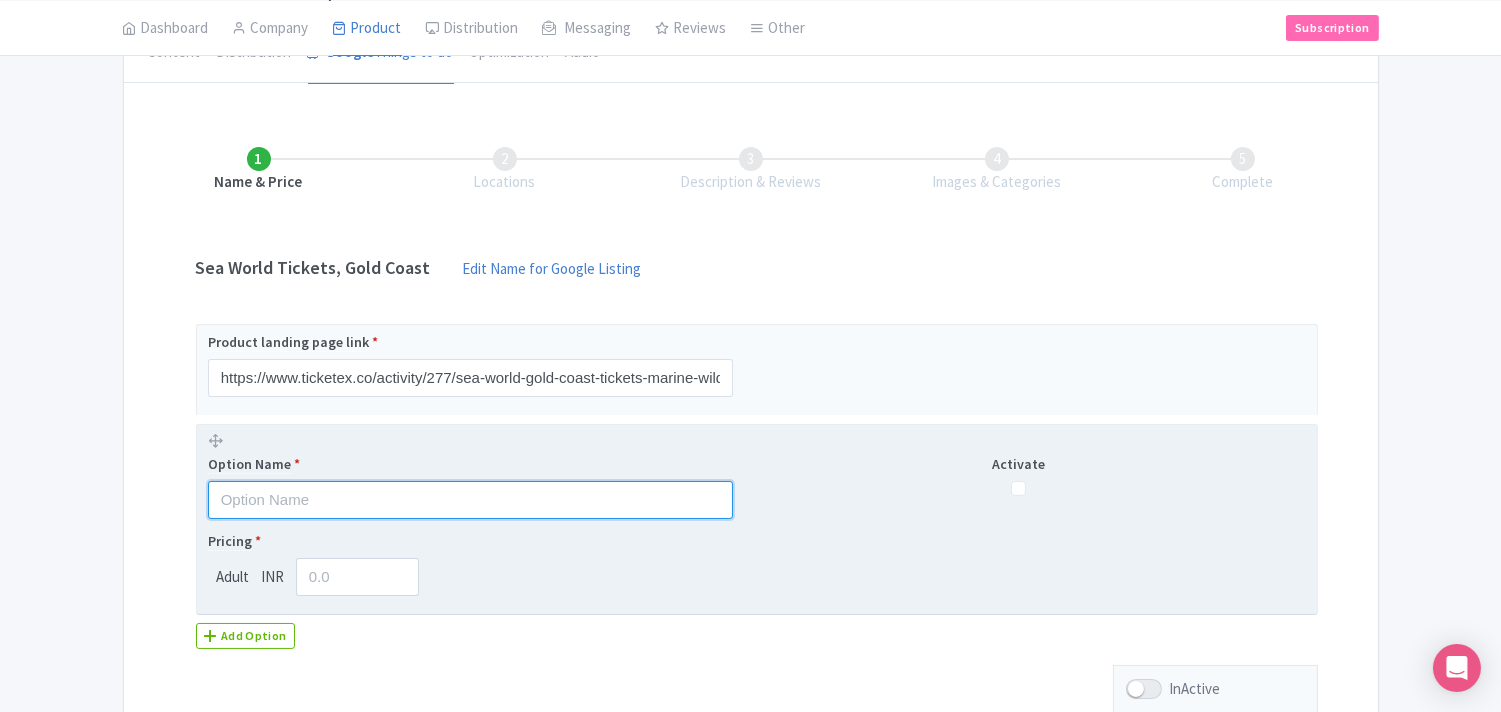 scroll, scrollTop: 167, scrollLeft: 0, axis: vertical 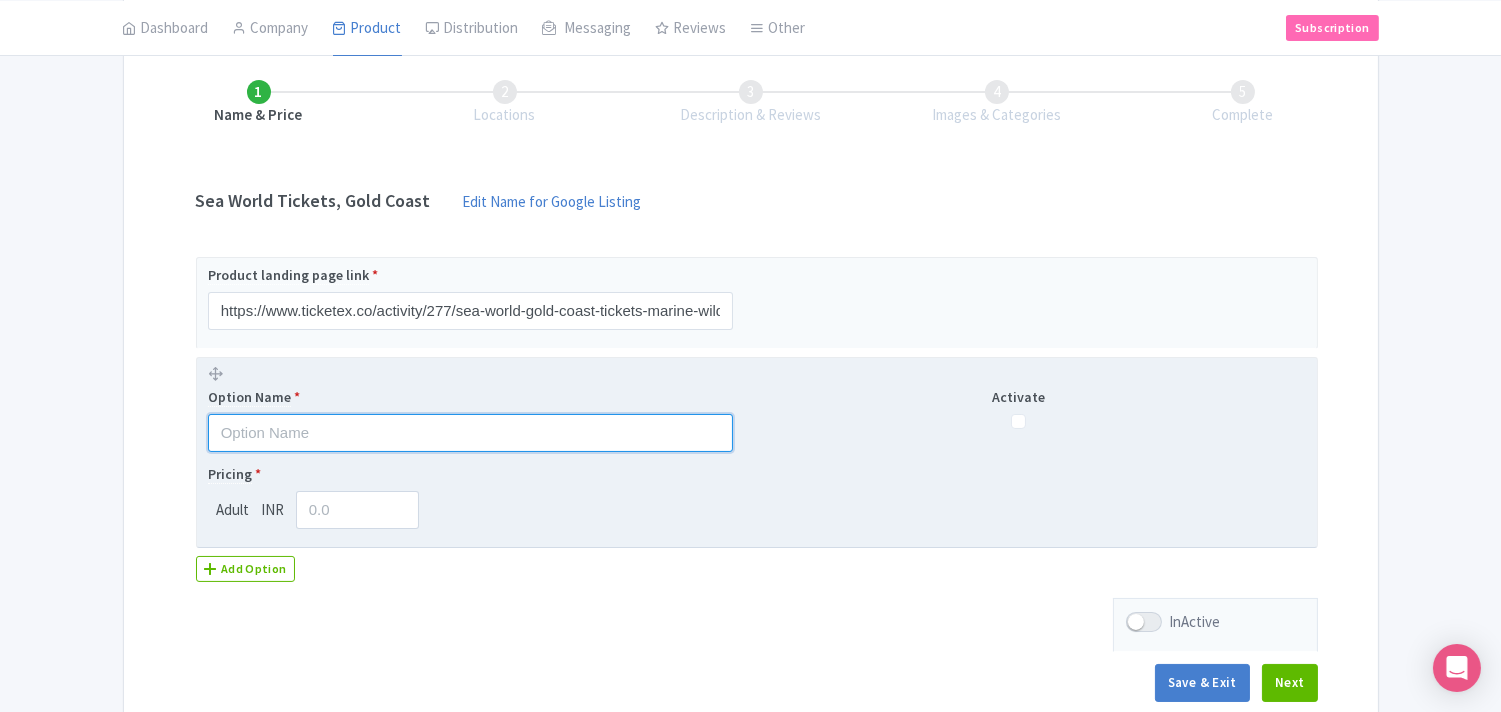 paste on "Sea World Tickets" 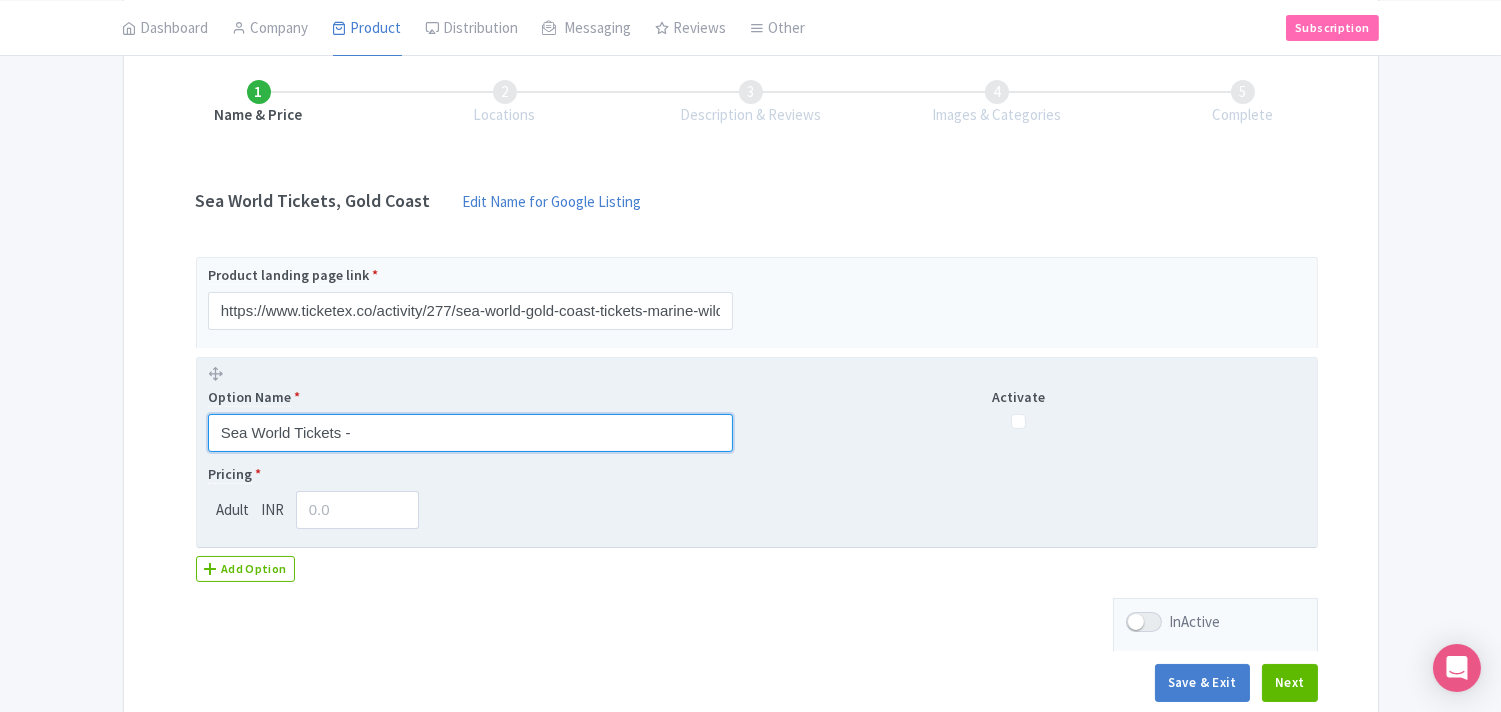 click on "Sea World Tickets -" at bounding box center [470, 433] 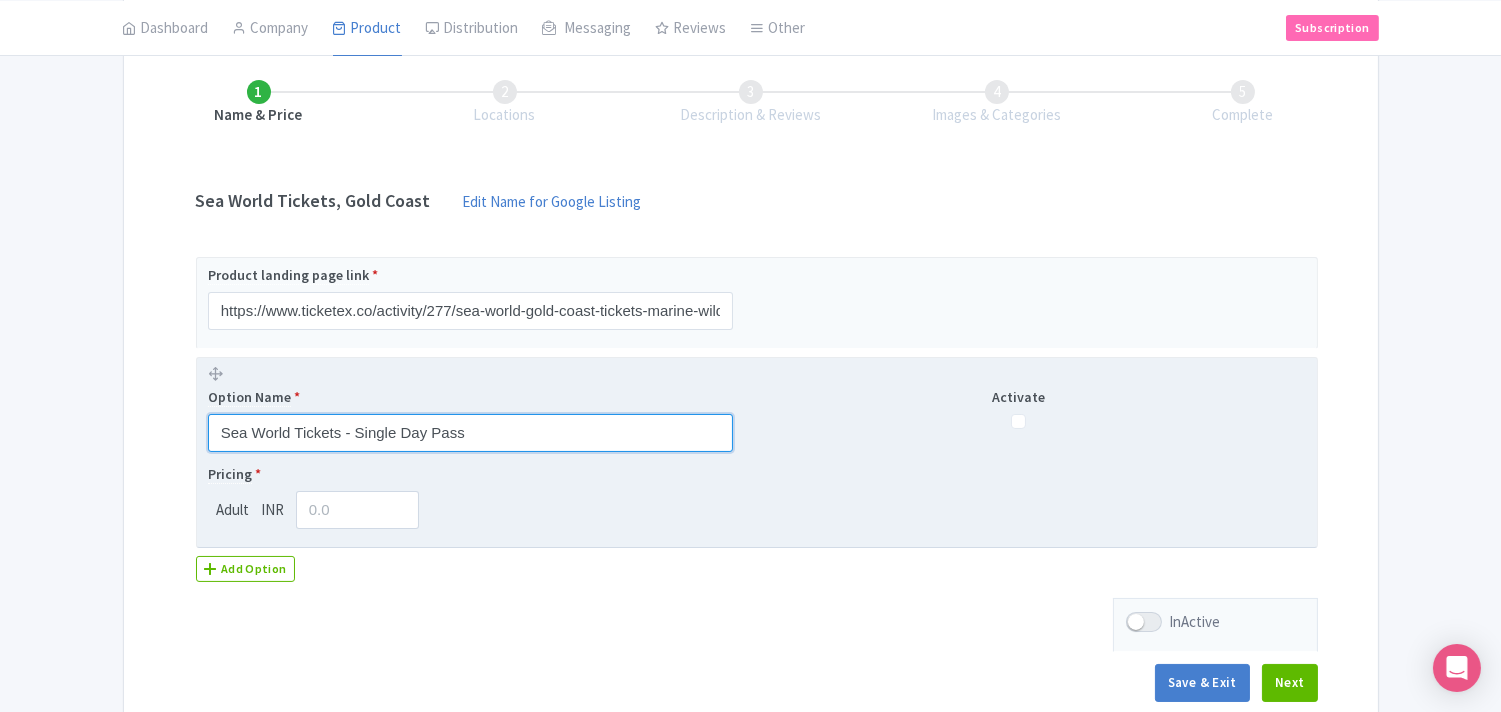 type on "Sea World Tickets - Single Day Pass" 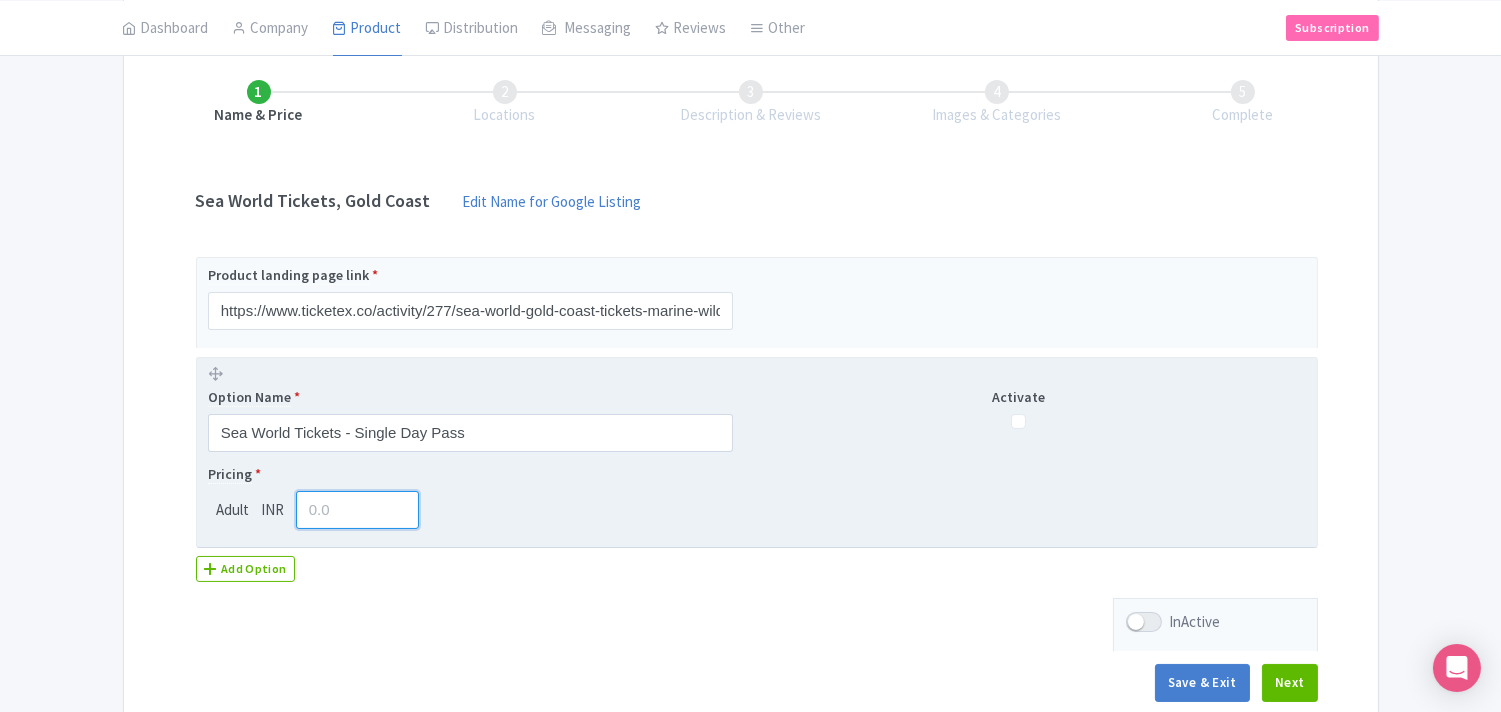 click at bounding box center [358, 510] 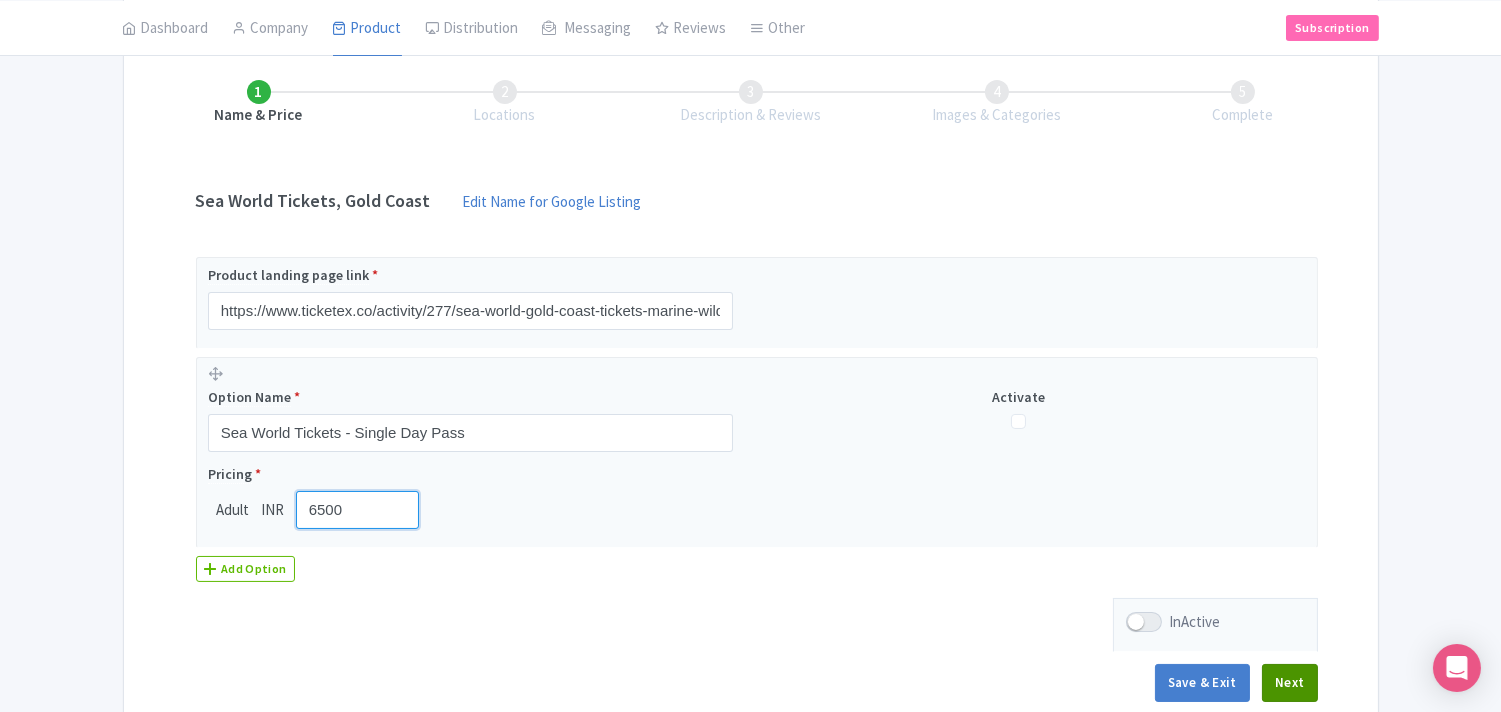 type on "6500" 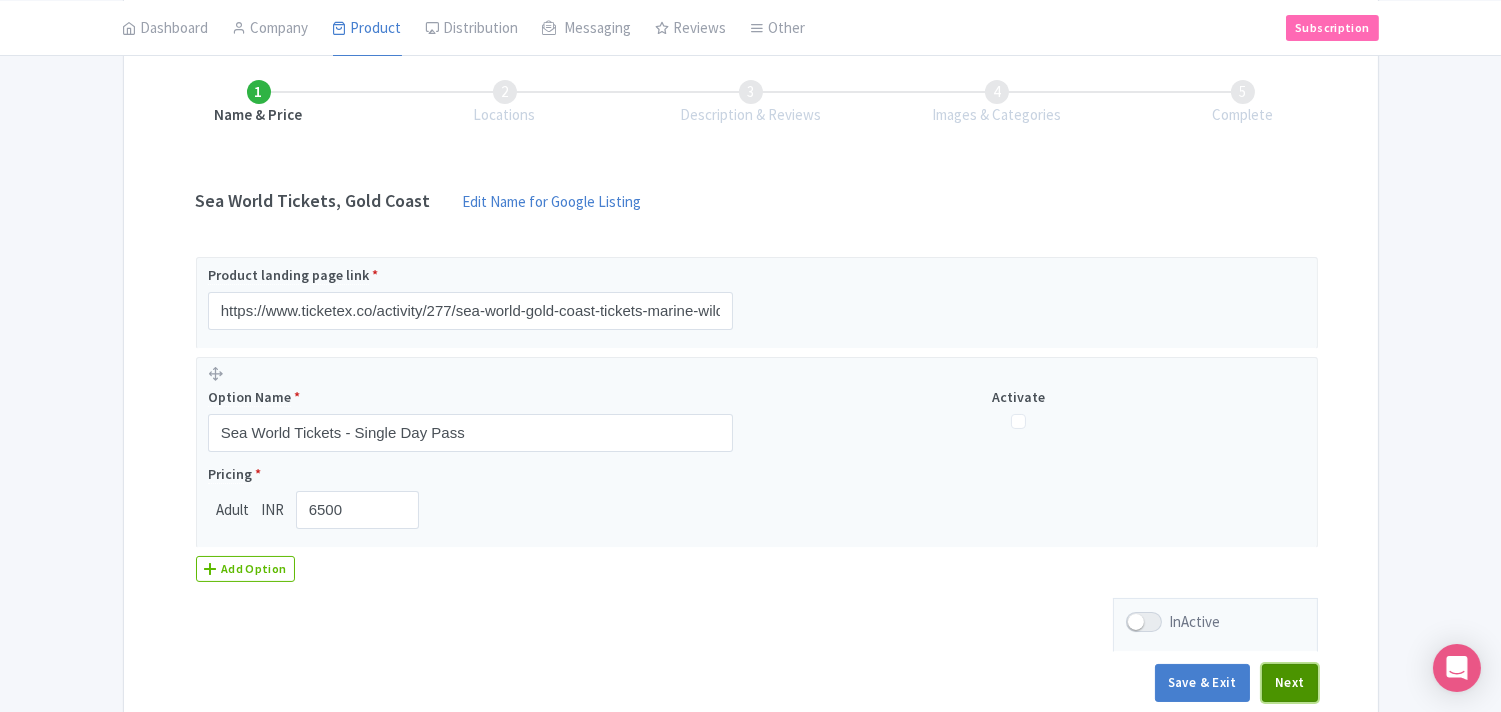 click on "Next" at bounding box center [1290, 683] 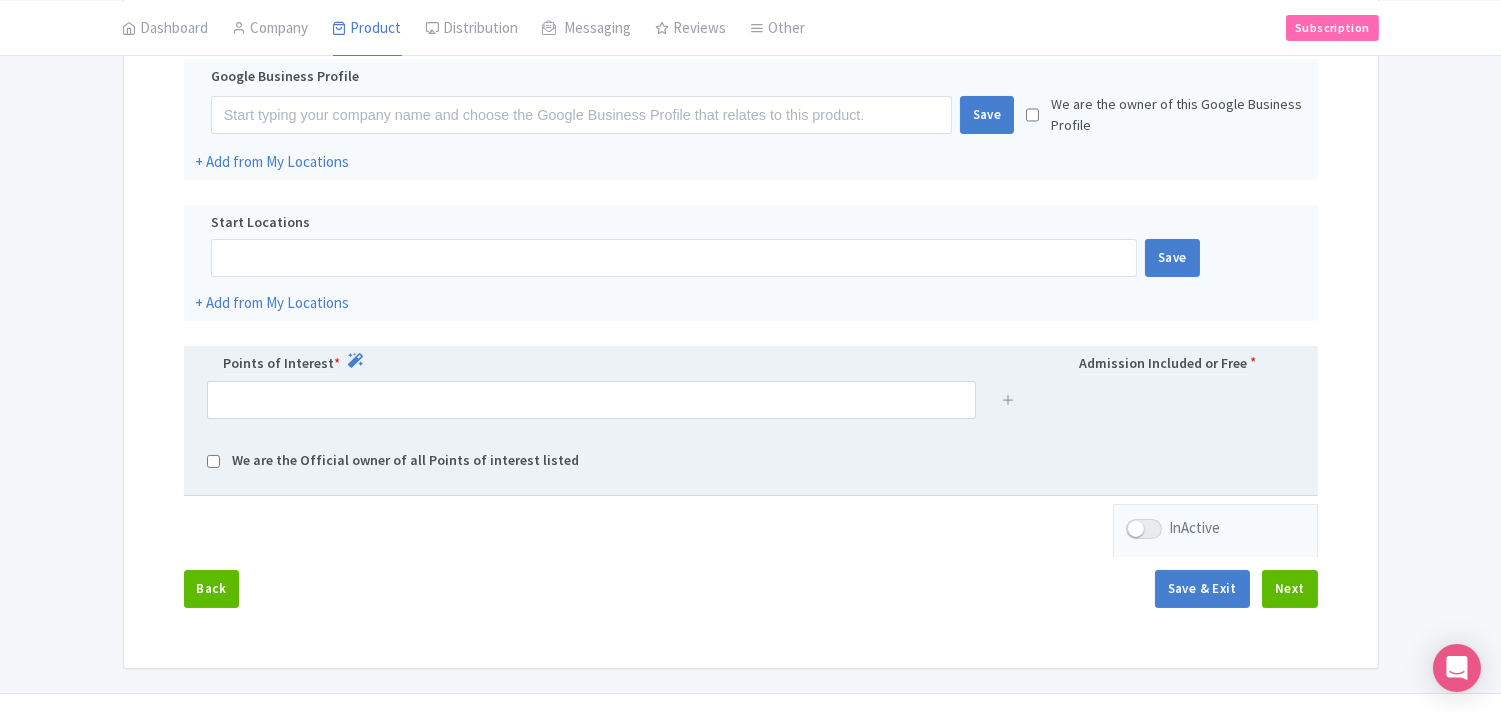 scroll, scrollTop: 490, scrollLeft: 0, axis: vertical 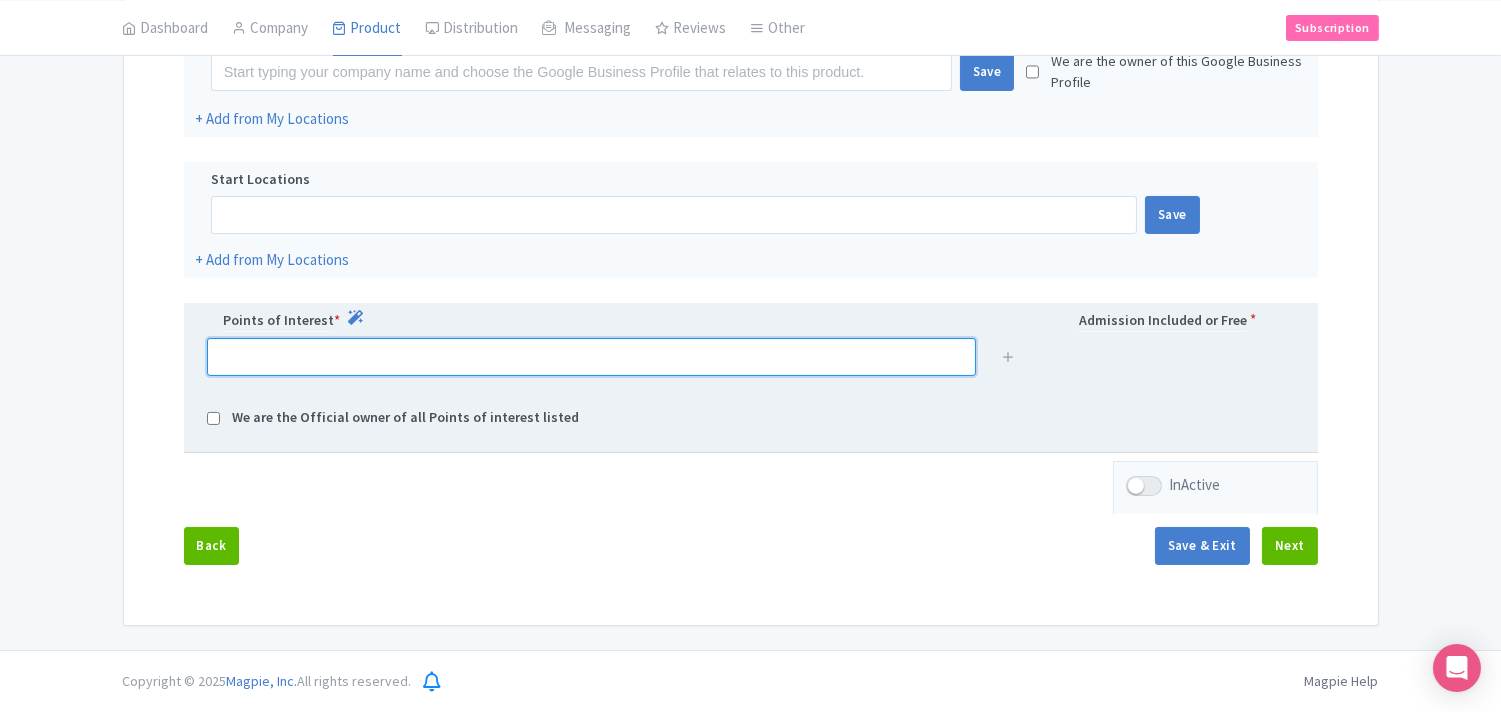 click at bounding box center [591, 357] 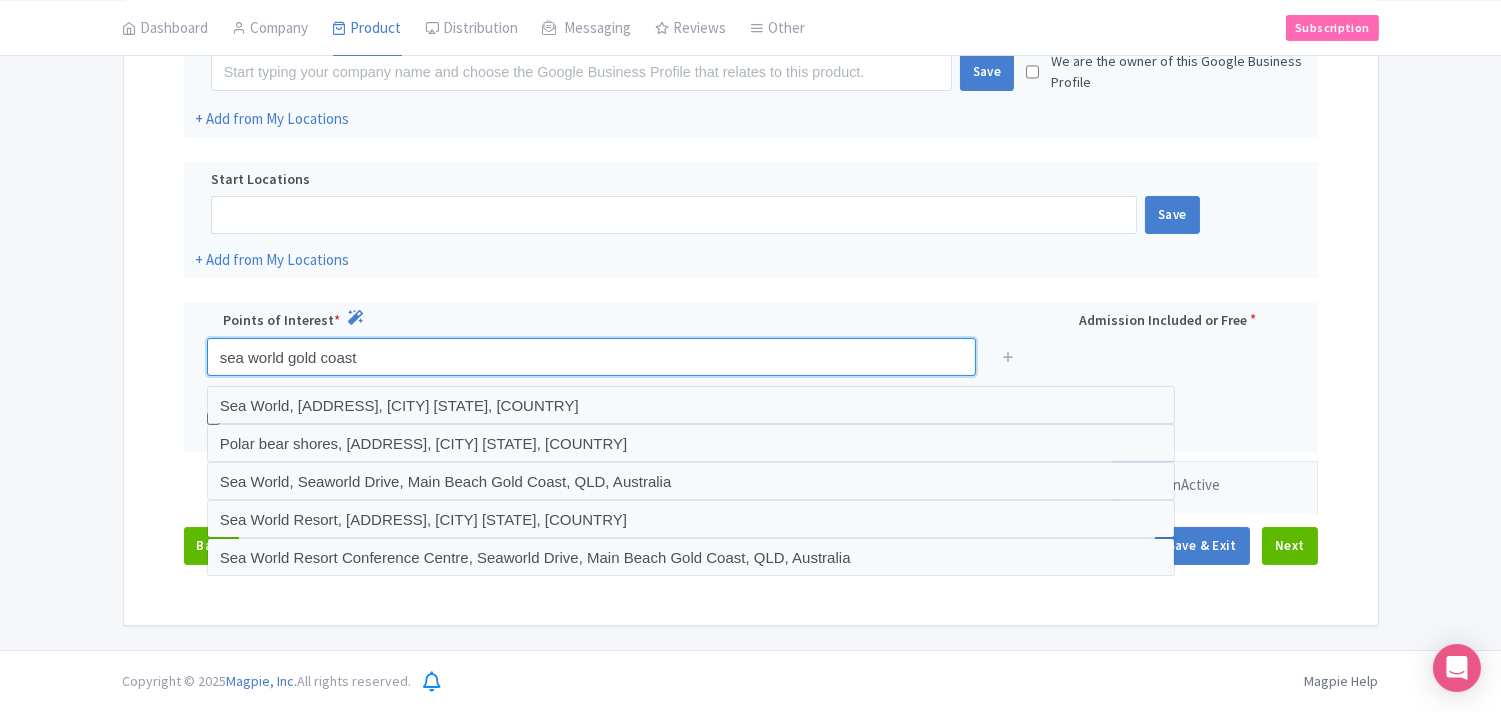 drag, startPoint x: 387, startPoint y: 346, endPoint x: 136, endPoint y: 356, distance: 251.19913 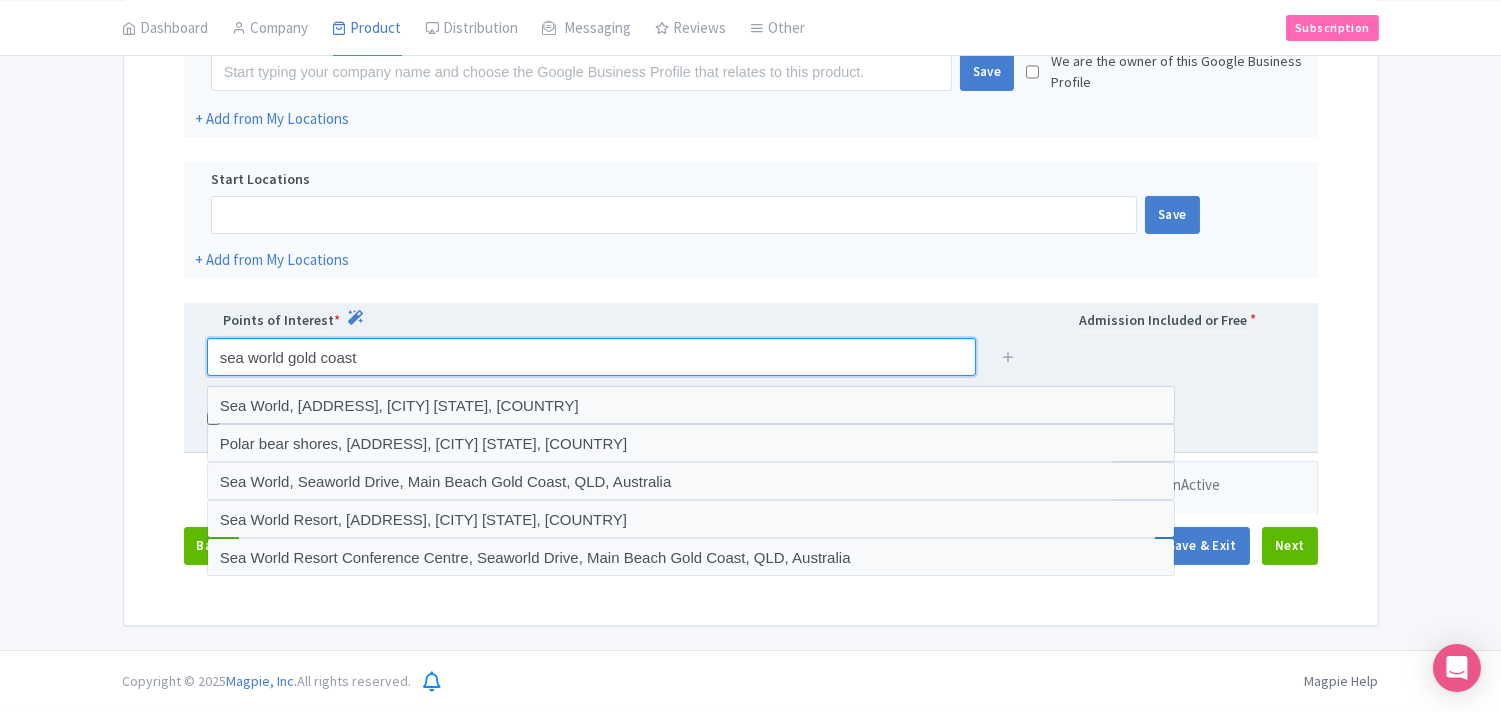 click on "sea world gold coast" at bounding box center (591, 357) 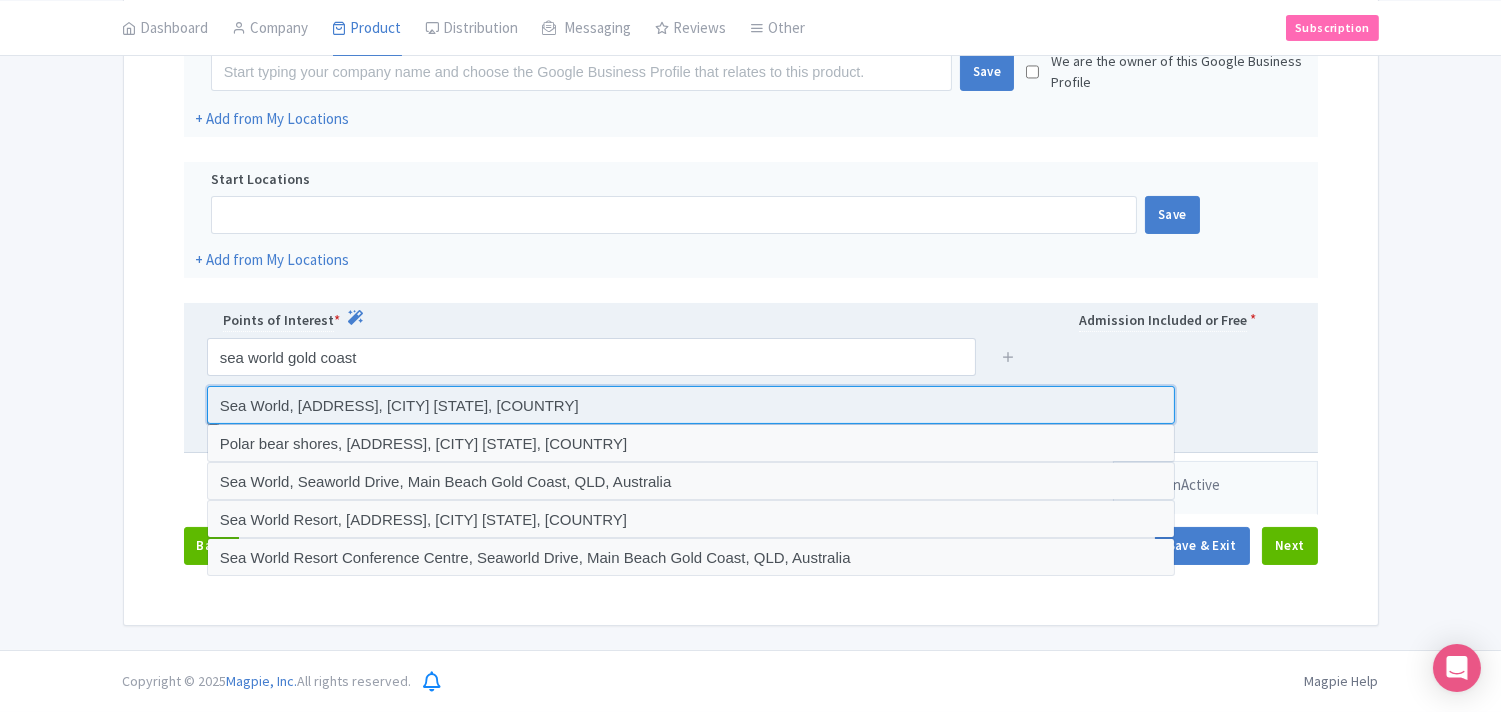 click at bounding box center [691, 405] 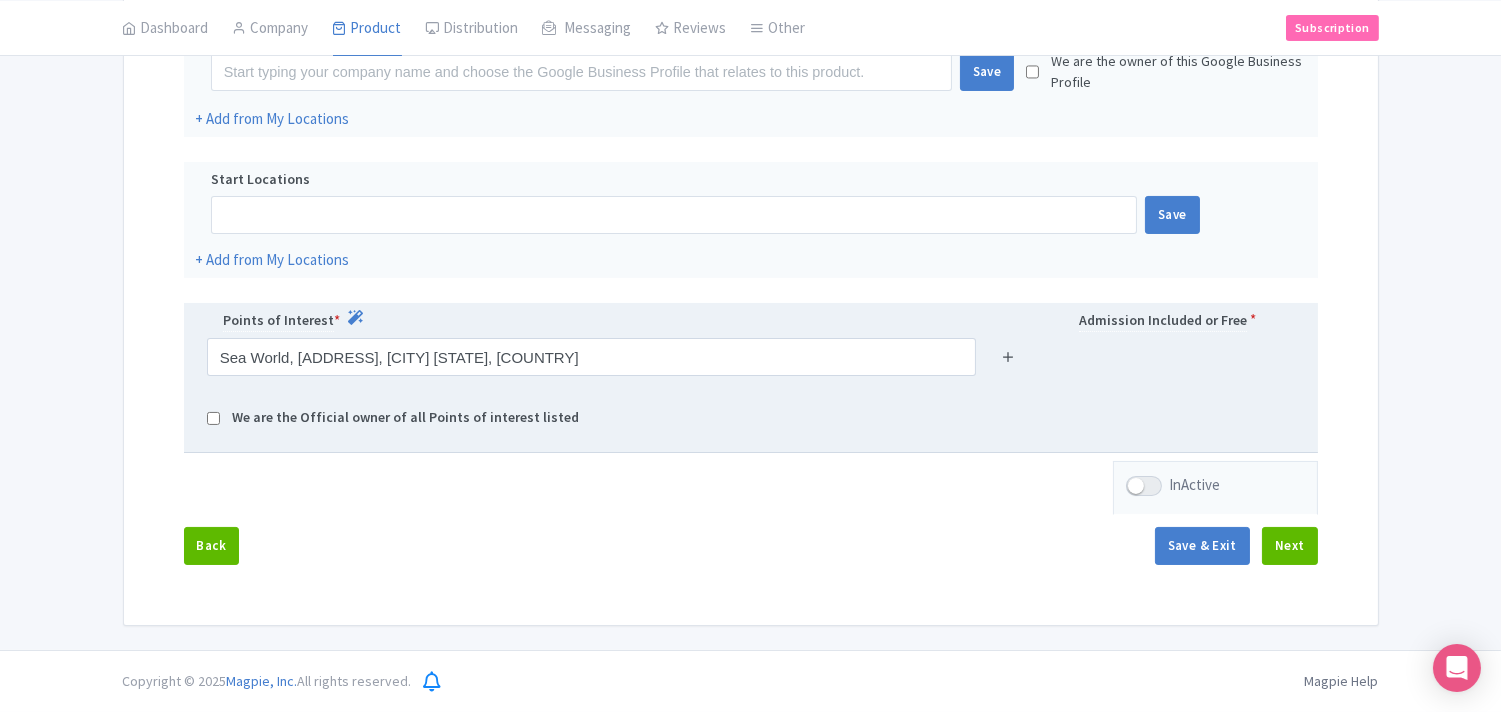 click at bounding box center [1008, 356] 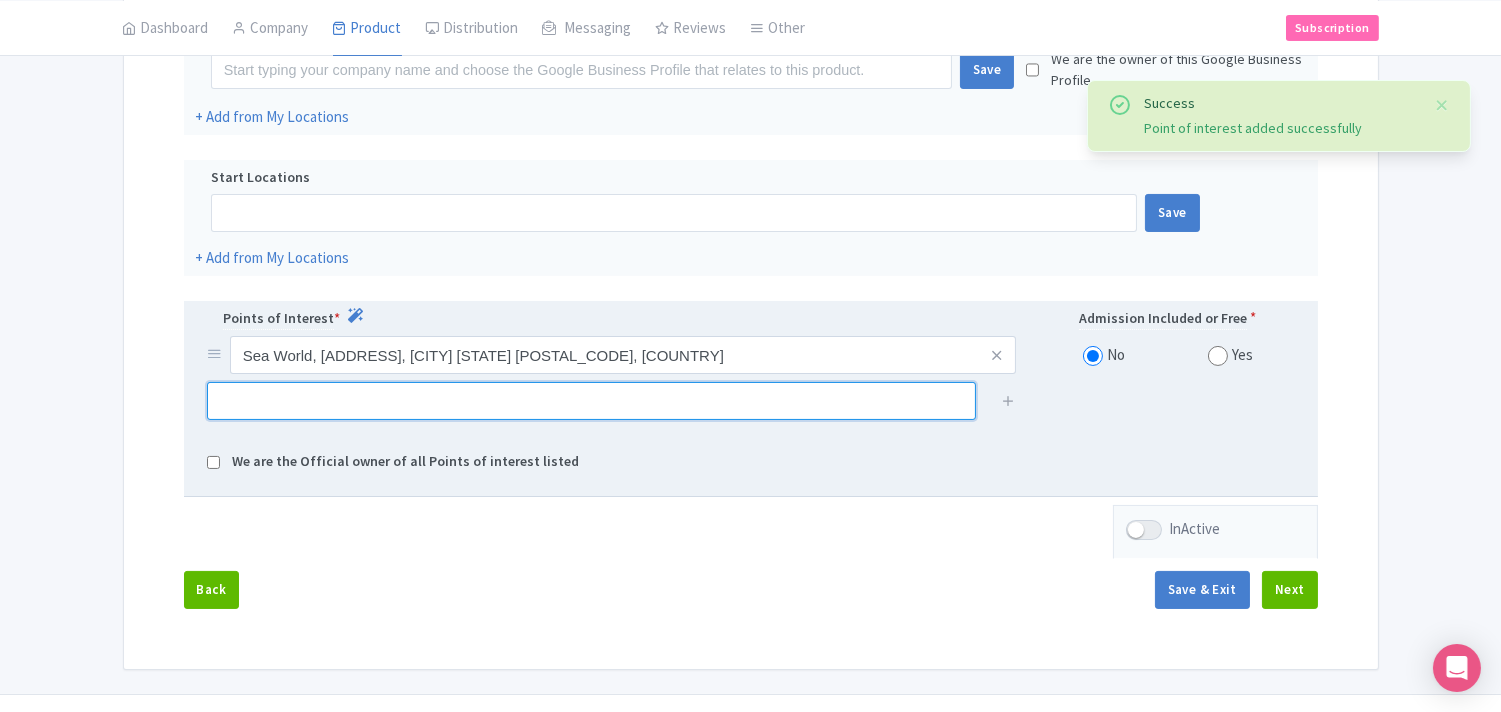 click at bounding box center (591, 401) 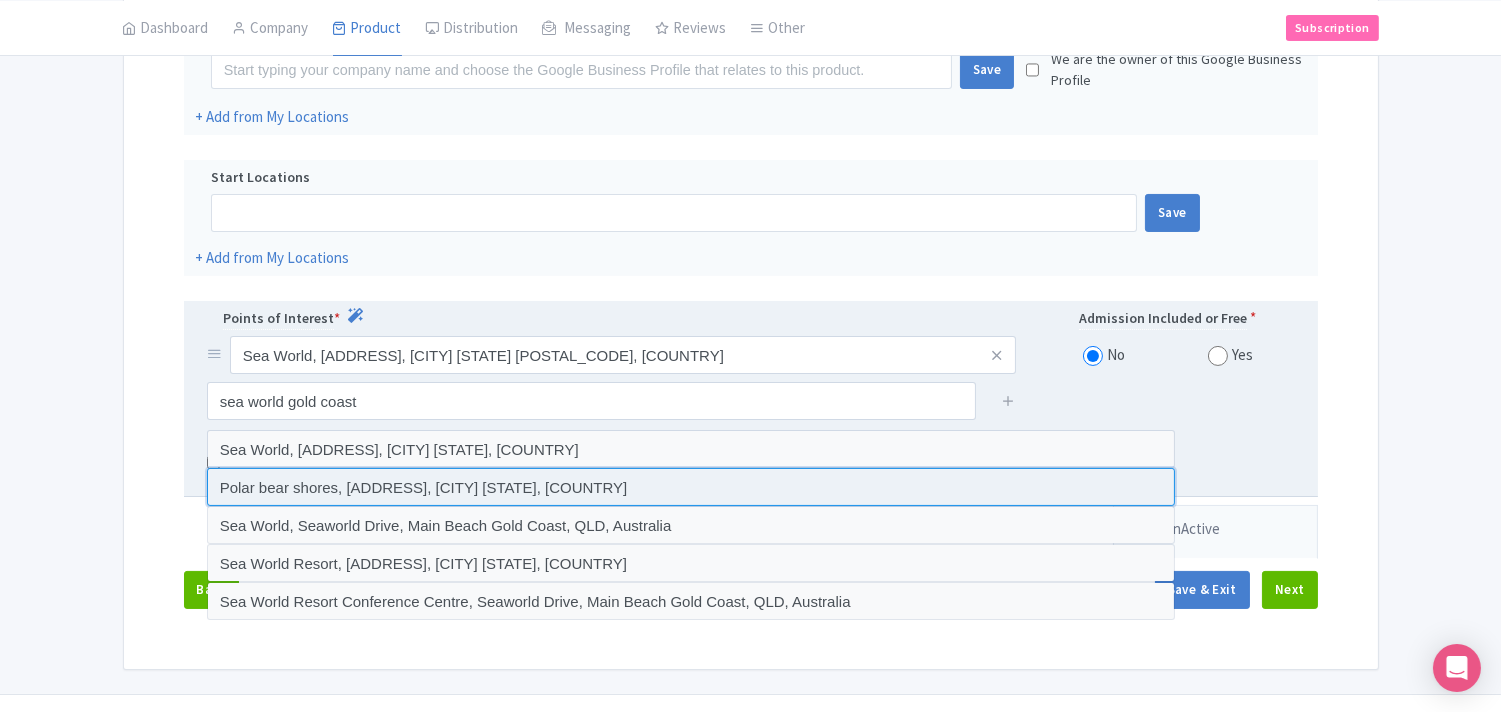 click at bounding box center (691, 487) 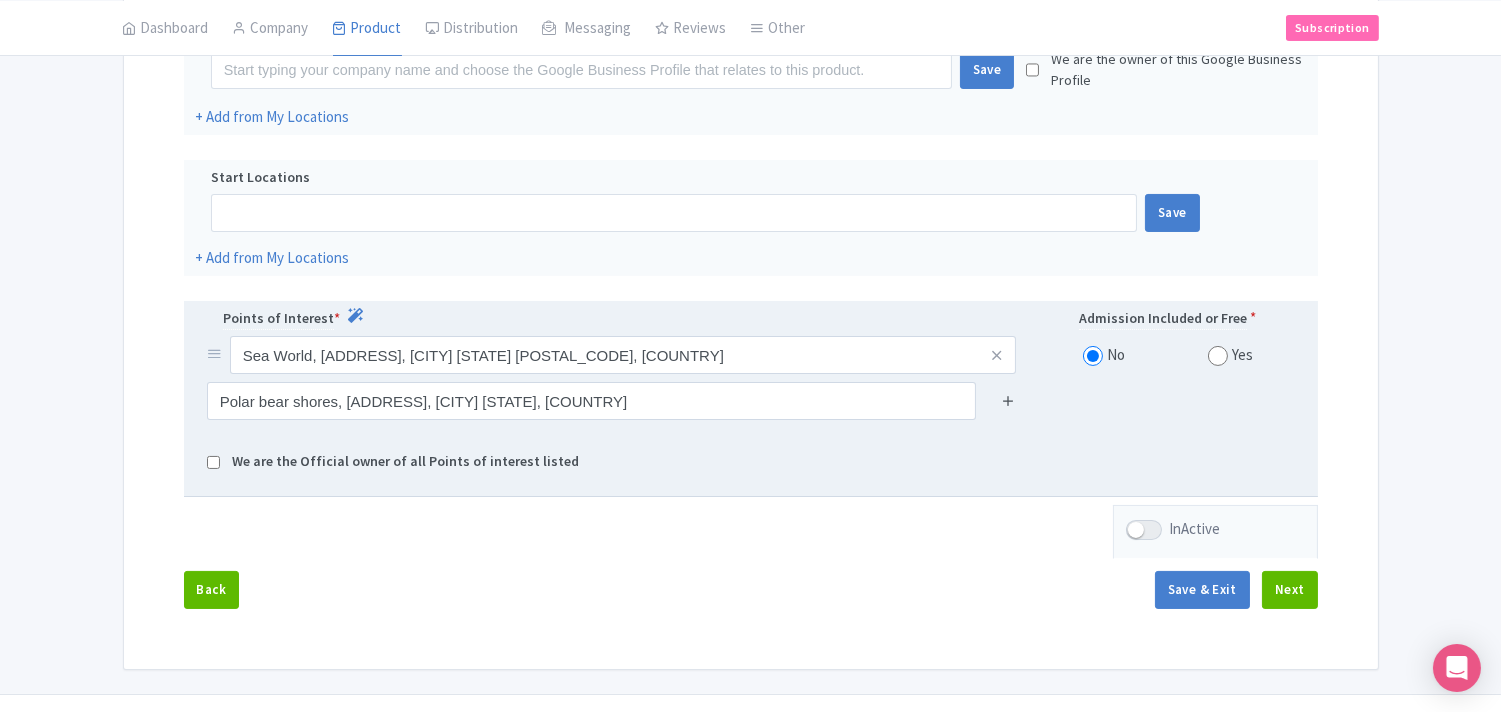 click at bounding box center [1008, 400] 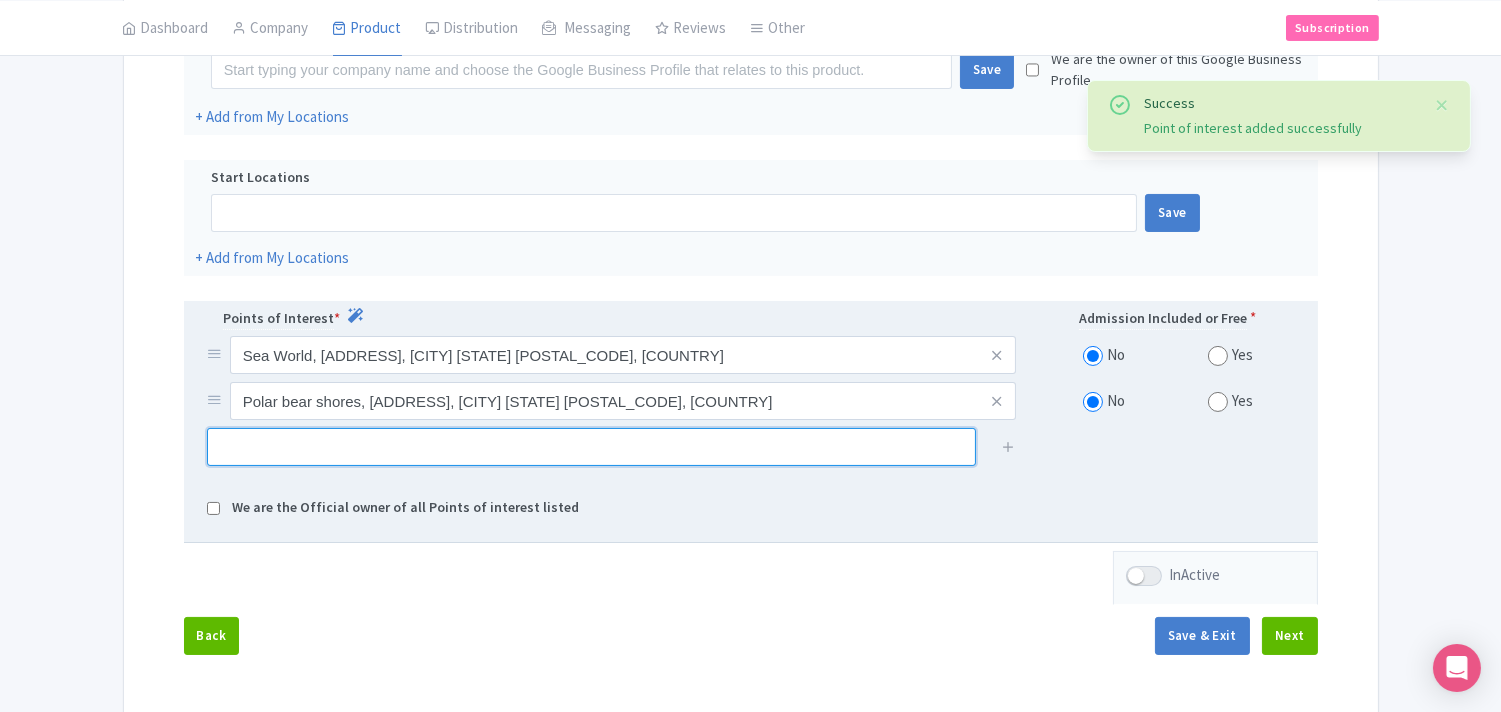 click at bounding box center (591, 447) 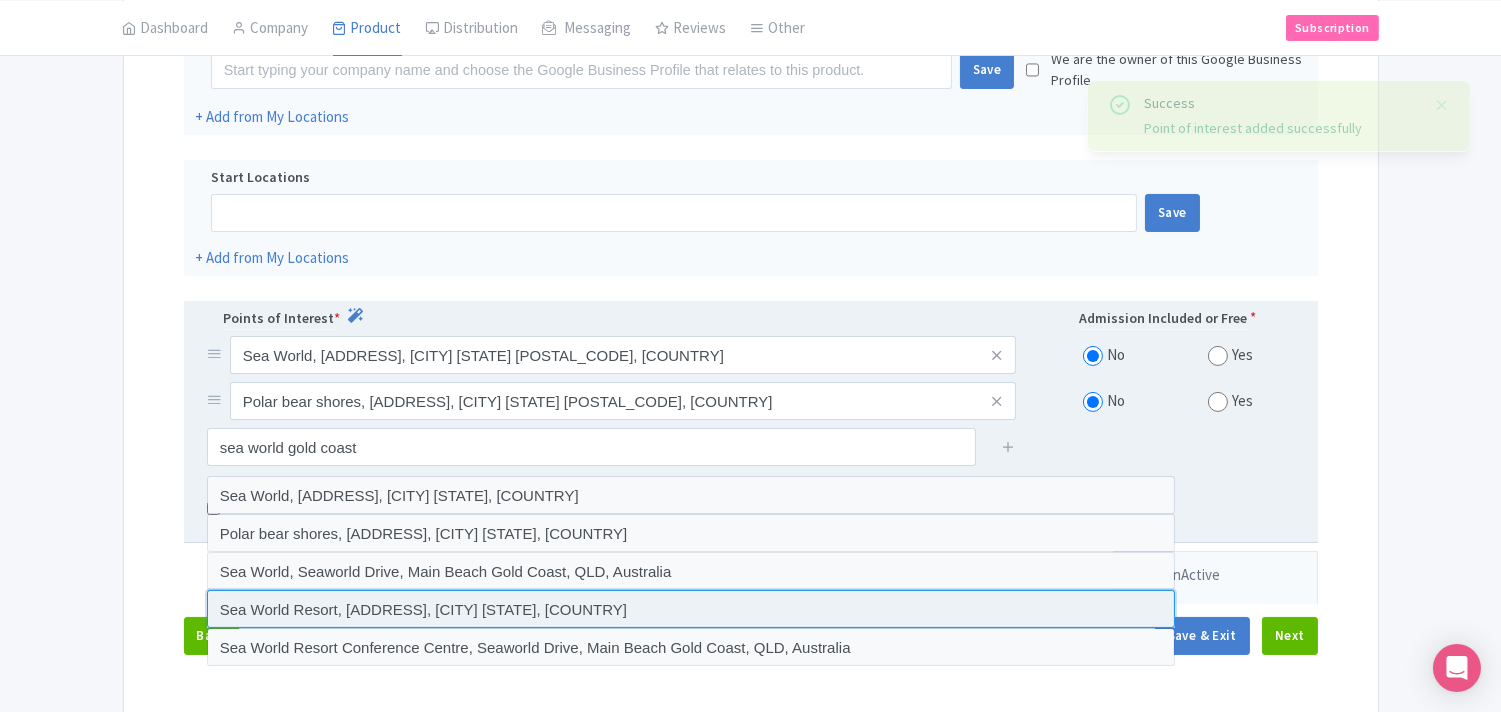 click at bounding box center (691, 609) 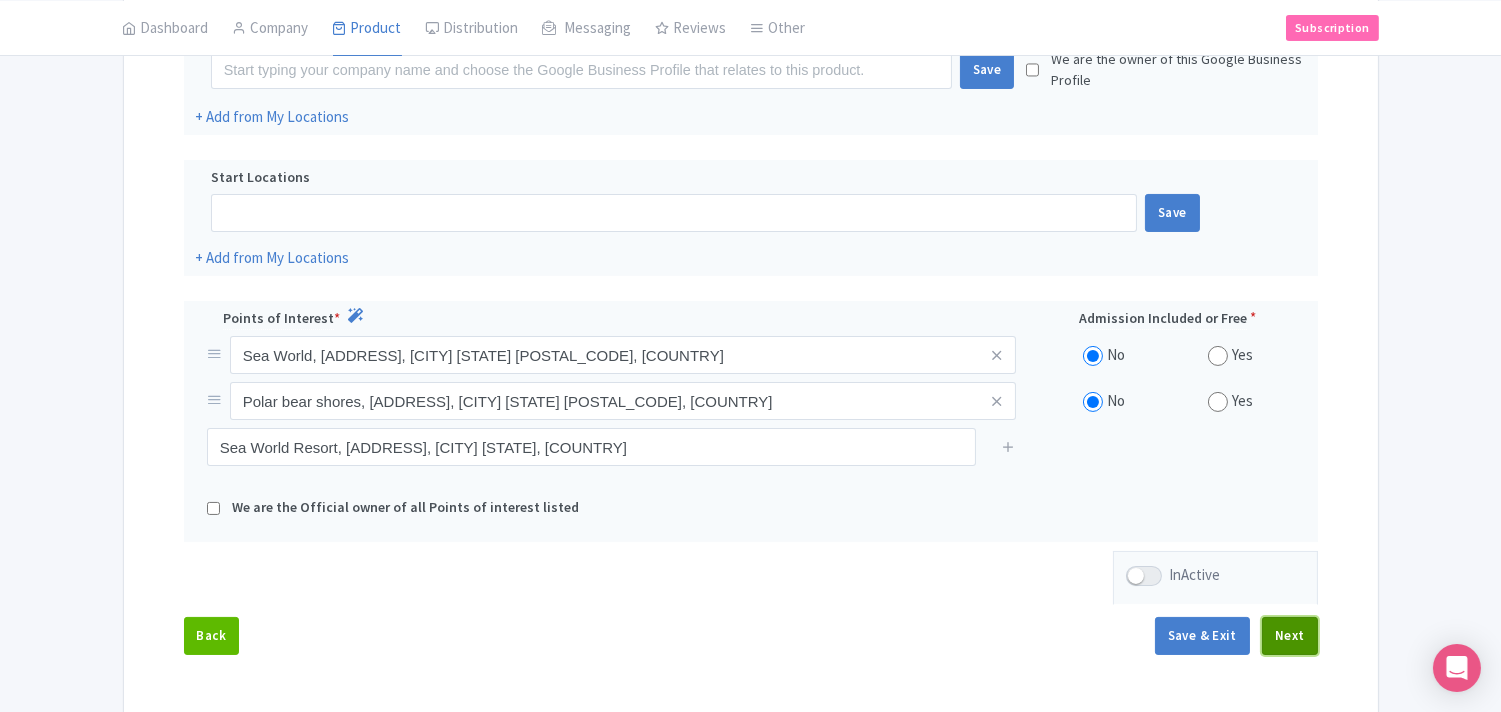 click on "Next" at bounding box center [1290, 636] 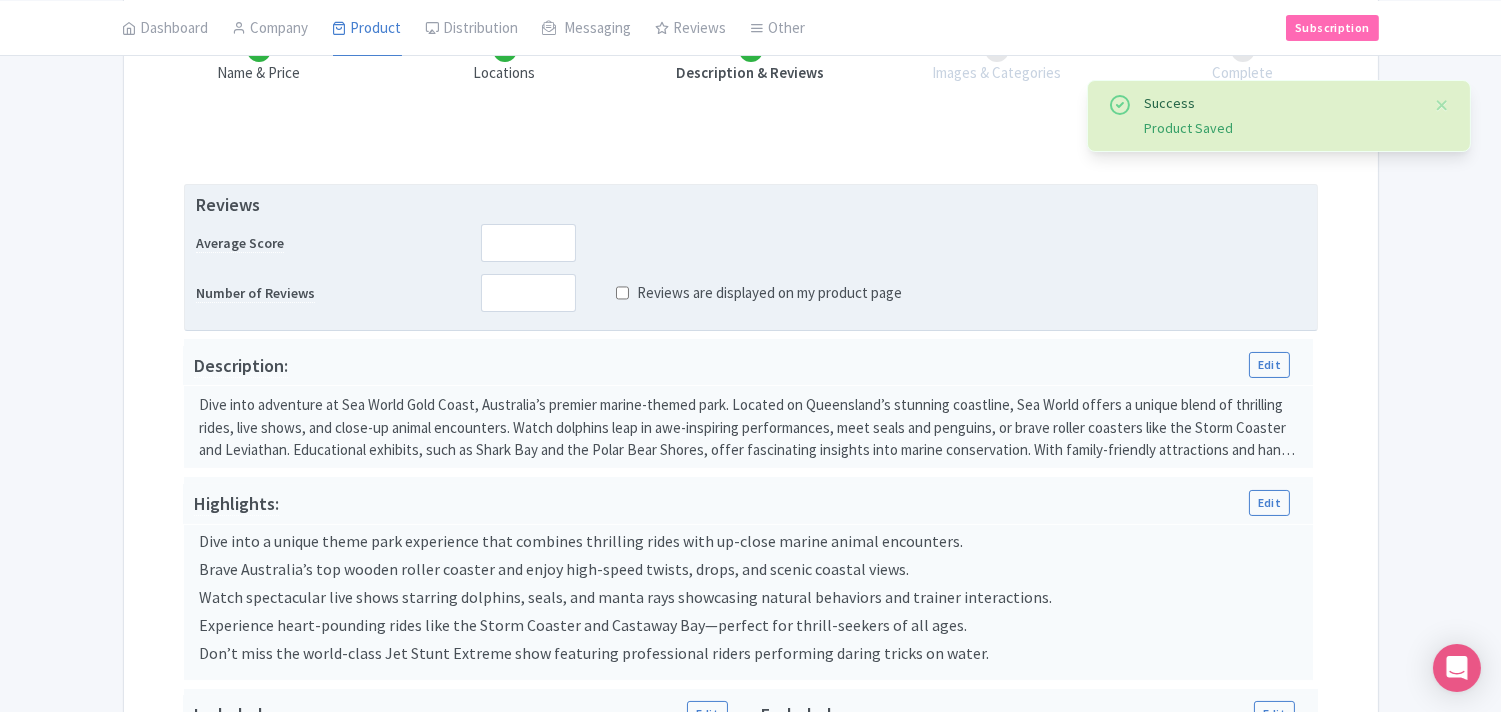 scroll, scrollTop: 333, scrollLeft: 0, axis: vertical 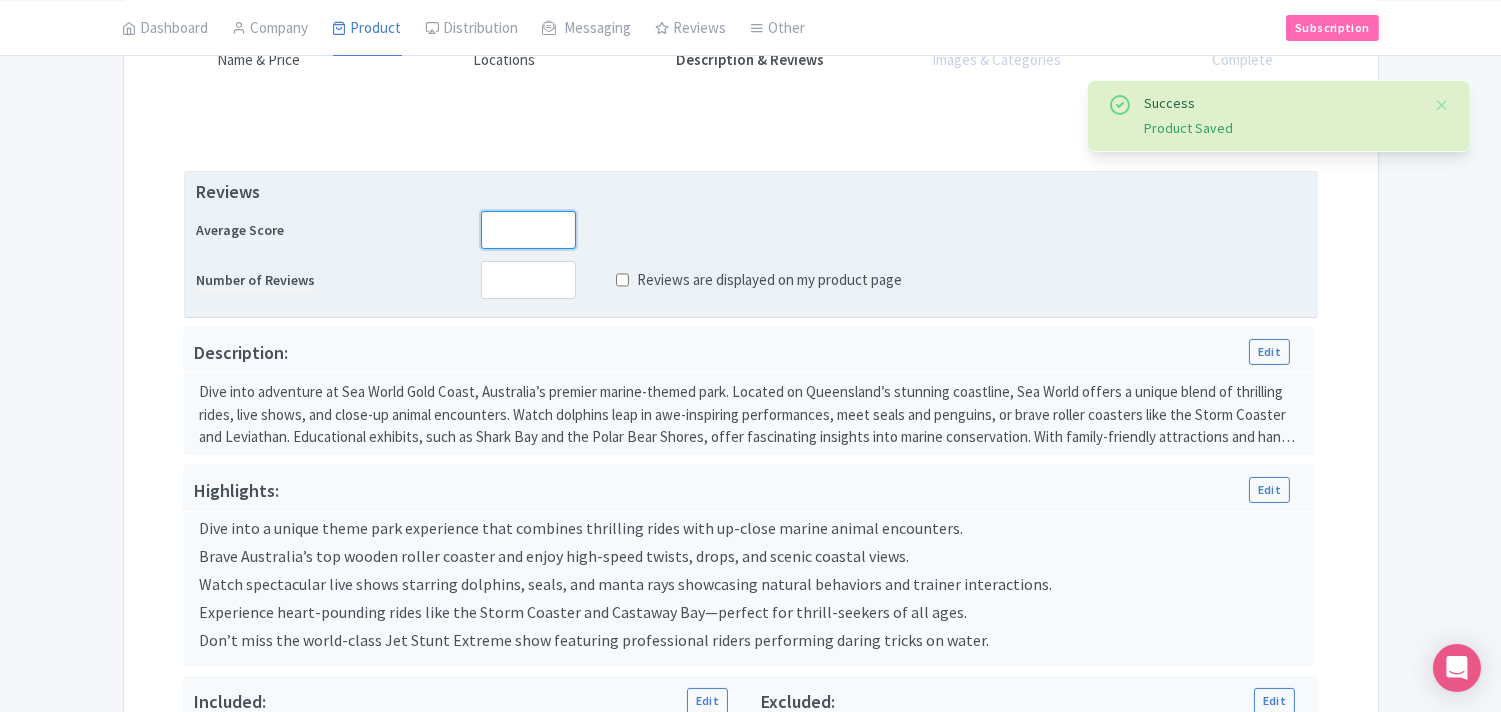 click at bounding box center [528, 230] 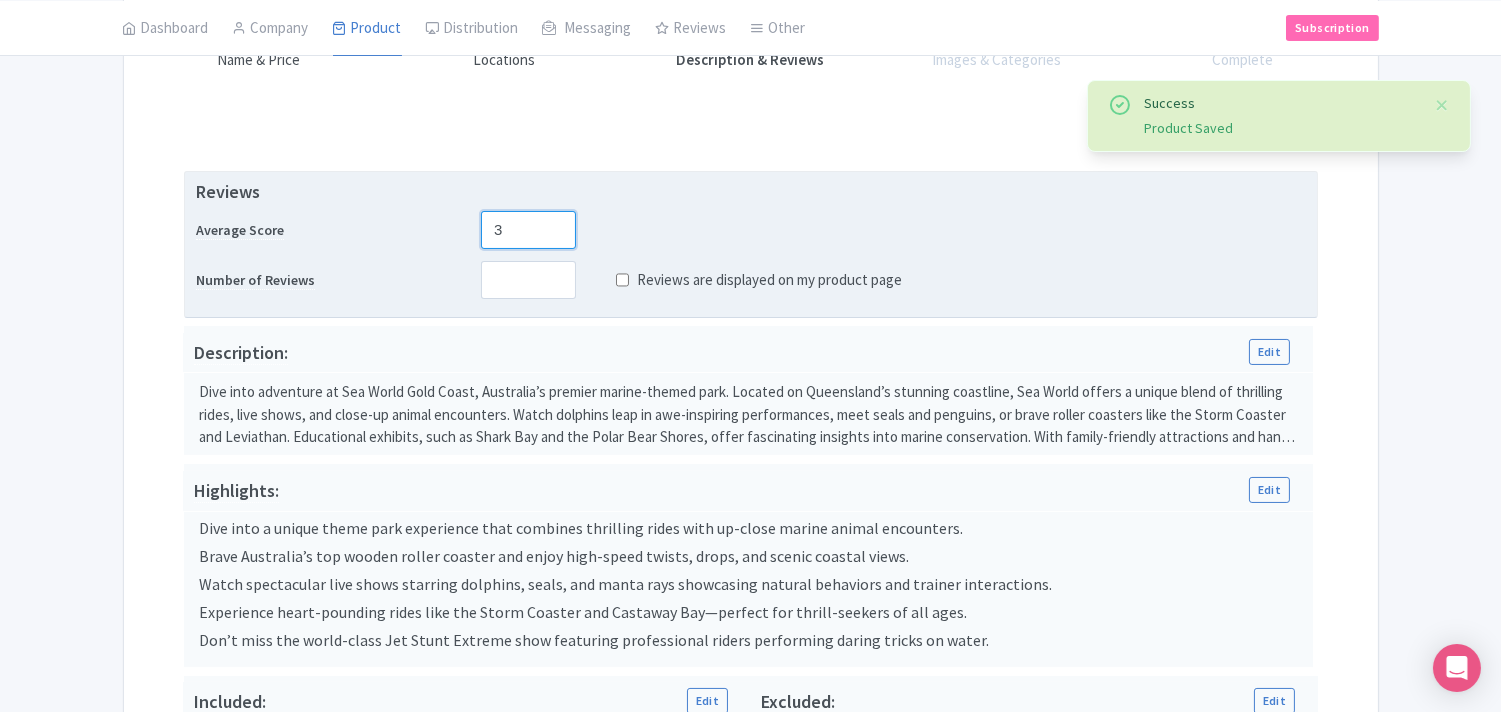type on "3" 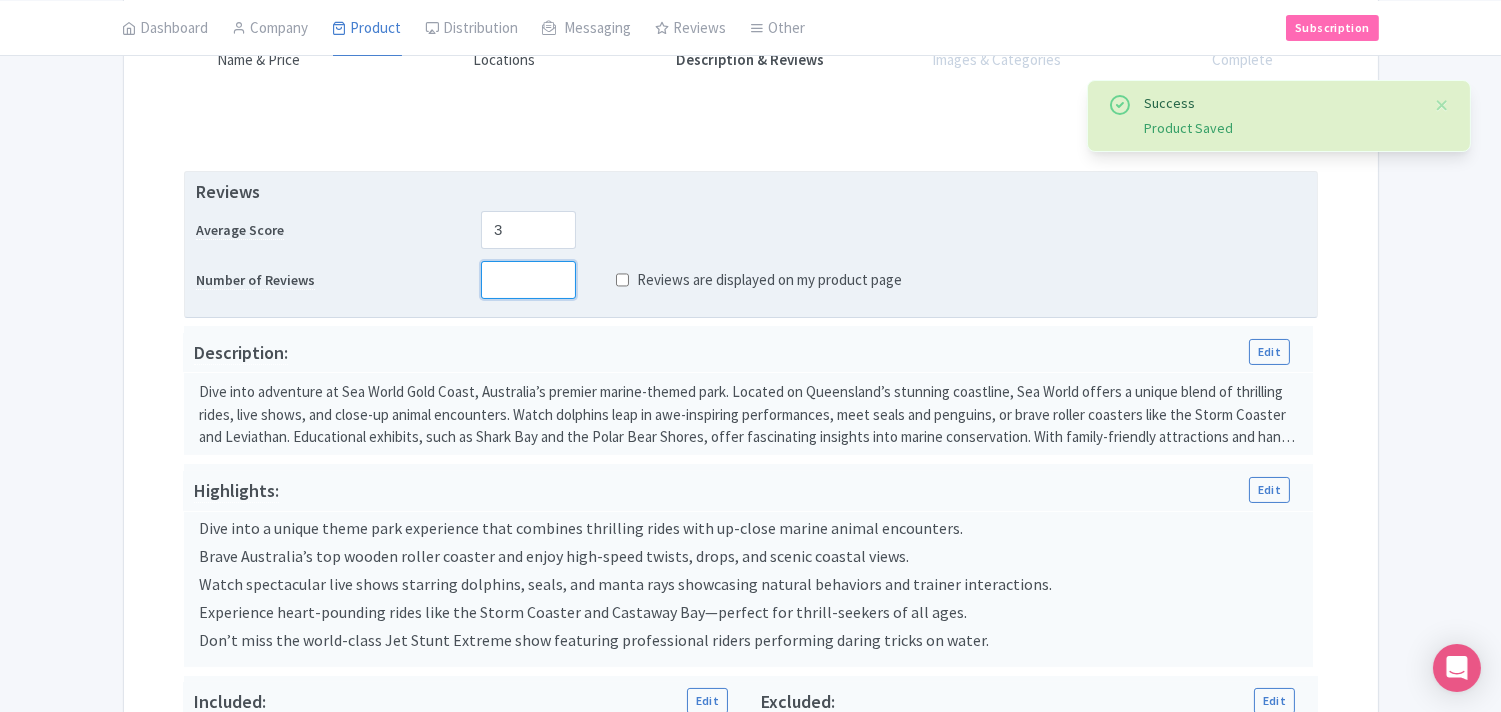 click at bounding box center [528, 280] 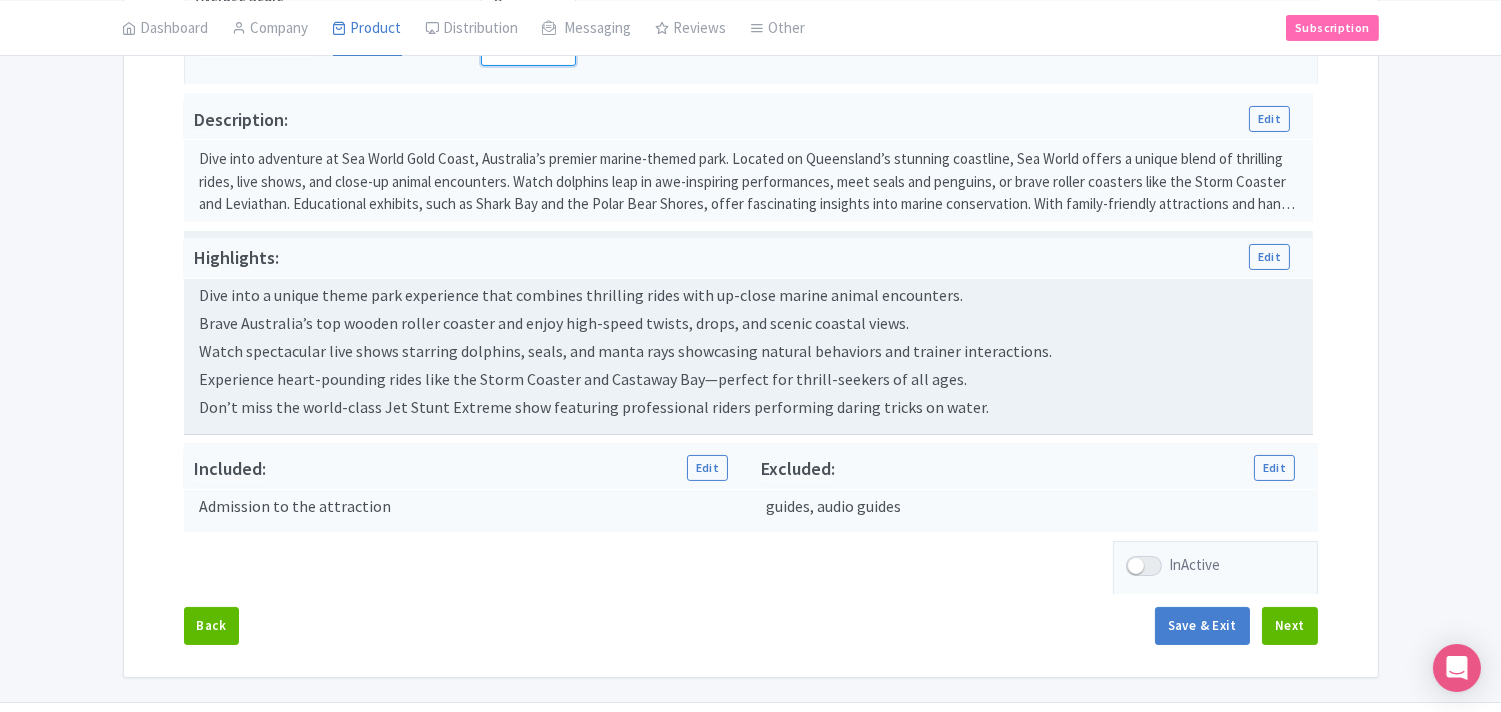 scroll, scrollTop: 620, scrollLeft: 0, axis: vertical 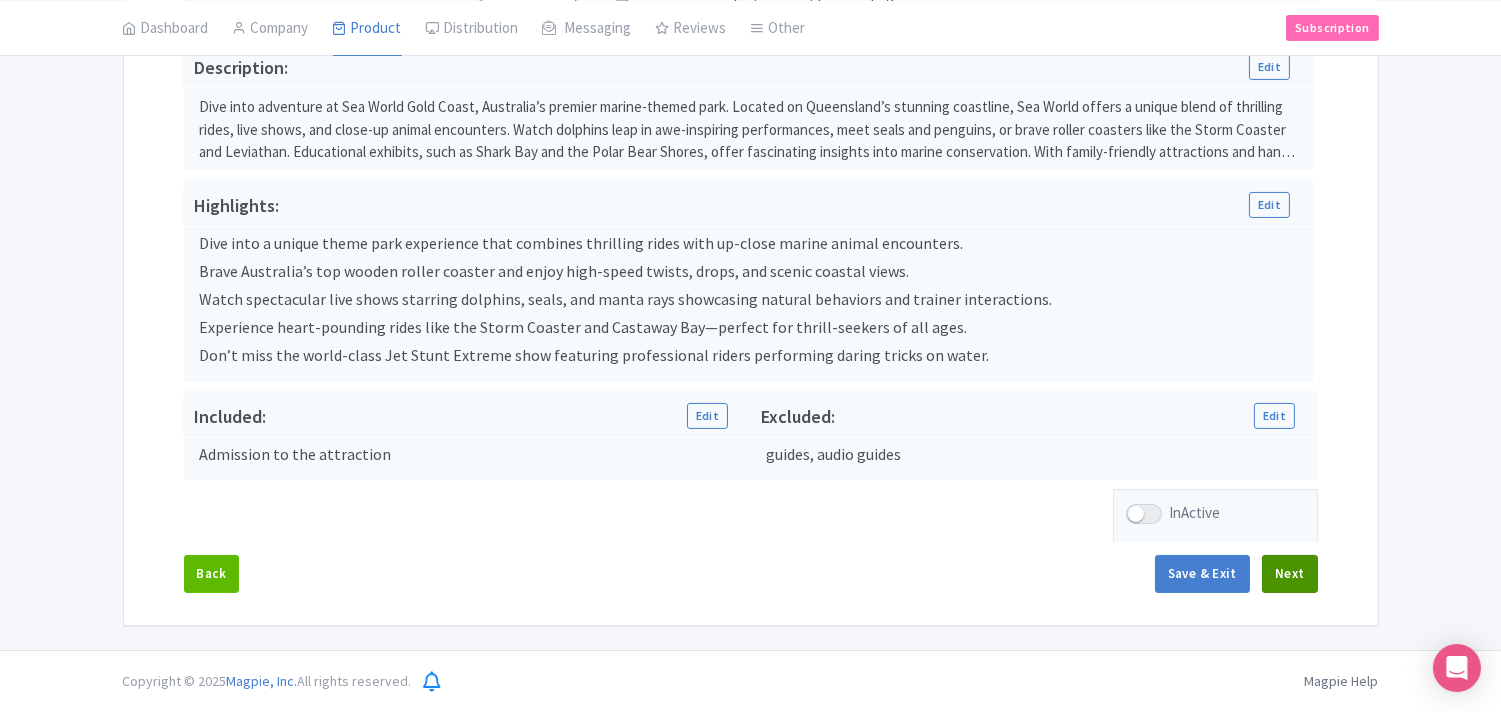 type on "0" 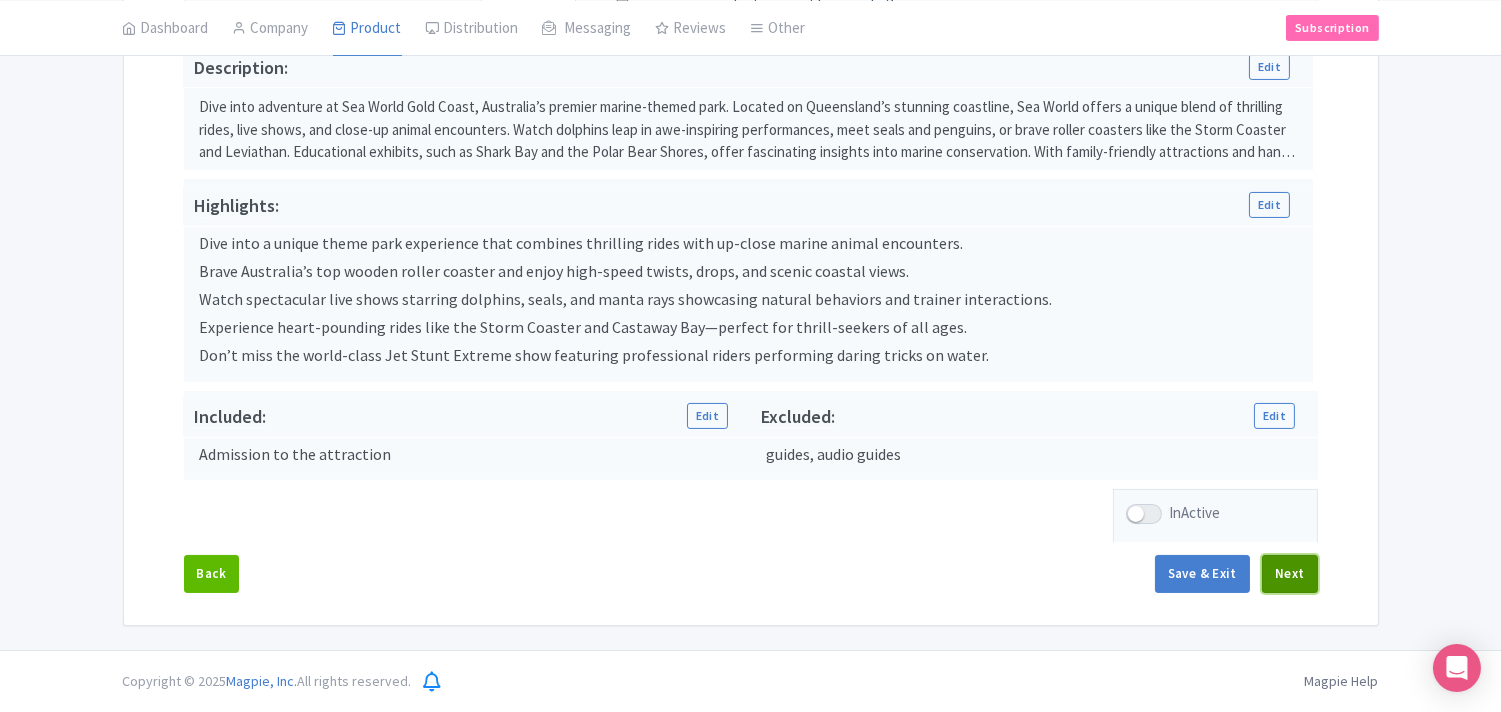 click on "Next" at bounding box center (1290, 574) 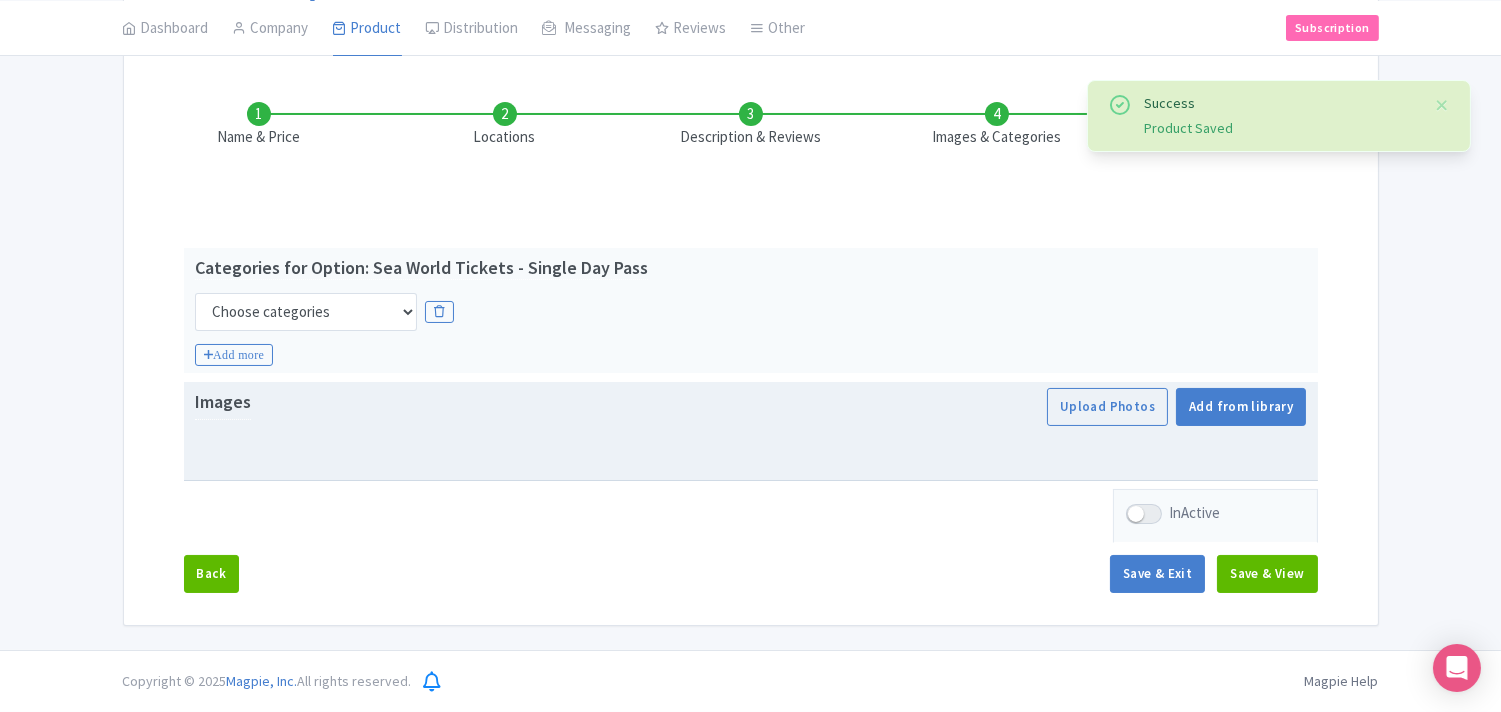 scroll, scrollTop: 257, scrollLeft: 0, axis: vertical 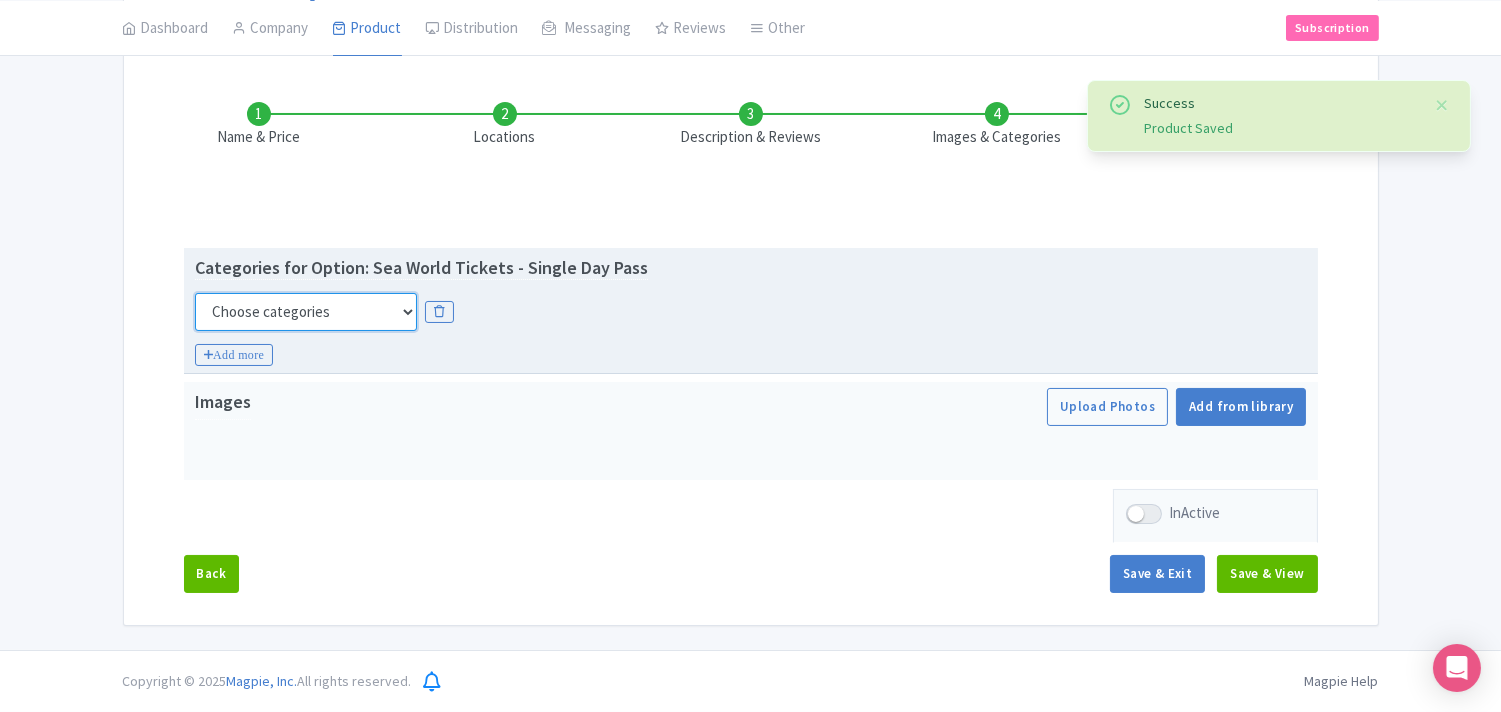 click on "Choose categories Adults Only
Animals
Audio Guide
Beaches
Bike Tours
Boat Tours
City Cards
Classes
Day Trips
Family Friendly
Fast Track
Food
Guided Tours
History
Hop On Hop Off
Literature
Live Music
Museums
Nightlife
Outdoors
Private Tours
Romantic
Self Guided
Small Group Tours
Sports
Theme Parks
Walking Tours
Wheelchair Accessible
Recurring Events" at bounding box center [306, 312] 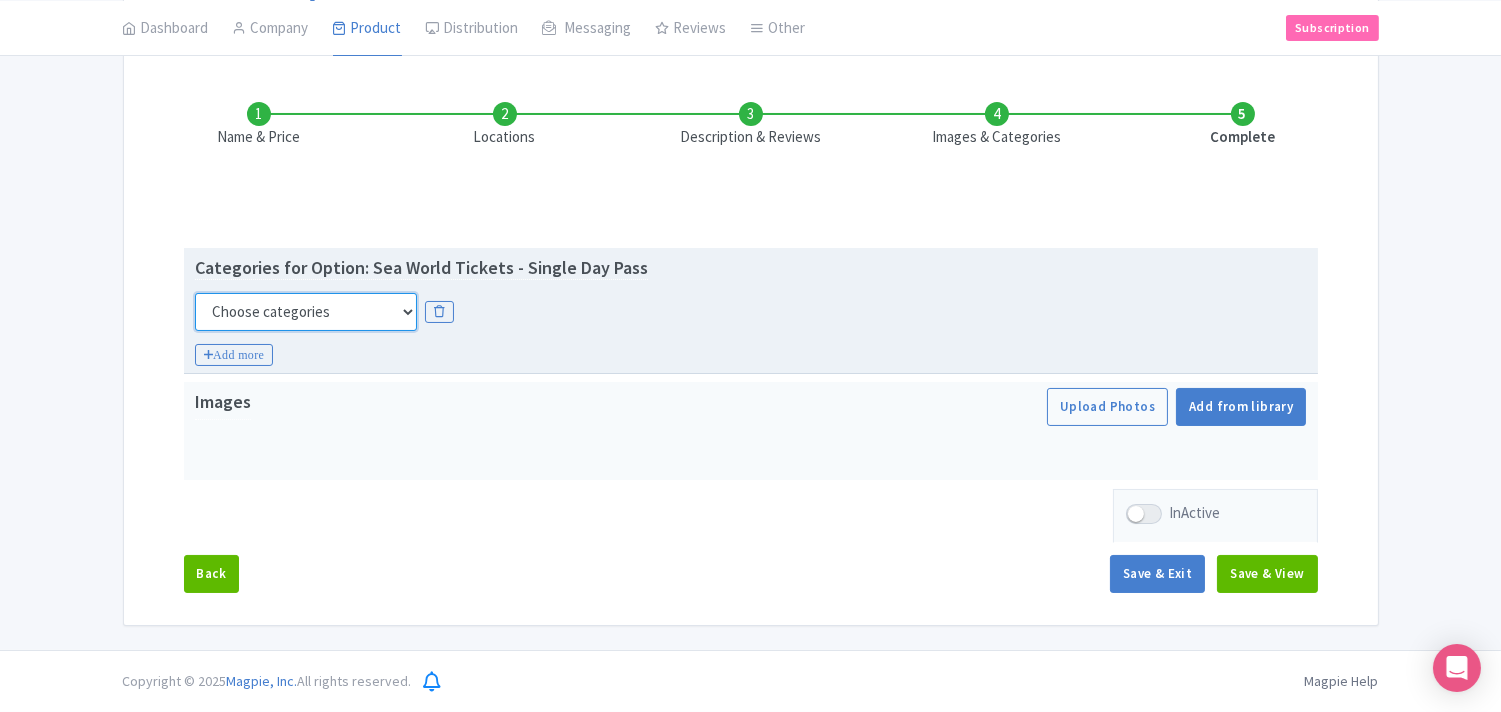select on "self-guided" 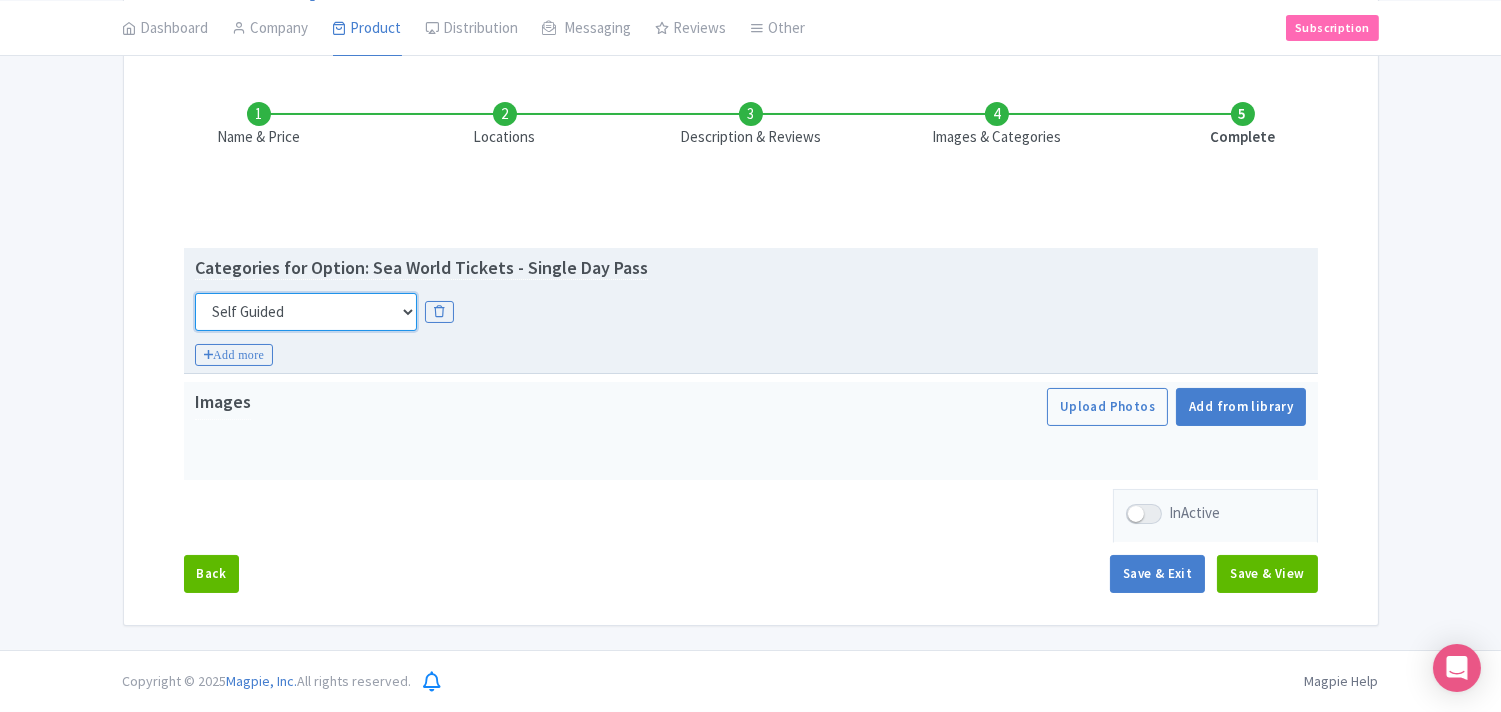click on "Choose categories Adults Only
Animals
Audio Guide
Beaches
Bike Tours
Boat Tours
City Cards
Classes
Day Trips
Family Friendly
Fast Track
Food
Guided Tours
History
Hop On Hop Off
Literature
Live Music
Museums
Nightlife
Outdoors
Private Tours
Romantic
Self Guided
Small Group Tours
Sports
Theme Parks
Walking Tours
Wheelchair Accessible
Recurring Events" at bounding box center [306, 312] 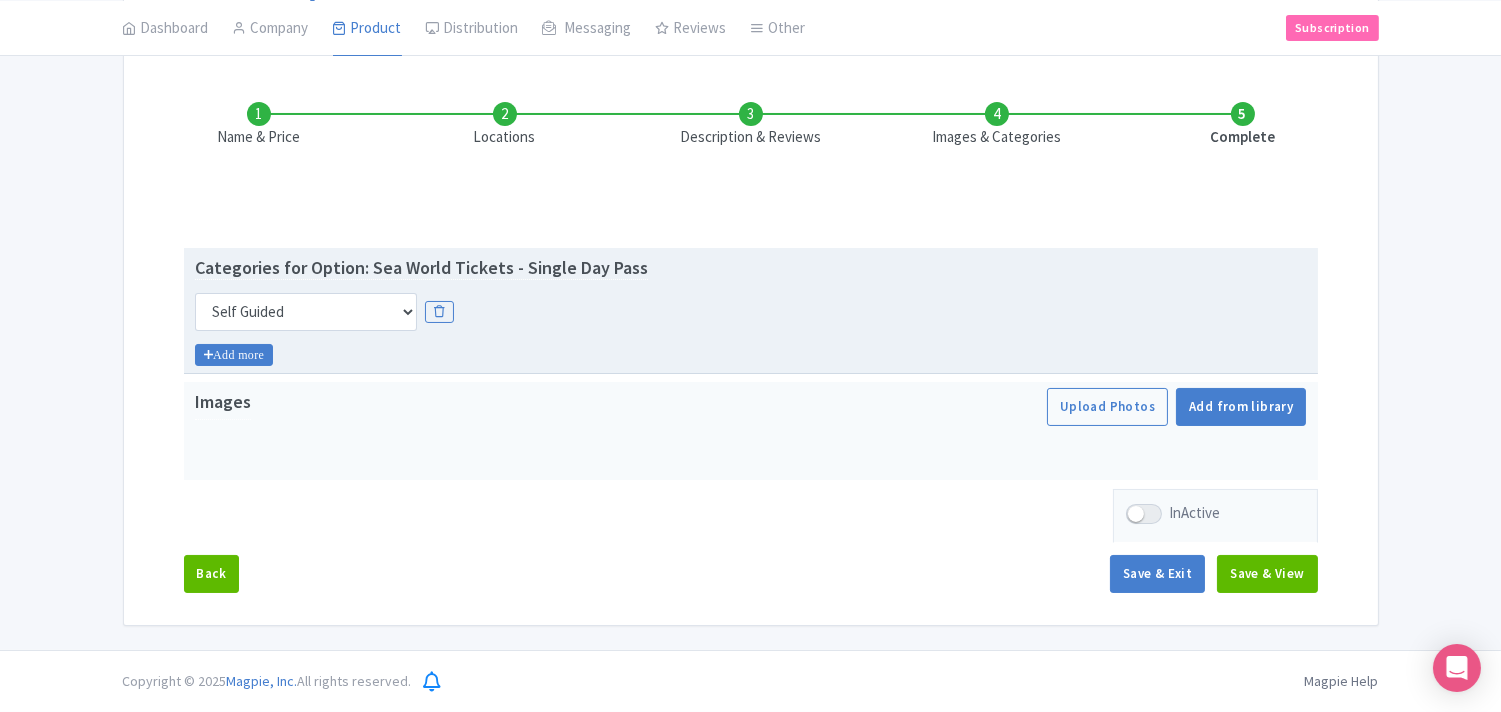 click on "Add more" at bounding box center [234, 355] 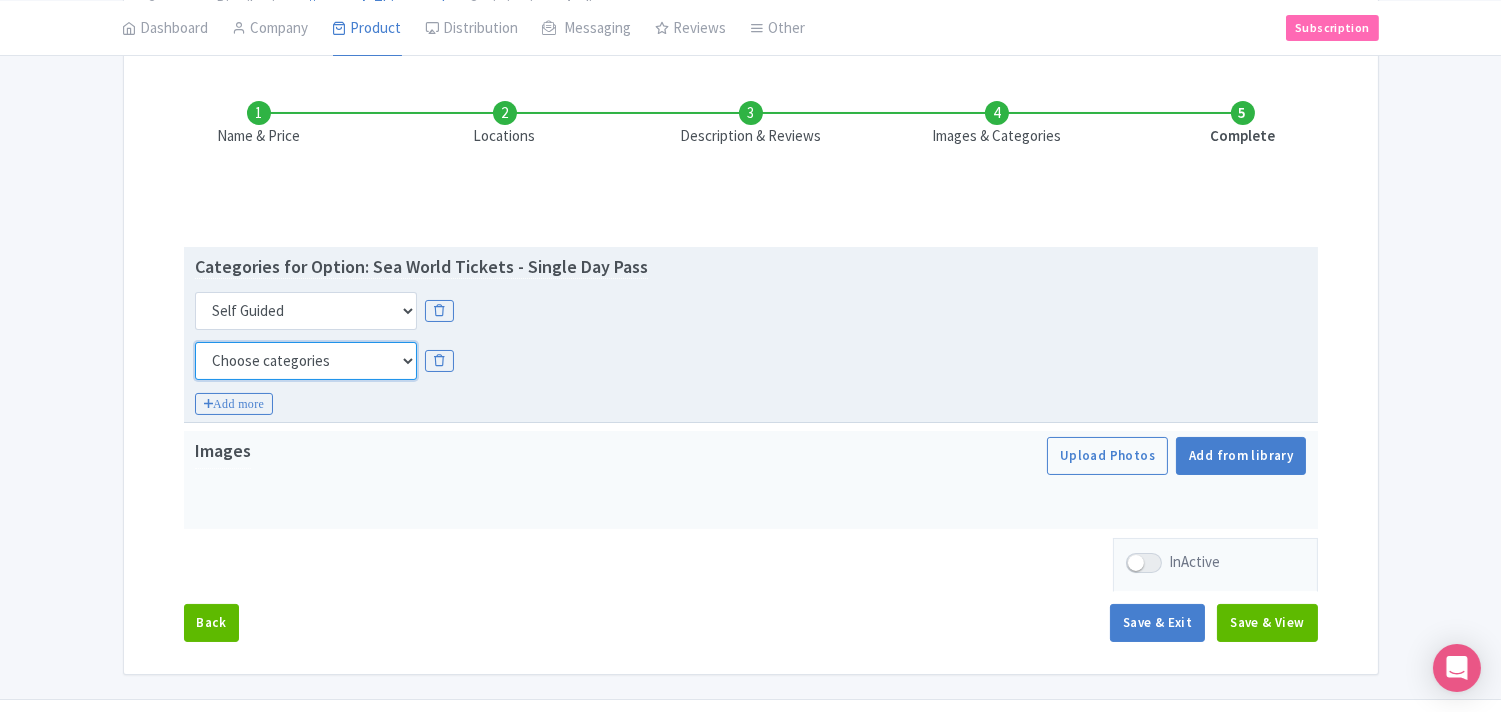 click on "Choose categories Adults Only
Animals
Audio Guide
Beaches
Bike Tours
Boat Tours
City Cards
Classes
Day Trips
Family Friendly
Fast Track
Food
Guided Tours
History
Hop On Hop Off
Literature
Live Music
Museums
Nightlife
Outdoors
Private Tours
Romantic
Self Guided
Small Group Tours
Sports
Theme Parks
Walking Tours
Wheelchair Accessible
Recurring Events" at bounding box center (306, 361) 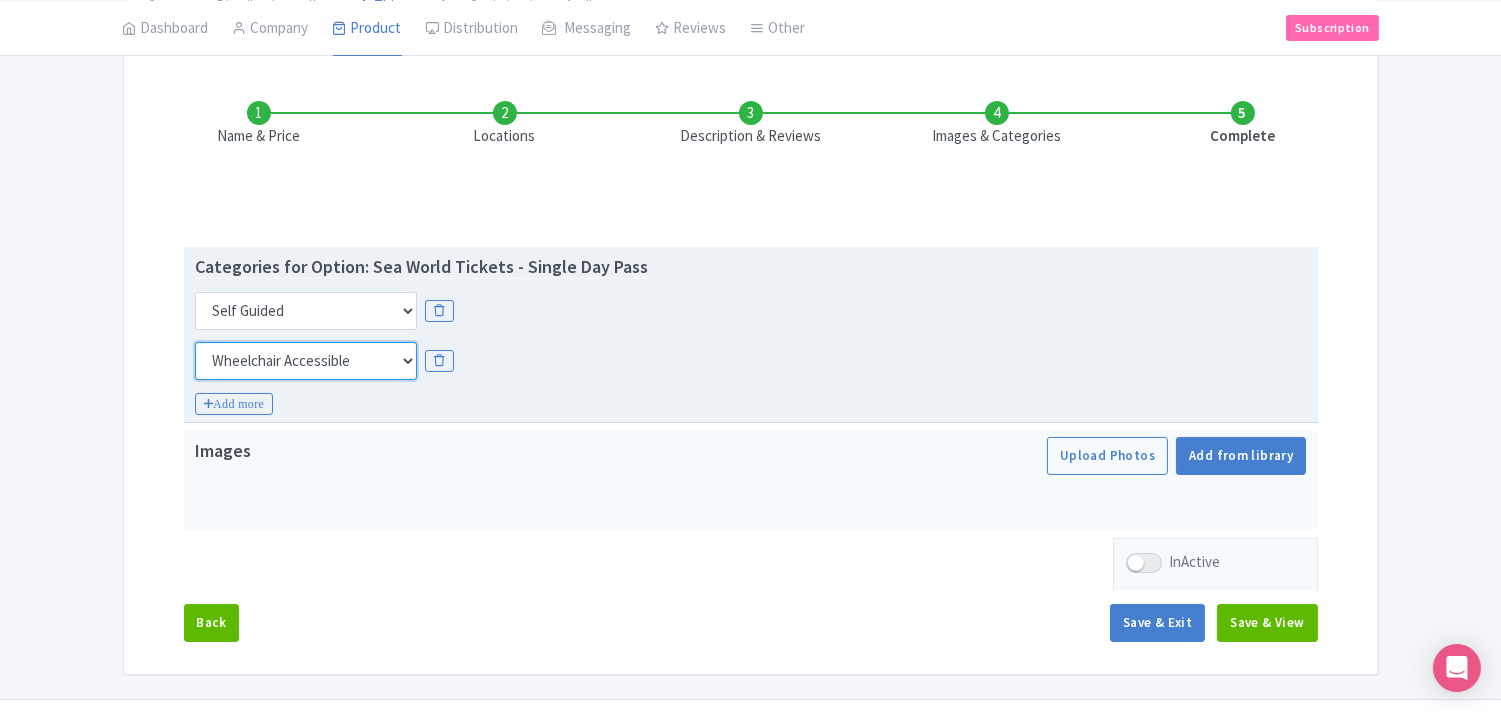 click on "Choose categories Adults Only
Animals
Audio Guide
Beaches
Bike Tours
Boat Tours
City Cards
Classes
Day Trips
Family Friendly
Fast Track
Food
Guided Tours
History
Hop On Hop Off
Literature
Live Music
Museums
Nightlife
Outdoors
Private Tours
Romantic
Self Guided
Small Group Tours
Sports
Theme Parks
Walking Tours
Wheelchair Accessible
Recurring Events" at bounding box center [306, 361] 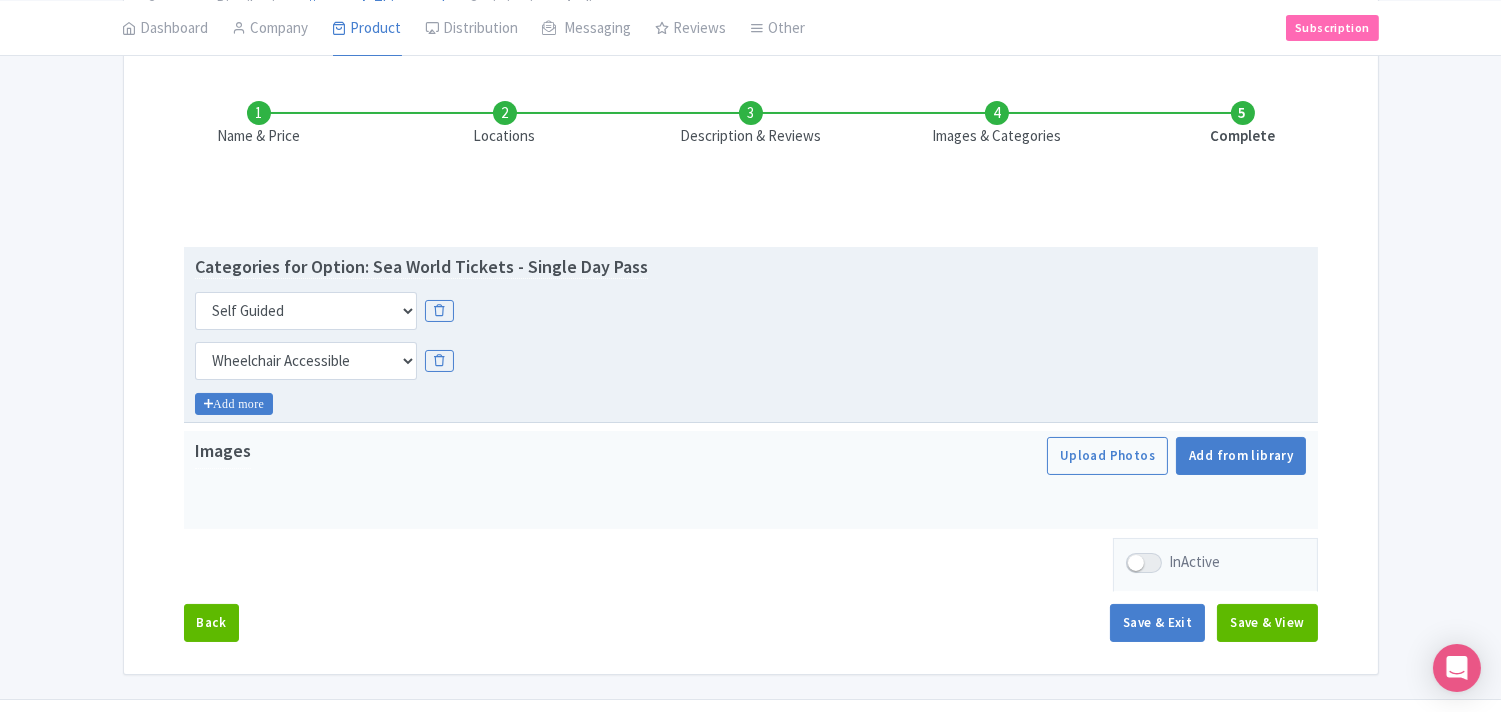 click on "Add more" at bounding box center [234, 404] 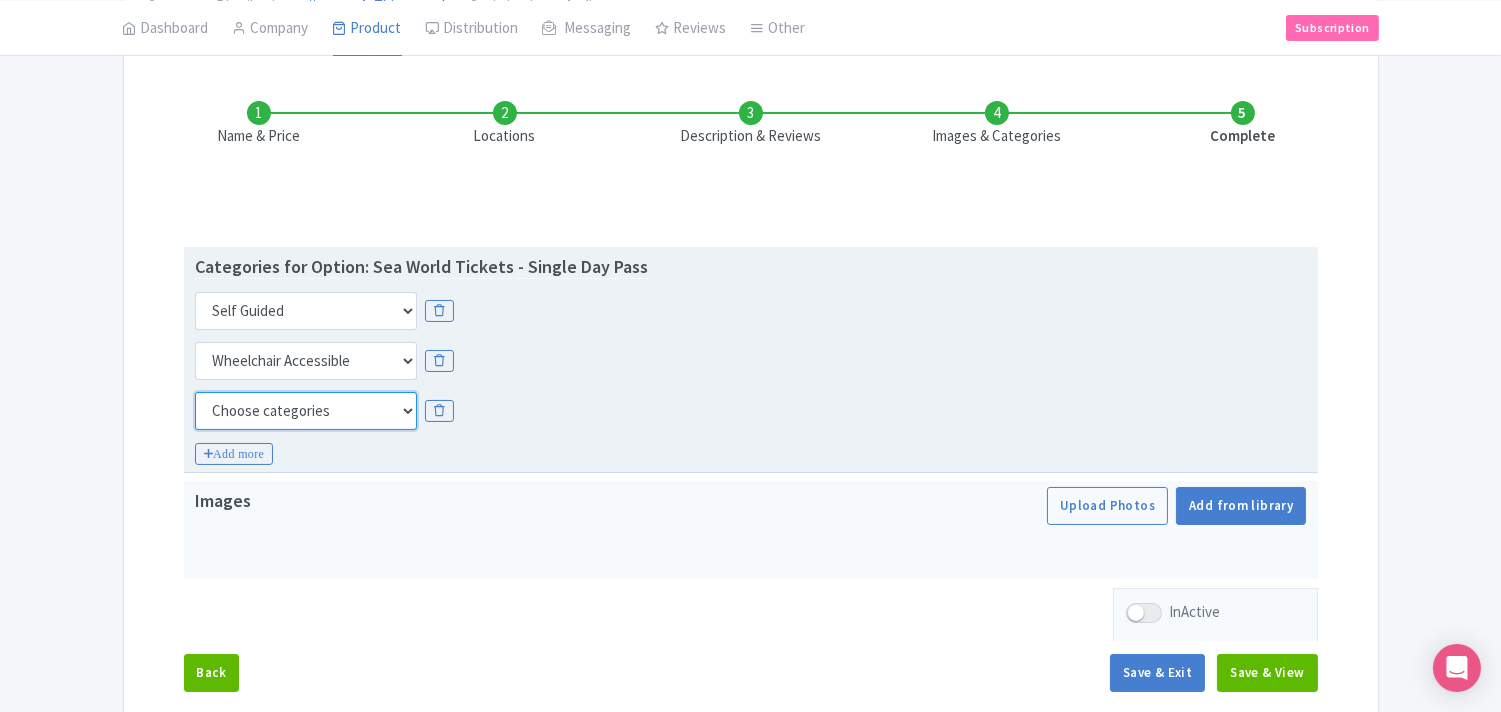 click on "Choose categories Adults Only
Animals
Audio Guide
Beaches
Bike Tours
Boat Tours
City Cards
Classes
Day Trips
Family Friendly
Fast Track
Food
Guided Tours
History
Hop On Hop Off
Literature
Live Music
Museums
Nightlife
Outdoors
Private Tours
Romantic
Self Guided
Small Group Tours
Sports
Theme Parks
Walking Tours
Wheelchair Accessible
Recurring Events" at bounding box center [306, 411] 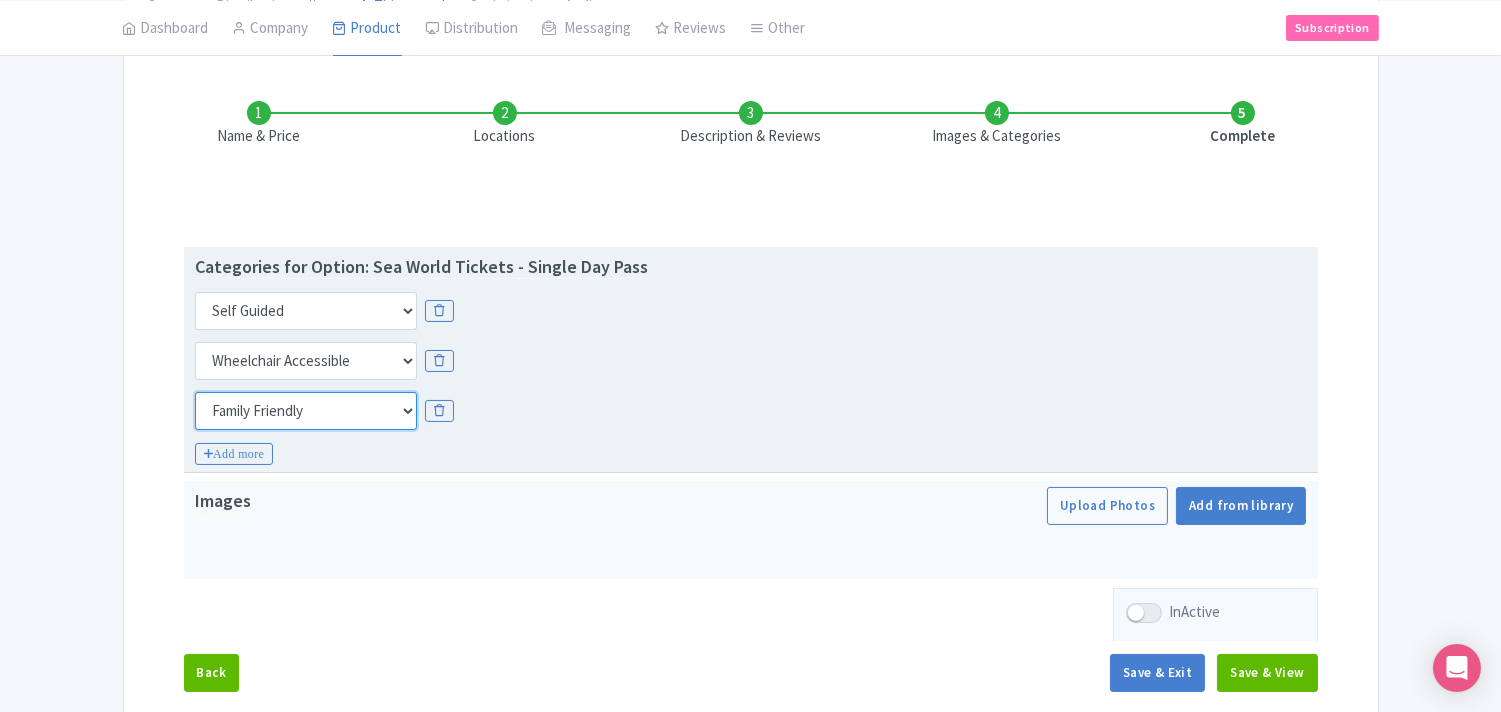 click on "Choose categories Adults Only
Animals
Audio Guide
Beaches
Bike Tours
Boat Tours
City Cards
Classes
Day Trips
Family Friendly
Fast Track
Food
Guided Tours
History
Hop On Hop Off
Literature
Live Music
Museums
Nightlife
Outdoors
Private Tours
Romantic
Self Guided
Small Group Tours
Sports
Theme Parks
Walking Tours
Wheelchair Accessible
Recurring Events" at bounding box center (306, 411) 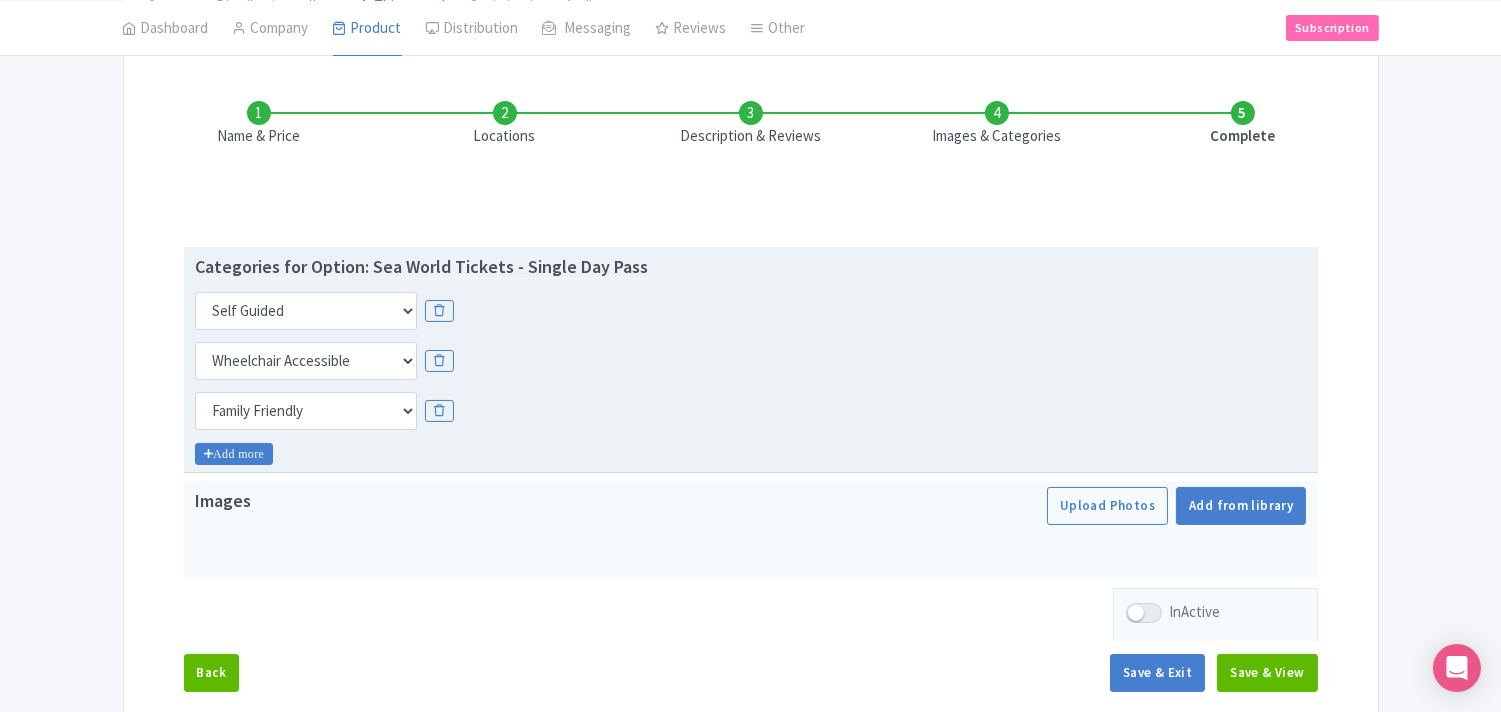 click on "Add more" at bounding box center (234, 454) 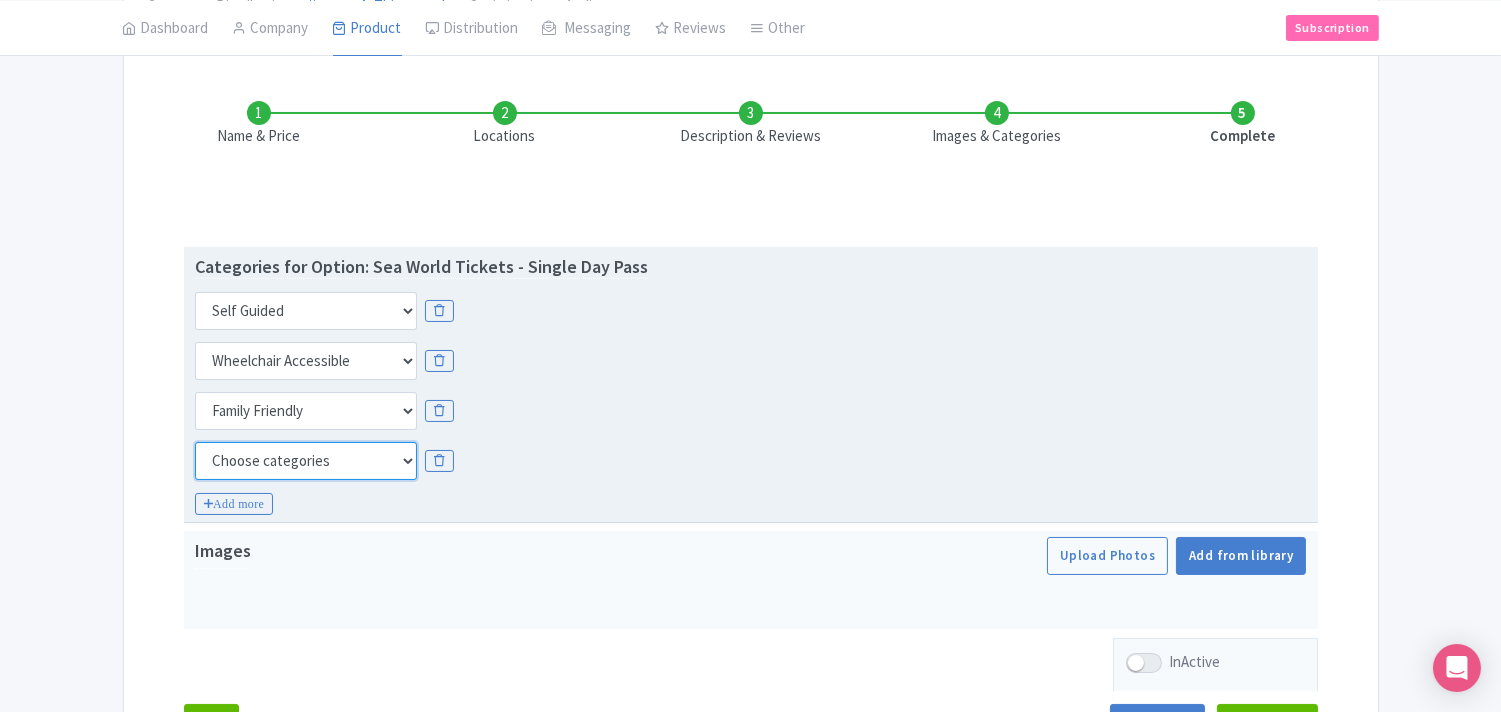 click on "Choose categories Adults Only
Animals
Audio Guide
Beaches
Bike Tours
Boat Tours
City Cards
Classes
Day Trips
Family Friendly
Fast Track
Food
Guided Tours
History
Hop On Hop Off
Literature
Live Music
Museums
Nightlife
Outdoors
Private Tours
Romantic
Self Guided
Small Group Tours
Sports
Theme Parks
Walking Tours
Wheelchair Accessible
Recurring Events" at bounding box center [306, 461] 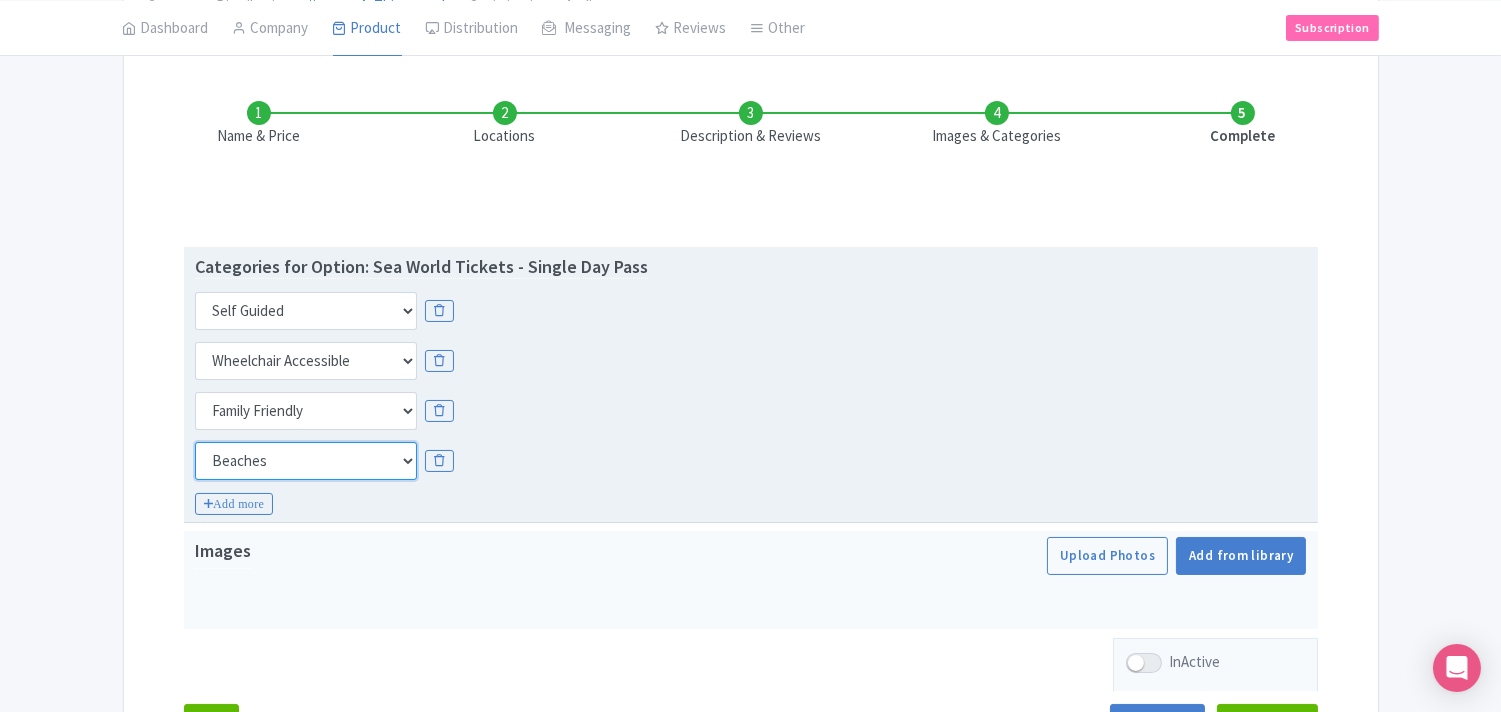 click on "Choose categories Adults Only
Animals
Audio Guide
Beaches
Bike Tours
Boat Tours
City Cards
Classes
Day Trips
Family Friendly
Fast Track
Food
Guided Tours
History
Hop On Hop Off
Literature
Live Music
Museums
Nightlife
Outdoors
Private Tours
Romantic
Self Guided
Small Group Tours
Sports
Theme Parks
Walking Tours
Wheelchair Accessible
Recurring Events" at bounding box center (306, 461) 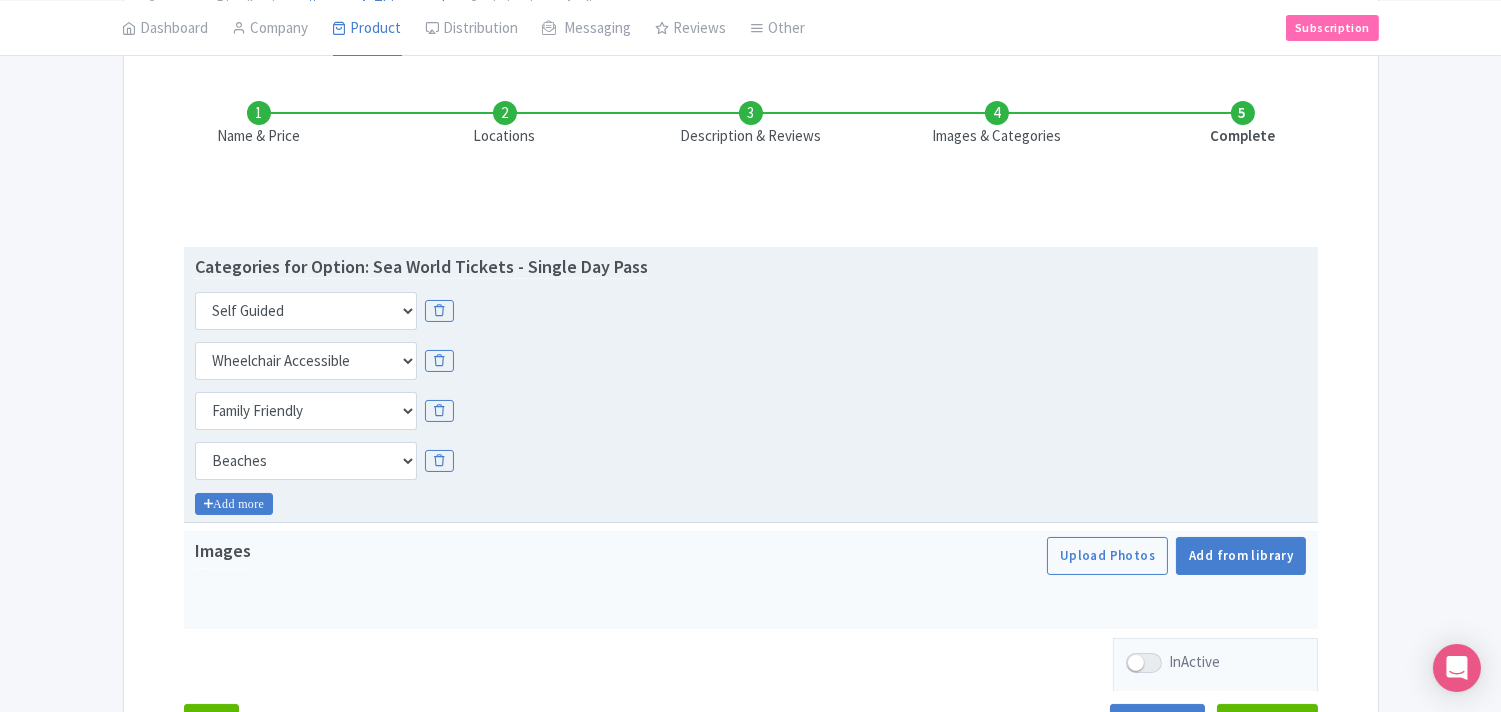 click on "Add more" at bounding box center [234, 504] 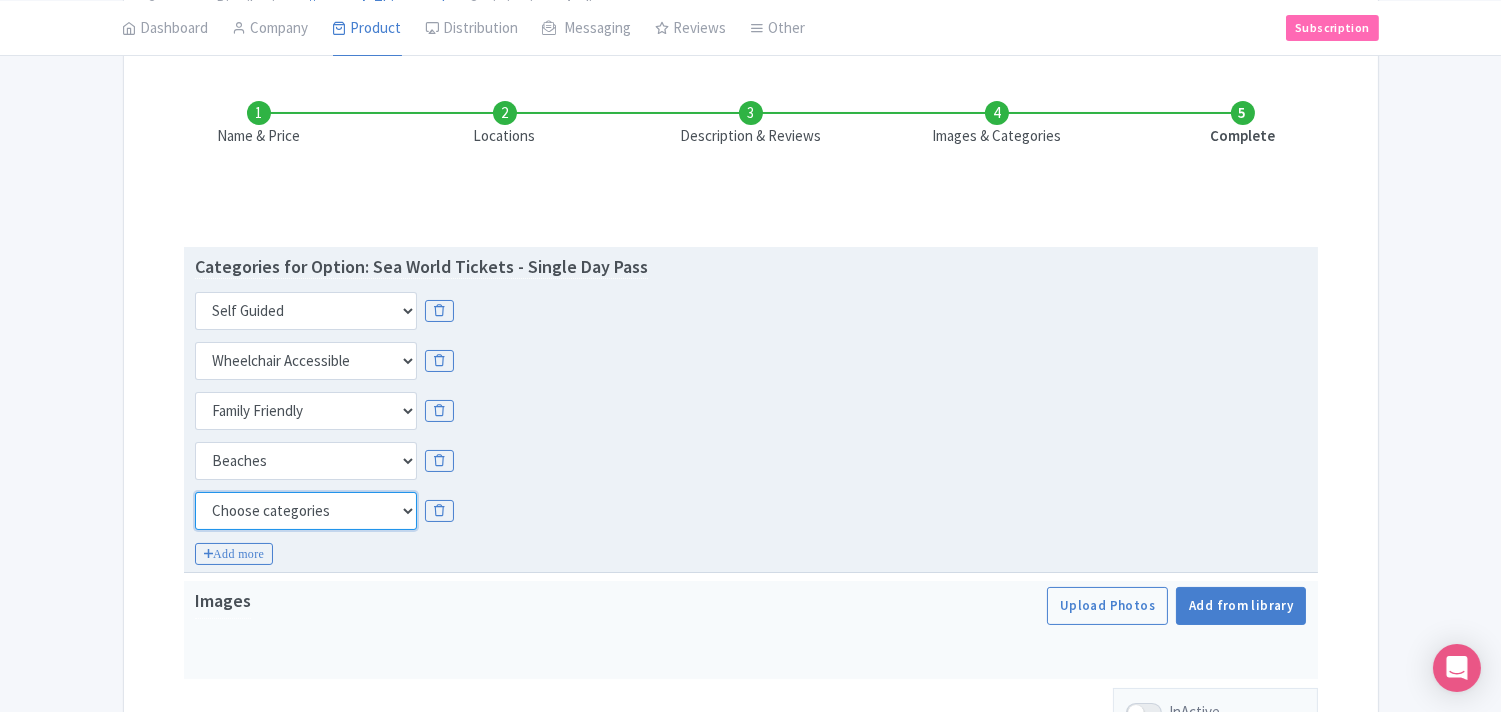 click on "Choose categories Adults Only
Animals
Audio Guide
Beaches
Bike Tours
Boat Tours
City Cards
Classes
Day Trips
Family Friendly
Fast Track
Food
Guided Tours
History
Hop On Hop Off
Literature
Live Music
Museums
Nightlife
Outdoors
Private Tours
Romantic
Self Guided
Small Group Tours
Sports
Theme Parks
Walking Tours
Wheelchair Accessible
Recurring Events" at bounding box center (306, 511) 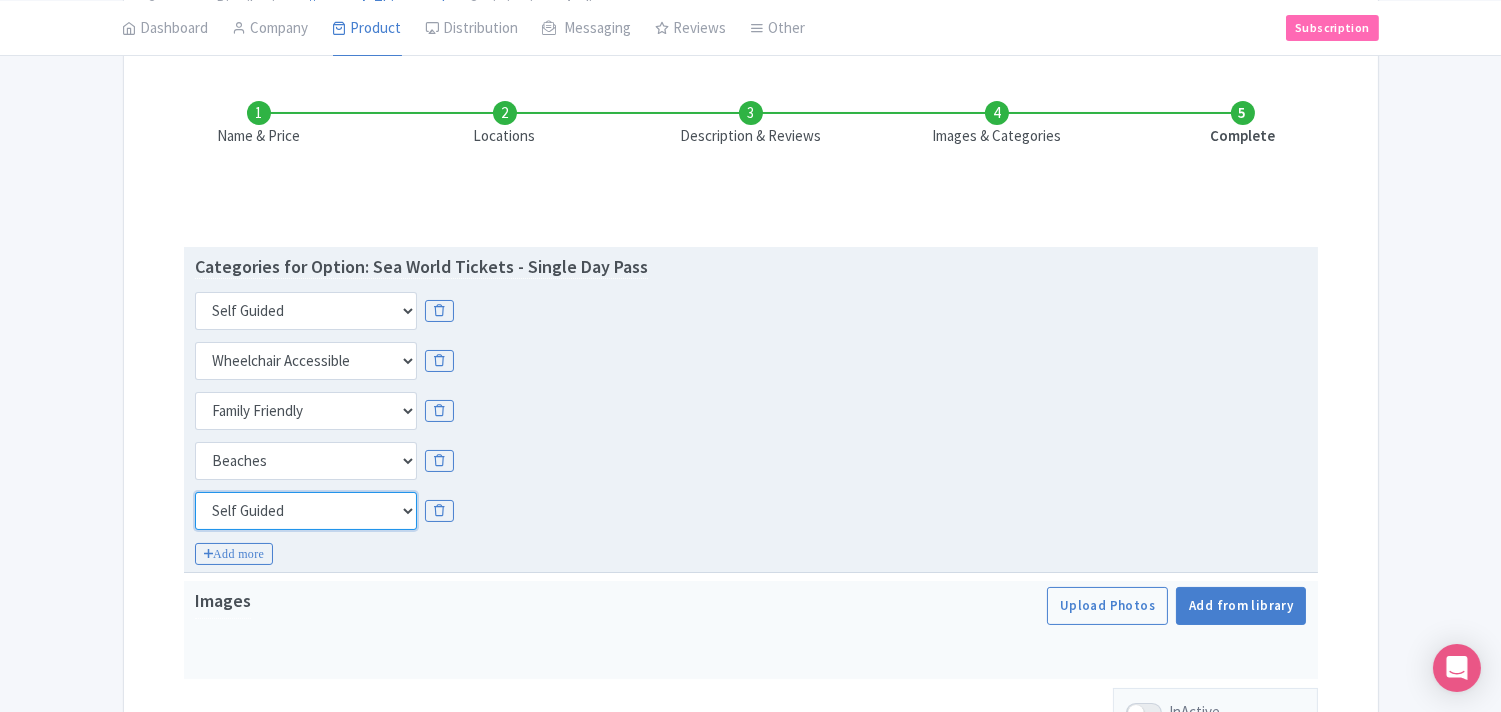 click on "Choose categories Adults Only
Animals
Audio Guide
Beaches
Bike Tours
Boat Tours
City Cards
Classes
Day Trips
Family Friendly
Fast Track
Food
Guided Tours
History
Hop On Hop Off
Literature
Live Music
Museums
Nightlife
Outdoors
Private Tours
Romantic
Self Guided
Small Group Tours
Sports
Theme Parks
Walking Tours
Wheelchair Accessible
Recurring Events" at bounding box center [306, 511] 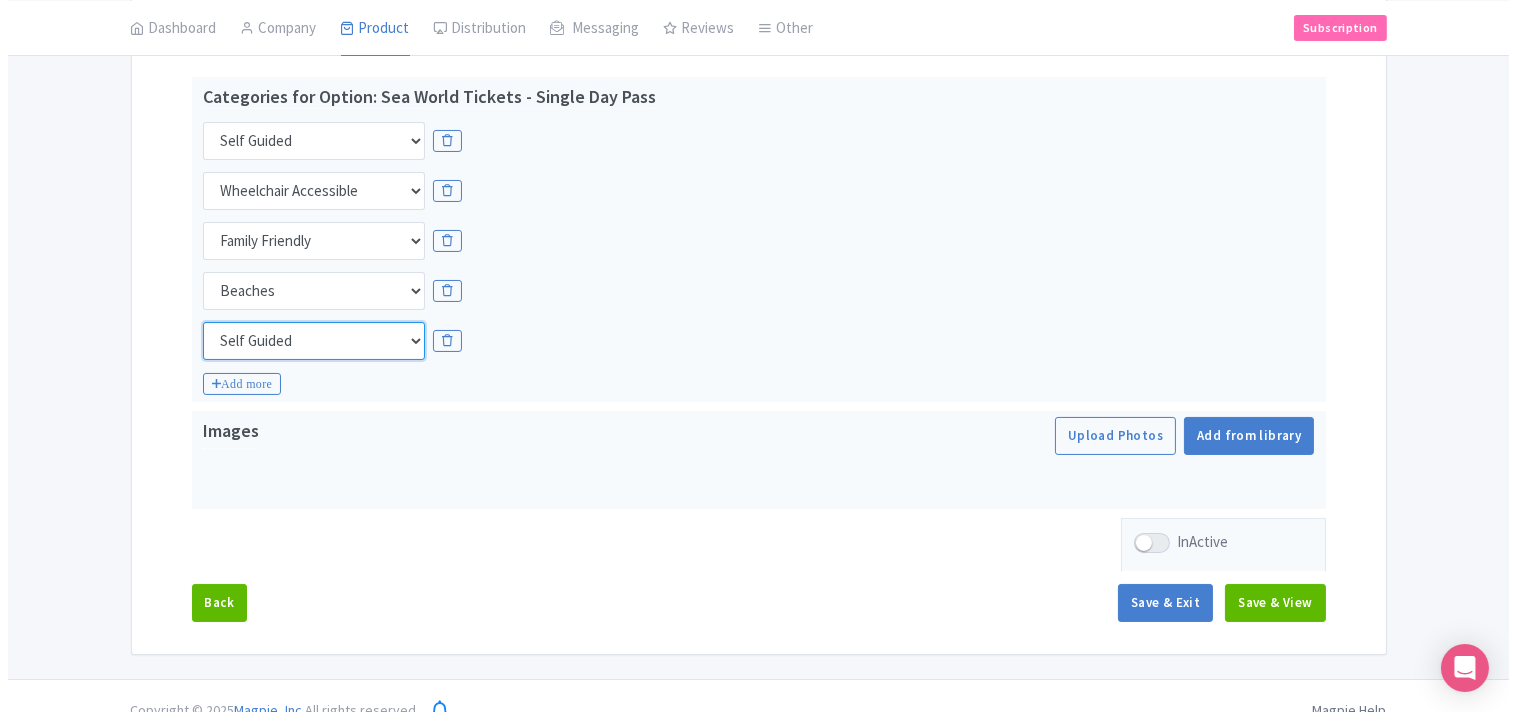 scroll, scrollTop: 457, scrollLeft: 0, axis: vertical 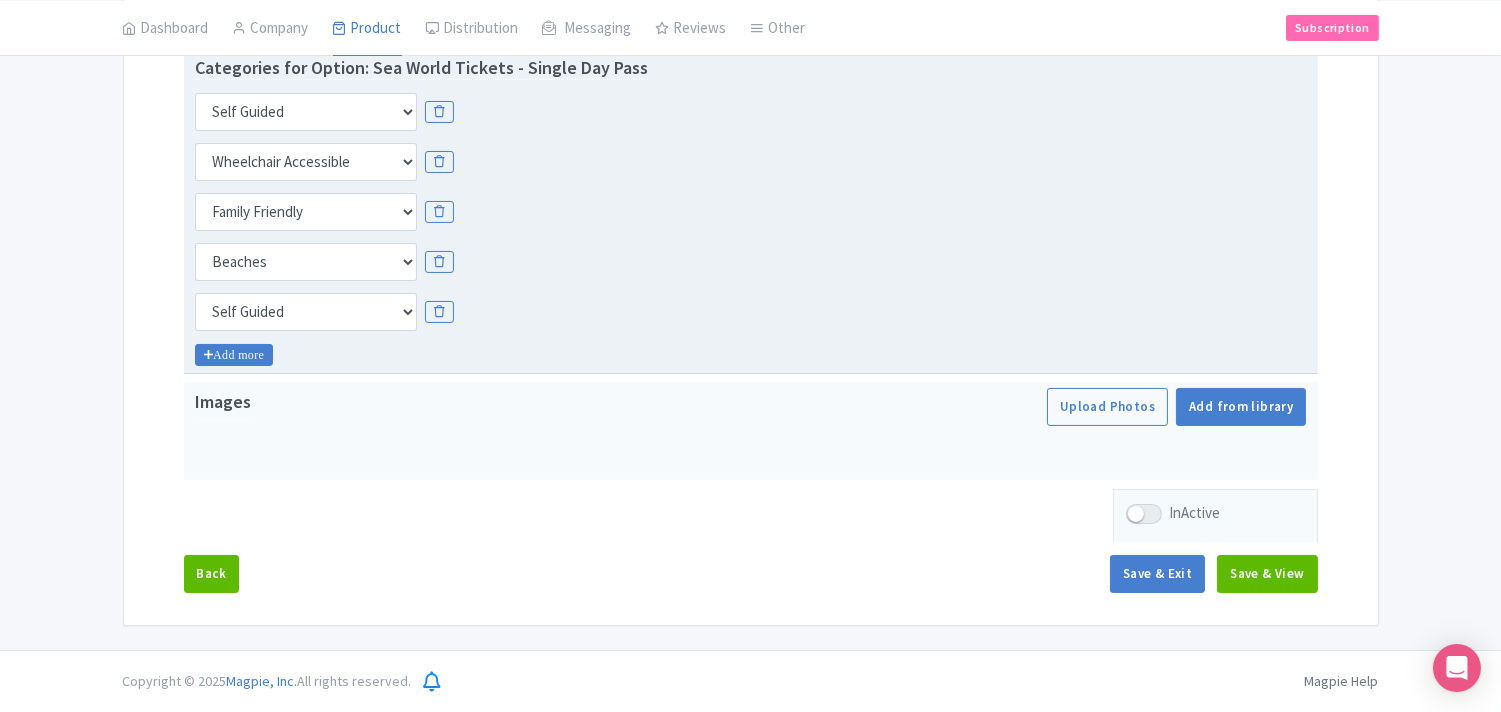 click on "Add more" at bounding box center [234, 355] 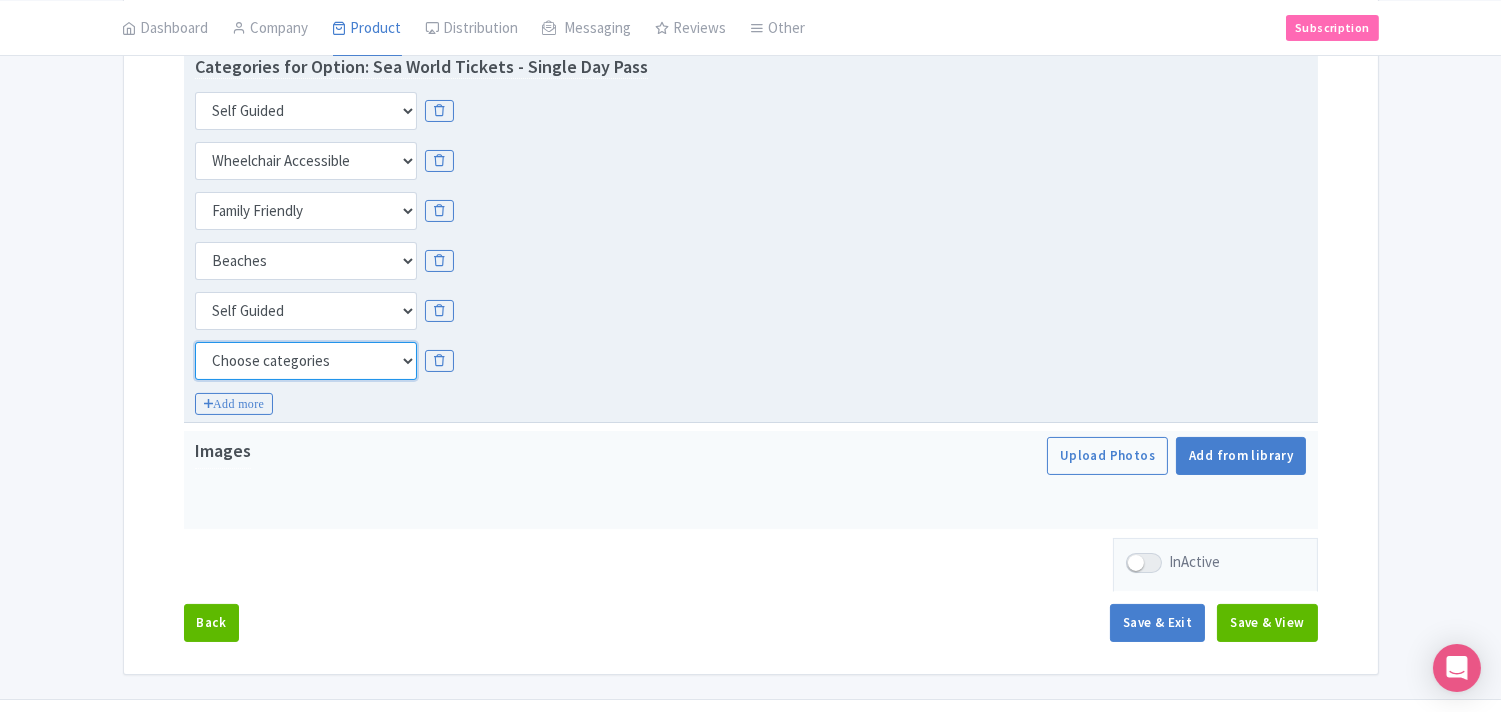 click on "Choose categories Adults Only
Animals
Audio Guide
Beaches
Bike Tours
Boat Tours
City Cards
Classes
Day Trips
Family Friendly
Fast Track
Food
Guided Tours
History
Hop On Hop Off
Literature
Live Music
Museums
Nightlife
Outdoors
Private Tours
Romantic
Self Guided
Small Group Tours
Sports
Theme Parks
Walking Tours
Wheelchair Accessible
Recurring Events" at bounding box center (306, 361) 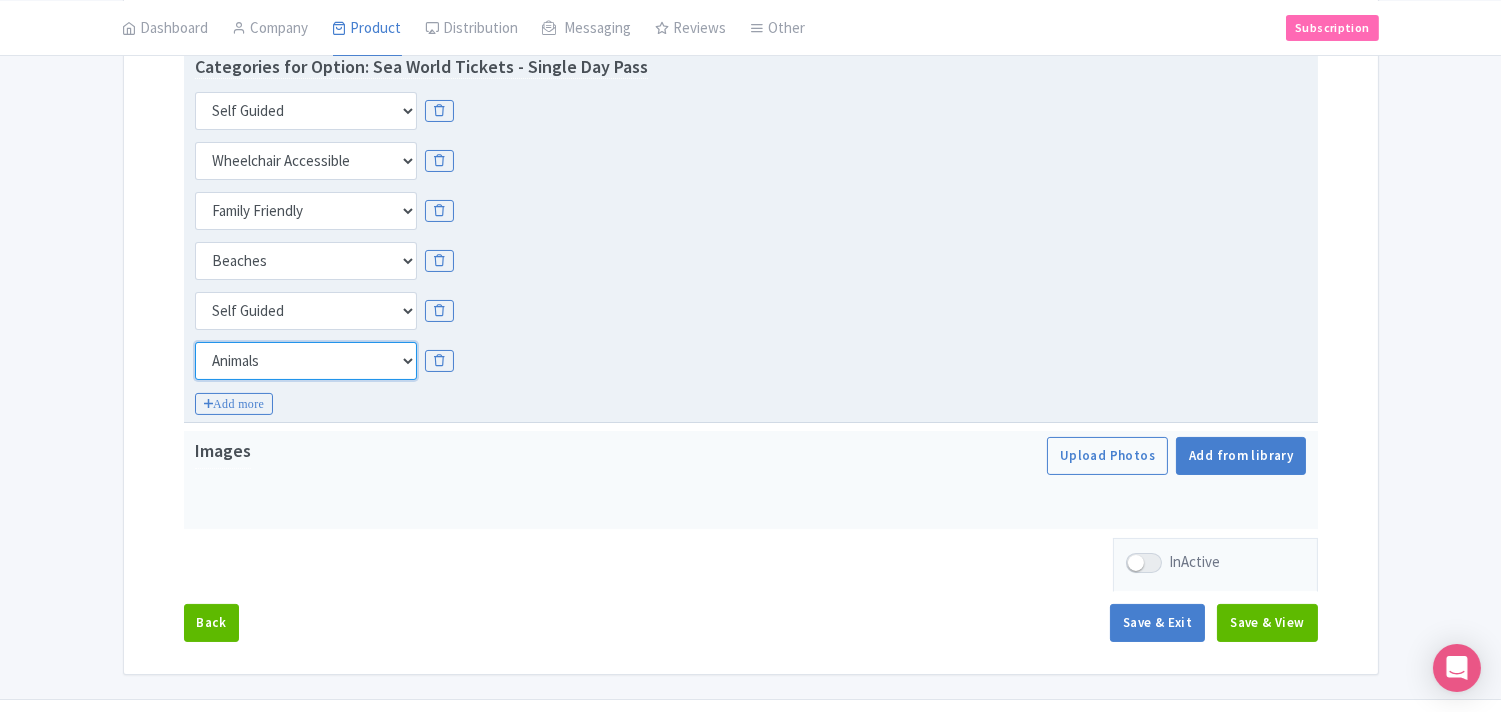 click on "Choose categories Adults Only
Animals
Audio Guide
Beaches
Bike Tours
Boat Tours
City Cards
Classes
Day Trips
Family Friendly
Fast Track
Food
Guided Tours
History
Hop On Hop Off
Literature
Live Music
Museums
Nightlife
Outdoors
Private Tours
Romantic
Self Guided
Small Group Tours
Sports
Theme Parks
Walking Tours
Wheelchair Accessible
Recurring Events" at bounding box center [306, 361] 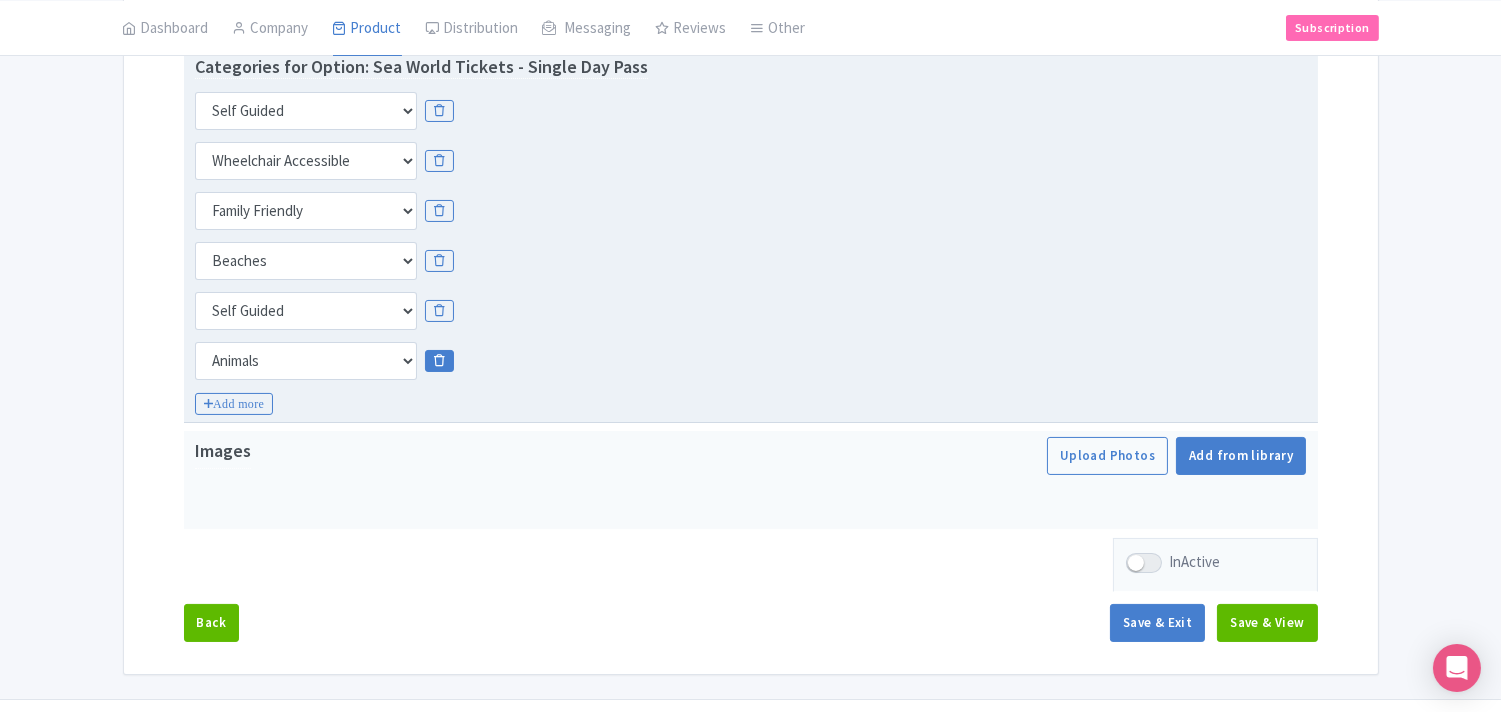 click at bounding box center (439, 361) 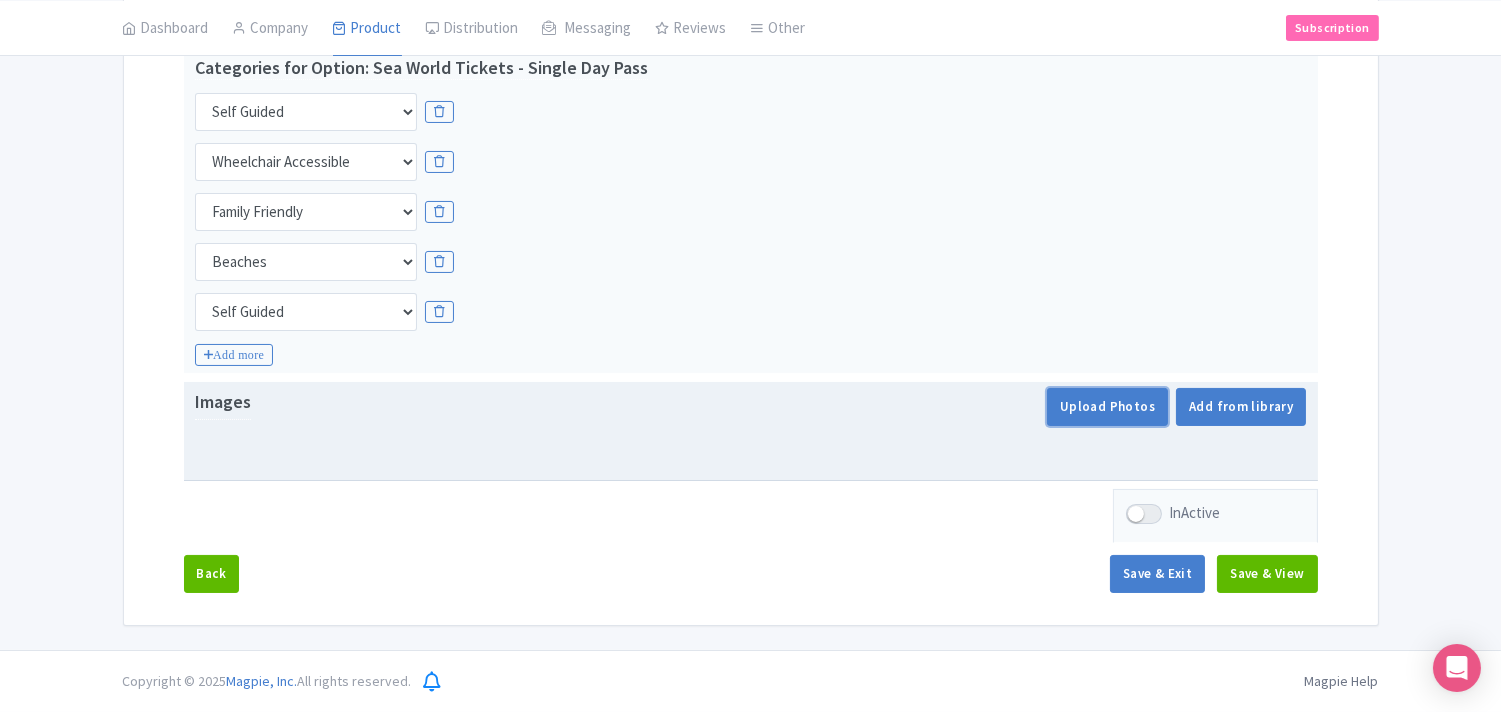 click on "Upload Photos" at bounding box center (1107, 407) 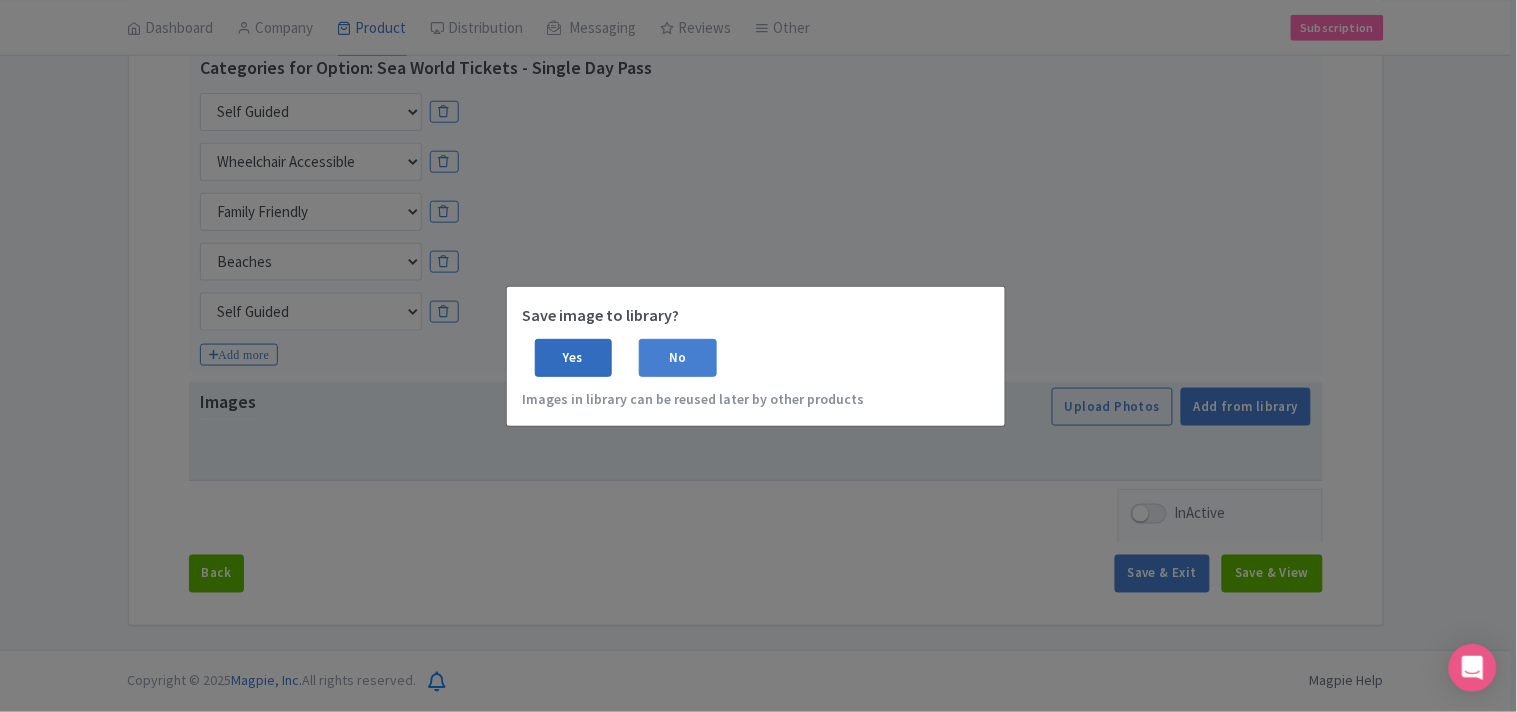 click on "Yes" at bounding box center [574, 358] 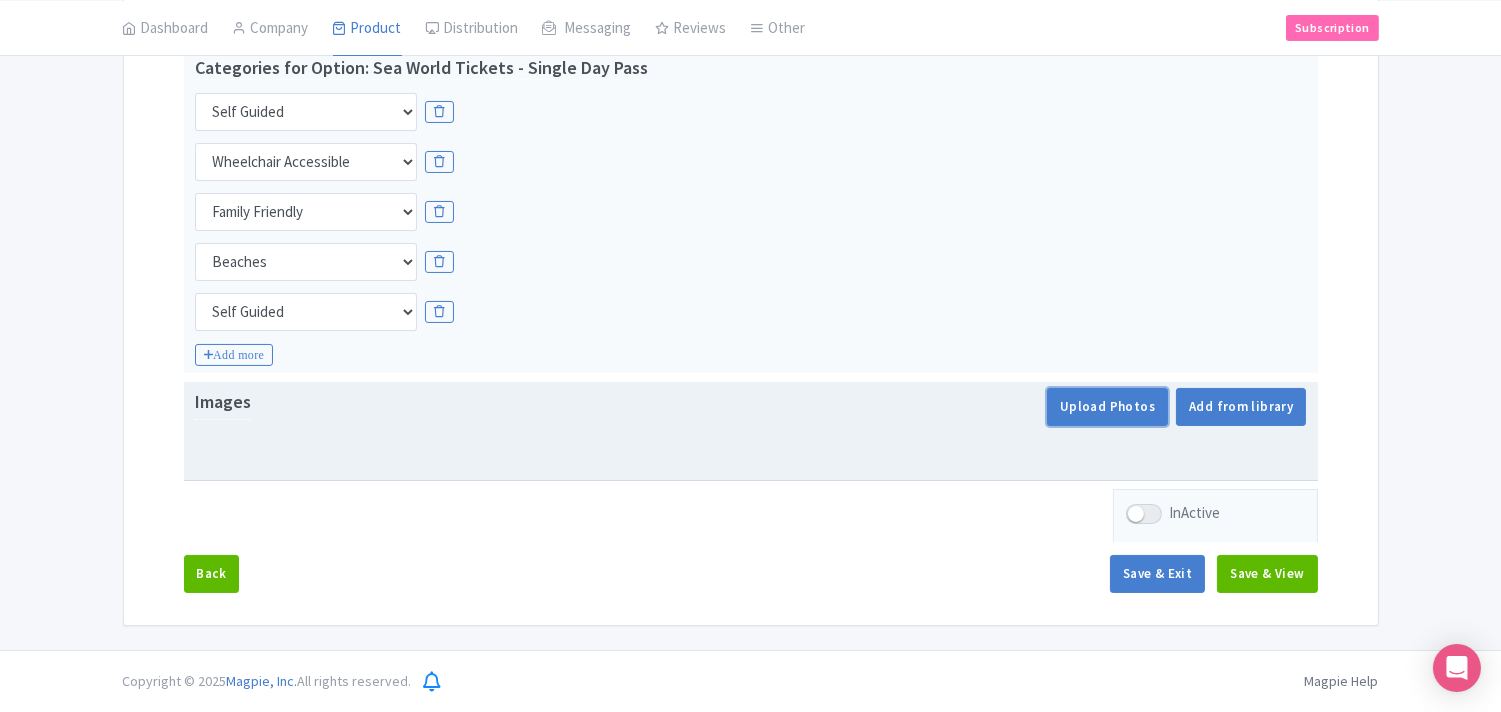 click on "Upload Photos" at bounding box center (1107, 407) 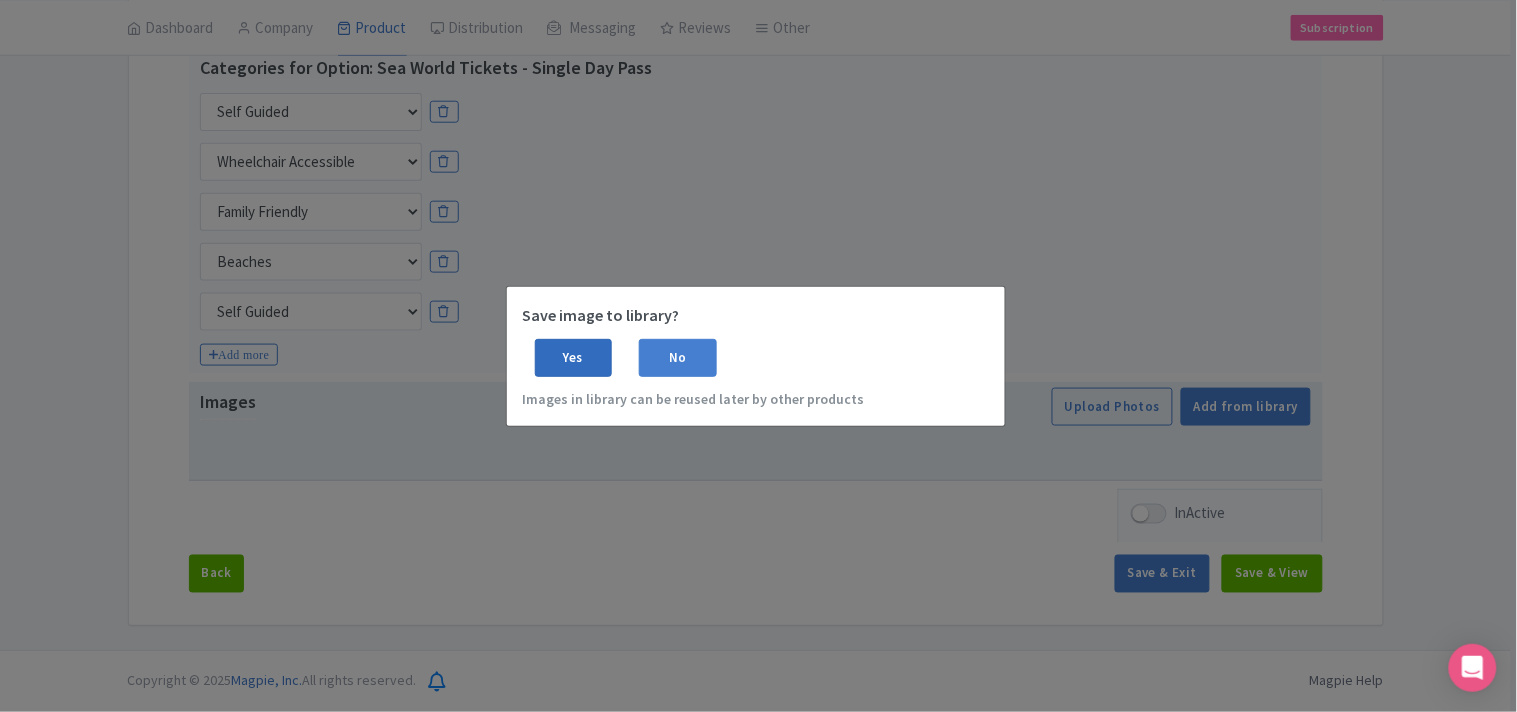 click on "Yes" at bounding box center [574, 358] 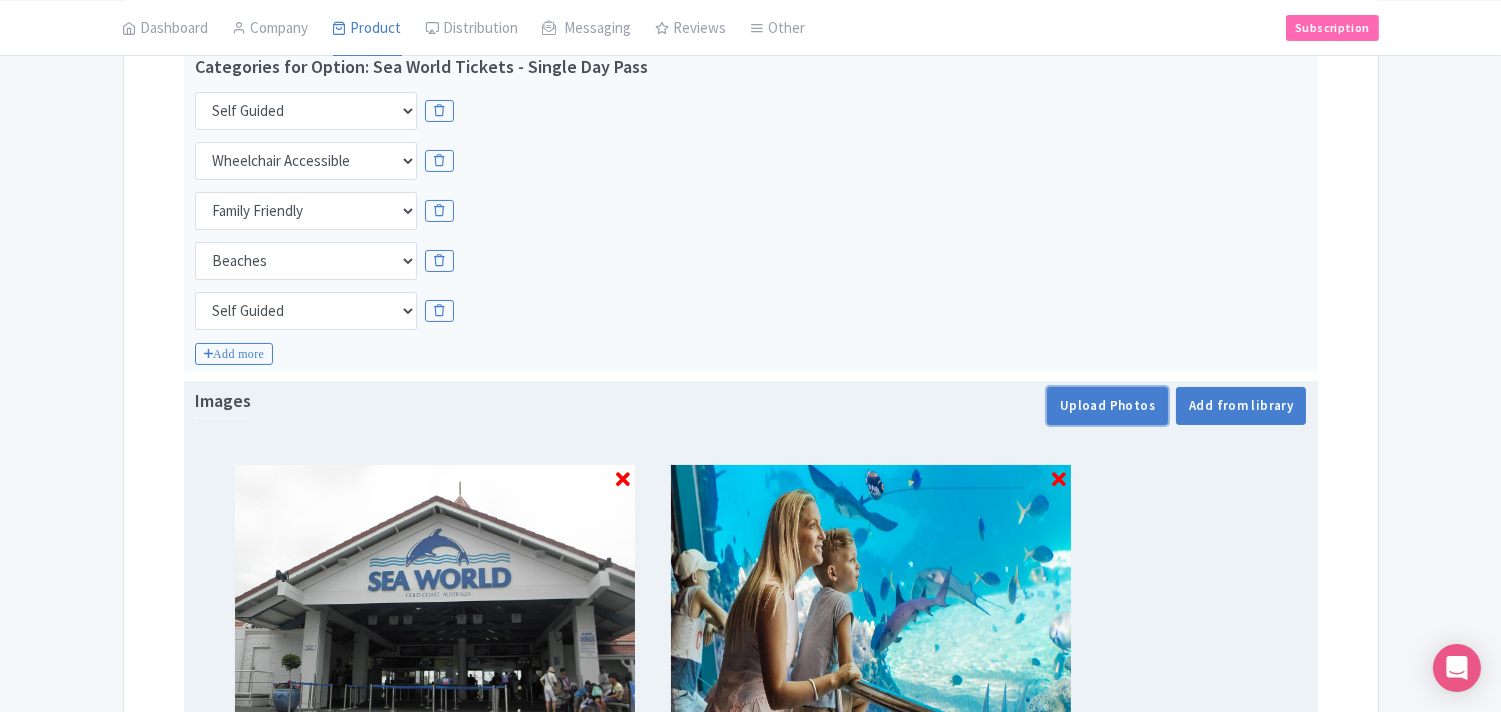click on "Upload Photos" at bounding box center (1107, 406) 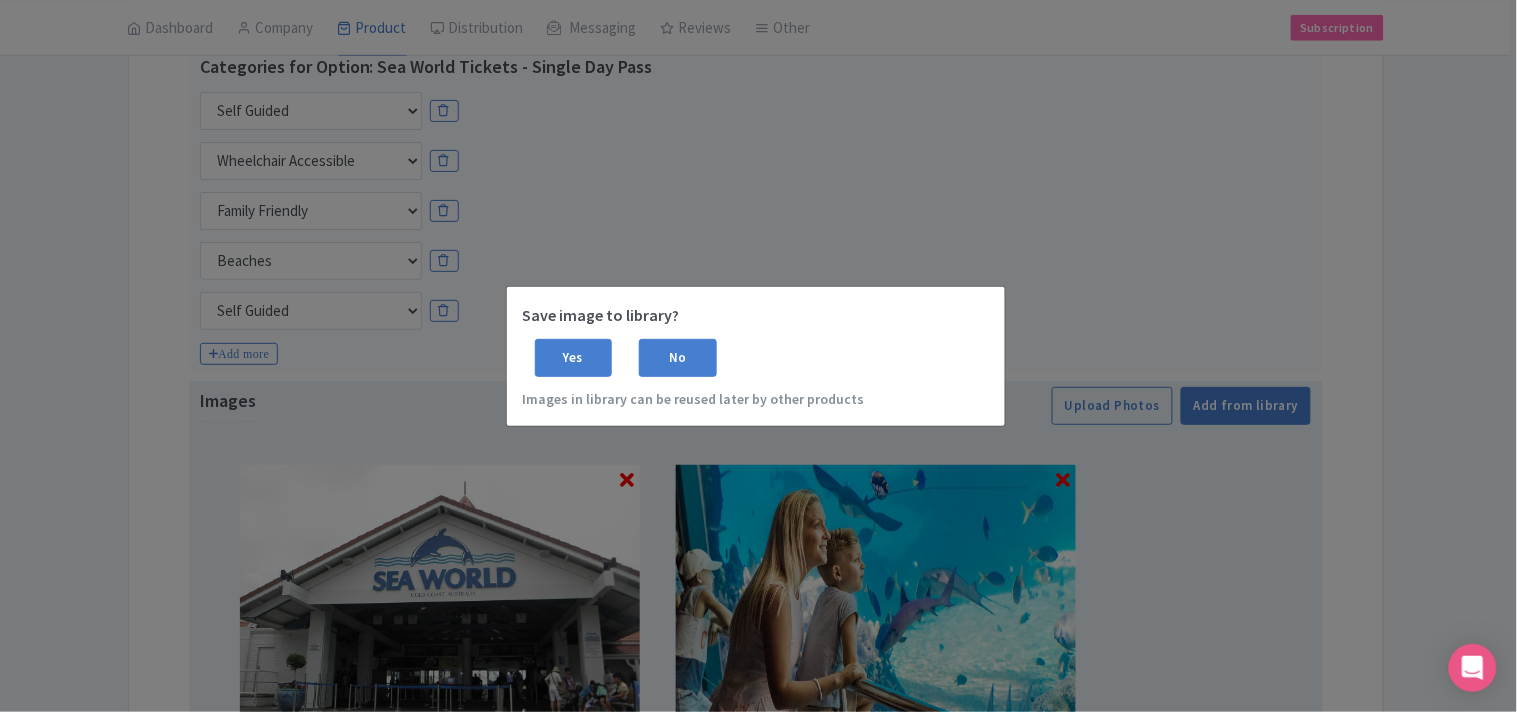 click on "Save image to library?
Yes
No
Images in library can be reused later by other products" at bounding box center [758, 356] 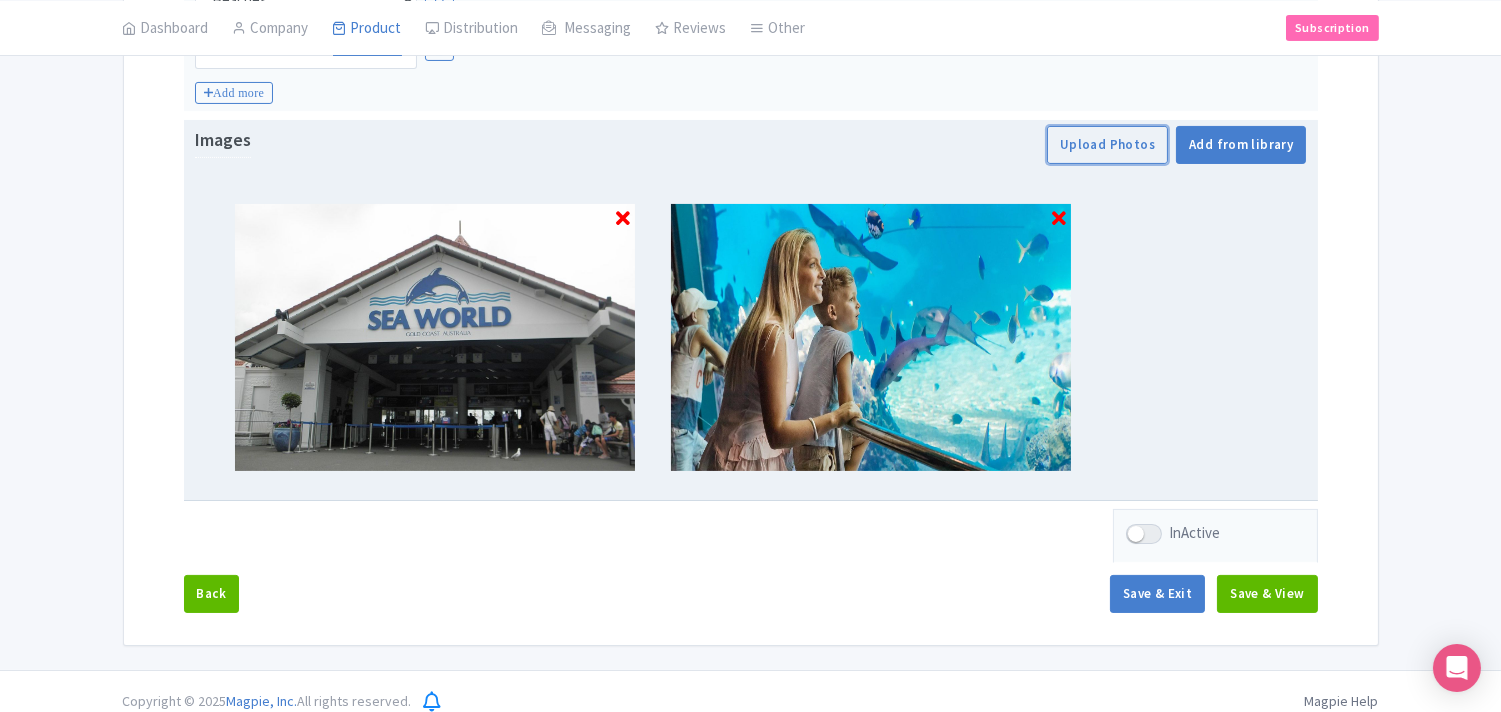 scroll, scrollTop: 740, scrollLeft: 0, axis: vertical 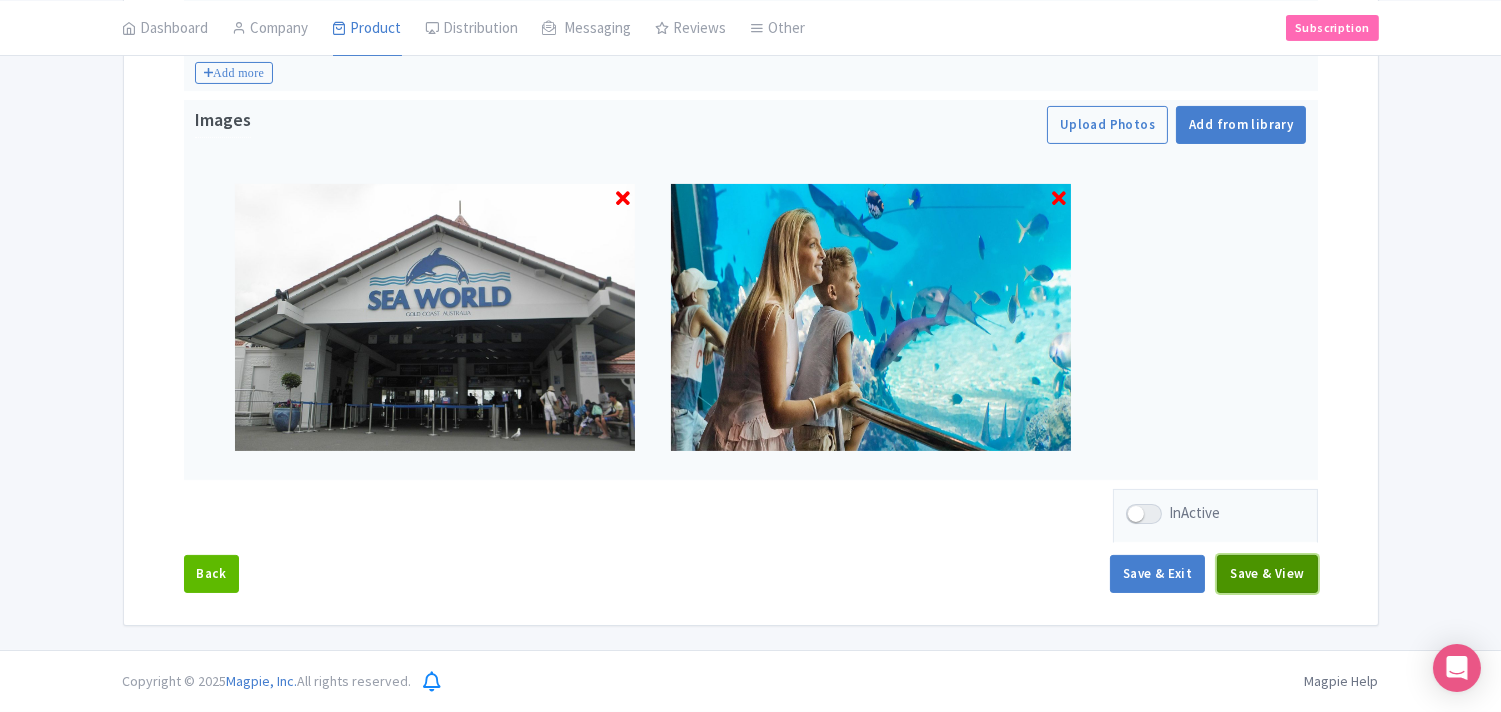 click on "Save & View" at bounding box center [1267, 574] 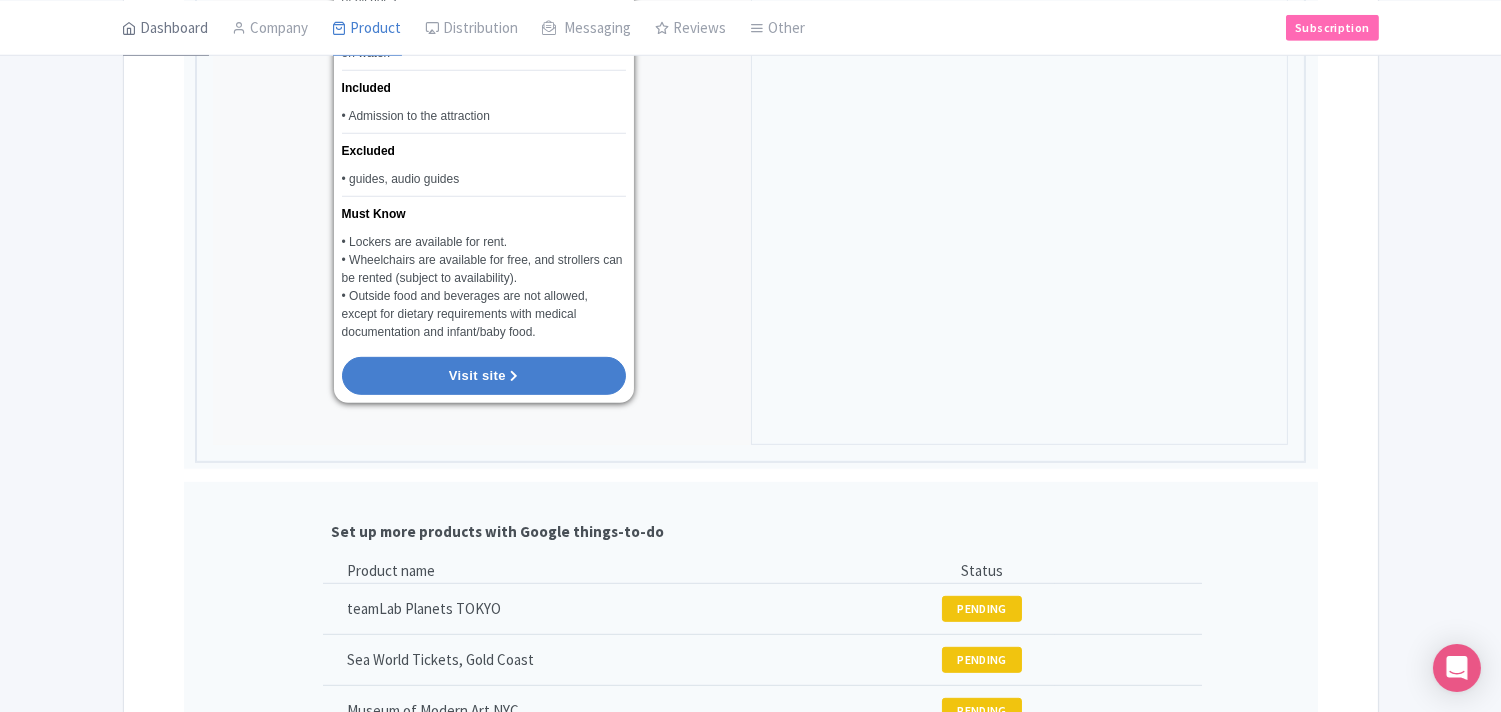 scroll, scrollTop: 1711, scrollLeft: 0, axis: vertical 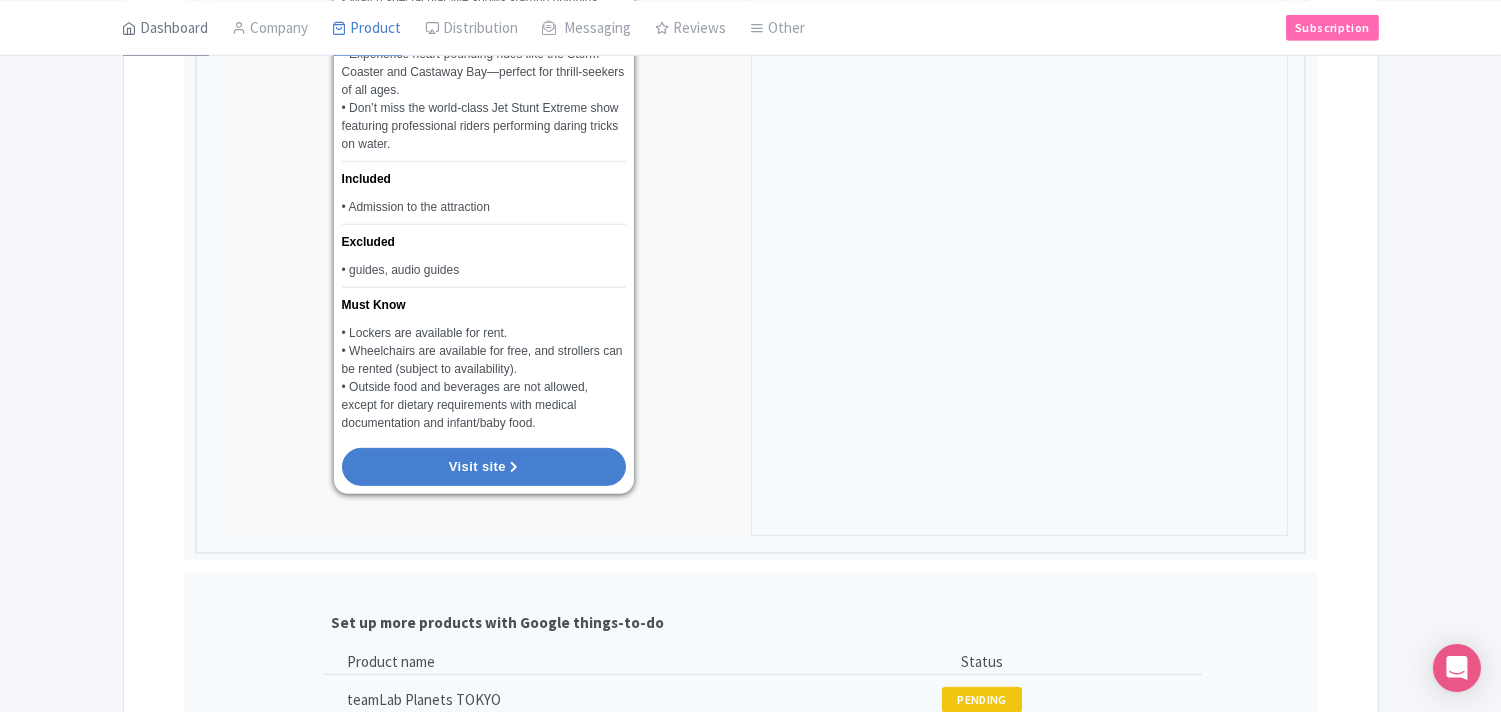click on "Dashboard" at bounding box center [166, 28] 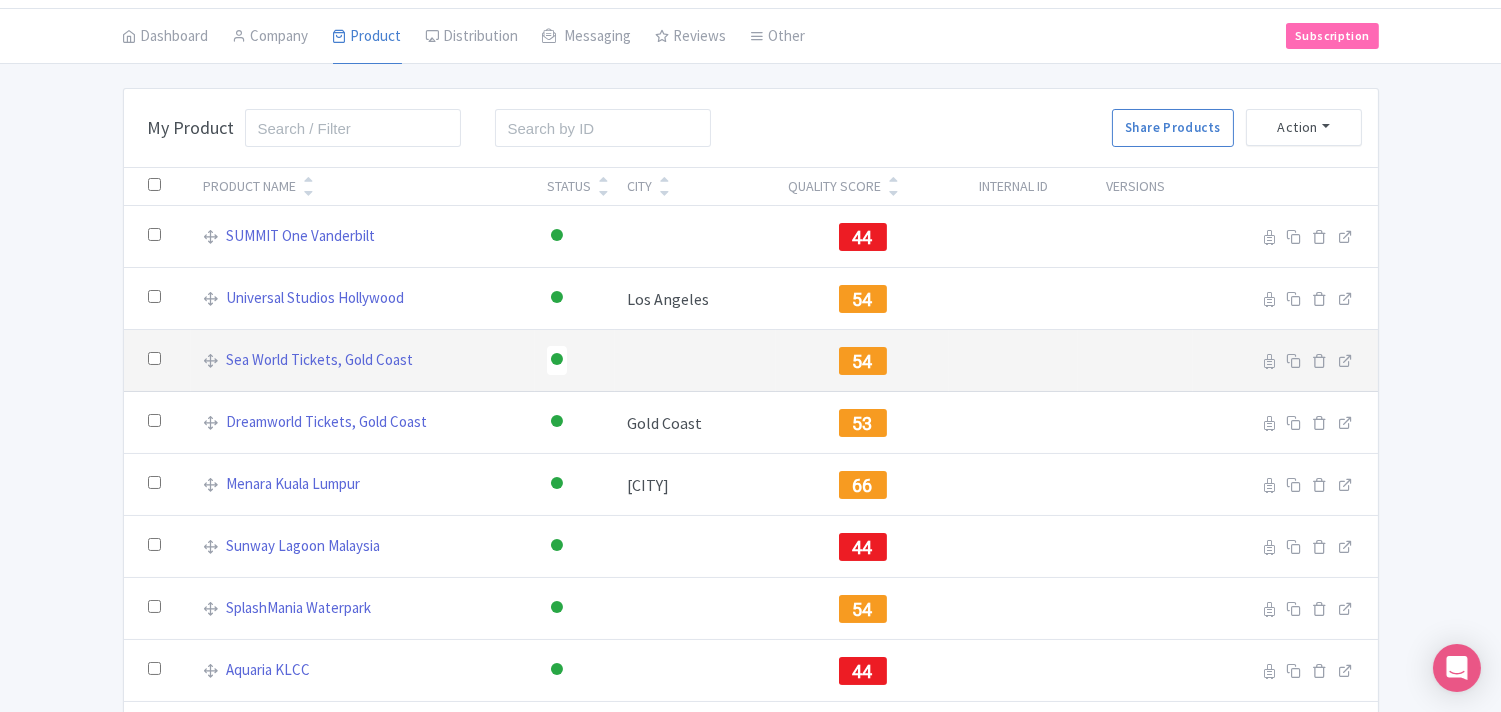 scroll, scrollTop: 0, scrollLeft: 0, axis: both 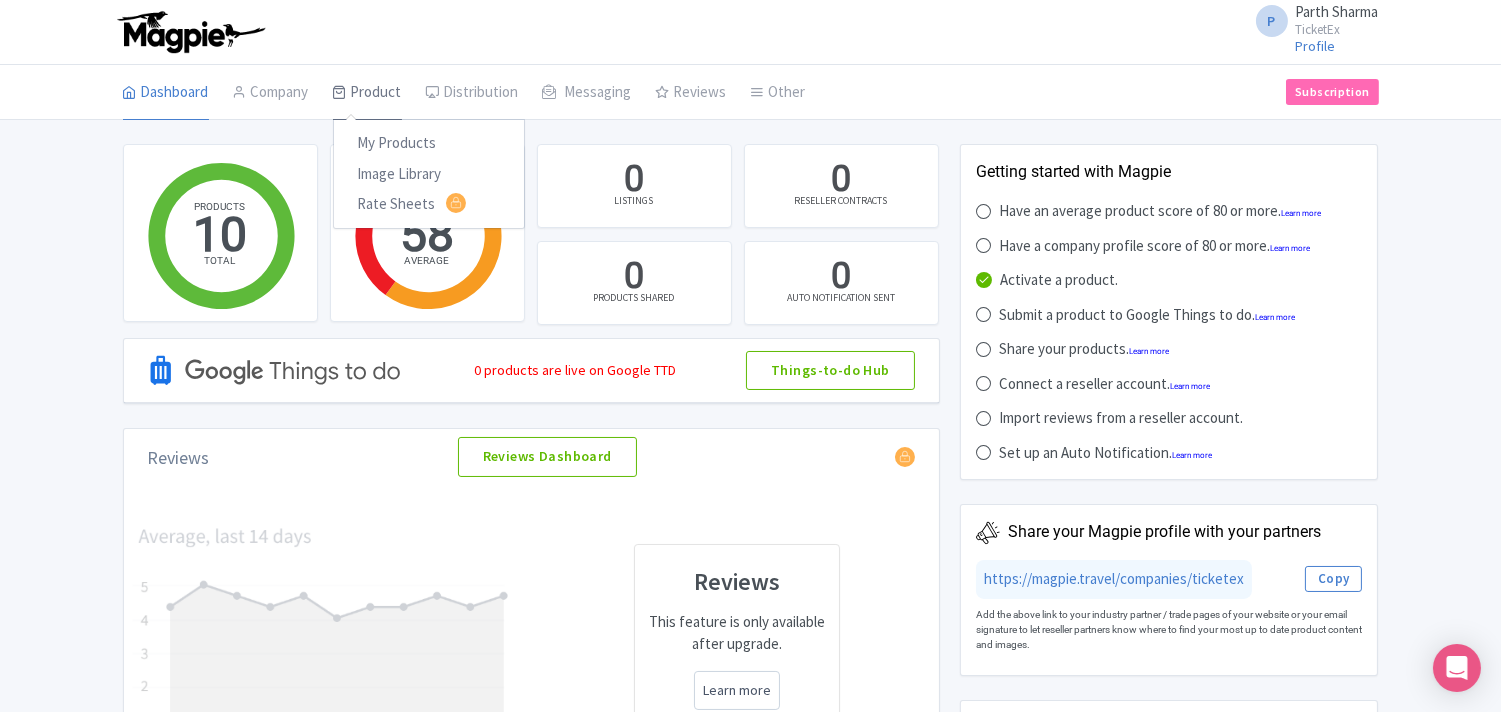 click on "Product" at bounding box center [367, 93] 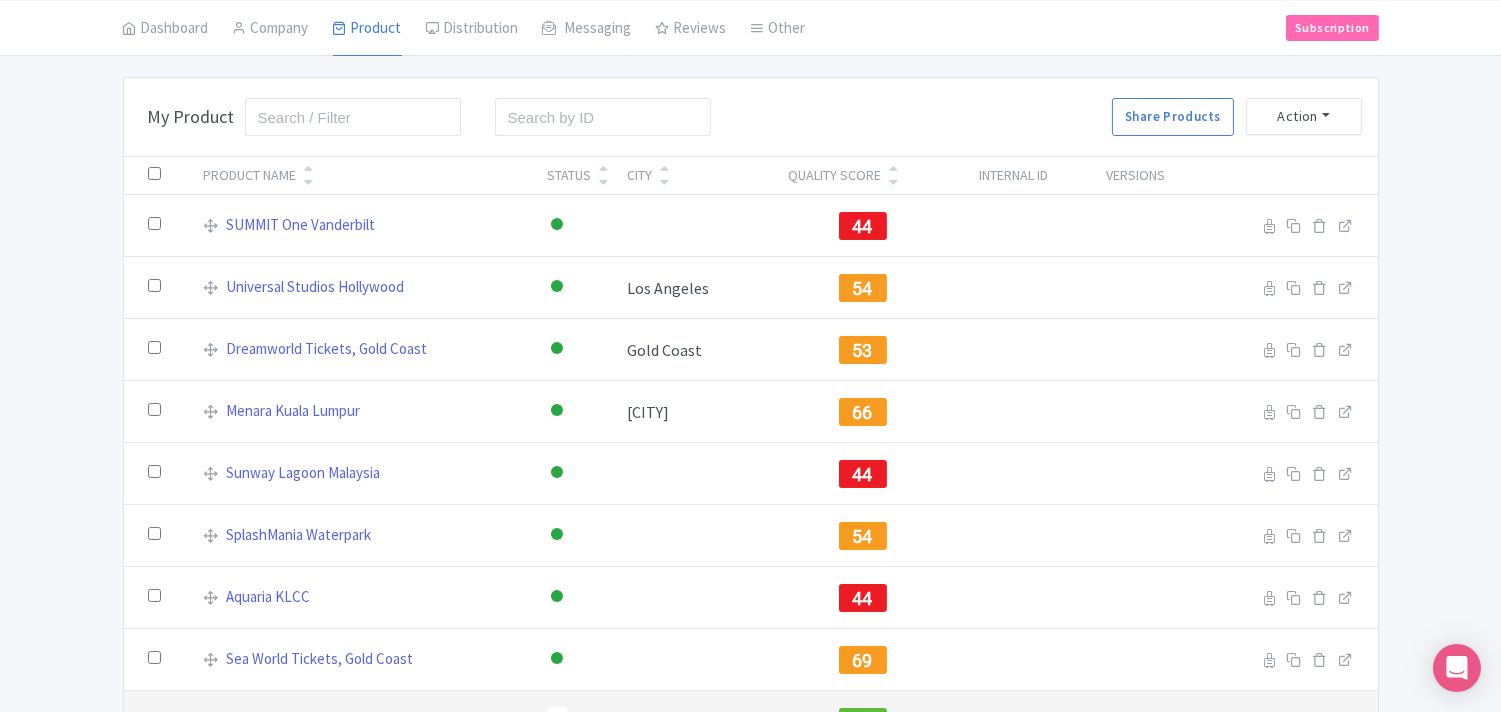 scroll, scrollTop: 34, scrollLeft: 0, axis: vertical 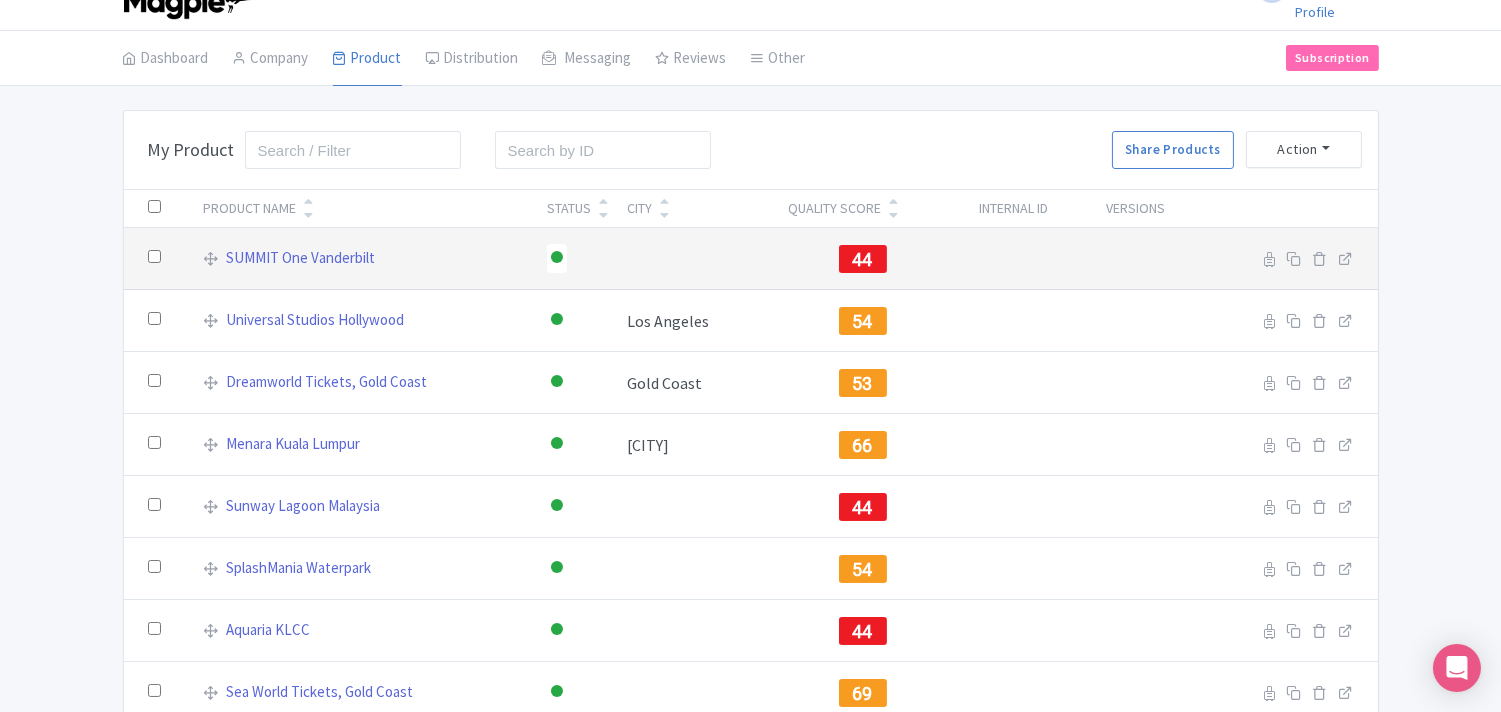 click at bounding box center [1013, 259] 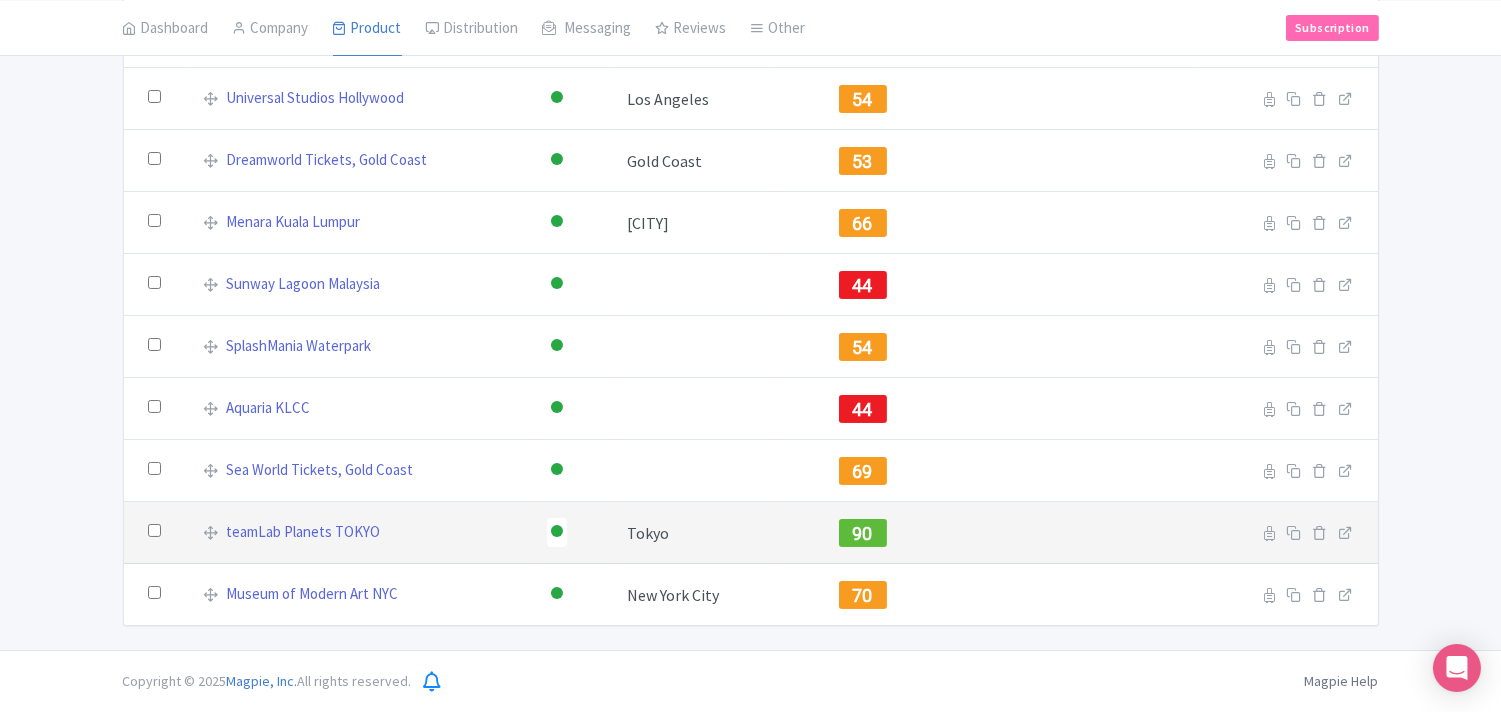 scroll, scrollTop: 145, scrollLeft: 0, axis: vertical 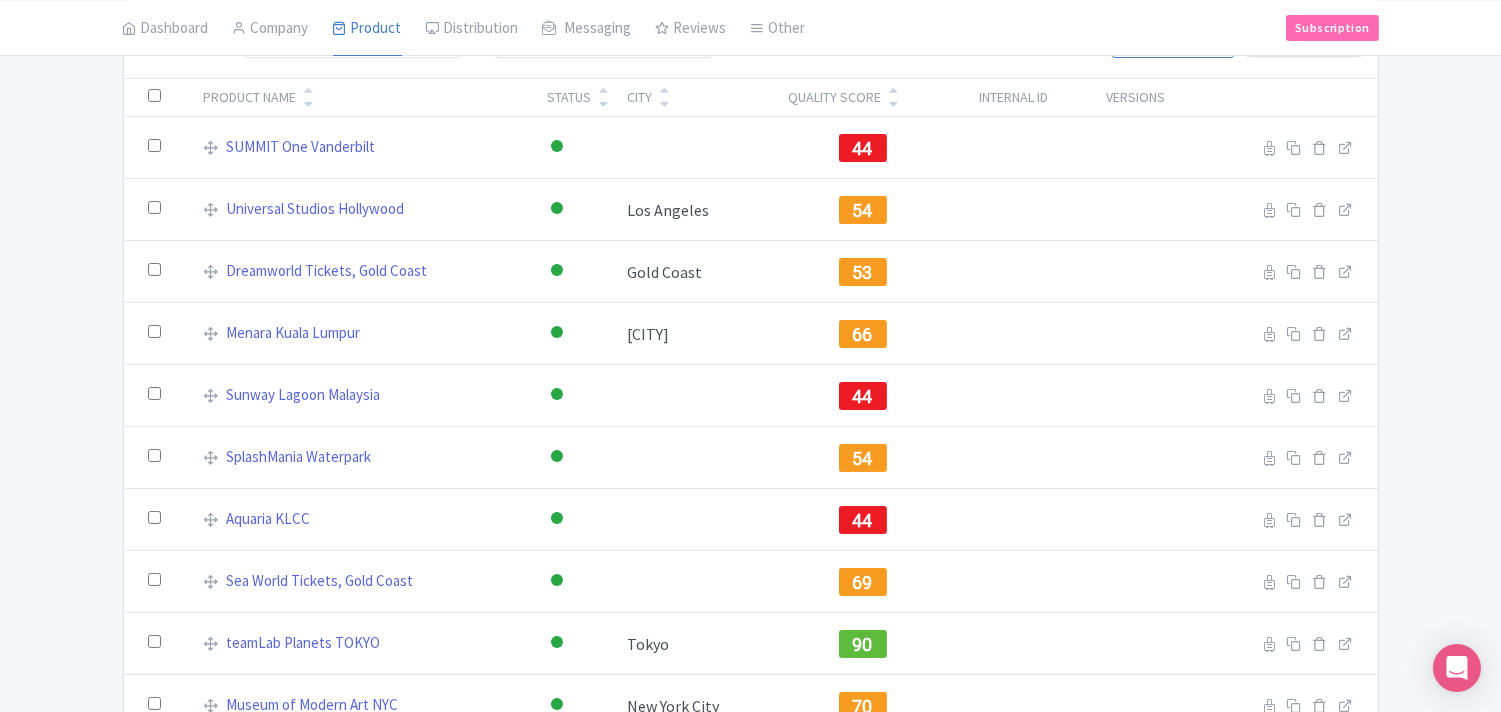 click on "Internal ID" at bounding box center [1013, 98] 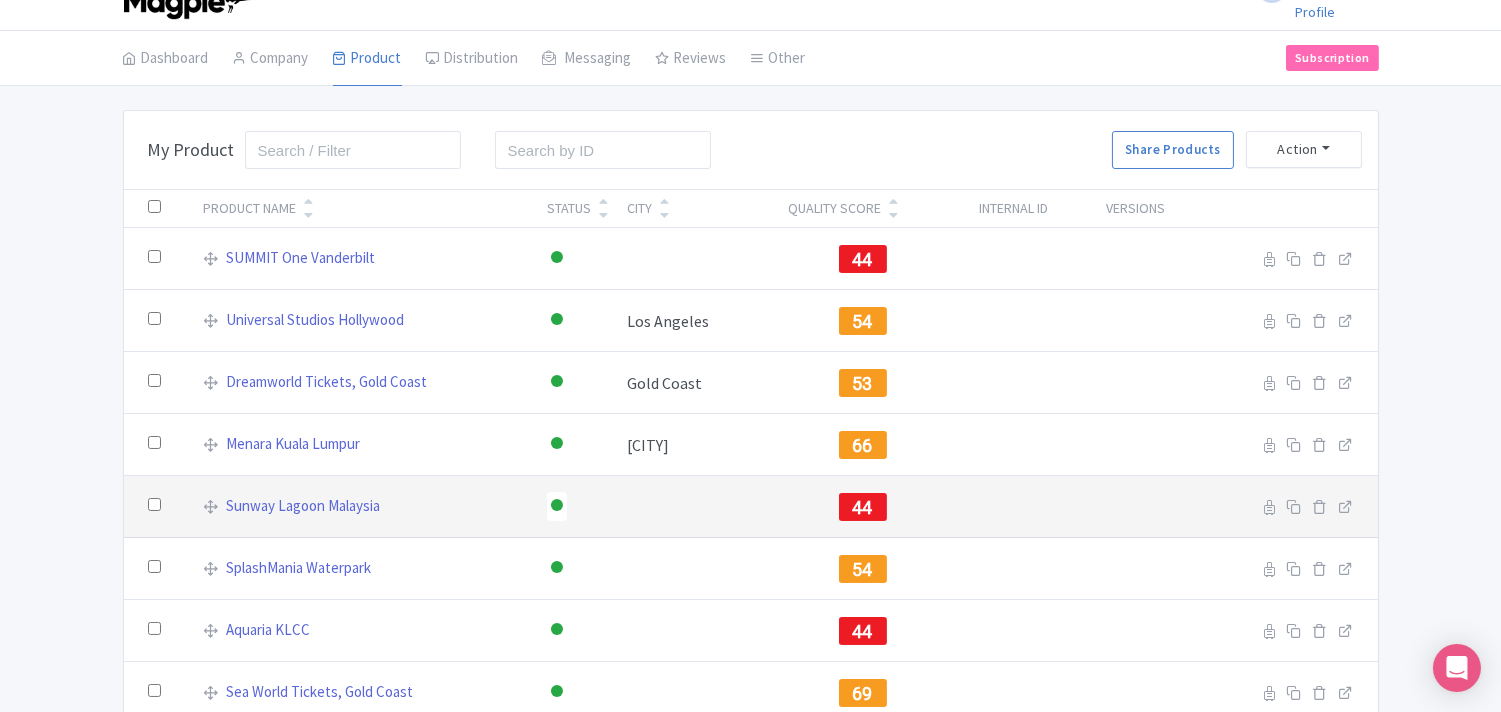 scroll, scrollTop: 0, scrollLeft: 0, axis: both 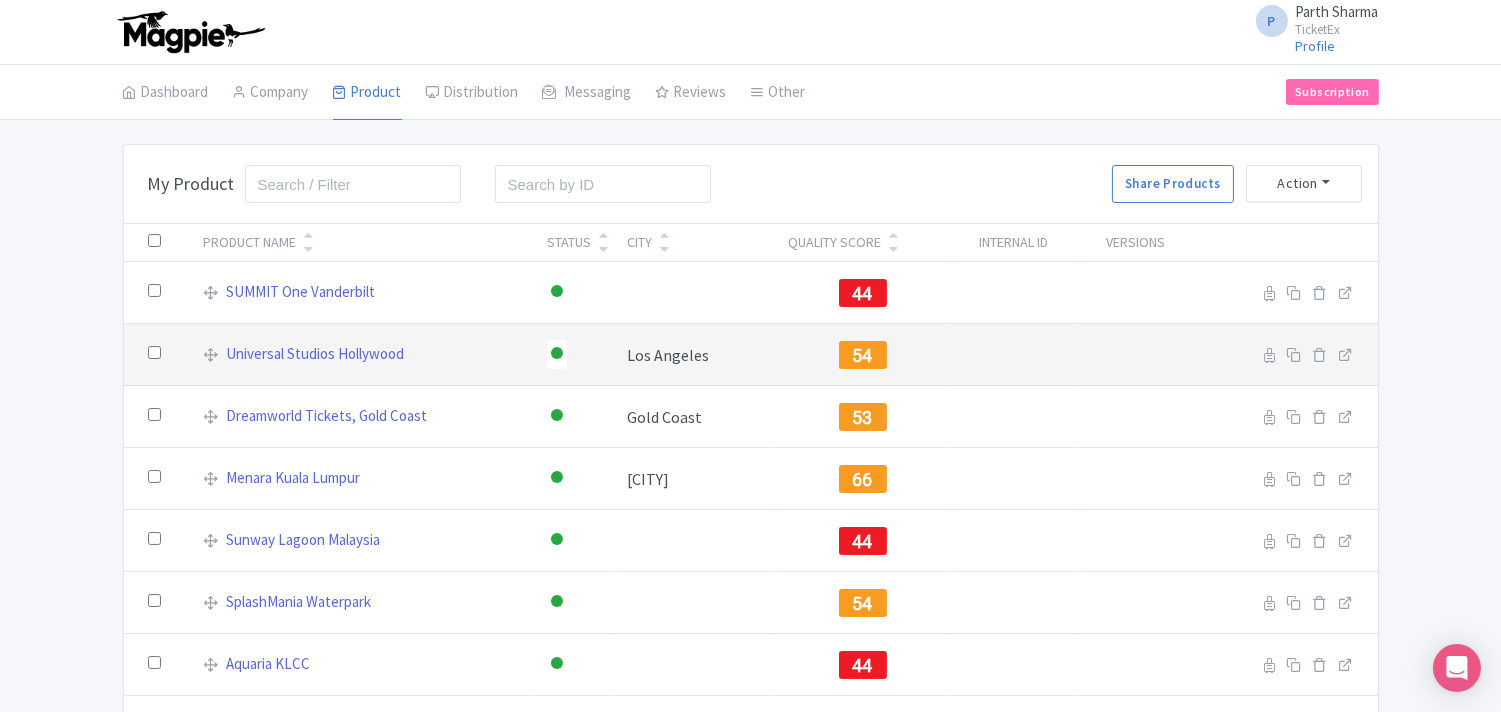 click on "Los Angeles" at bounding box center [695, 355] 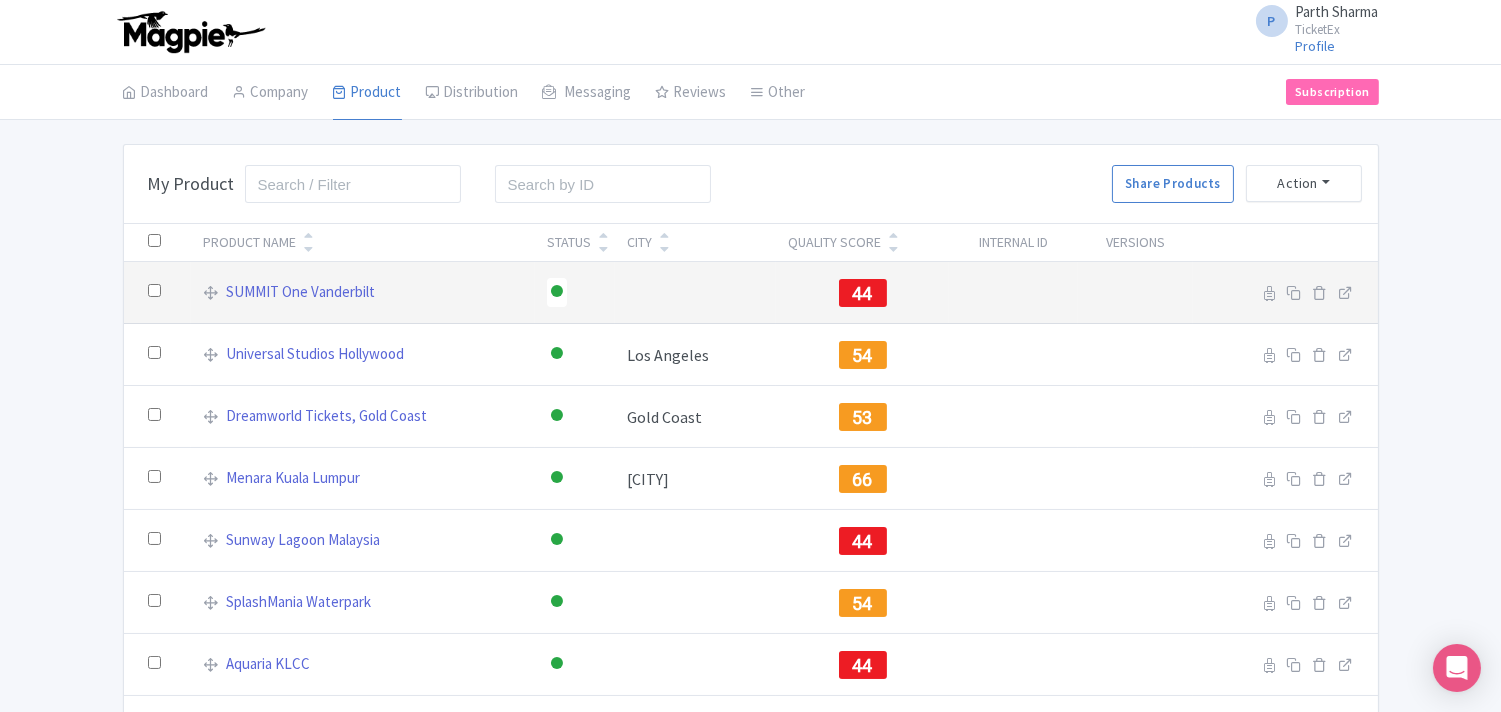 click at bounding box center (695, 293) 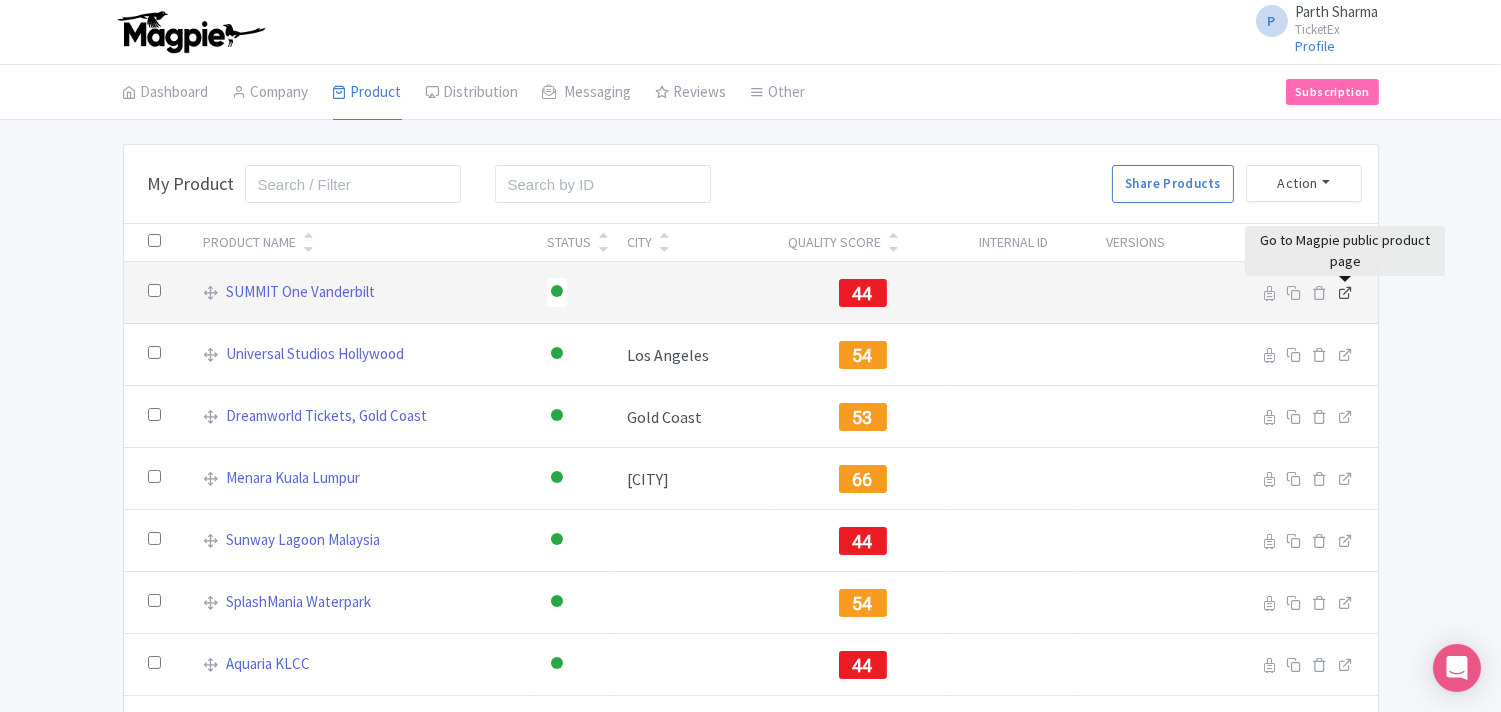 drag, startPoint x: 650, startPoint y: 291, endPoint x: 1344, endPoint y: 288, distance: 694.0065 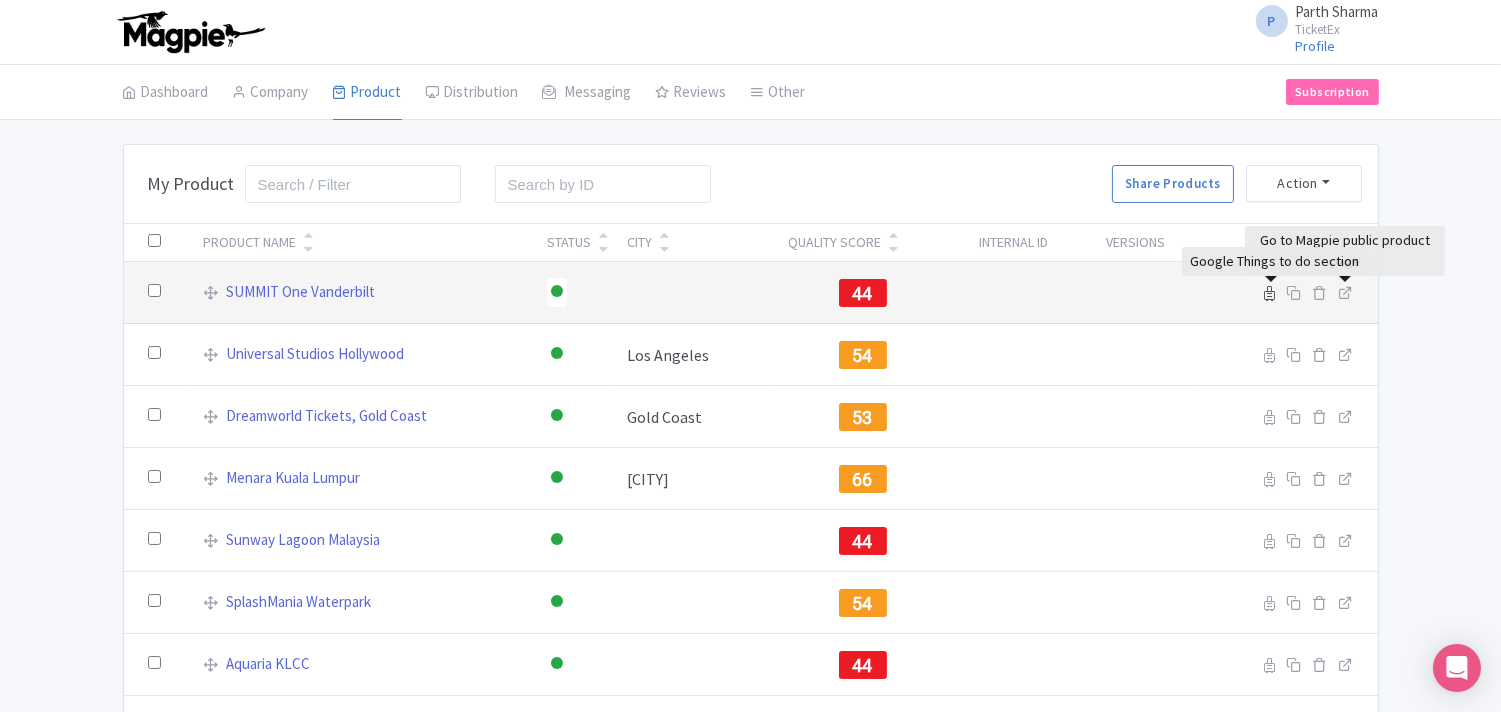 click at bounding box center [1270, 293] 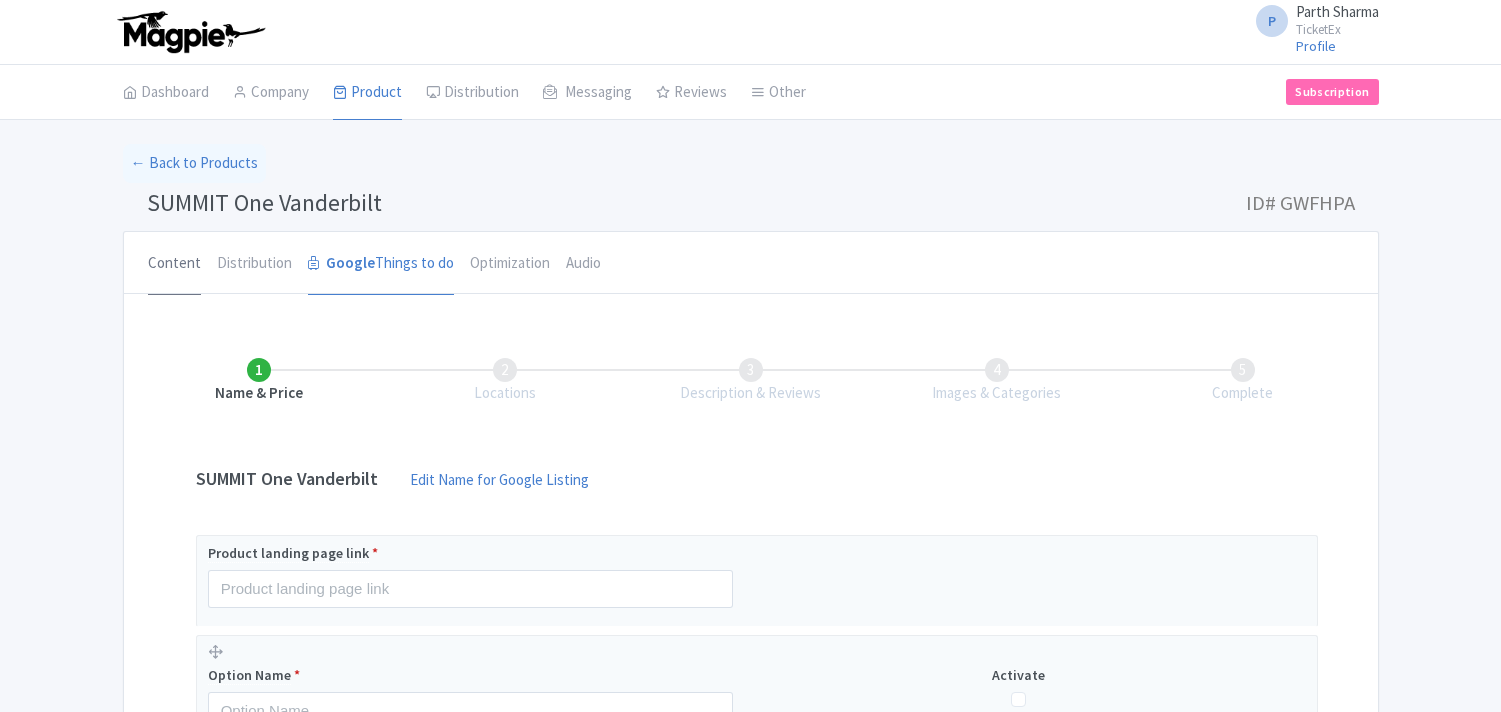 scroll, scrollTop: 0, scrollLeft: 0, axis: both 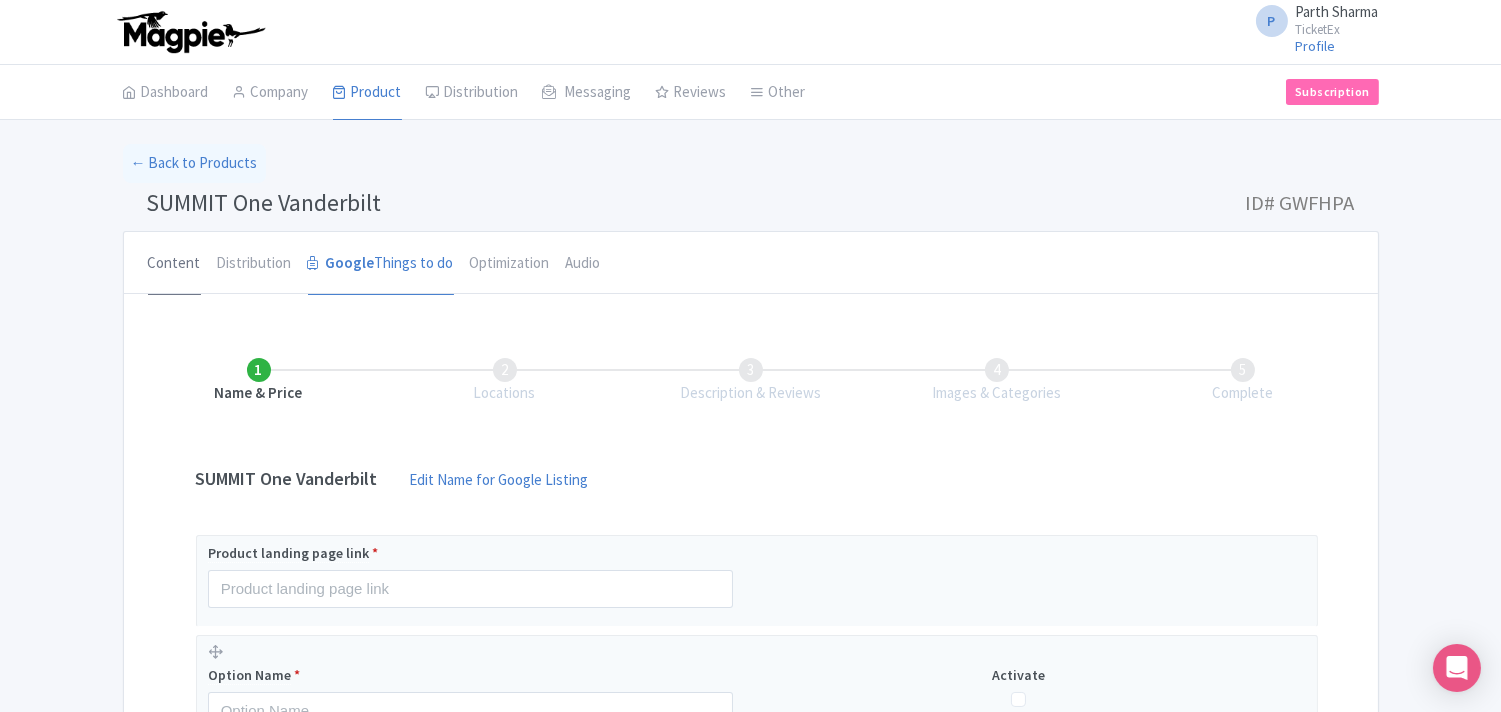 click on "Content" at bounding box center (174, 264) 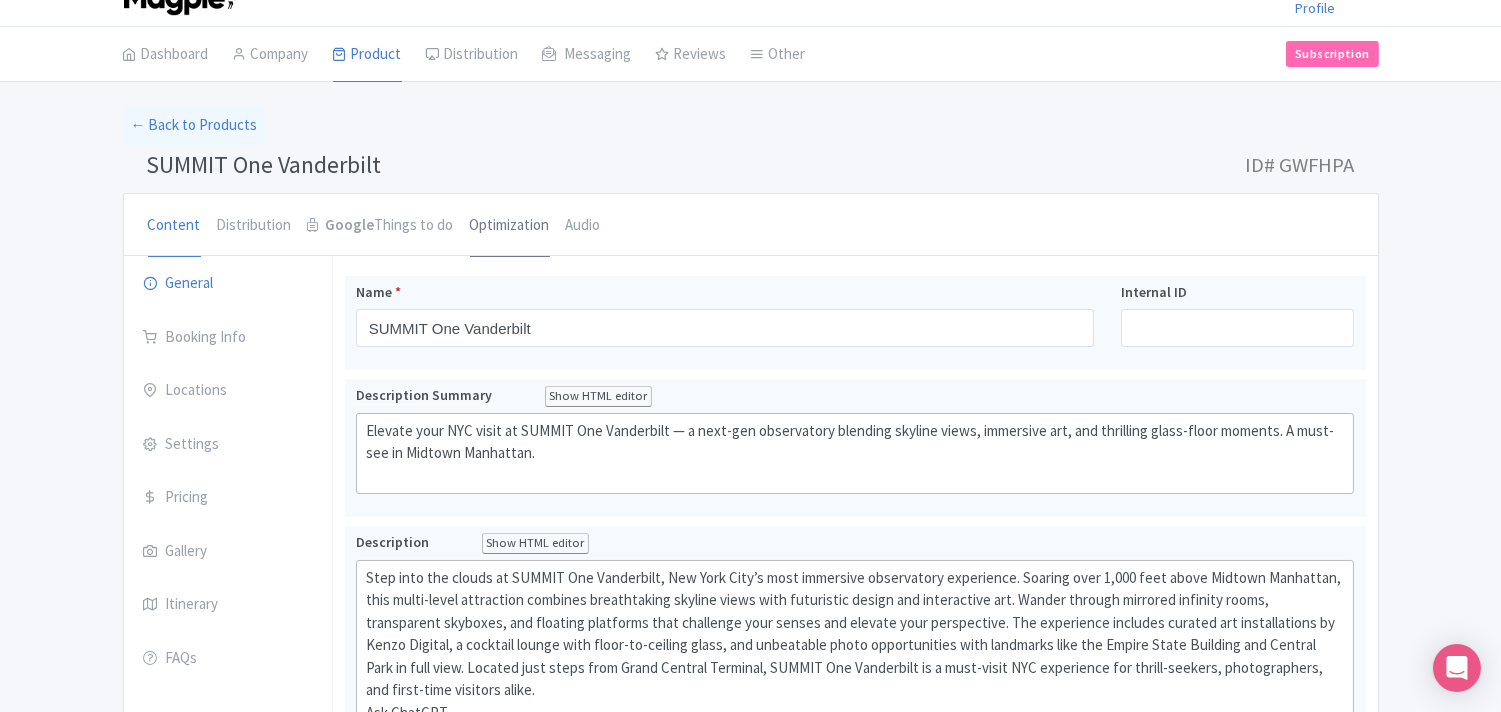 scroll, scrollTop: 0, scrollLeft: 0, axis: both 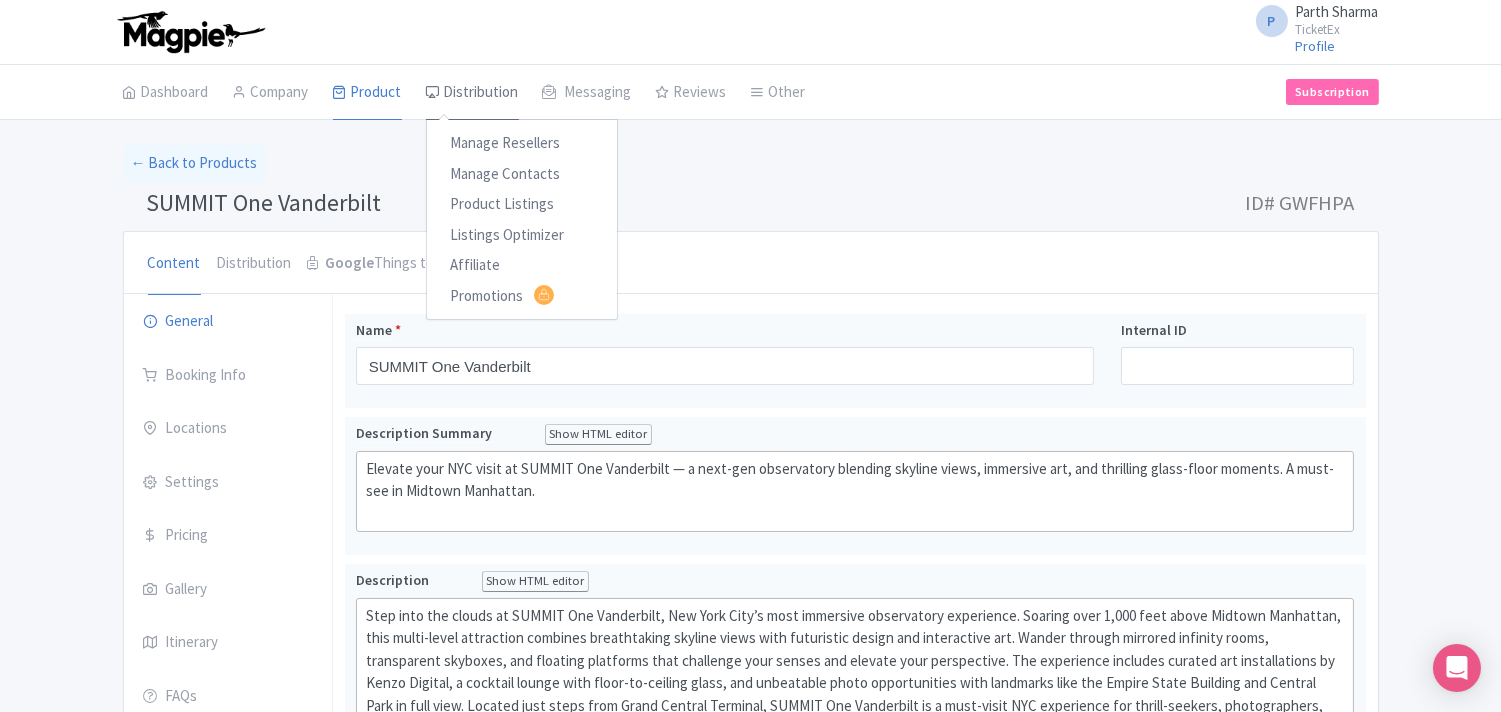 click on "Distribution" at bounding box center [472, 93] 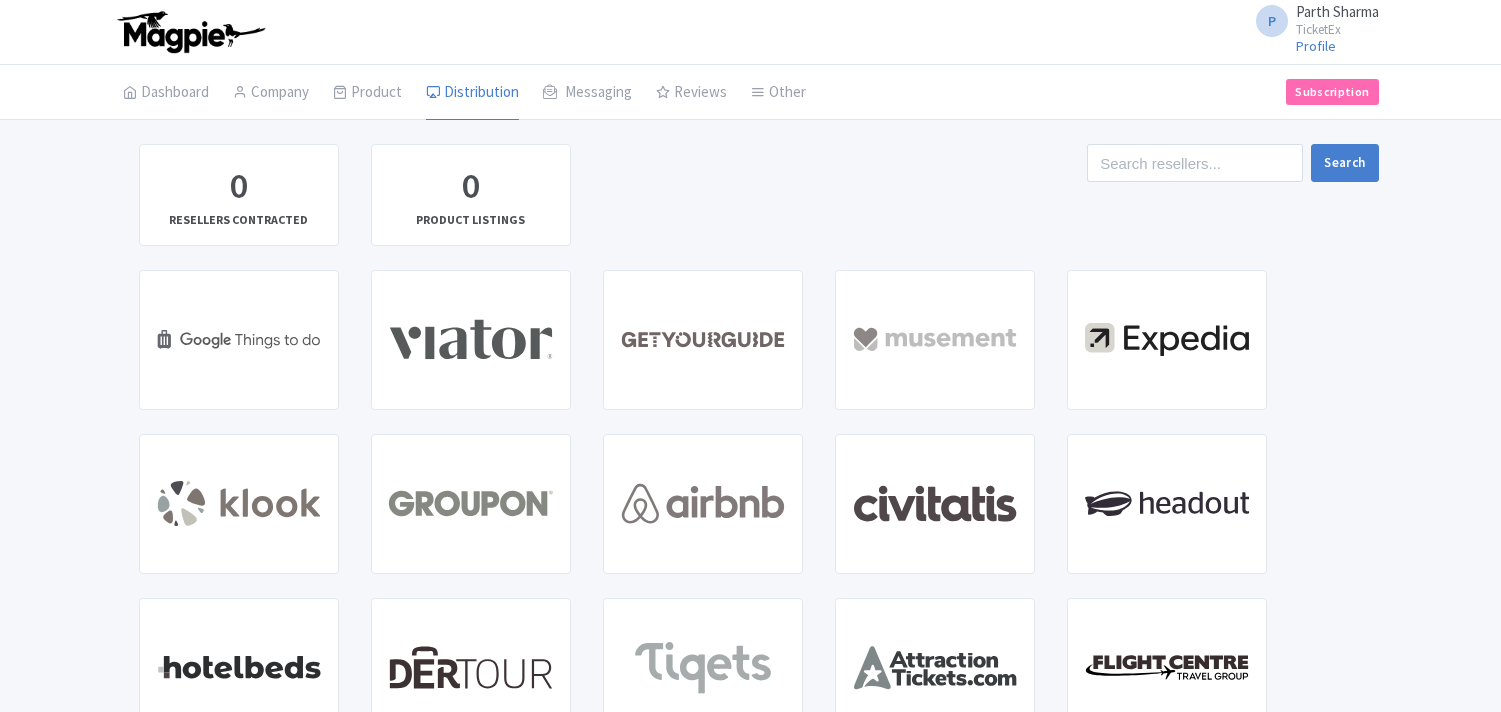 scroll, scrollTop: 0, scrollLeft: 0, axis: both 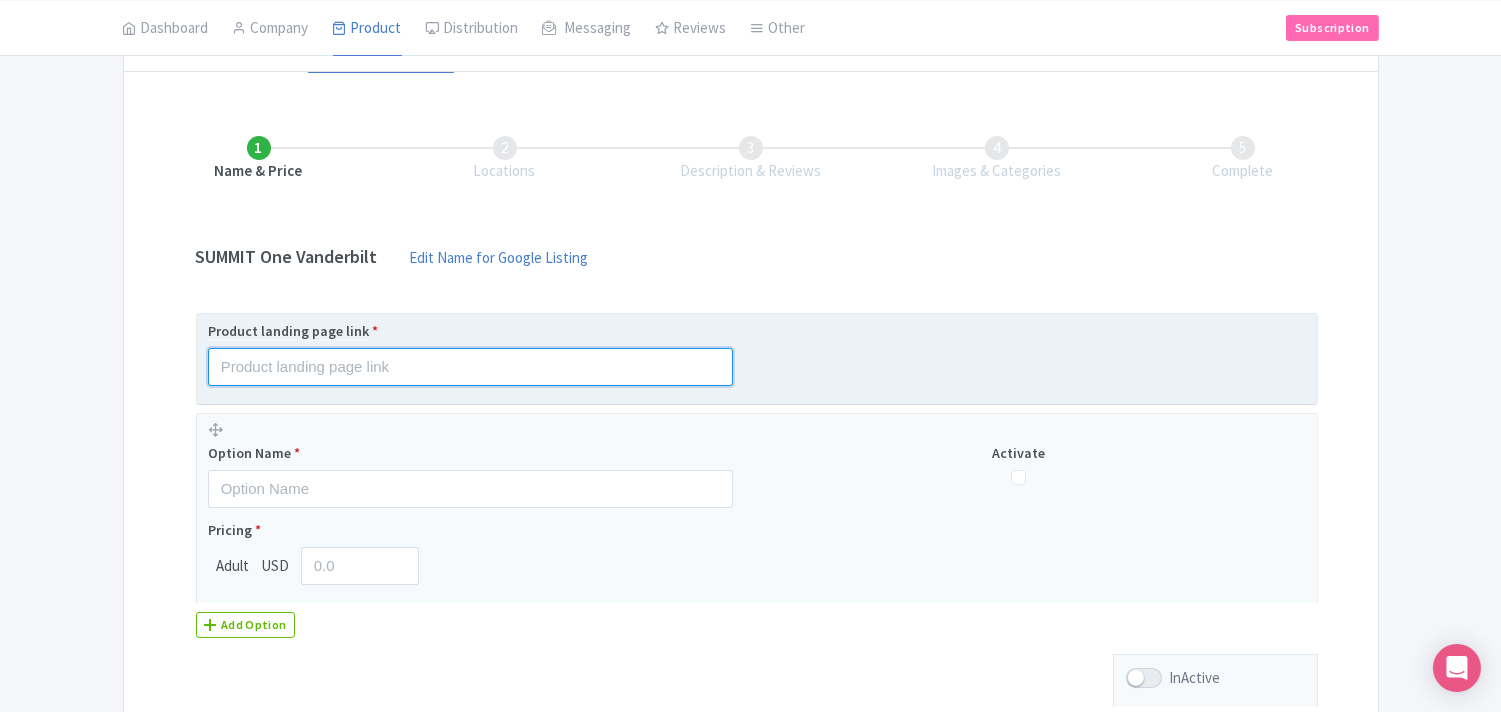 click at bounding box center (470, 367) 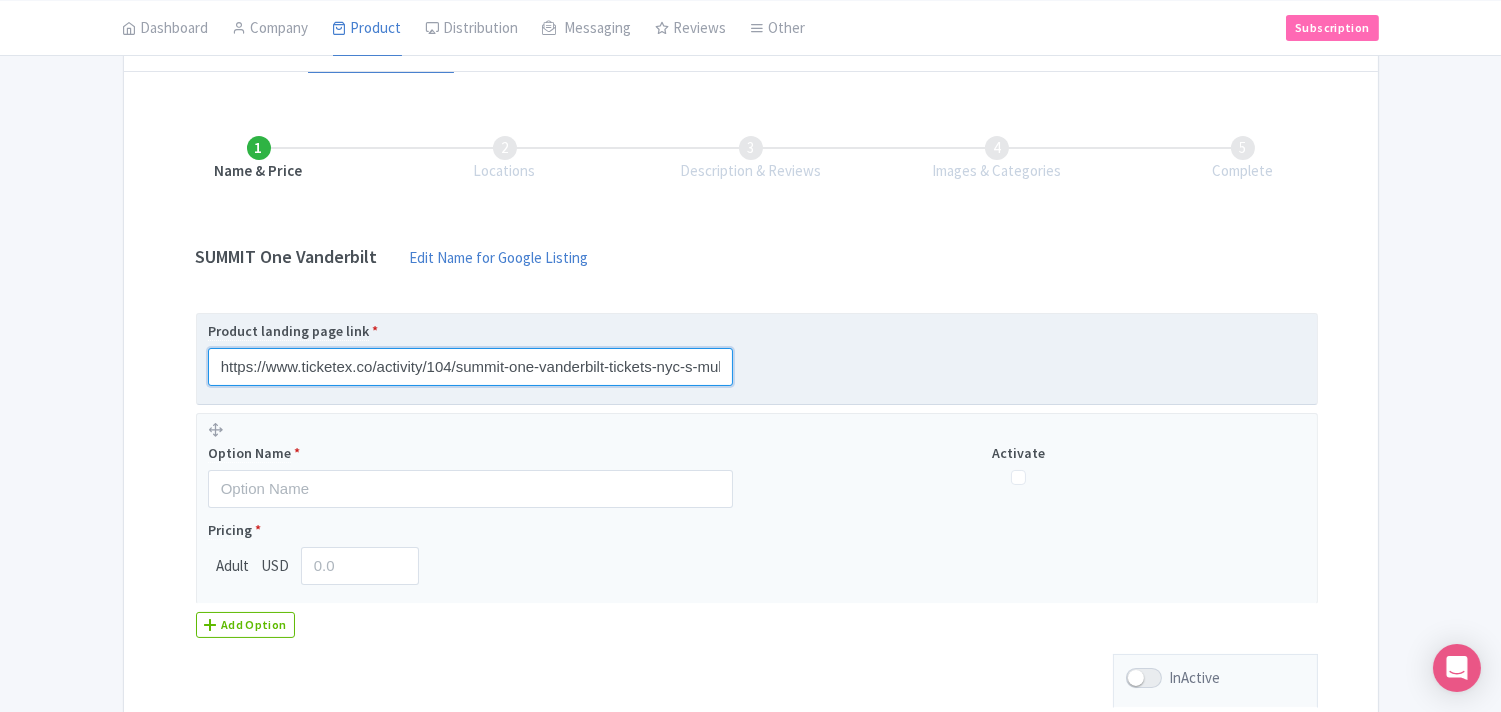 scroll, scrollTop: 0, scrollLeft: 177, axis: horizontal 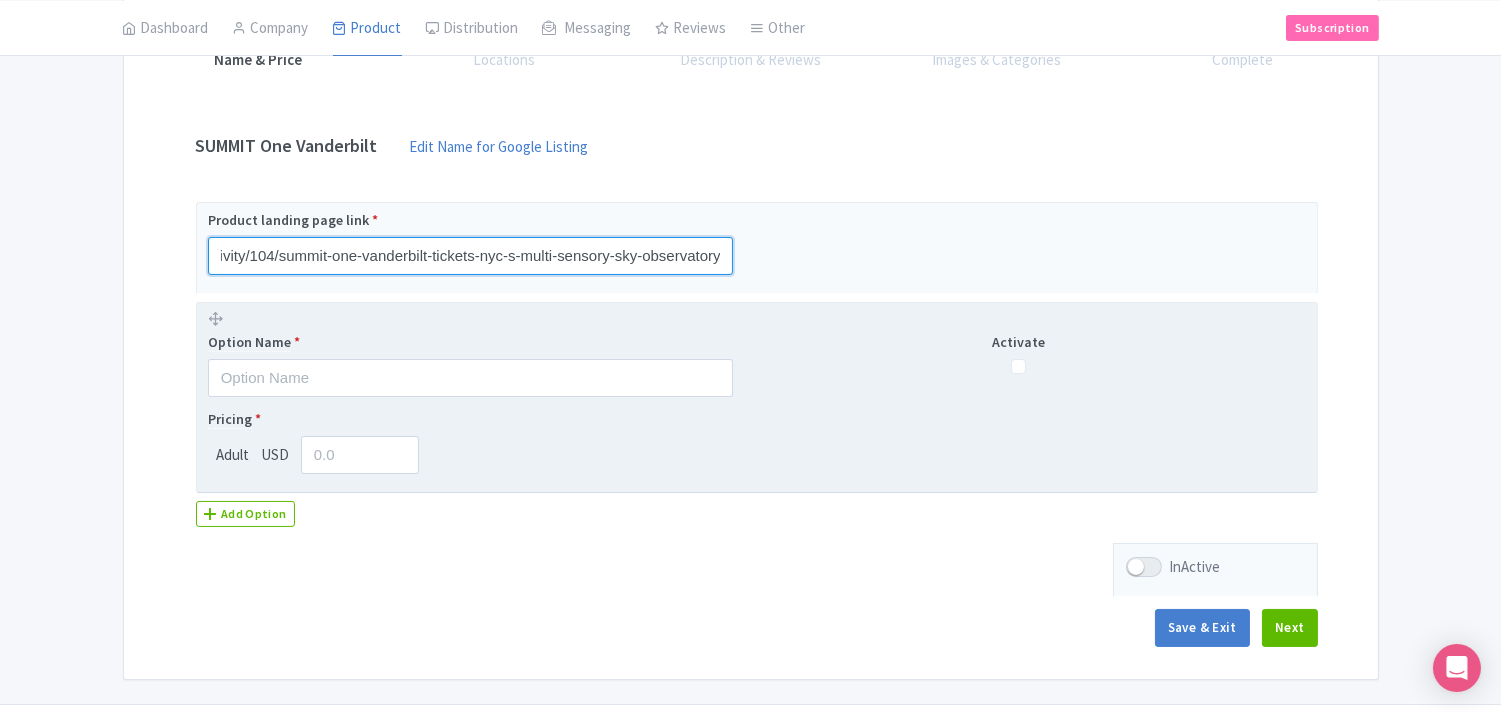 type on "https://www.ticketex.co/activity/104/summit-one-vanderbilt-tickets-nyc-s-multi-sensory-sky-observatory" 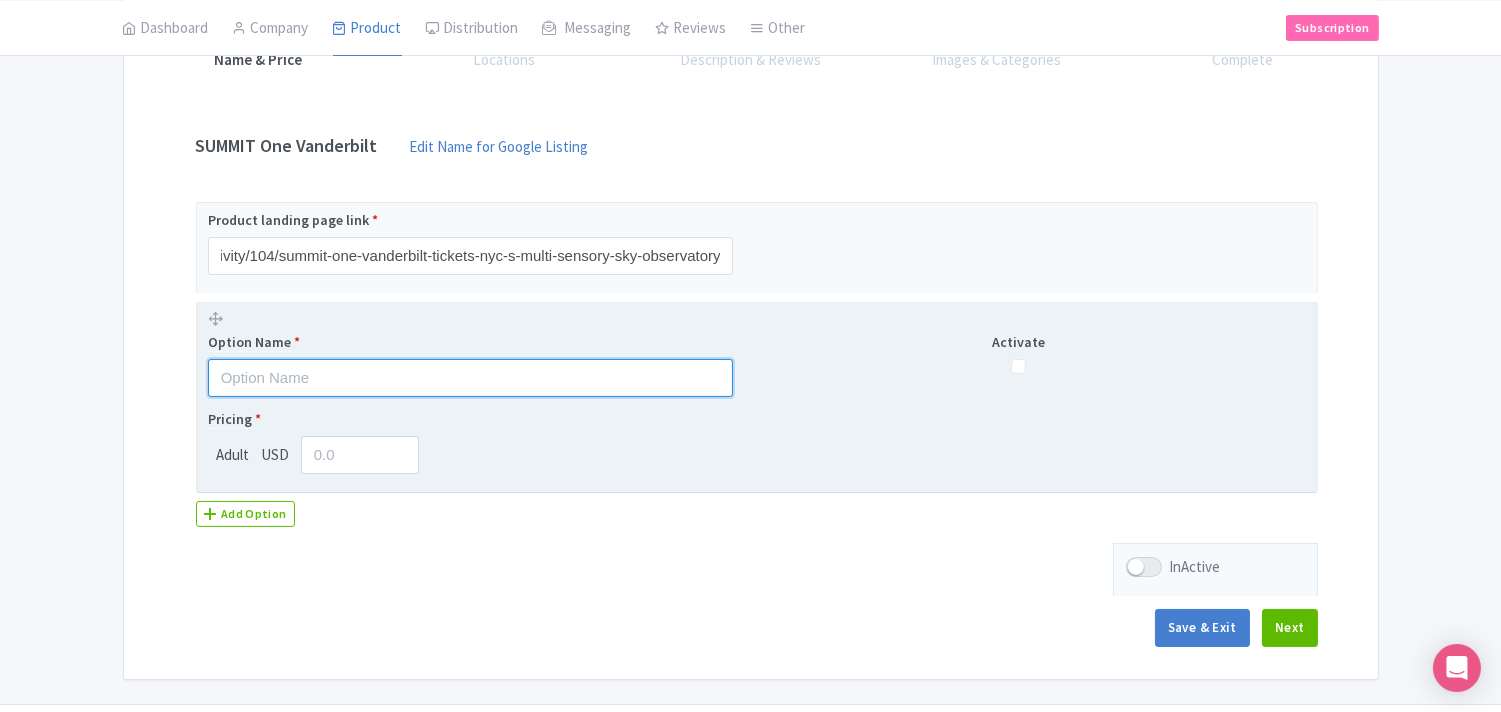 click at bounding box center [470, 378] 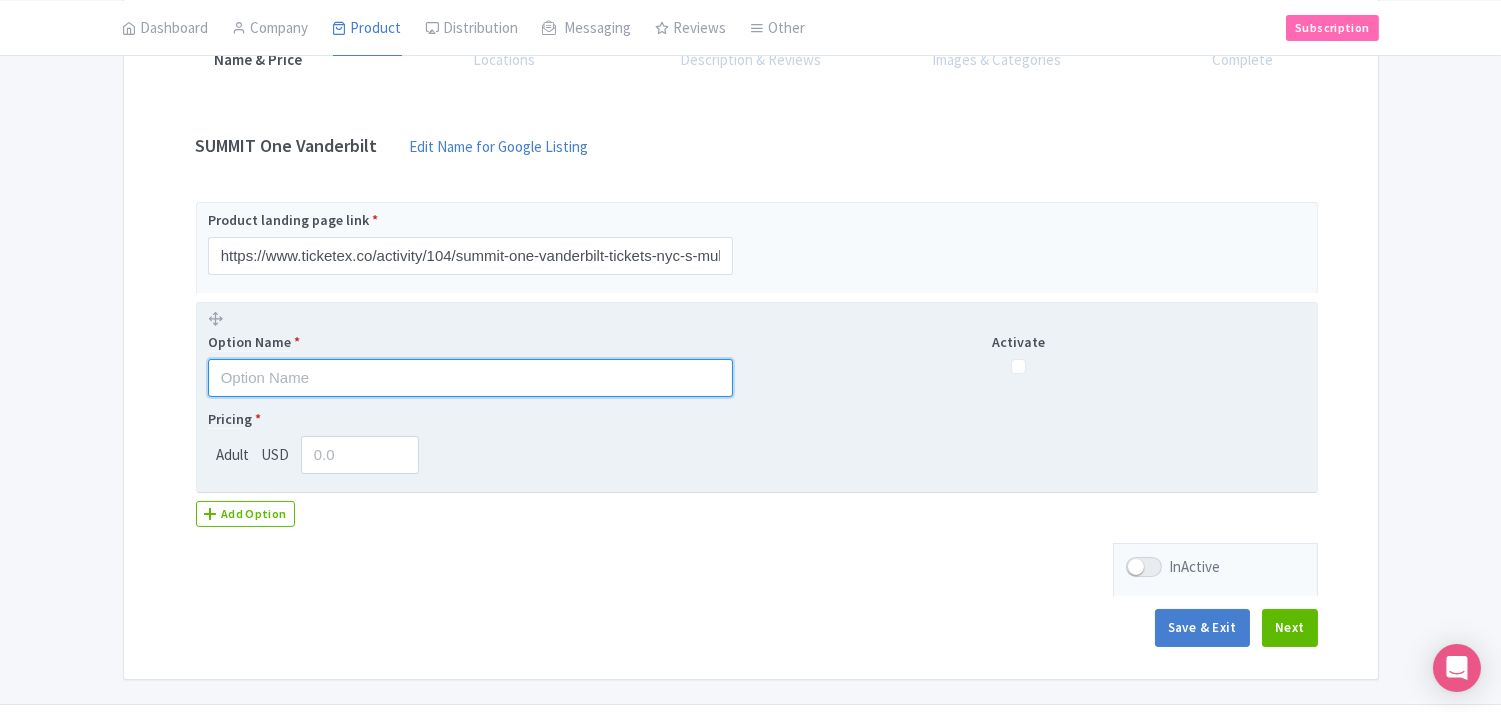 paste on "SUMMIT One Vanderbilt Tickets" 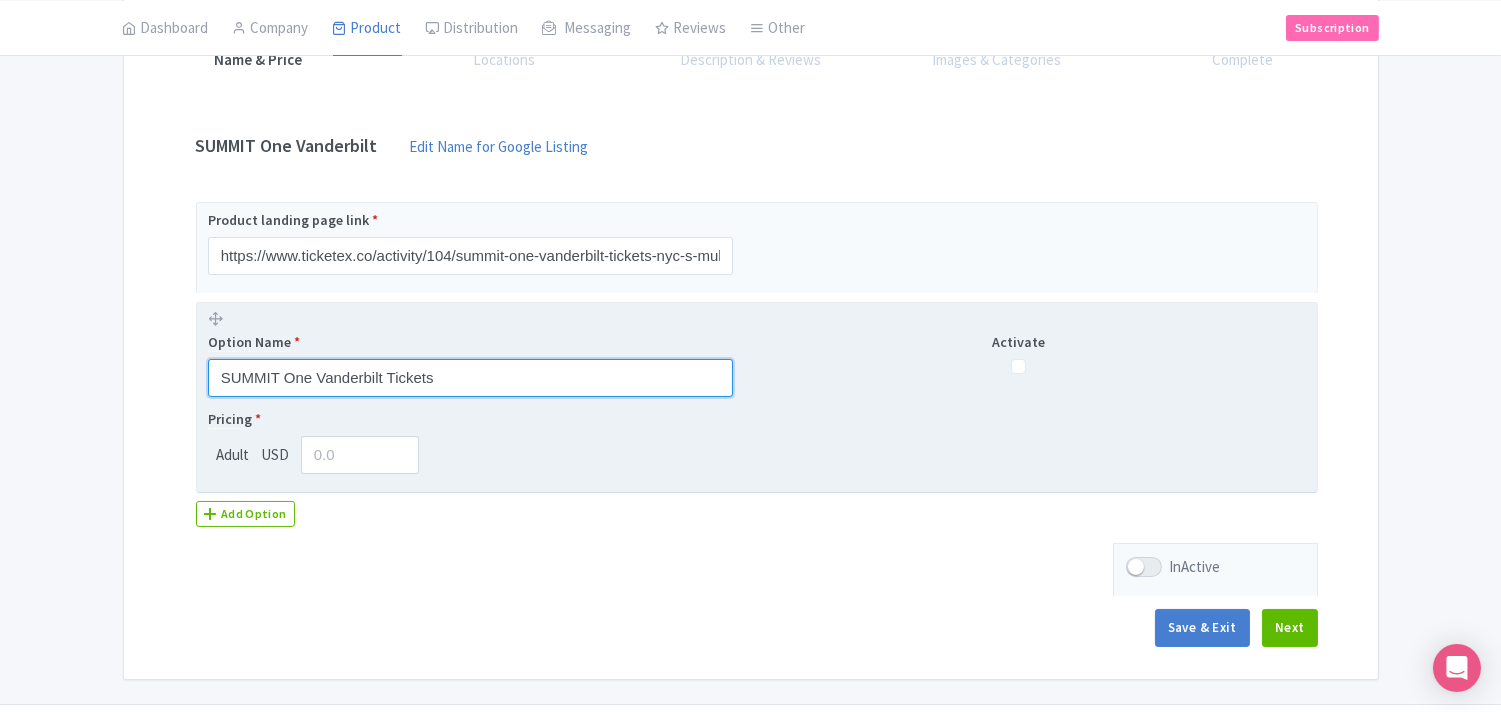 type on "SUMMIT One Vanderbilt Tickets" 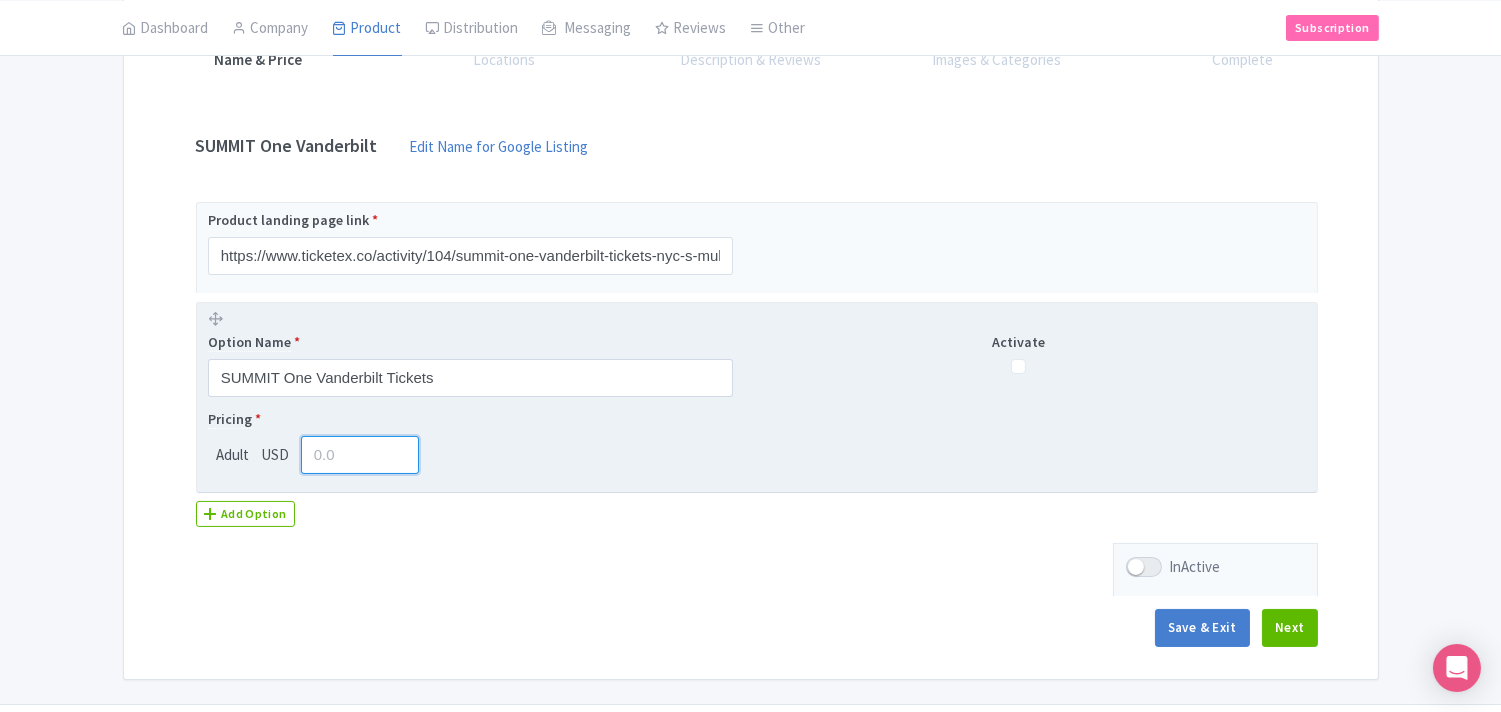 click at bounding box center (360, 455) 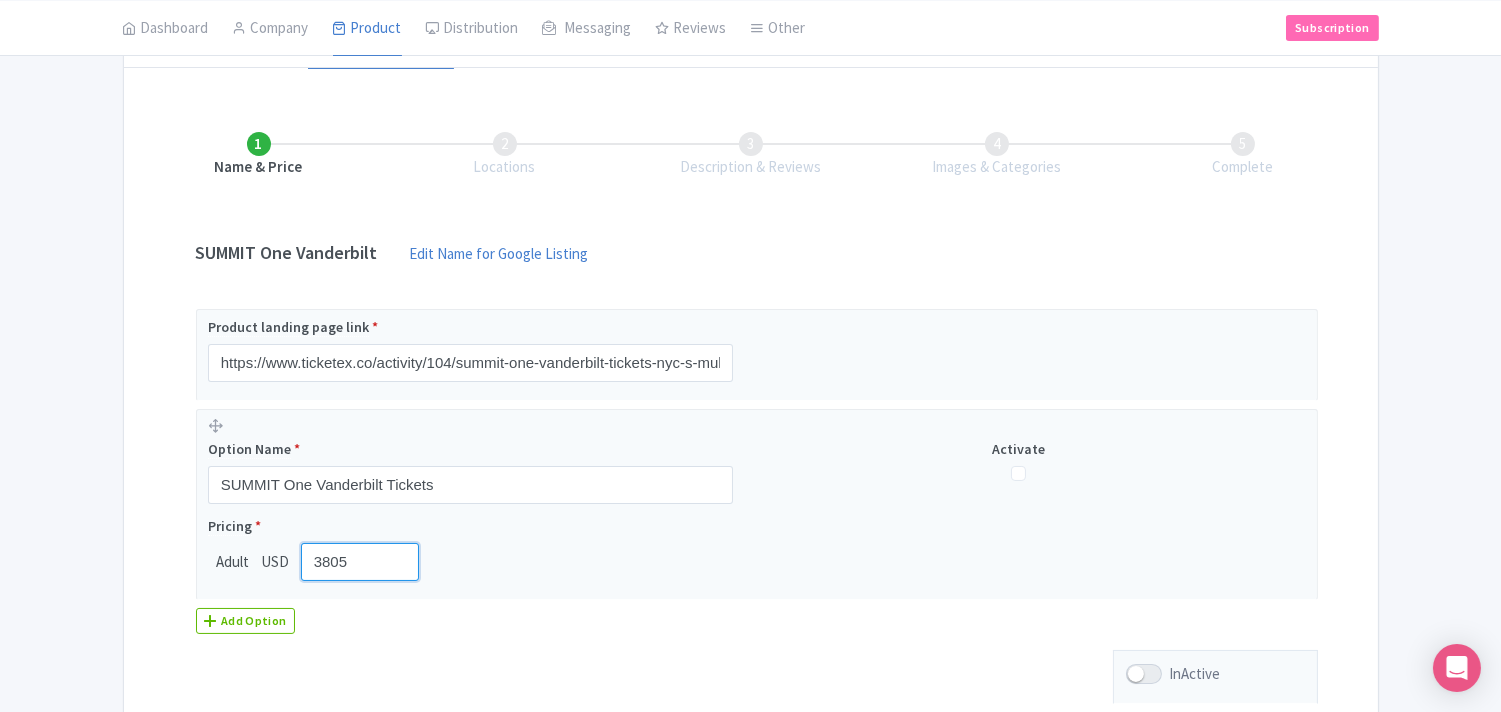 scroll, scrollTop: 333, scrollLeft: 0, axis: vertical 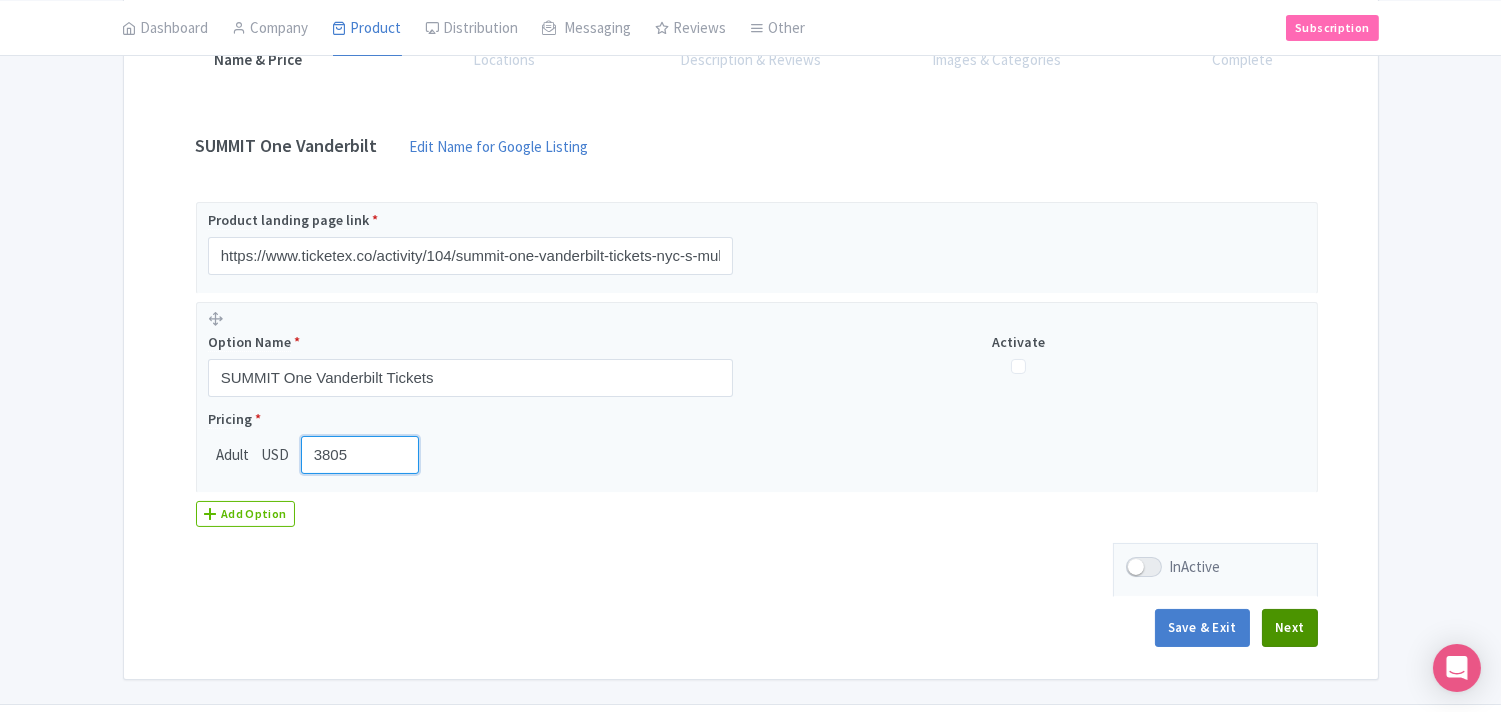 type on "3805" 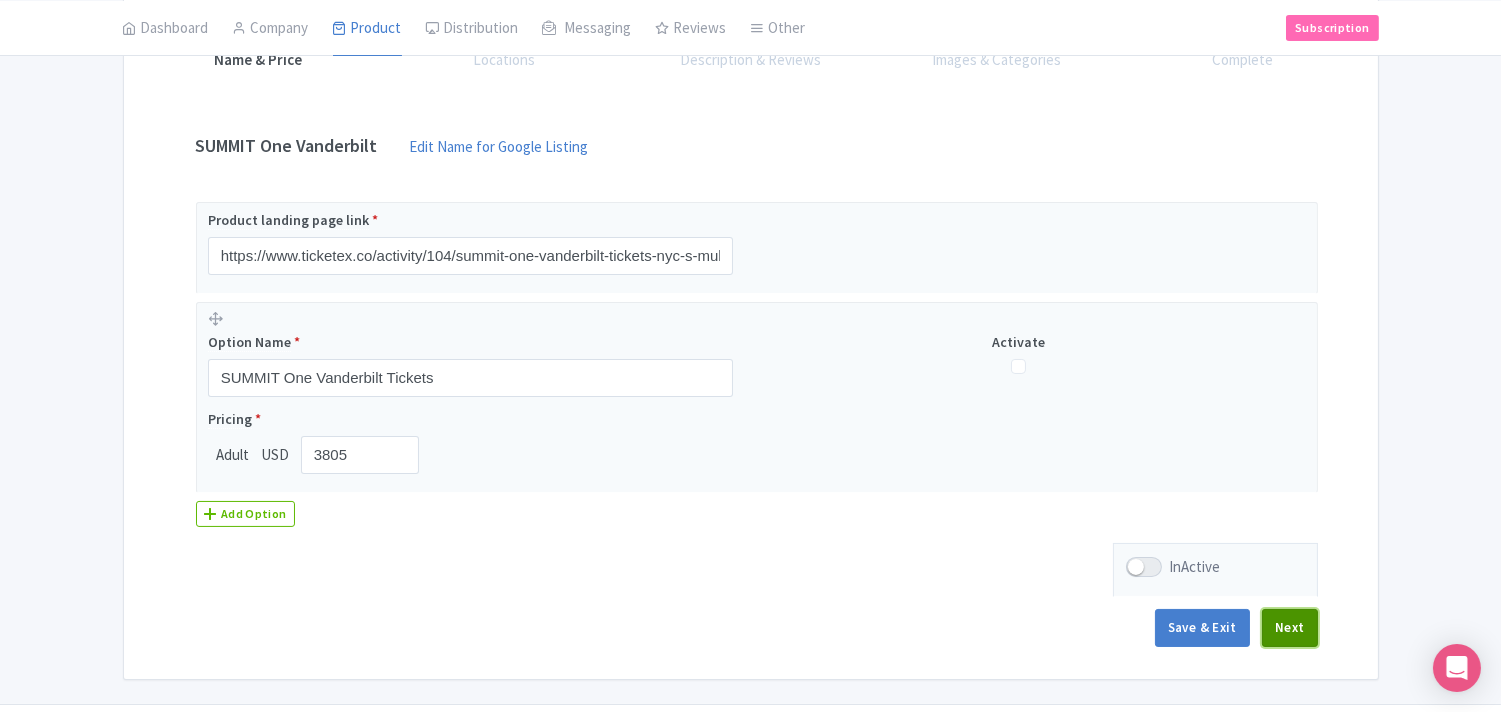 click on "Next" at bounding box center (1290, 628) 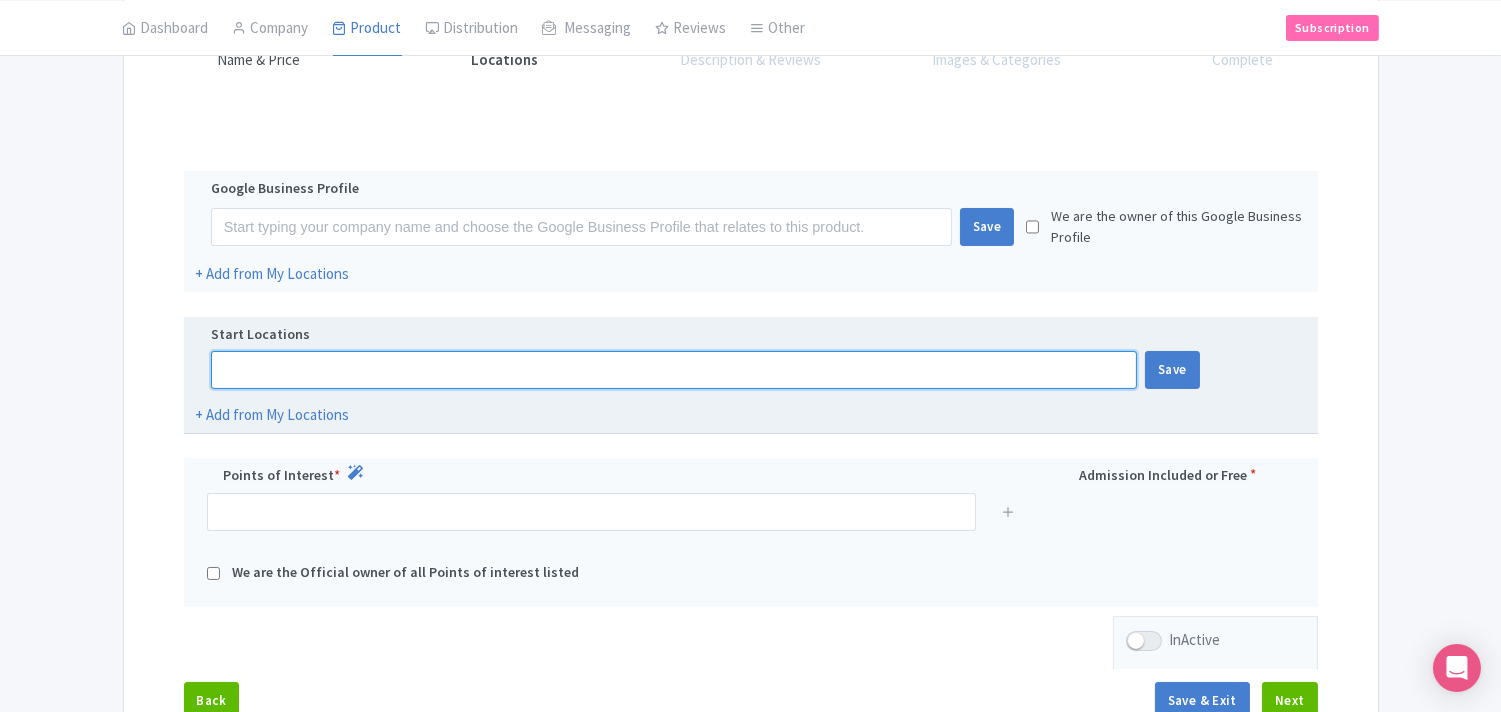 click at bounding box center (674, 370) 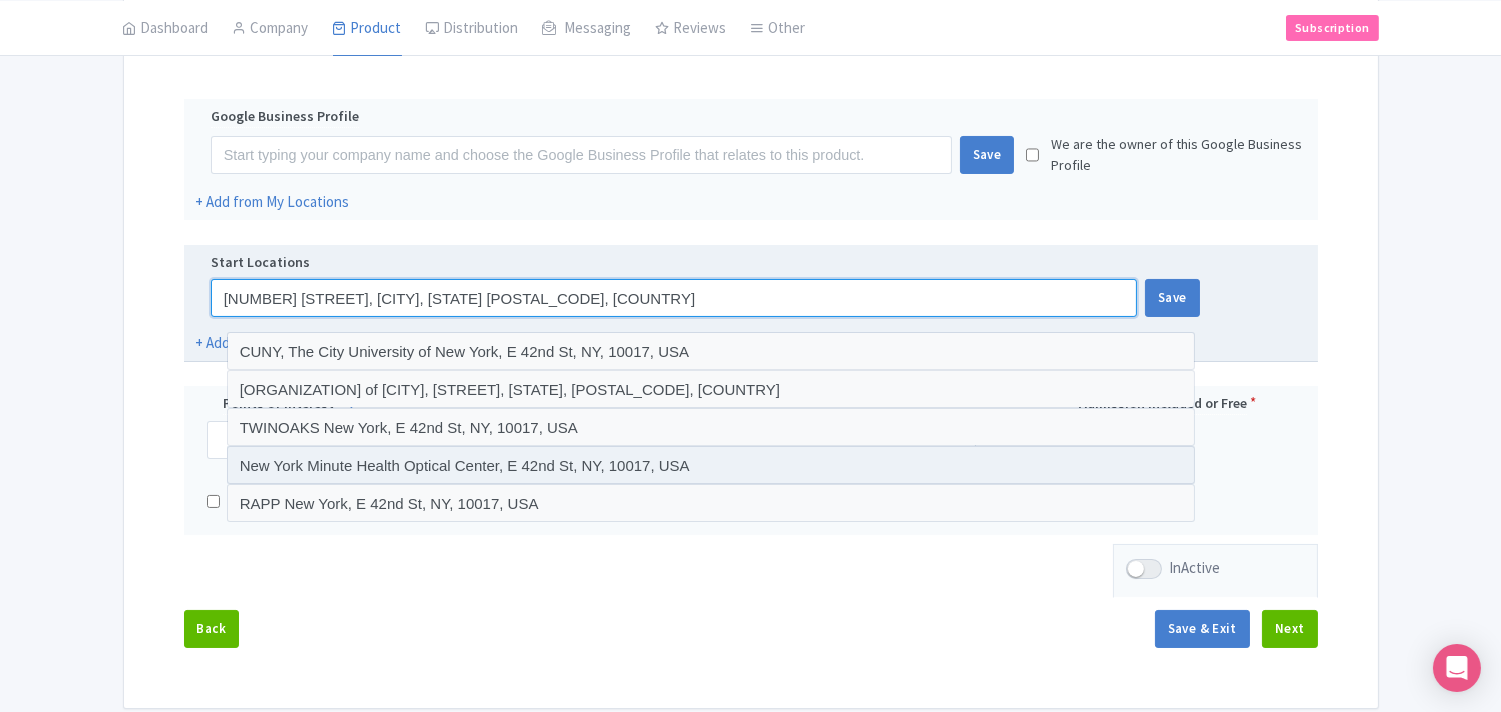 scroll, scrollTop: 444, scrollLeft: 0, axis: vertical 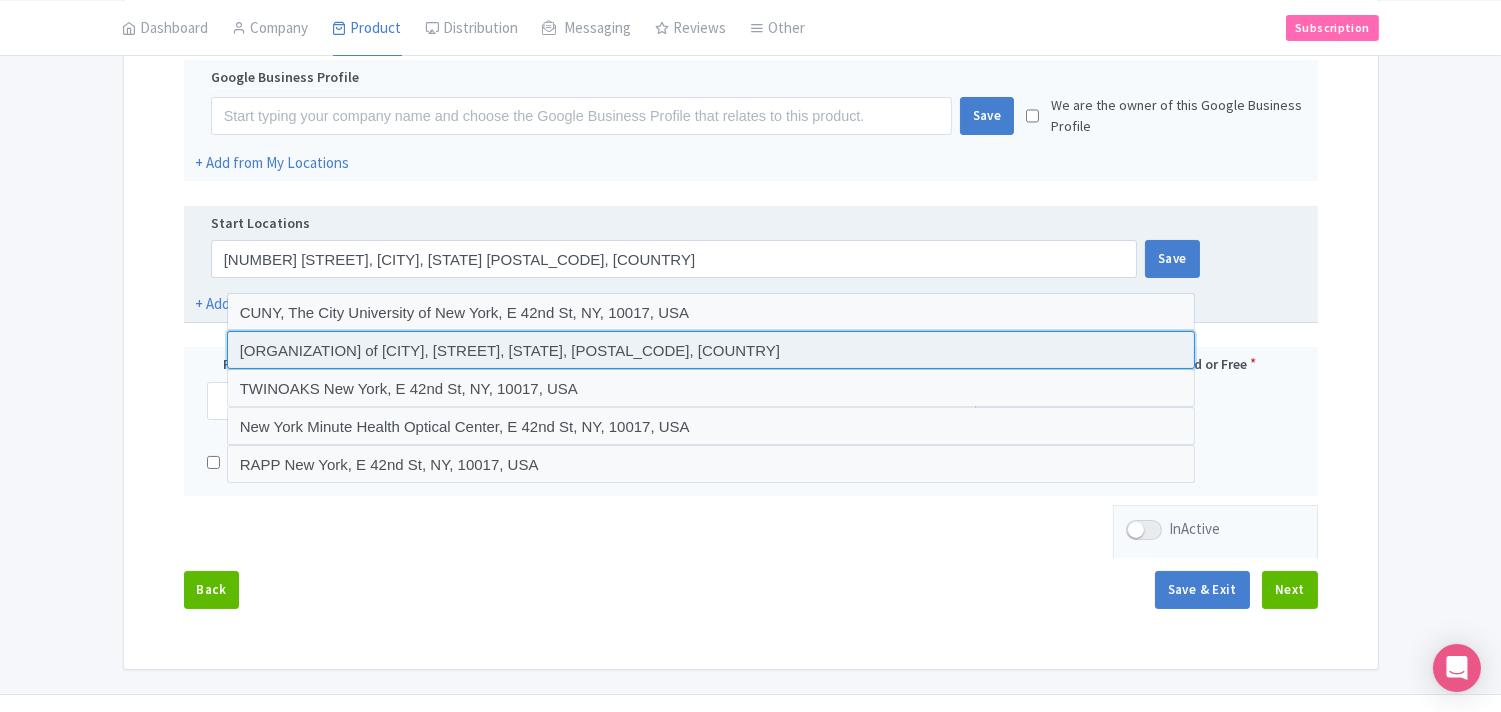 click at bounding box center (711, 350) 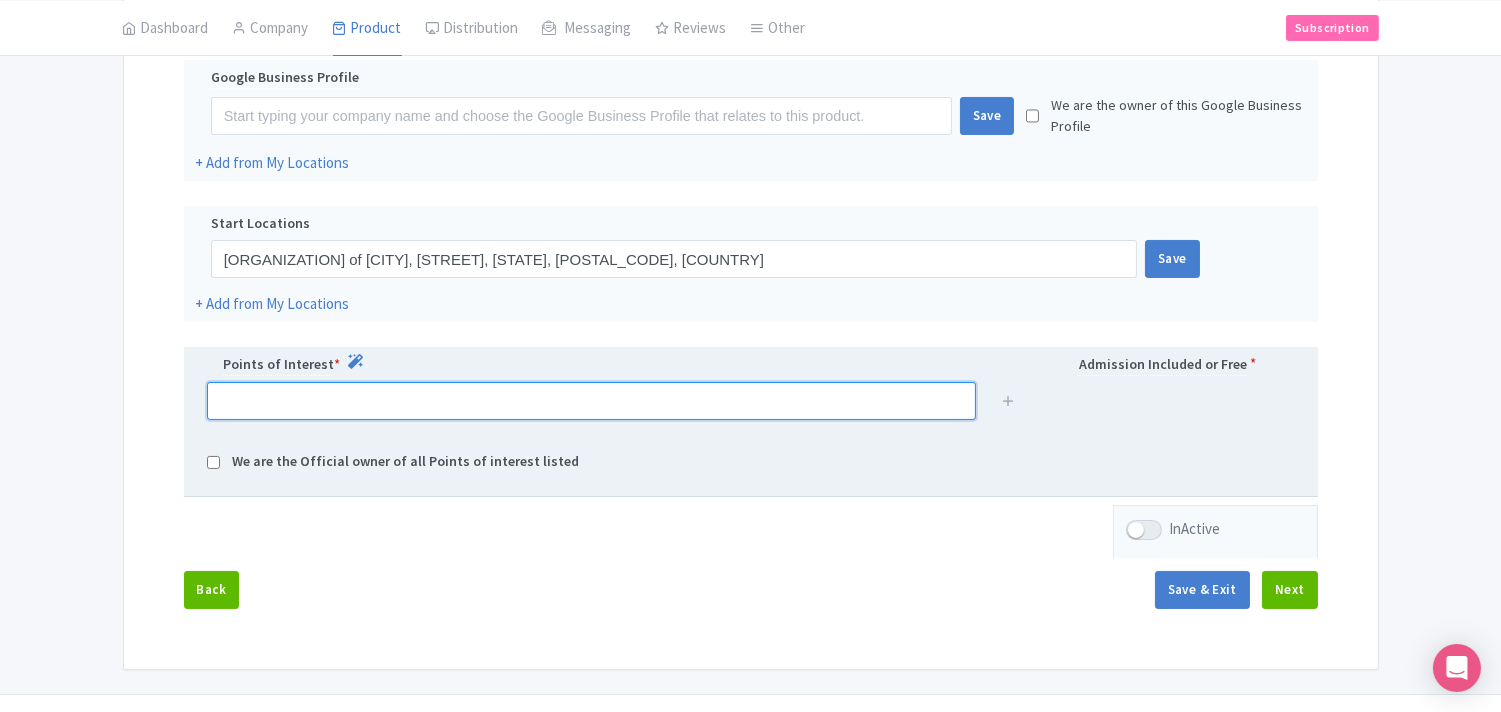 click at bounding box center [591, 401] 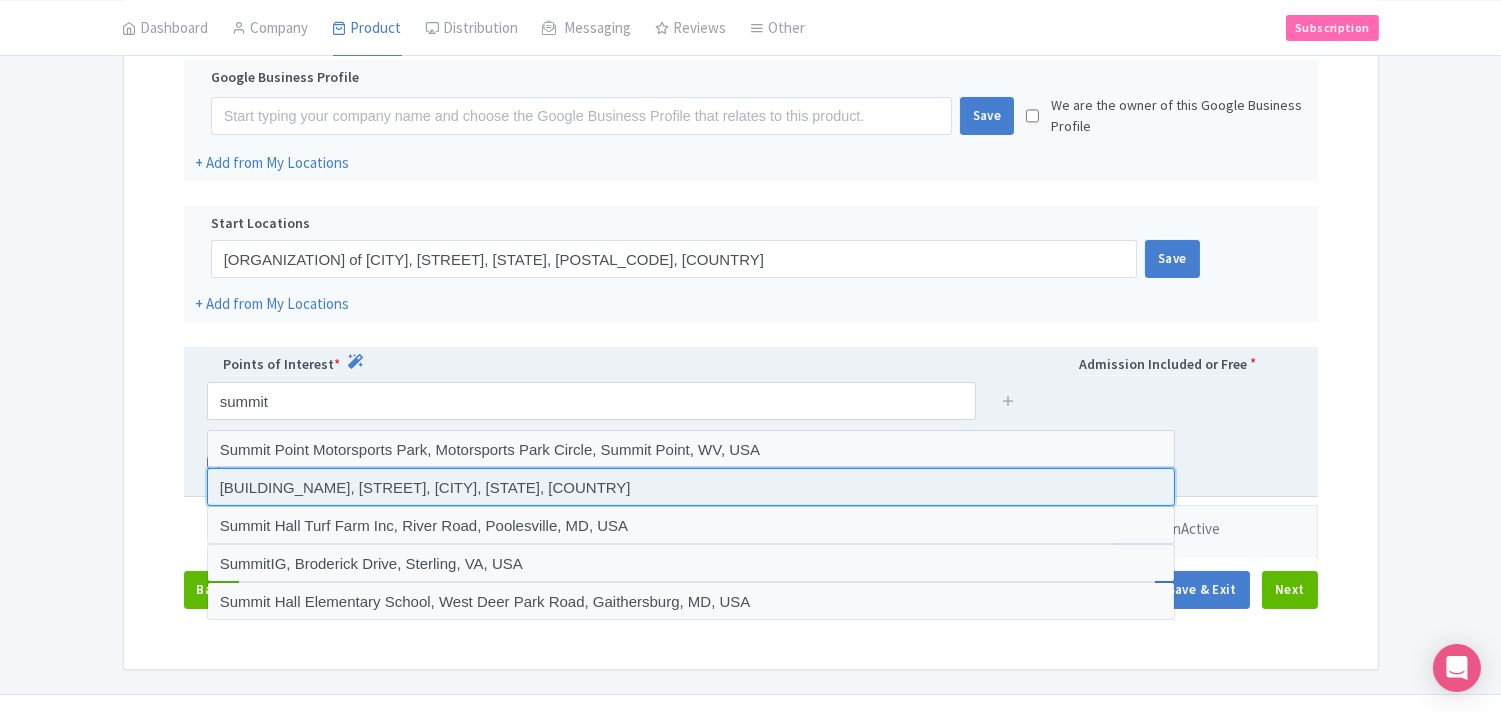 click at bounding box center (691, 487) 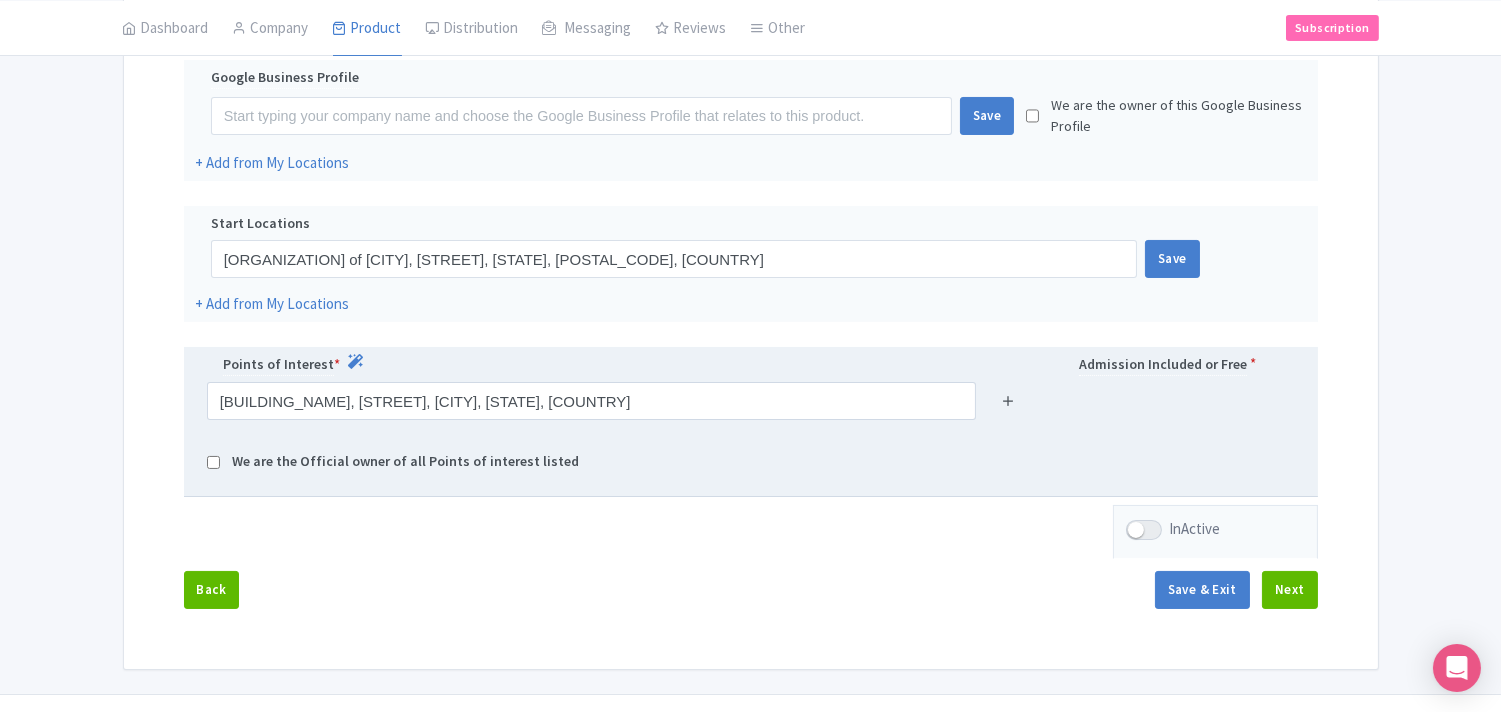 click at bounding box center [1008, 400] 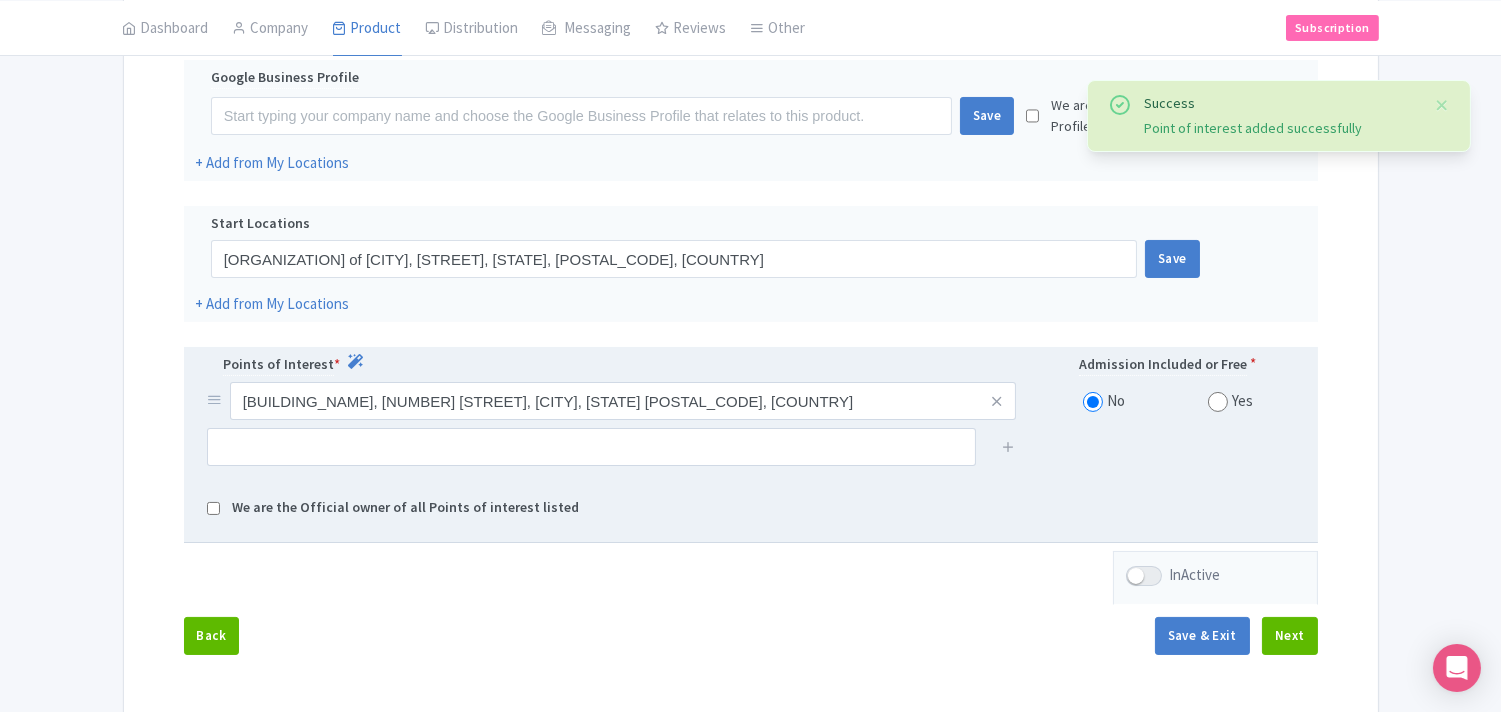 click at bounding box center [1218, 402] 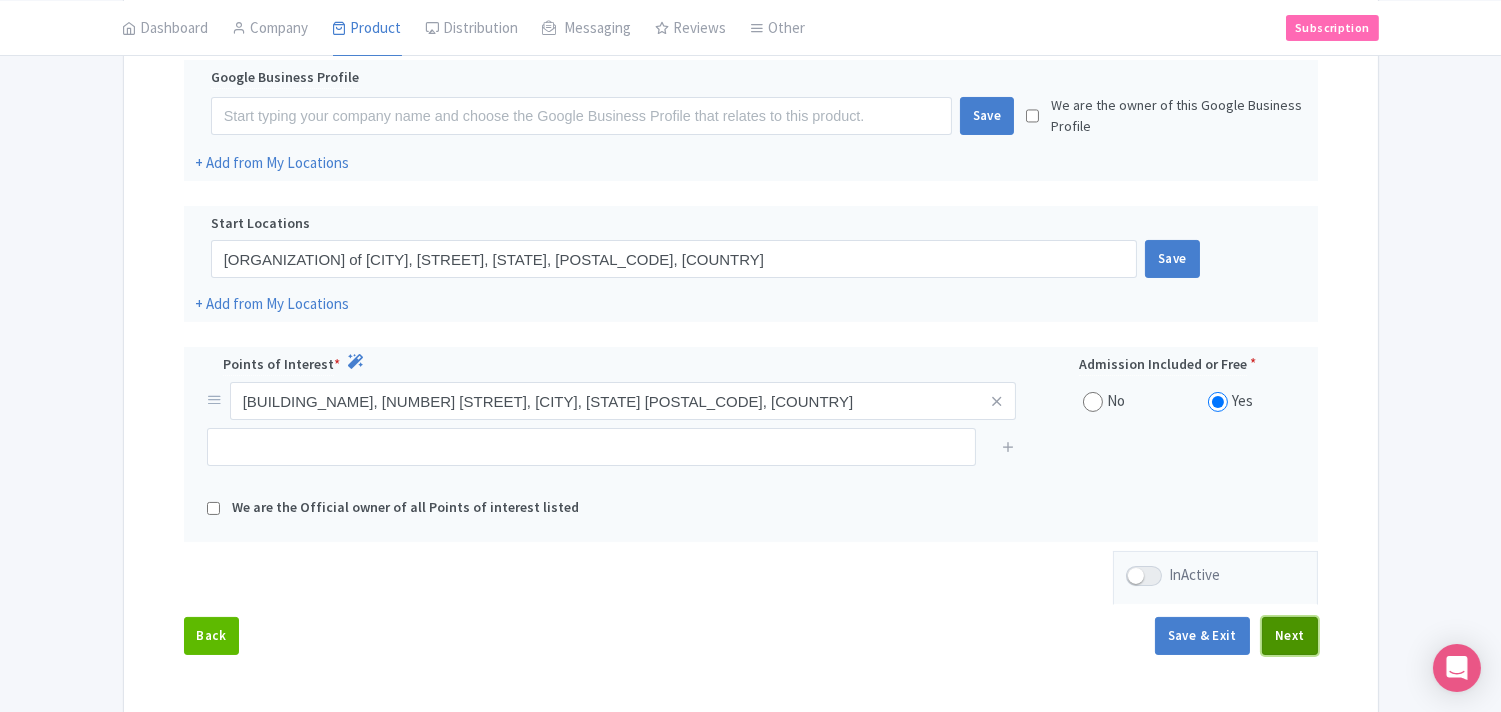 click on "Next" at bounding box center [1290, 636] 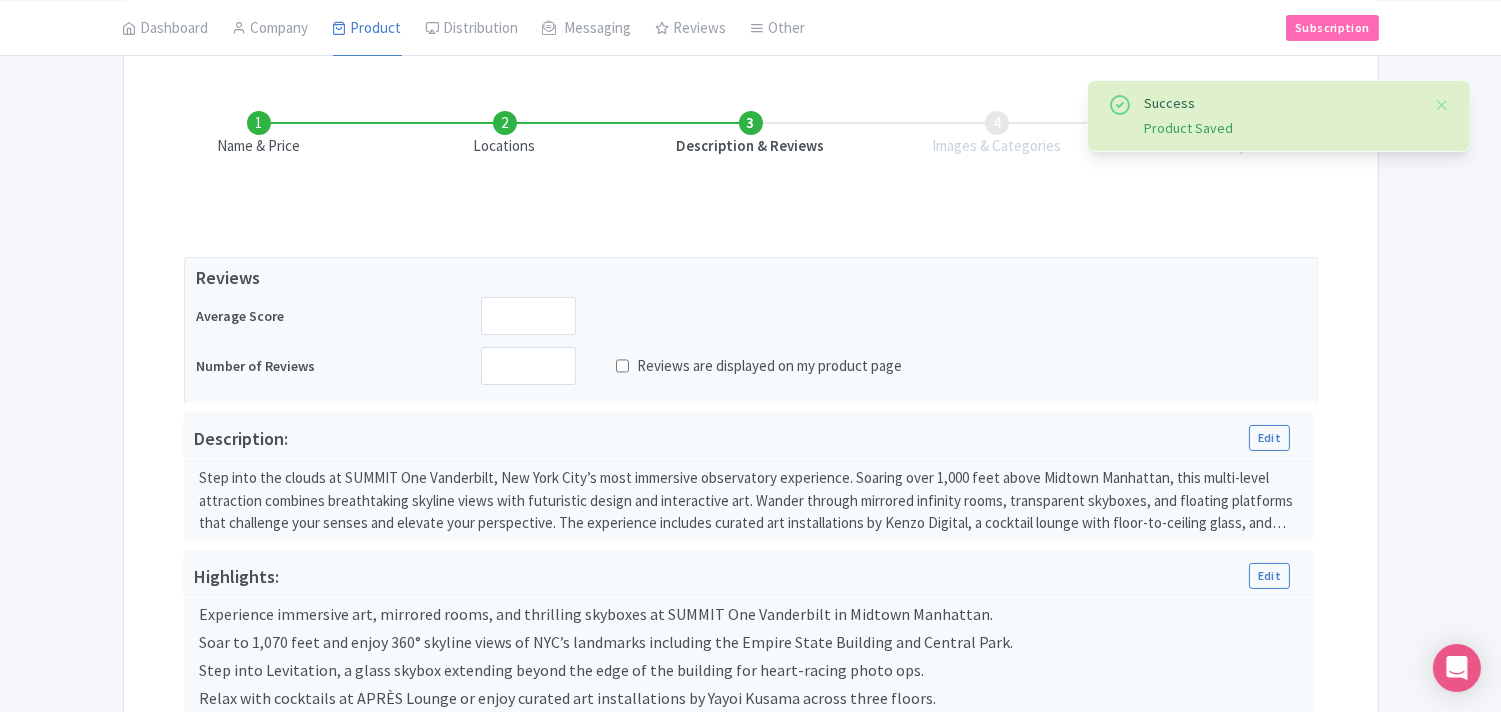 scroll, scrollTop: 222, scrollLeft: 0, axis: vertical 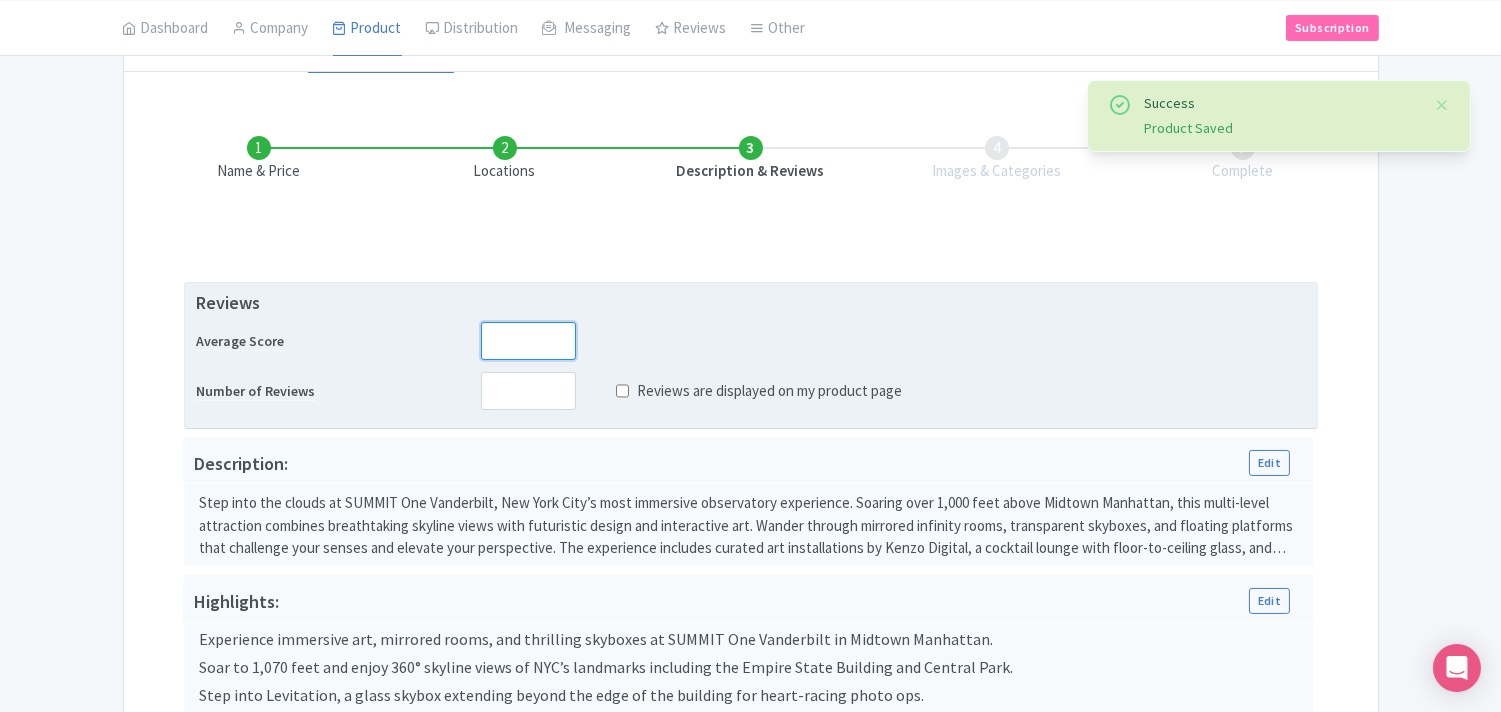 click at bounding box center (528, 341) 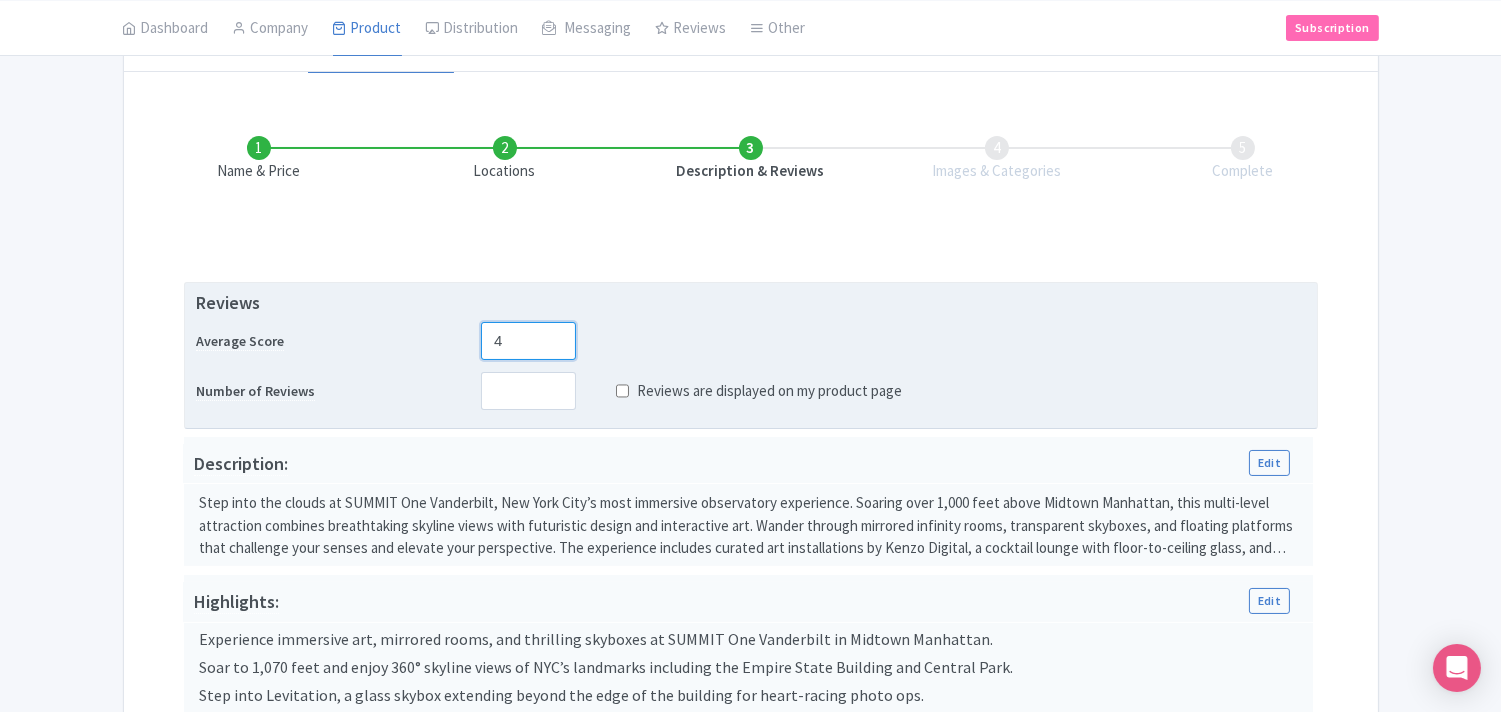 type on "4" 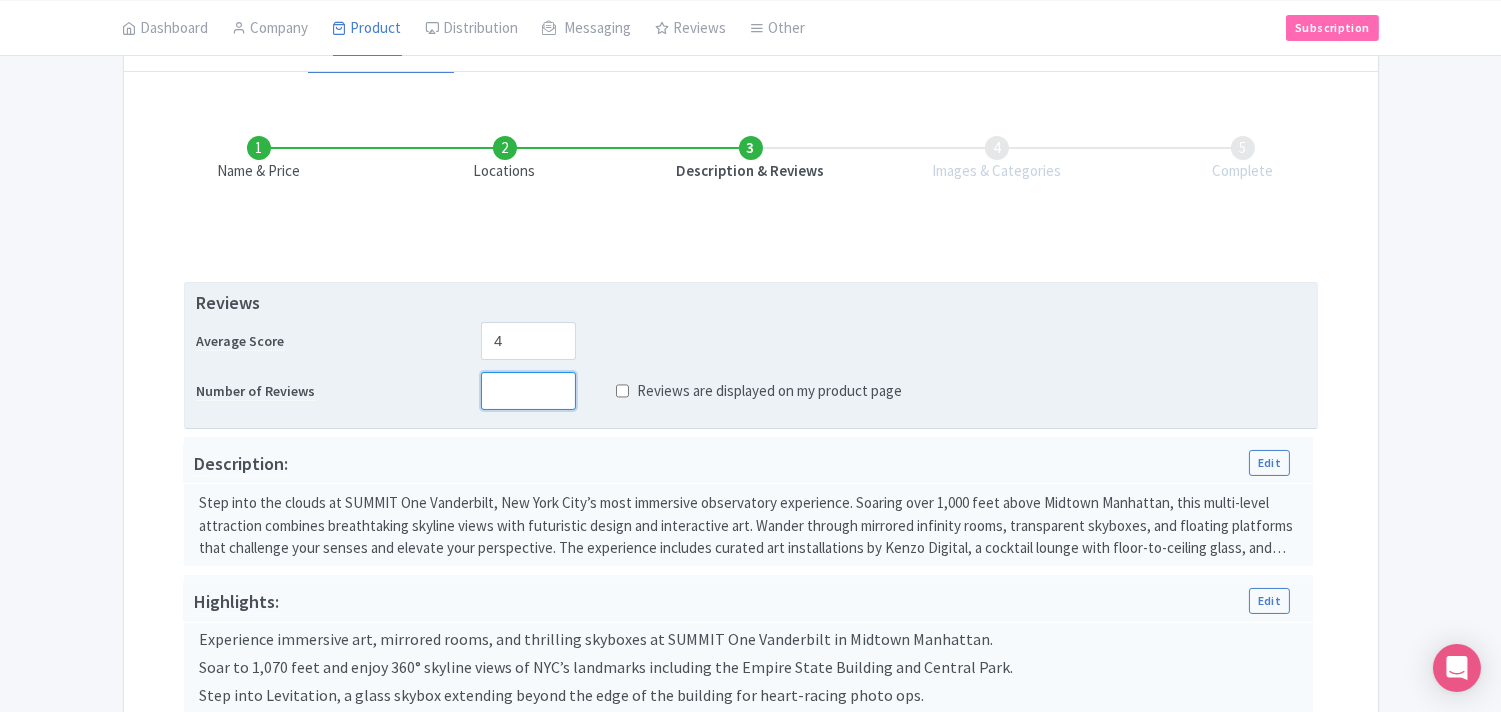 click at bounding box center [528, 391] 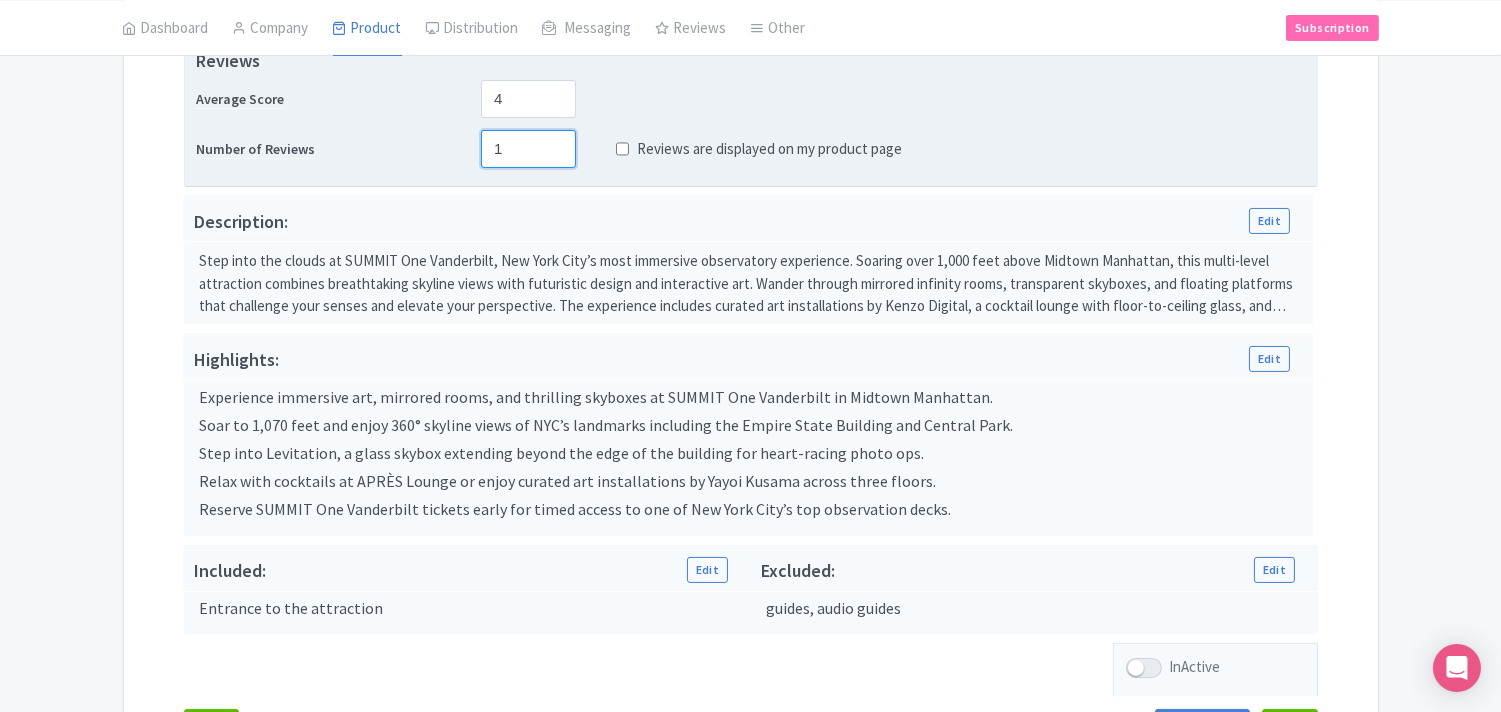 scroll, scrollTop: 397, scrollLeft: 0, axis: vertical 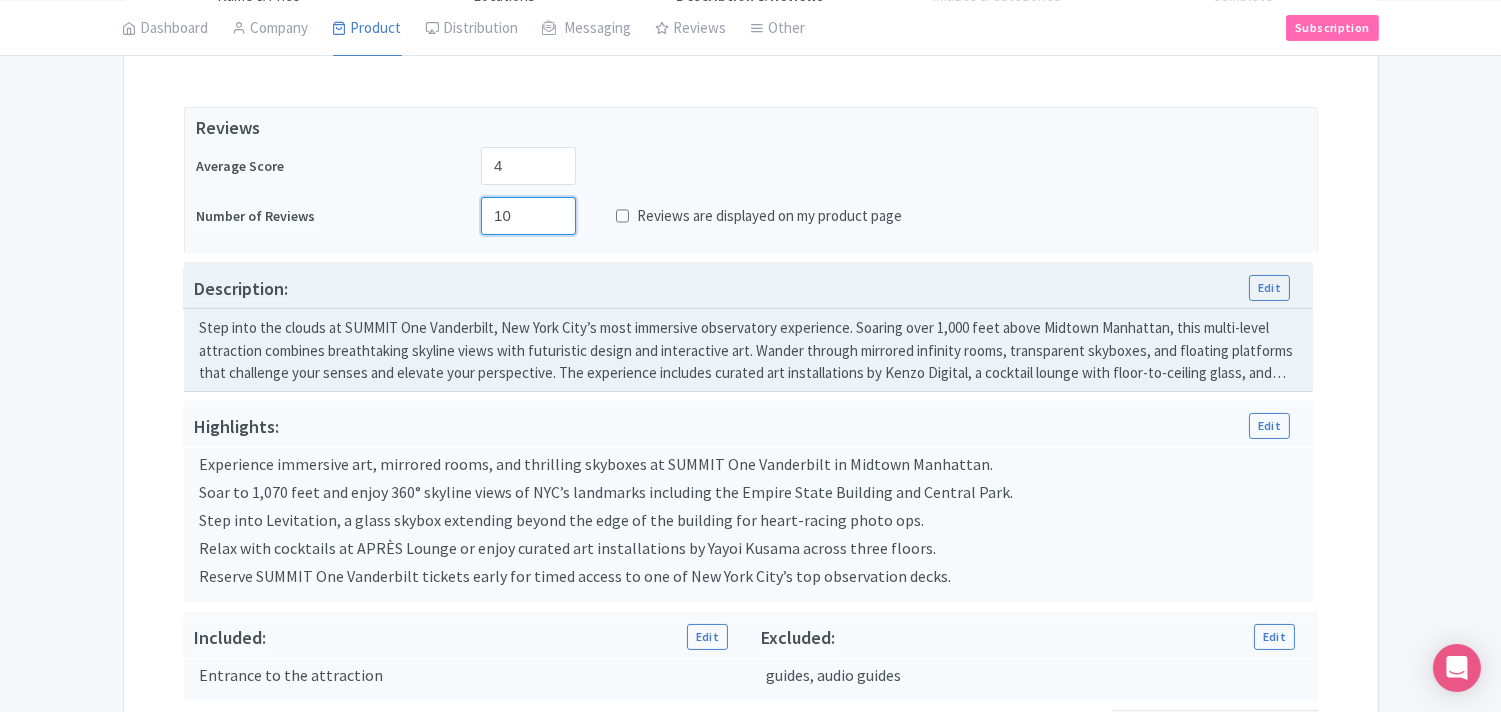 type on "1" 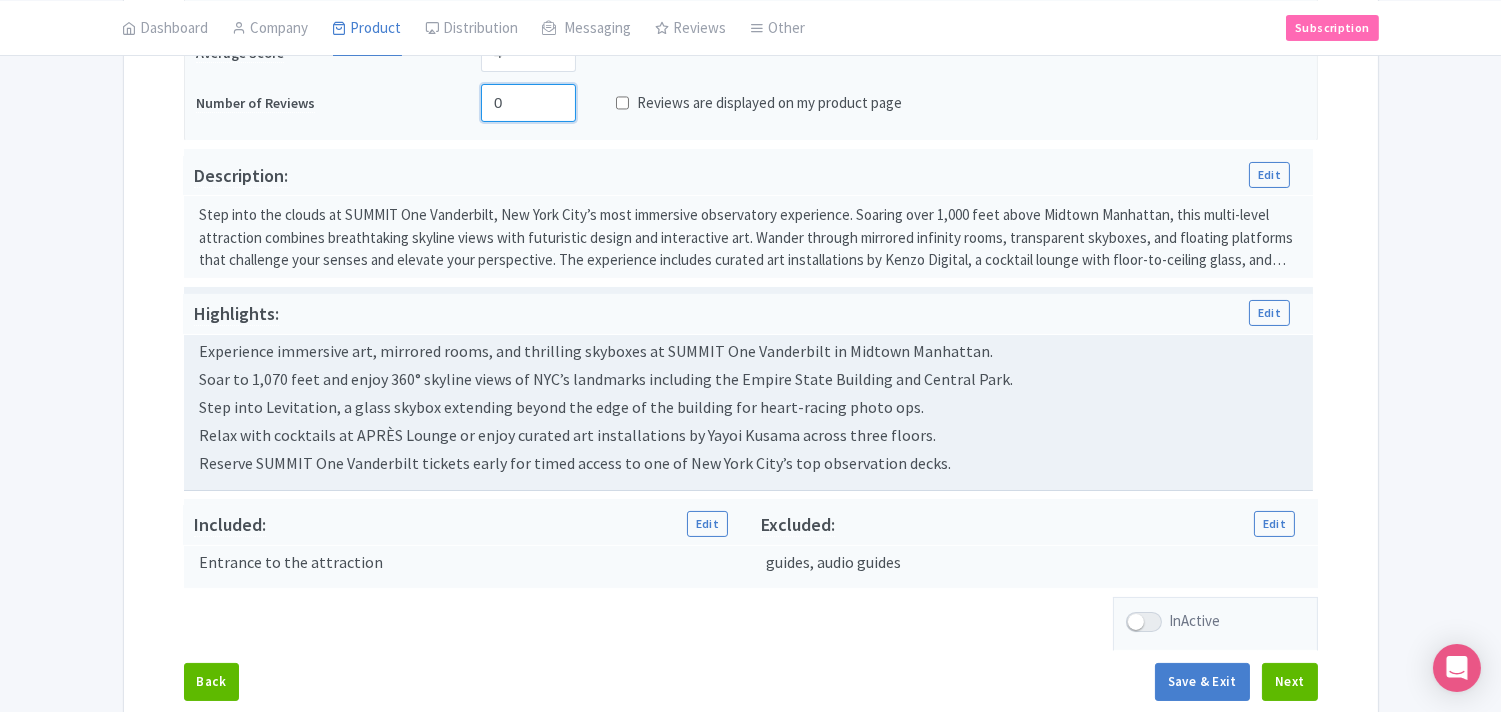 scroll, scrollTop: 620, scrollLeft: 0, axis: vertical 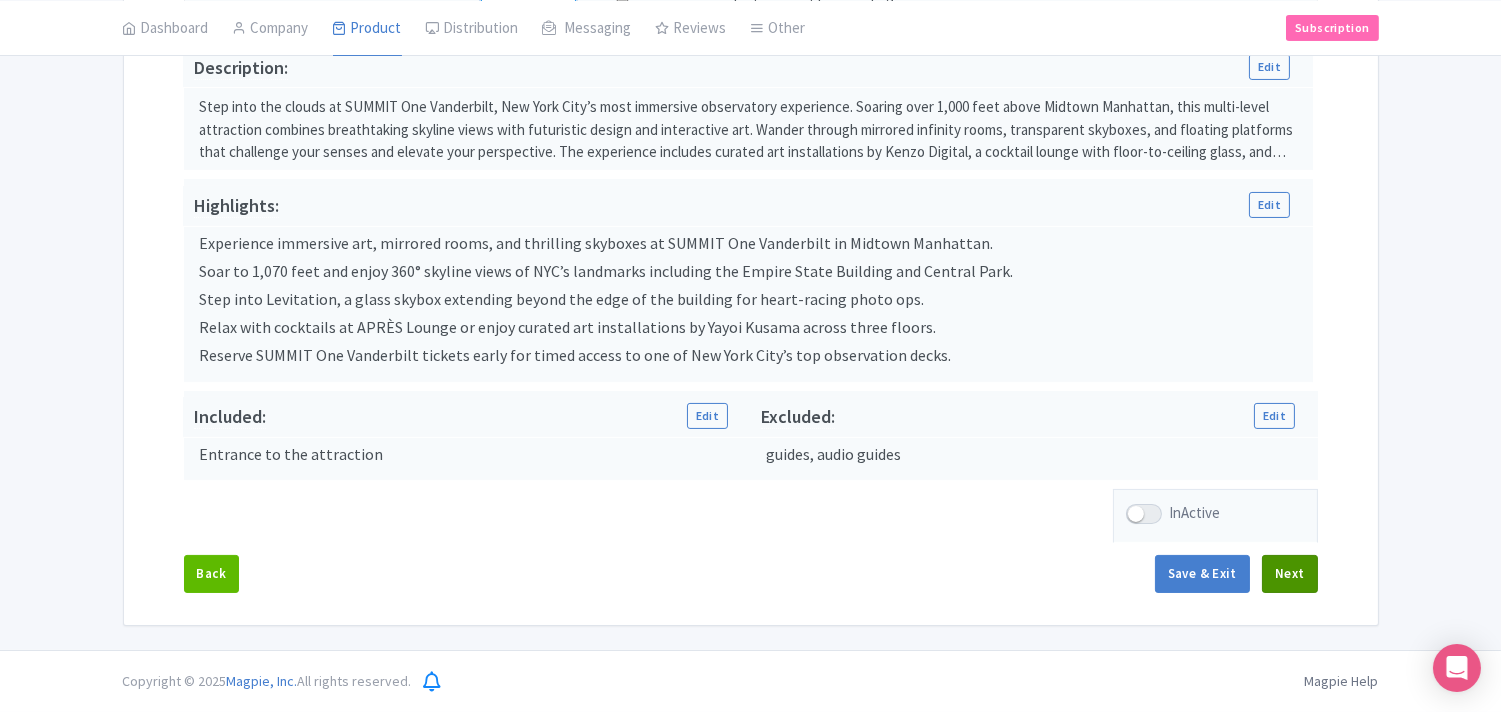 type on "0" 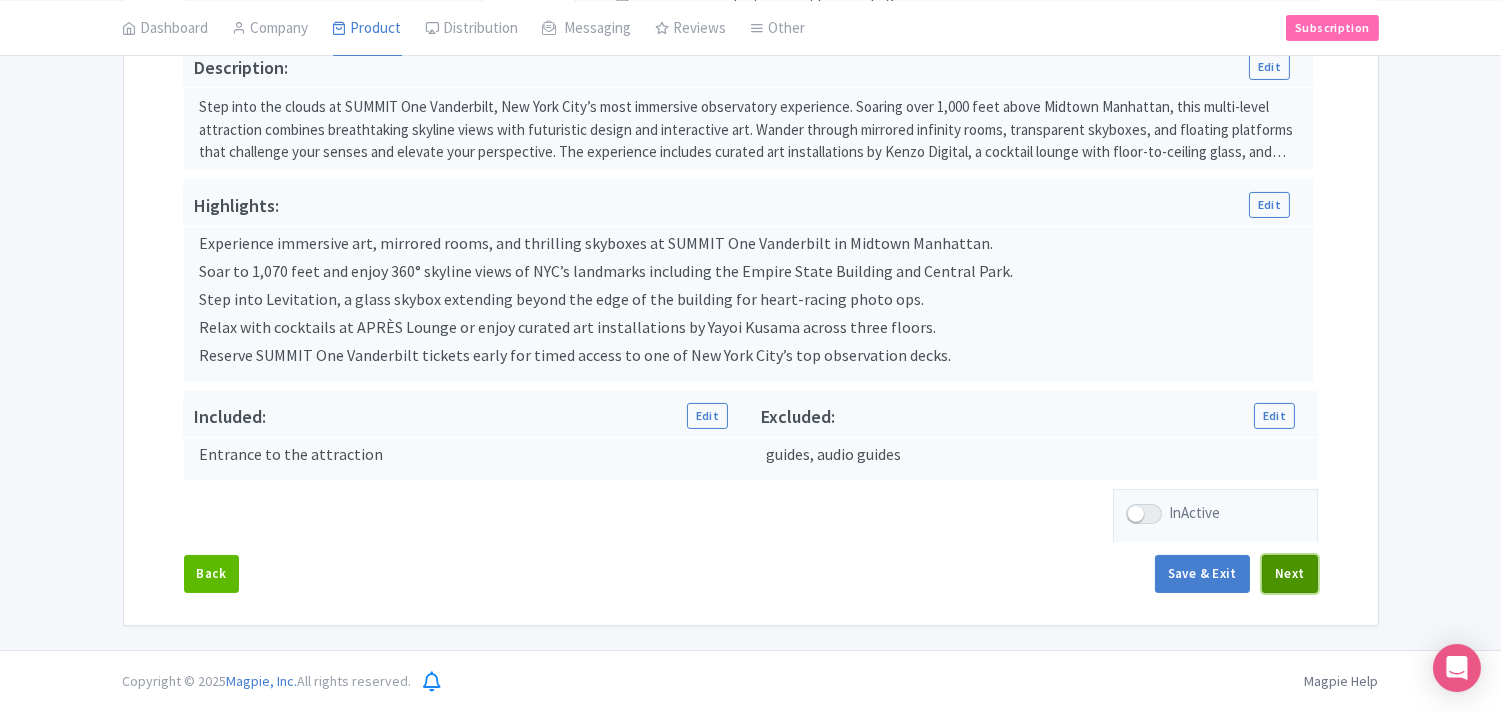 click on "Next" at bounding box center (1290, 574) 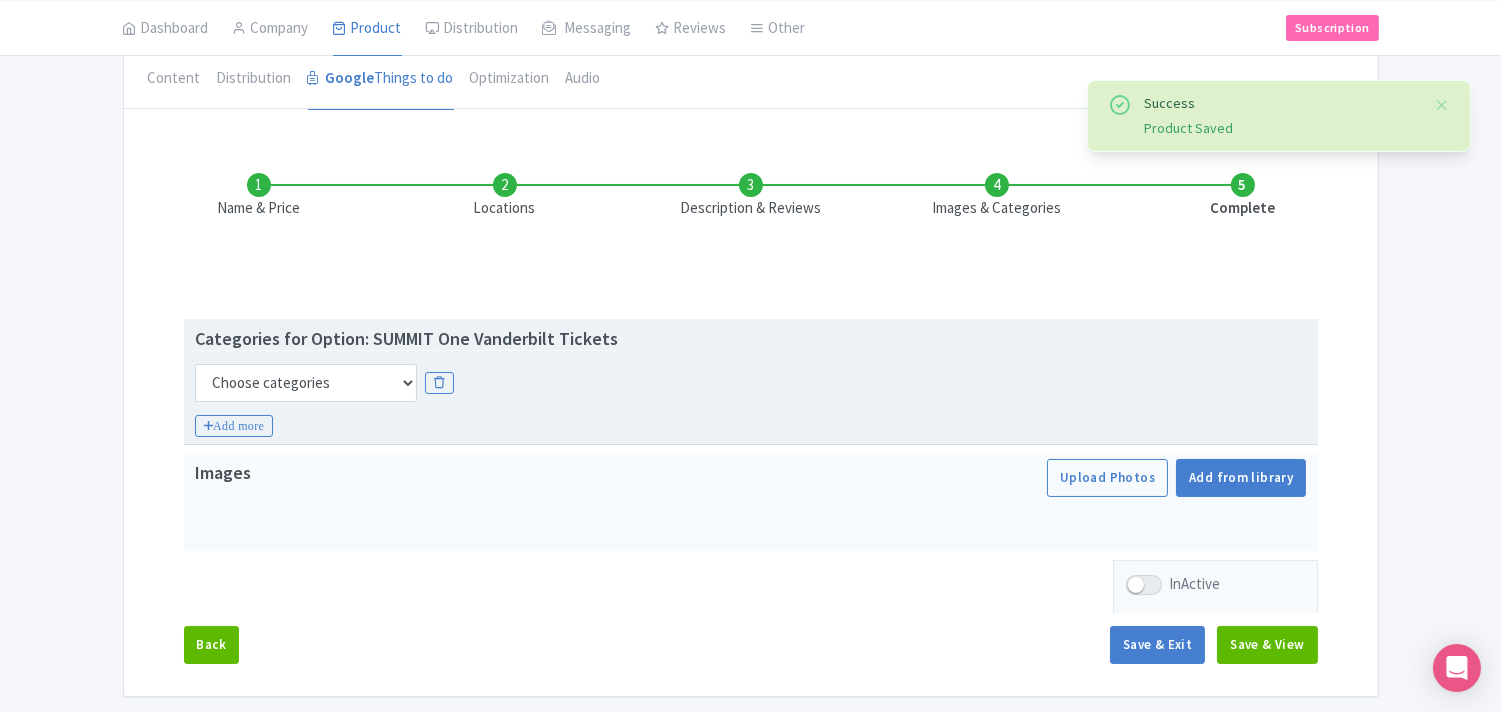 scroll, scrollTop: 146, scrollLeft: 0, axis: vertical 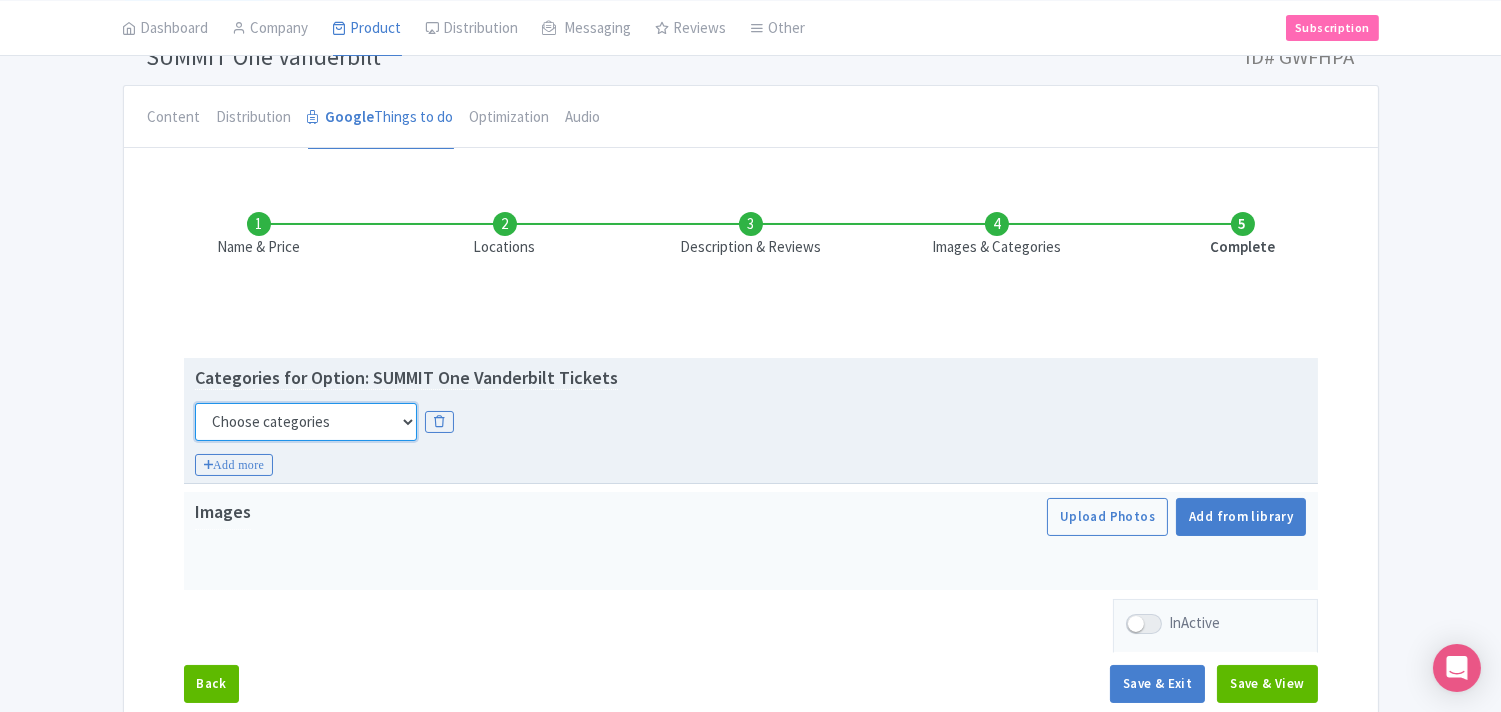 click on "Choose categories Adults Only
Animals
Audio Guide
Beaches
Bike Tours
Boat Tours
City Cards
Classes
Day Trips
Family Friendly
Fast Track
Food
Guided Tours
History
Hop On Hop Off
Literature
Live Music
Museums
Nightlife
Outdoors
Private Tours
Romantic
Self Guided
Small Group Tours
Sports
Theme Parks
Walking Tours
Wheelchair Accessible
Recurring Events" at bounding box center [306, 422] 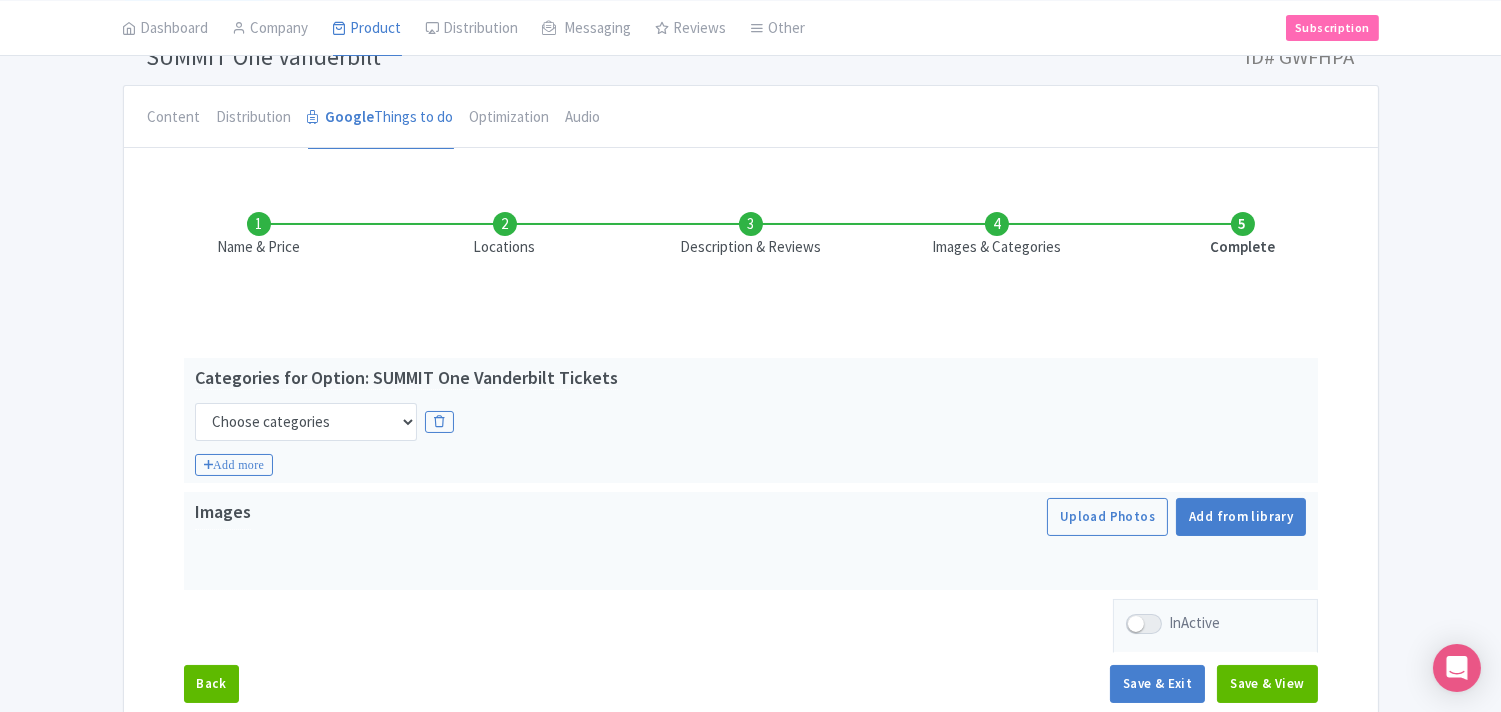 click on "Success
Product Saved
← Back to Products
SUMMIT One Vanderbilt
ID# GWFHPA
Content
Distribution
Google  Things to do
Optimization
Audio
You are currently editing a version of this product: Primary Product
General
Booking Info
Locations
Settings
Pricing
Gallery
Itinerary
FAQs
SUMMIT One Vanderbilt
Name   *
SUMMIT One Vanderbilt
Your product's name has 21 characters. We recommend between 10 and 60 characters.
Internal ID
Description Summary
Show HTML editor
Bold
Italic
Strikethrough
Link
Code" at bounding box center [750, 367] 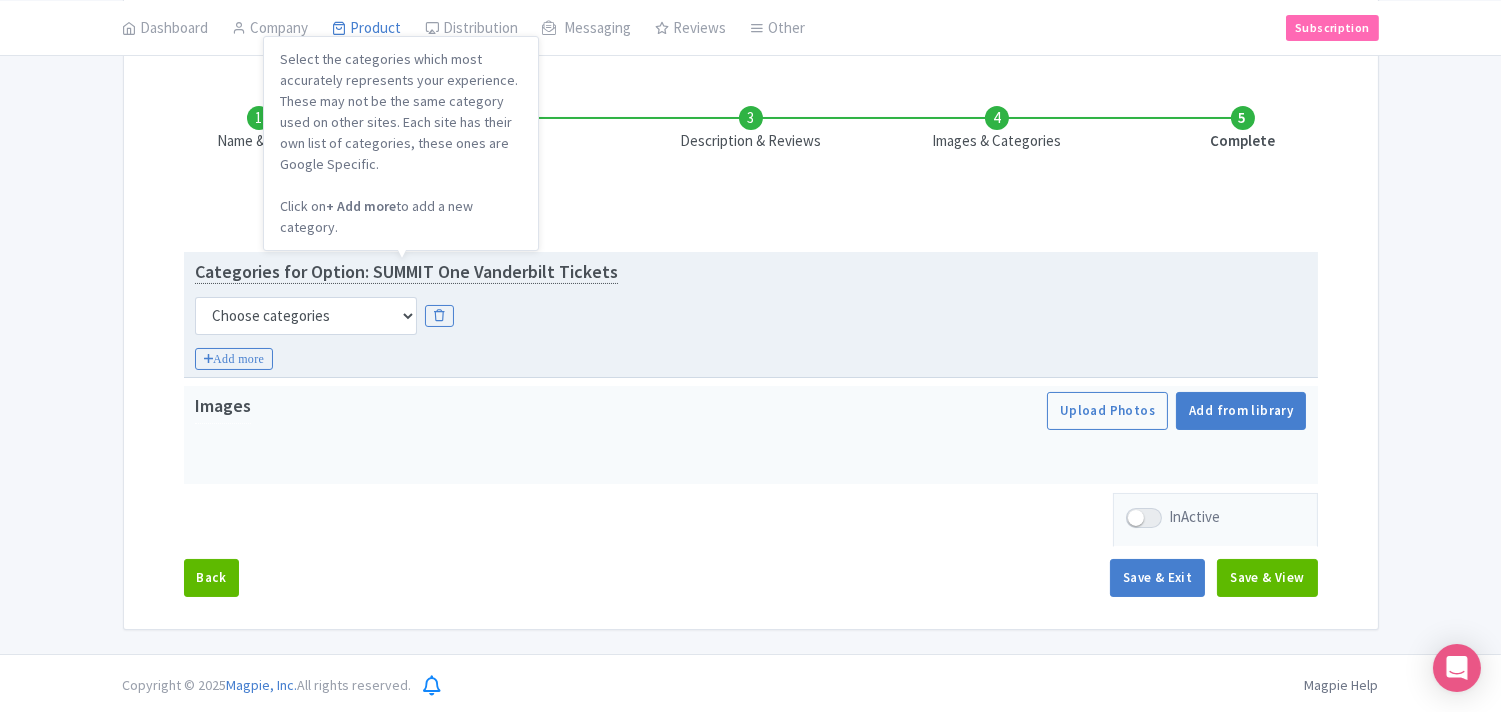 scroll, scrollTop: 257, scrollLeft: 0, axis: vertical 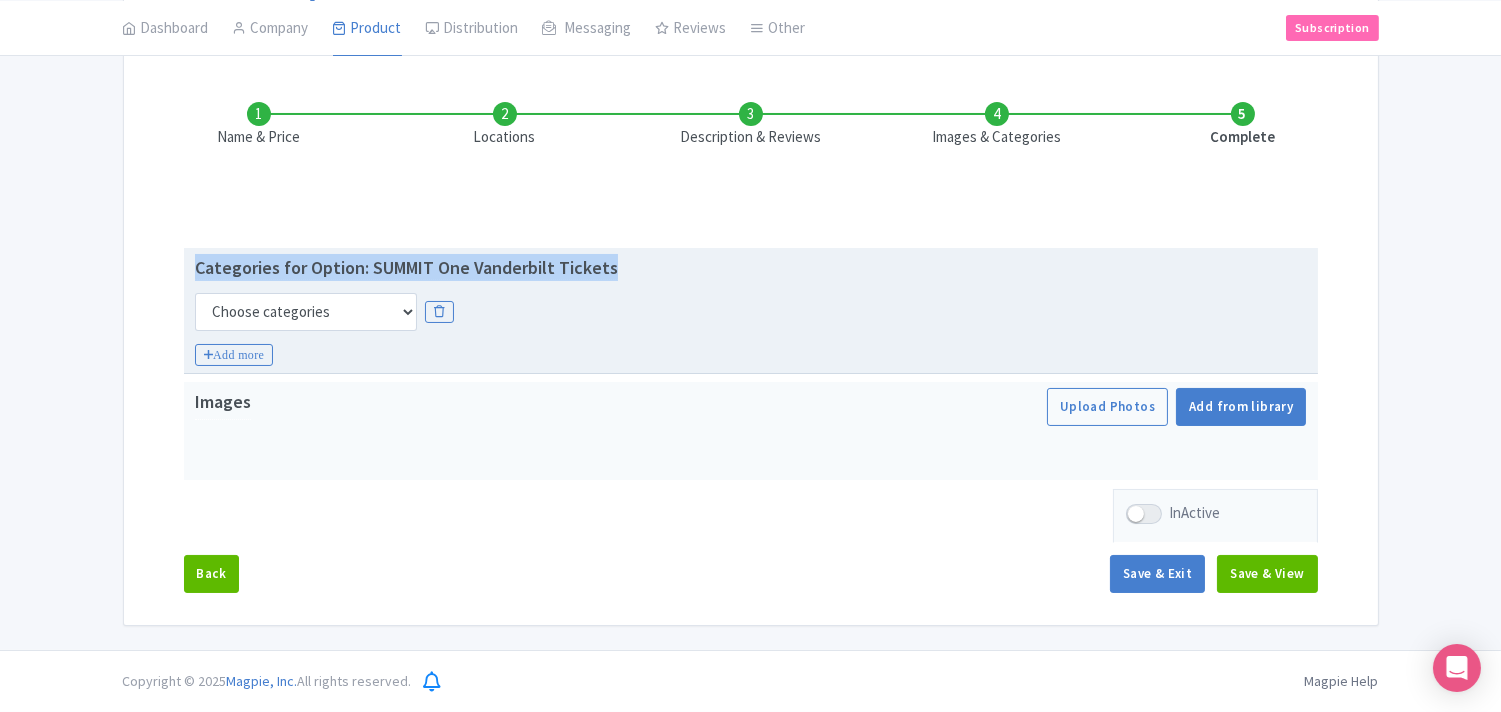 drag, startPoint x: 632, startPoint y: 260, endPoint x: 187, endPoint y: 274, distance: 445.22018 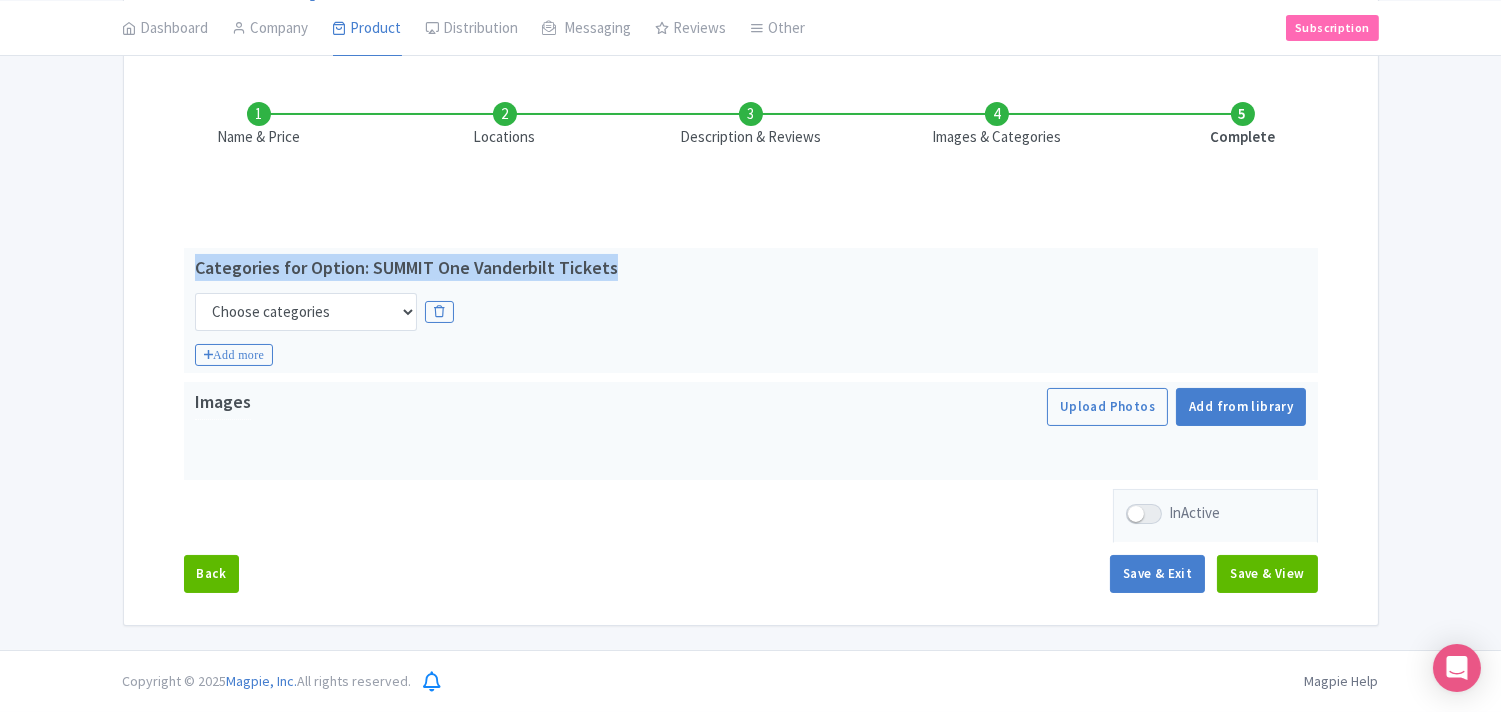 copy on "Categories for Option: SUMMIT One Vanderbilt Tickets" 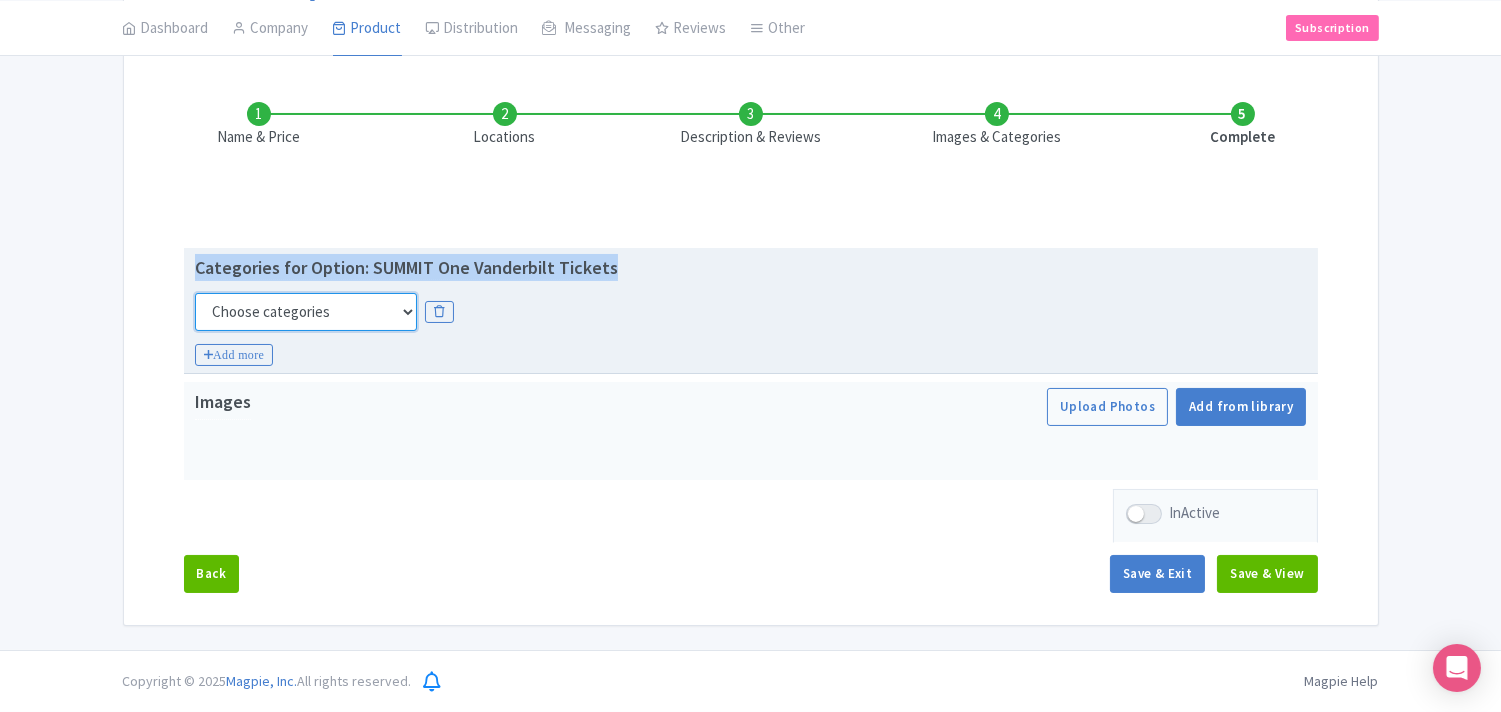 click on "Choose categories Adults Only
Animals
Audio Guide
Beaches
Bike Tours
Boat Tours
City Cards
Classes
Day Trips
Family Friendly
Fast Track
Food
Guided Tours
History
Hop On Hop Off
Literature
Live Music
Museums
Nightlife
Outdoors
Private Tours
Romantic
Self Guided
Small Group Tours
Sports
Theme Parks
Walking Tours
Wheelchair Accessible
Recurring Events" at bounding box center (306, 312) 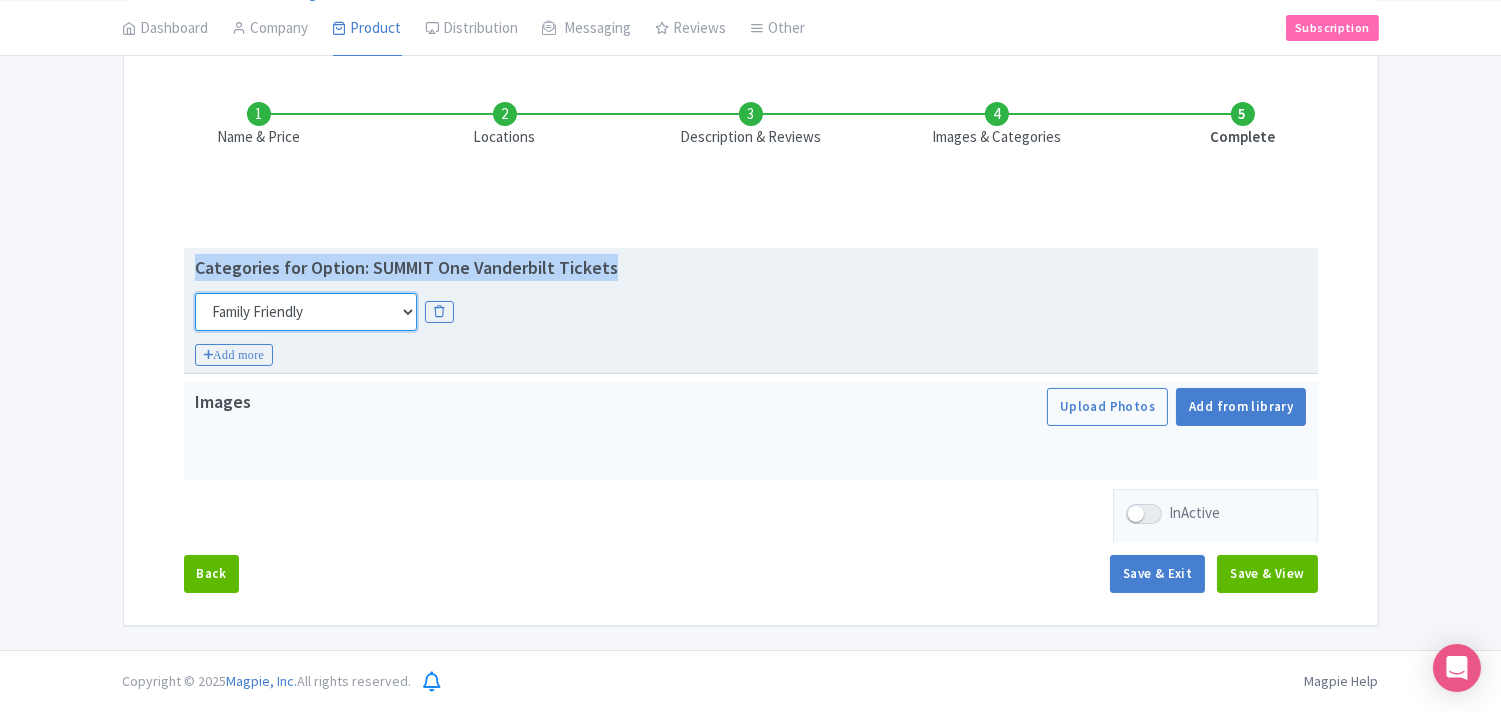click on "Choose categories Adults Only
Animals
Audio Guide
Beaches
Bike Tours
Boat Tours
City Cards
Classes
Day Trips
Family Friendly
Fast Track
Food
Guided Tours
History
Hop On Hop Off
Literature
Live Music
Museums
Nightlife
Outdoors
Private Tours
Romantic
Self Guided
Small Group Tours
Sports
Theme Parks
Walking Tours
Wheelchair Accessible
Recurring Events" at bounding box center [306, 312] 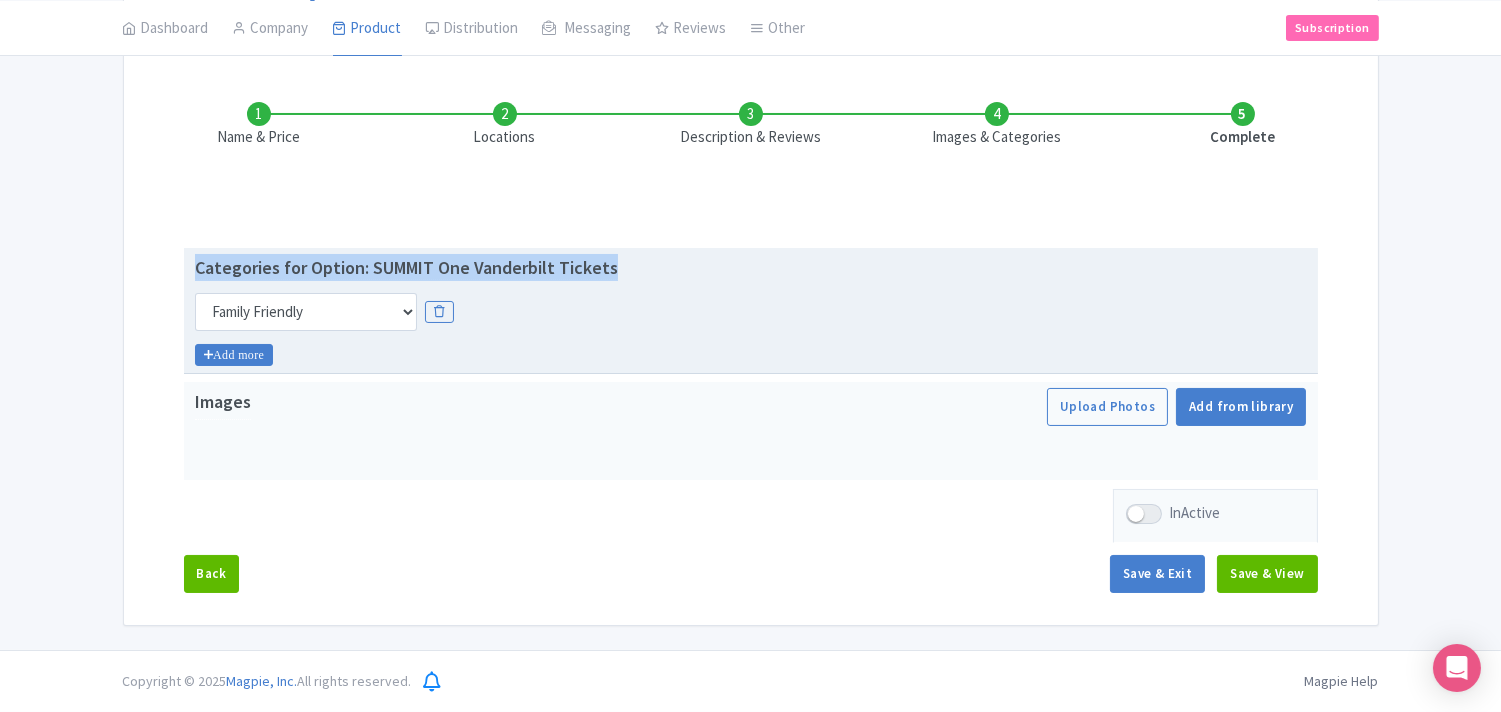 click on "Add more" at bounding box center (234, 355) 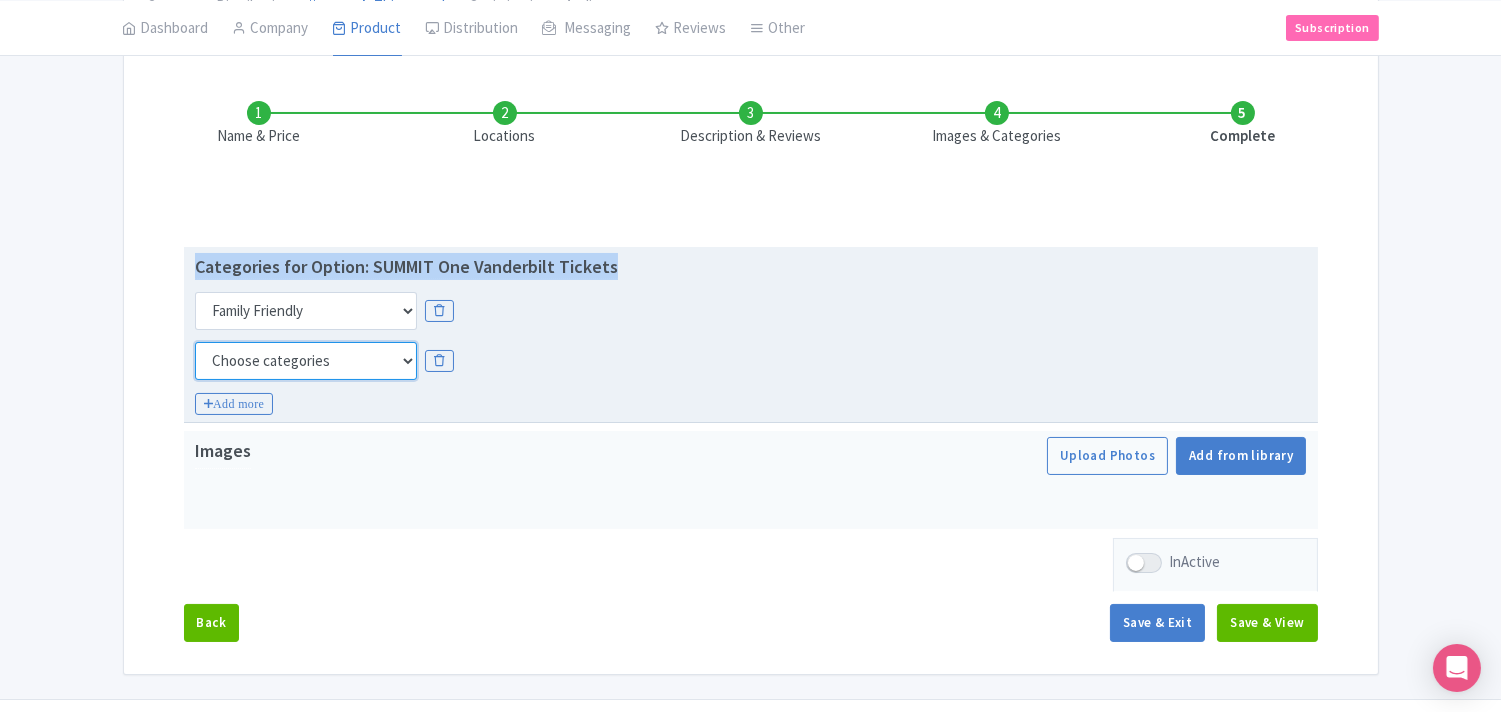 click on "Choose categories Adults Only
Animals
Audio Guide
Beaches
Bike Tours
Boat Tours
City Cards
Classes
Day Trips
Family Friendly
Fast Track
Food
Guided Tours
History
Hop On Hop Off
Literature
Live Music
Museums
Nightlife
Outdoors
Private Tours
Romantic
Self Guided
Small Group Tours
Sports
Theme Parks
Walking Tours
Wheelchair Accessible
Recurring Events" at bounding box center [306, 361] 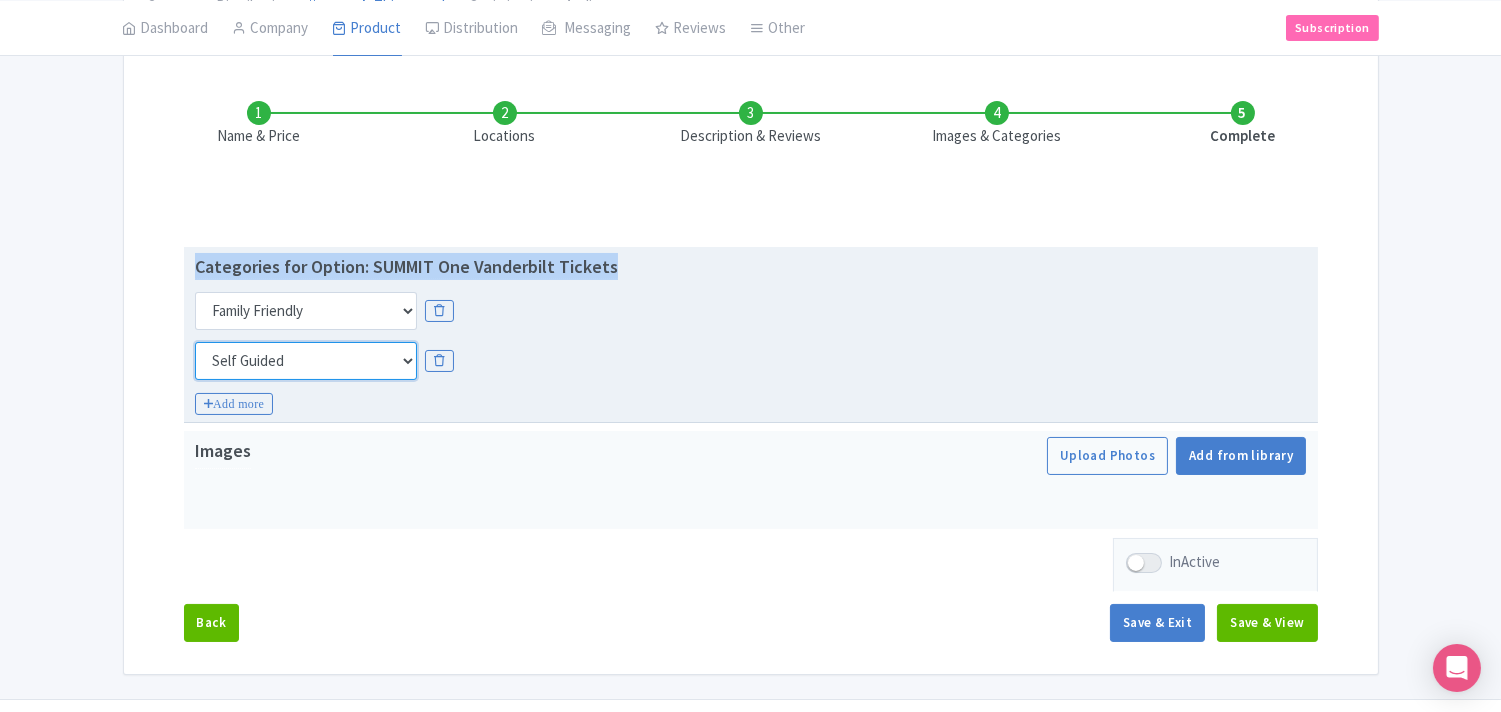 click on "Choose categories Adults Only
Animals
Audio Guide
Beaches
Bike Tours
Boat Tours
City Cards
Classes
Day Trips
Family Friendly
Fast Track
Food
Guided Tours
History
Hop On Hop Off
Literature
Live Music
Museums
Nightlife
Outdoors
Private Tours
Romantic
Self Guided
Small Group Tours
Sports
Theme Parks
Walking Tours
Wheelchair Accessible
Recurring Events" at bounding box center [306, 361] 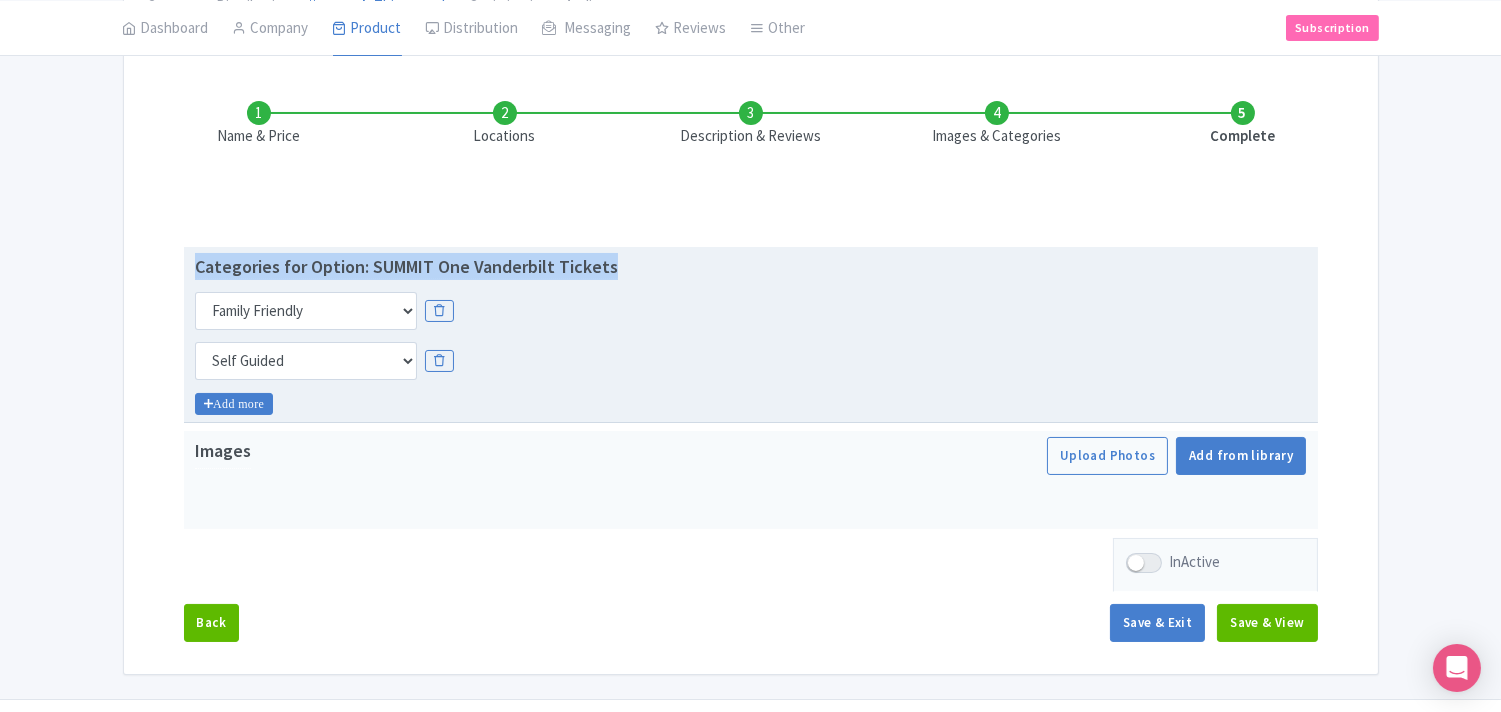 click on "Add more" at bounding box center [234, 404] 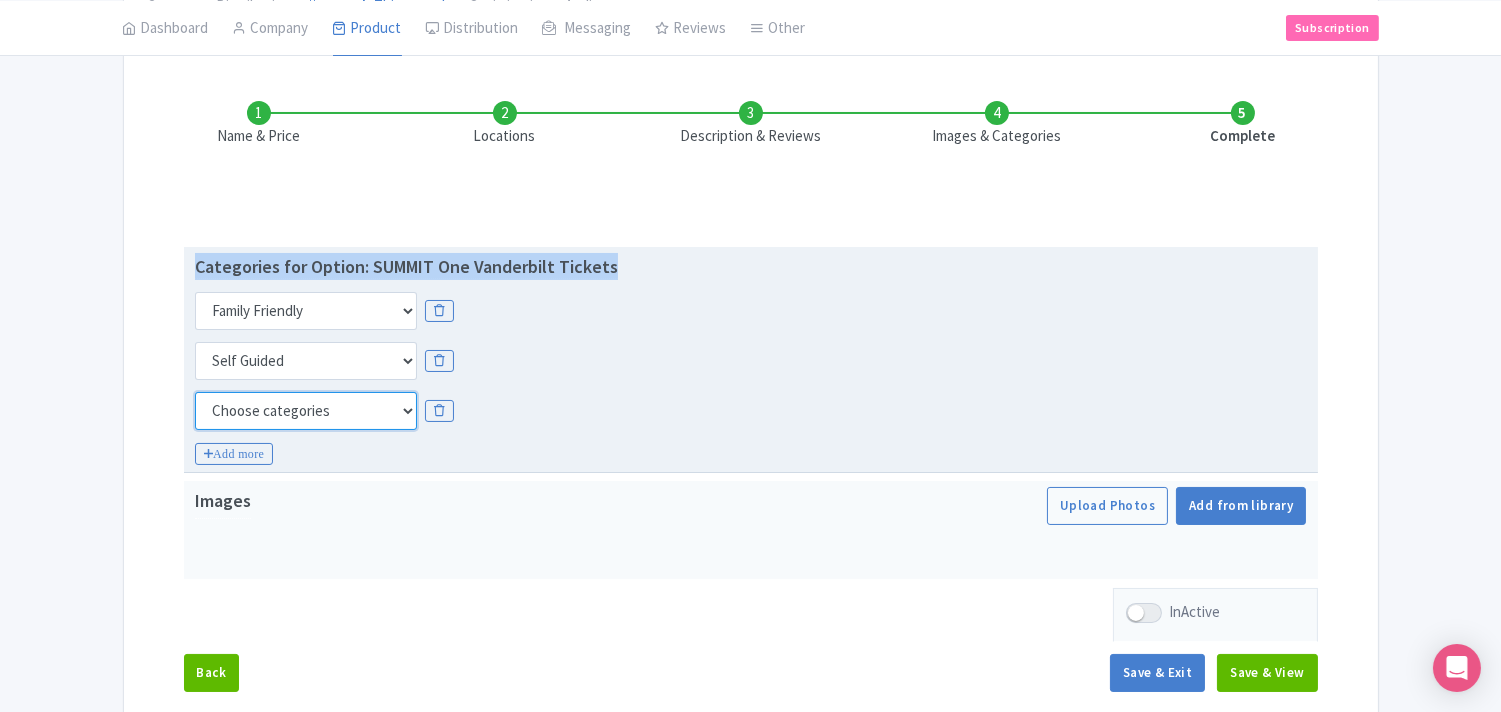 click on "Choose categories Adults Only
Animals
Audio Guide
Beaches
Bike Tours
Boat Tours
City Cards
Classes
Day Trips
Family Friendly
Fast Track
Food
Guided Tours
History
Hop On Hop Off
Literature
Live Music
Museums
Nightlife
Outdoors
Private Tours
Romantic
Self Guided
Small Group Tours
Sports
Theme Parks
Walking Tours
Wheelchair Accessible
Recurring Events" at bounding box center [306, 411] 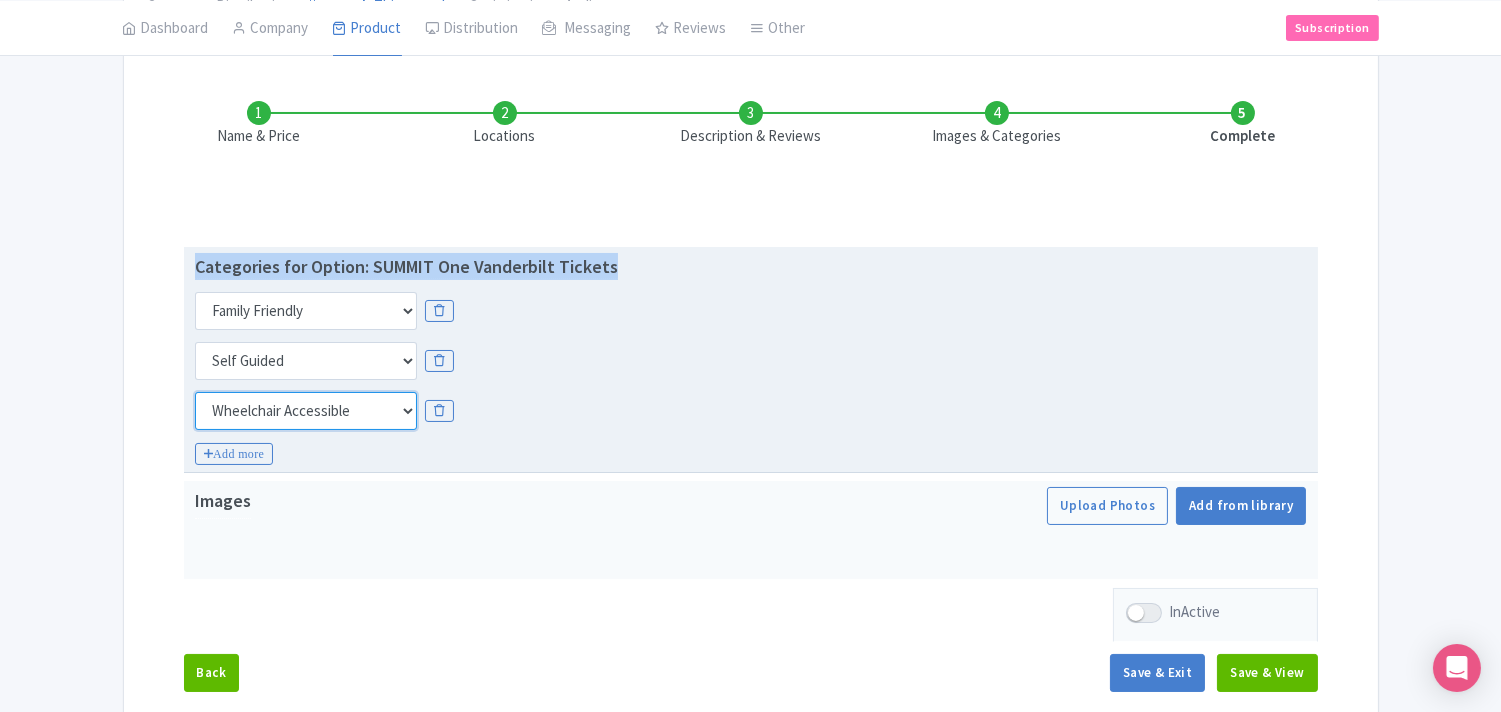 click on "Choose categories Adults Only
Animals
Audio Guide
Beaches
Bike Tours
Boat Tours
City Cards
Classes
Day Trips
Family Friendly
Fast Track
Food
Guided Tours
History
Hop On Hop Off
Literature
Live Music
Museums
Nightlife
Outdoors
Private Tours
Romantic
Self Guided
Small Group Tours
Sports
Theme Parks
Walking Tours
Wheelchair Accessible
Recurring Events" at bounding box center [306, 411] 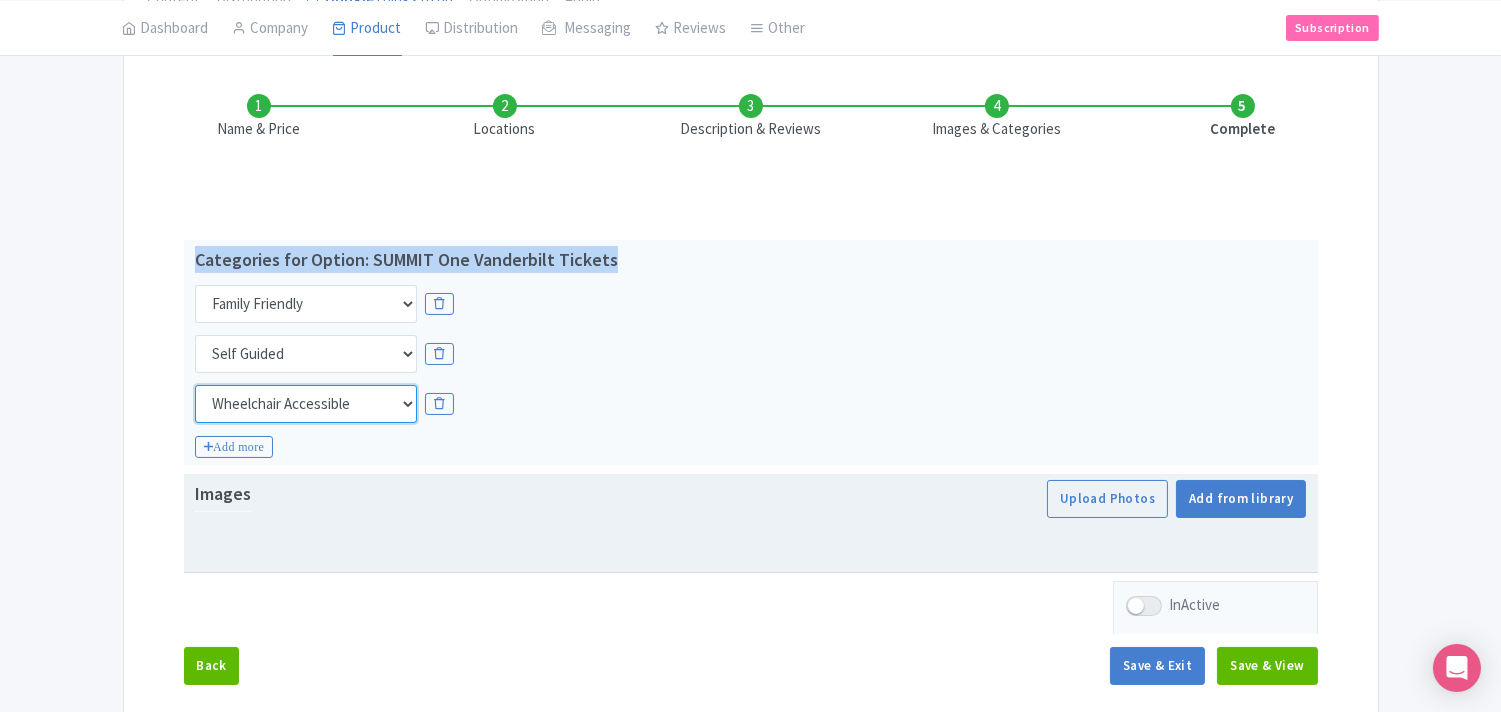 scroll, scrollTop: 357, scrollLeft: 0, axis: vertical 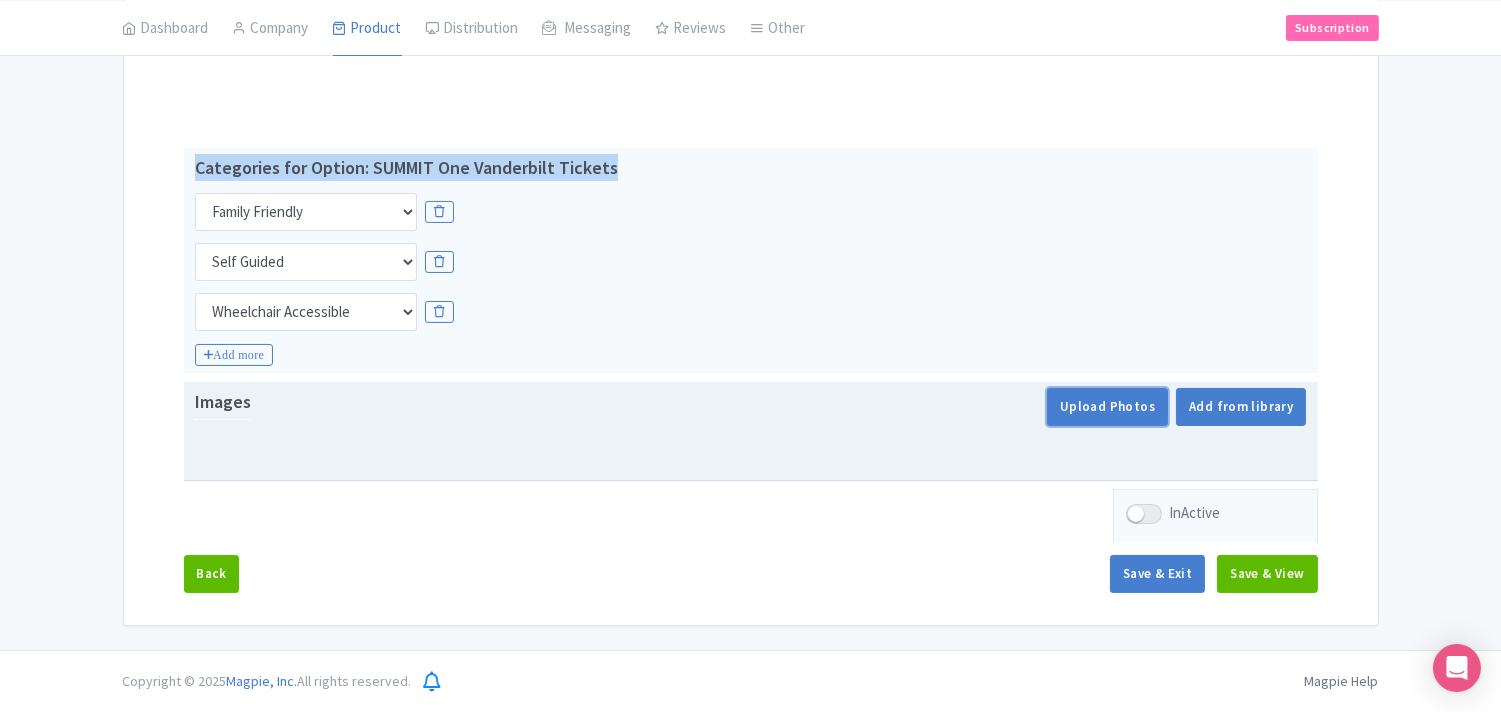 click on "Upload Photos" at bounding box center [1107, 407] 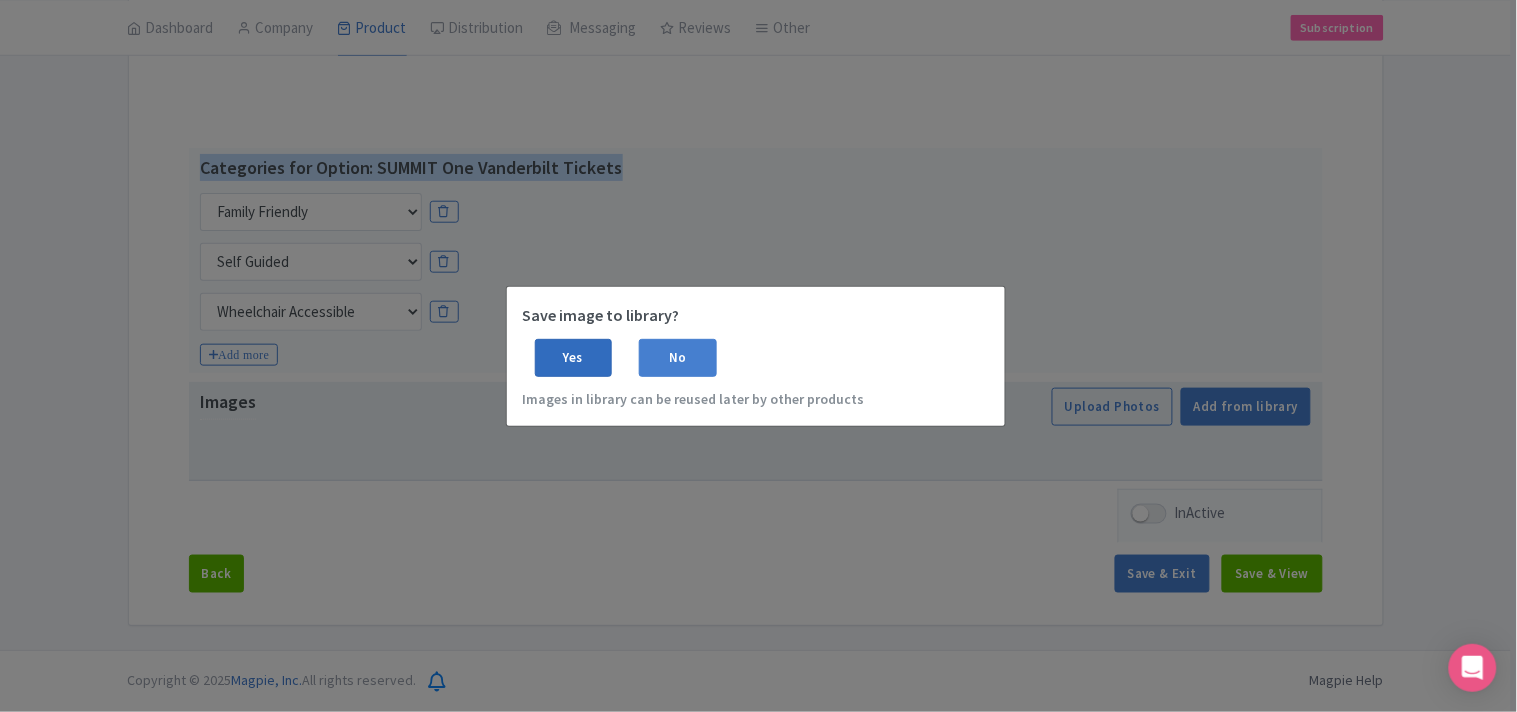click on "Yes" at bounding box center (574, 358) 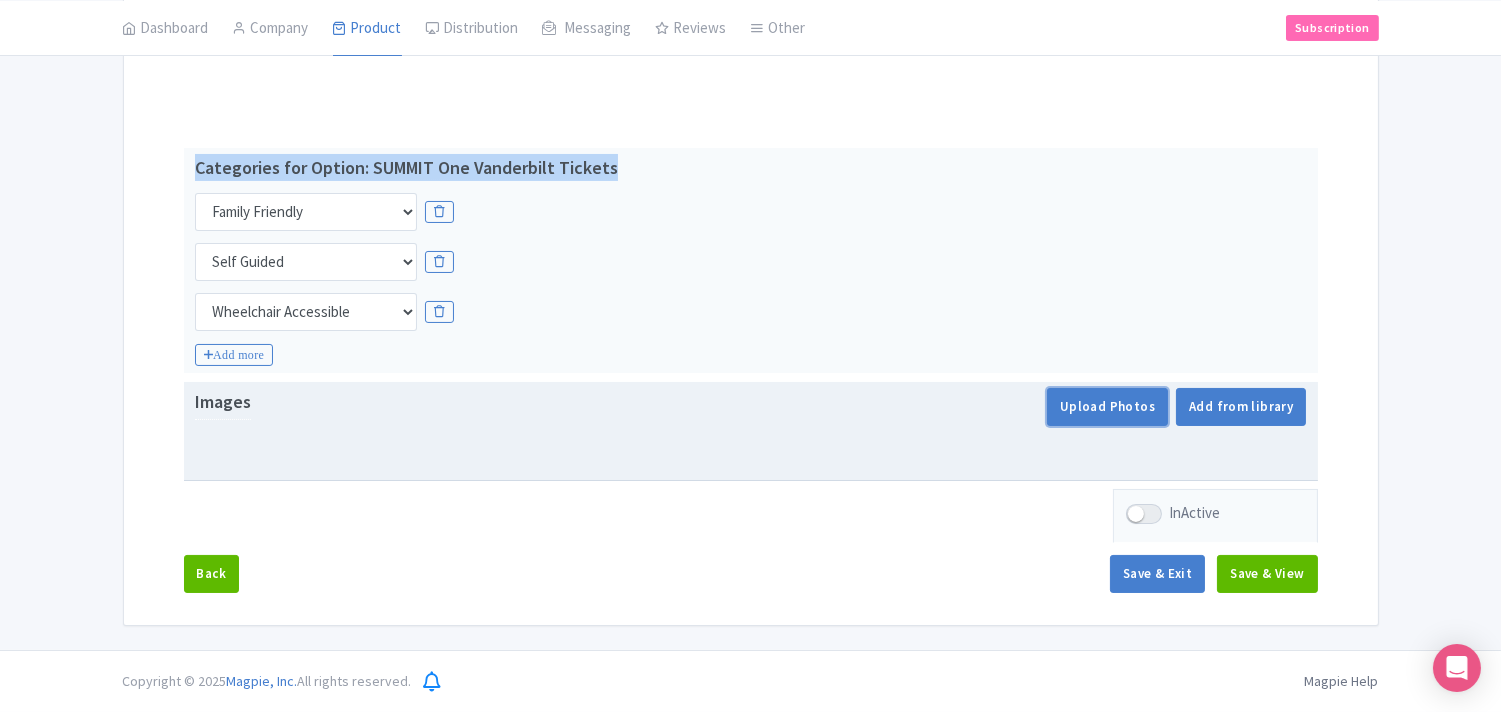 click on "Upload Photos" at bounding box center (1107, 407) 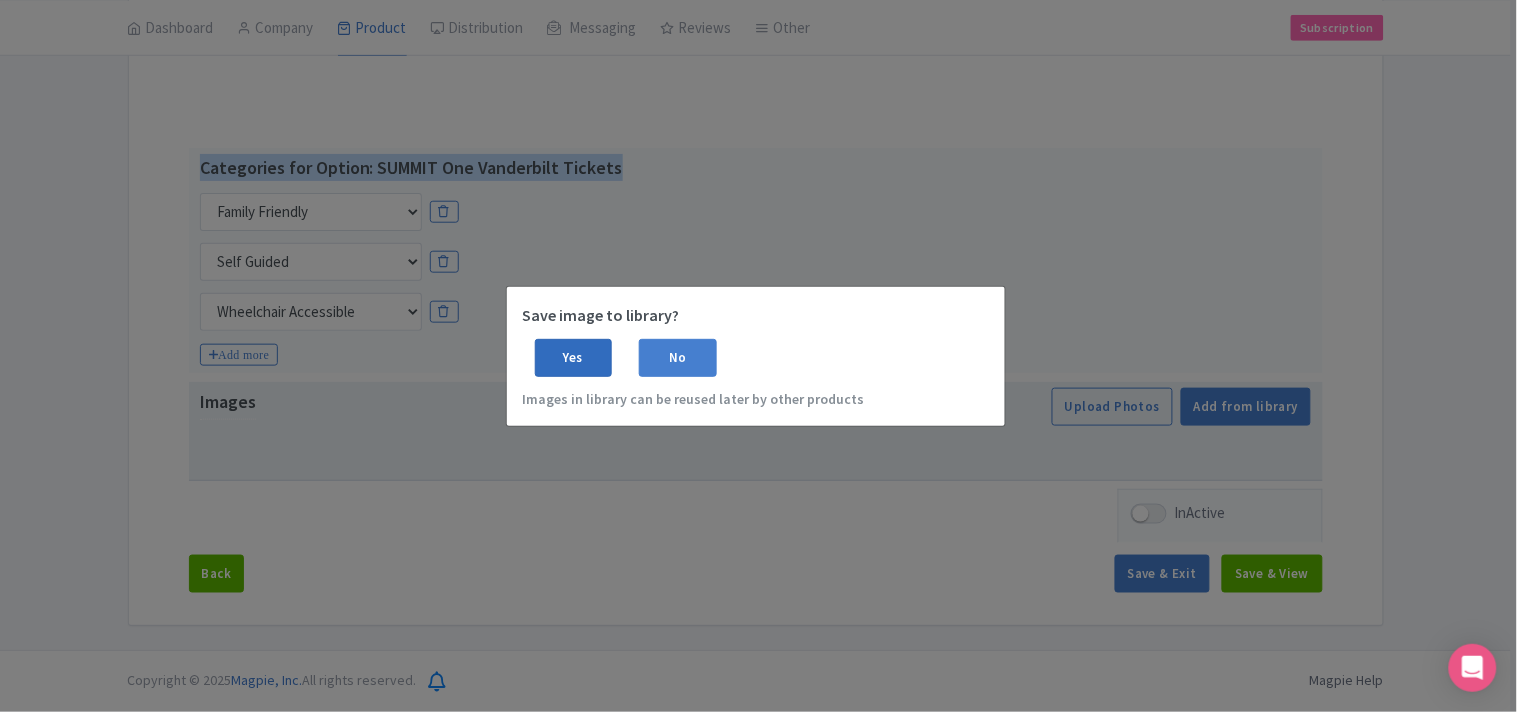 click on "Yes" at bounding box center (574, 358) 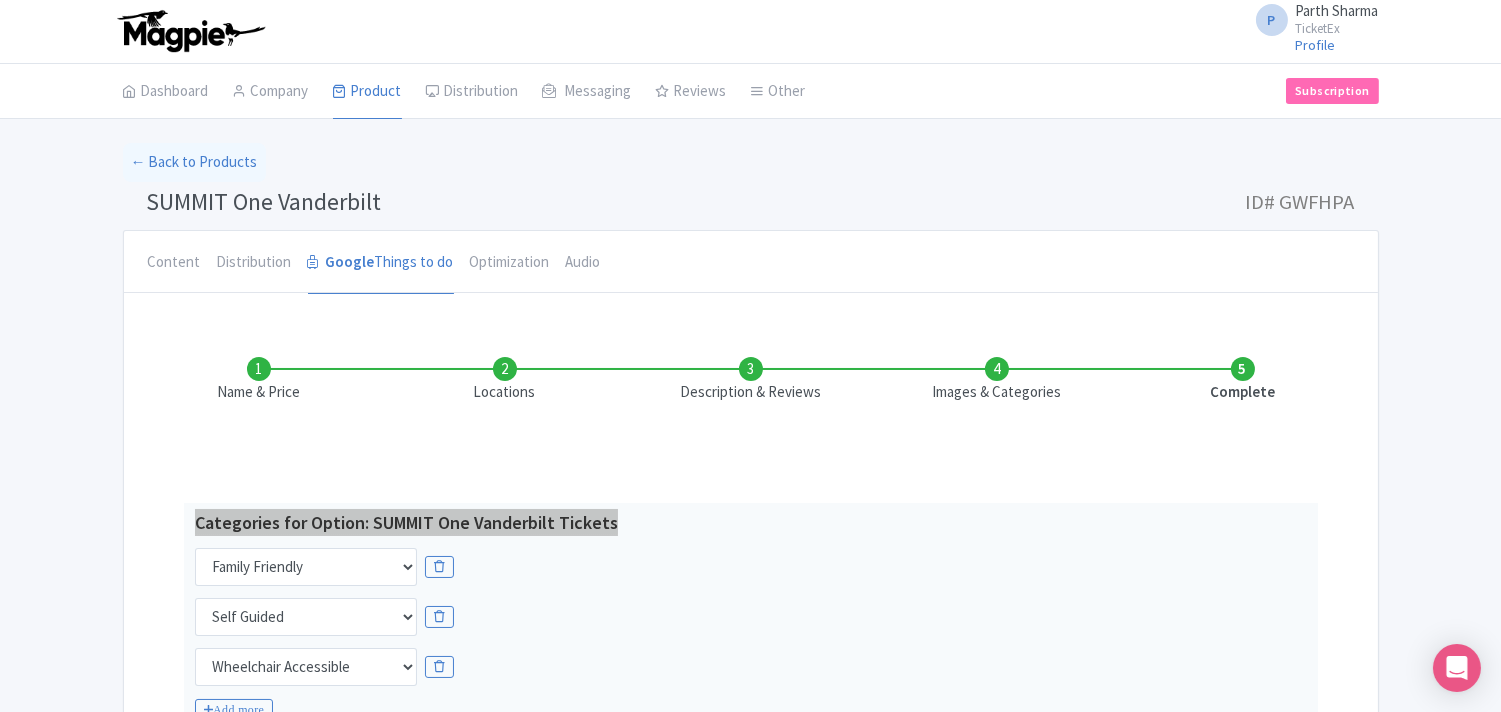 scroll, scrollTop: 0, scrollLeft: 0, axis: both 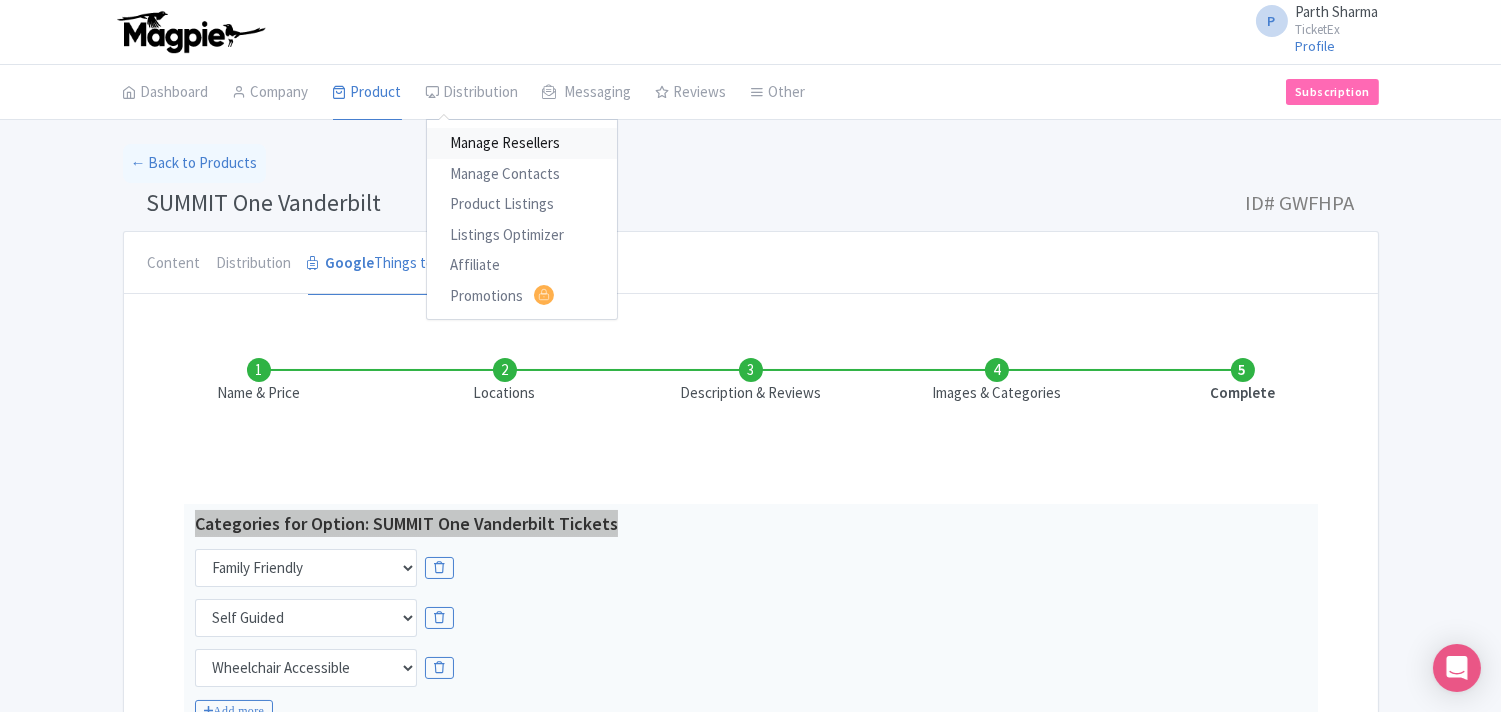 click on "Manage Resellers" at bounding box center [522, 143] 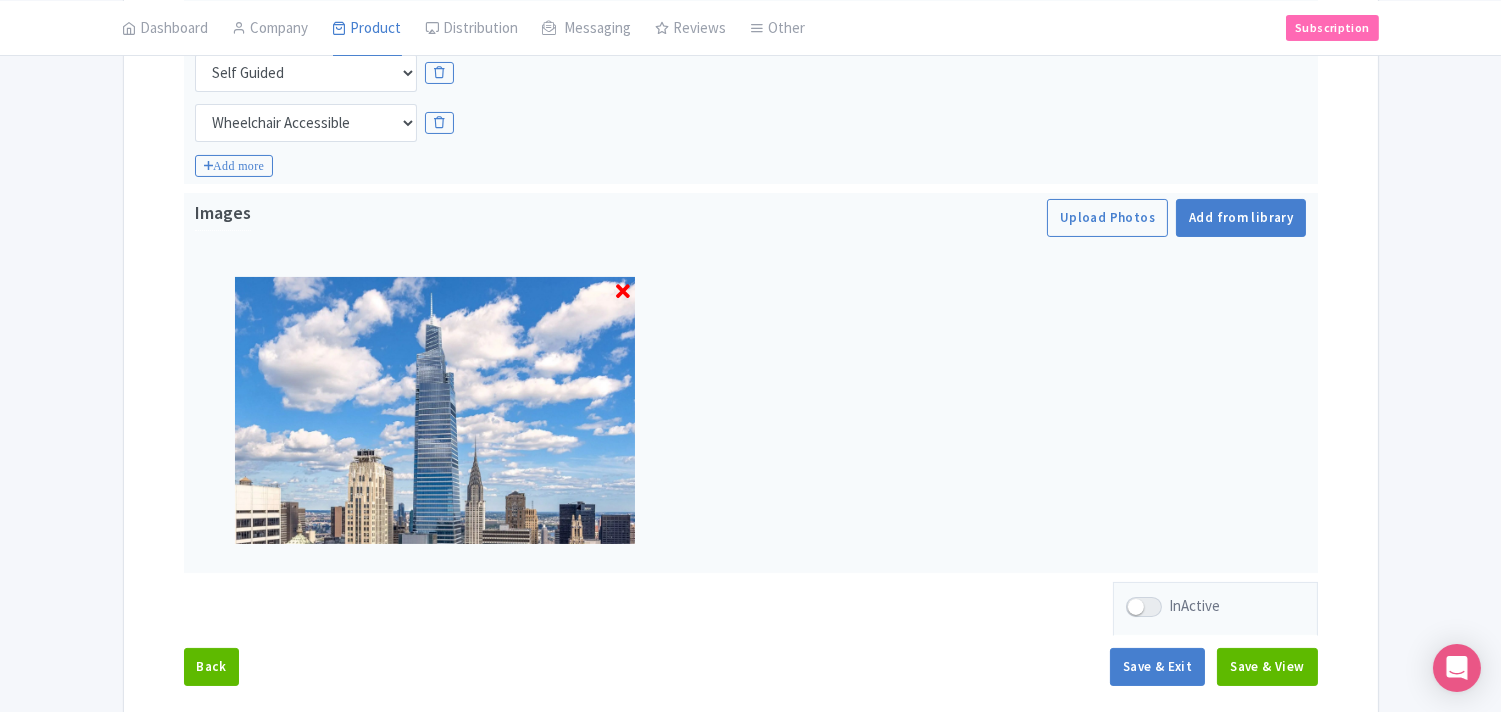 scroll, scrollTop: 640, scrollLeft: 0, axis: vertical 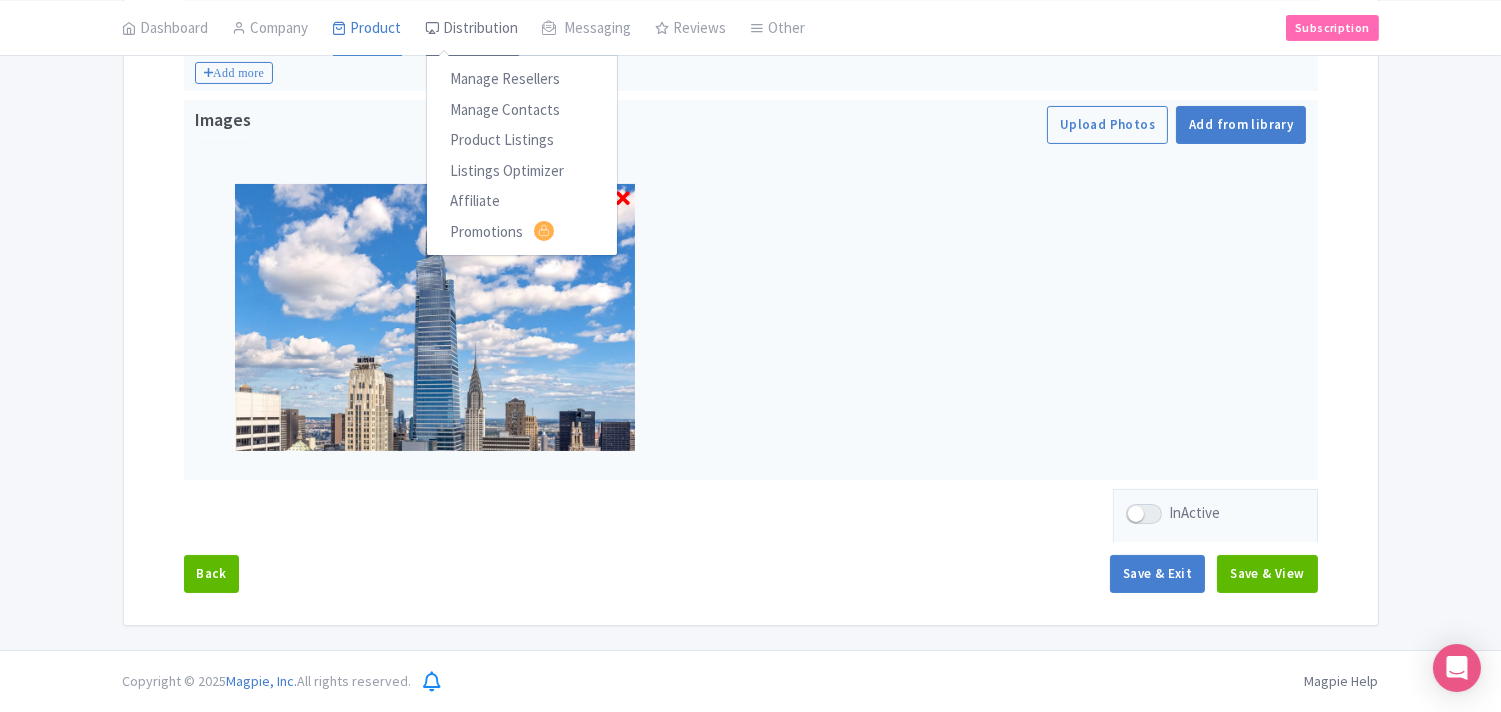 click on "Distribution" at bounding box center (472, 28) 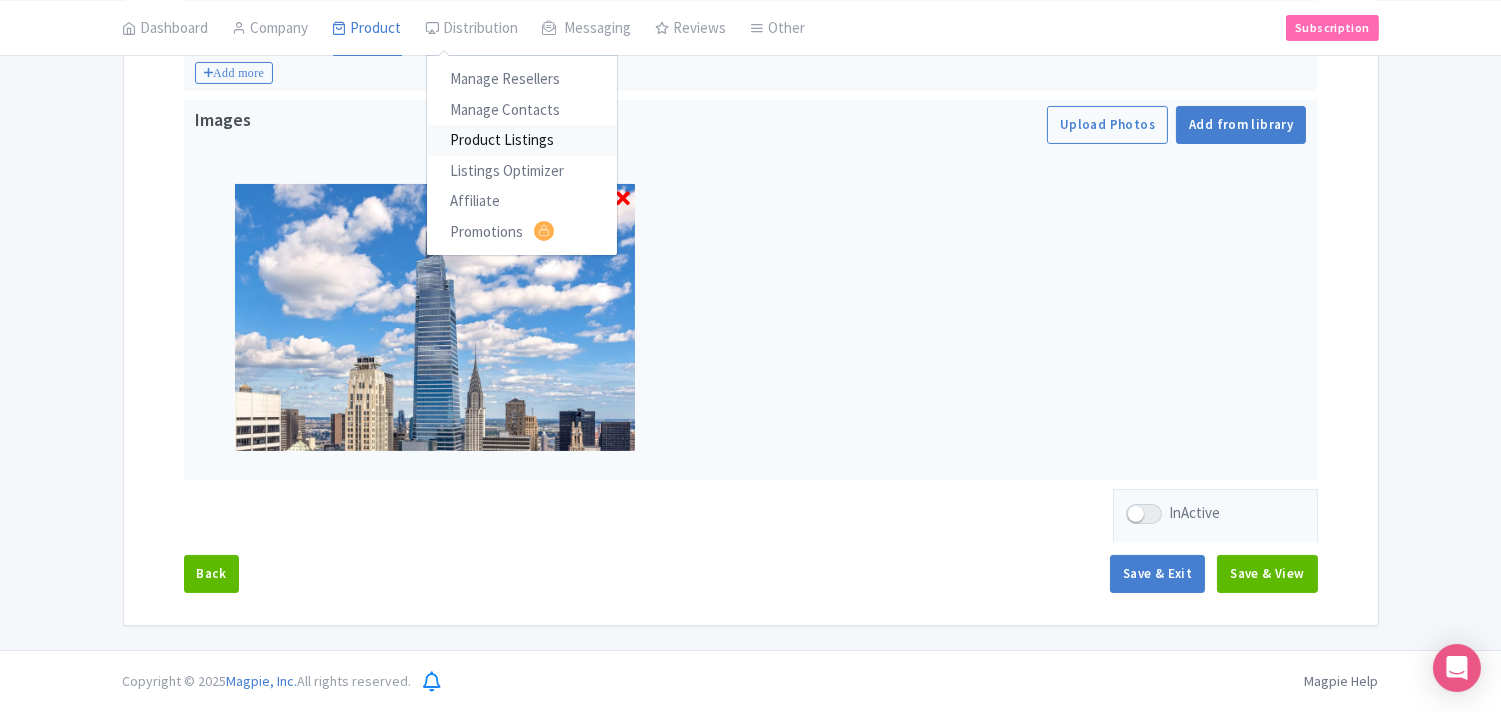 click on "Product Listings" at bounding box center [522, 140] 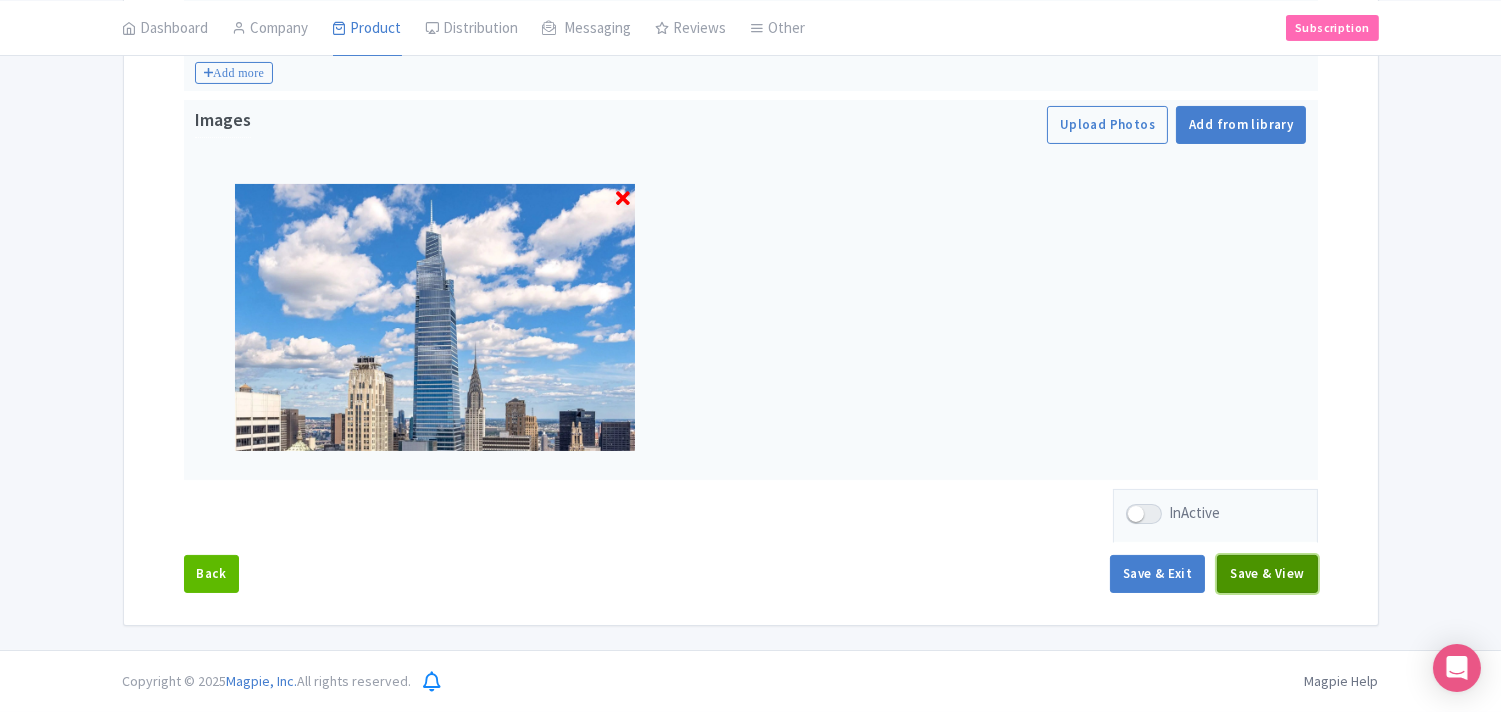 click on "Save & View" at bounding box center [1267, 574] 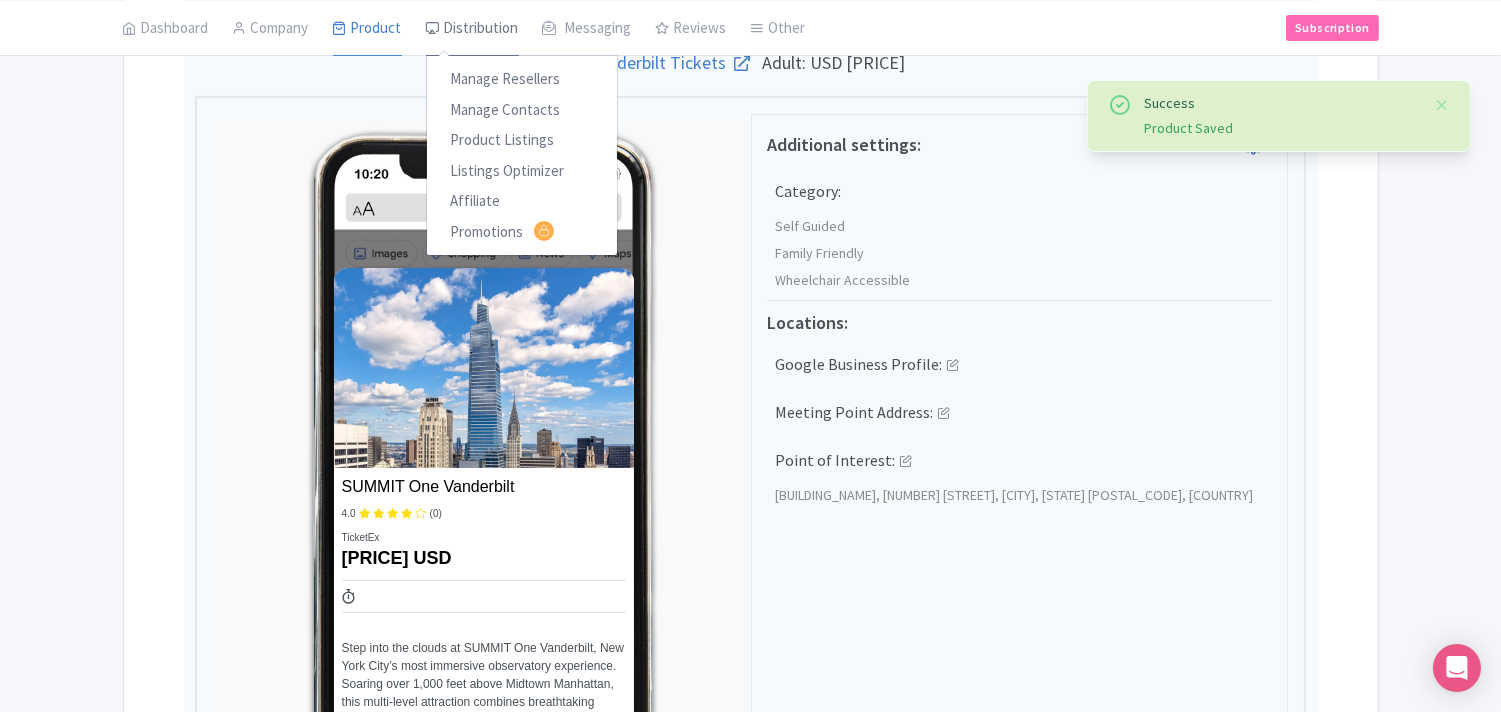 click on "Distribution" at bounding box center (472, 28) 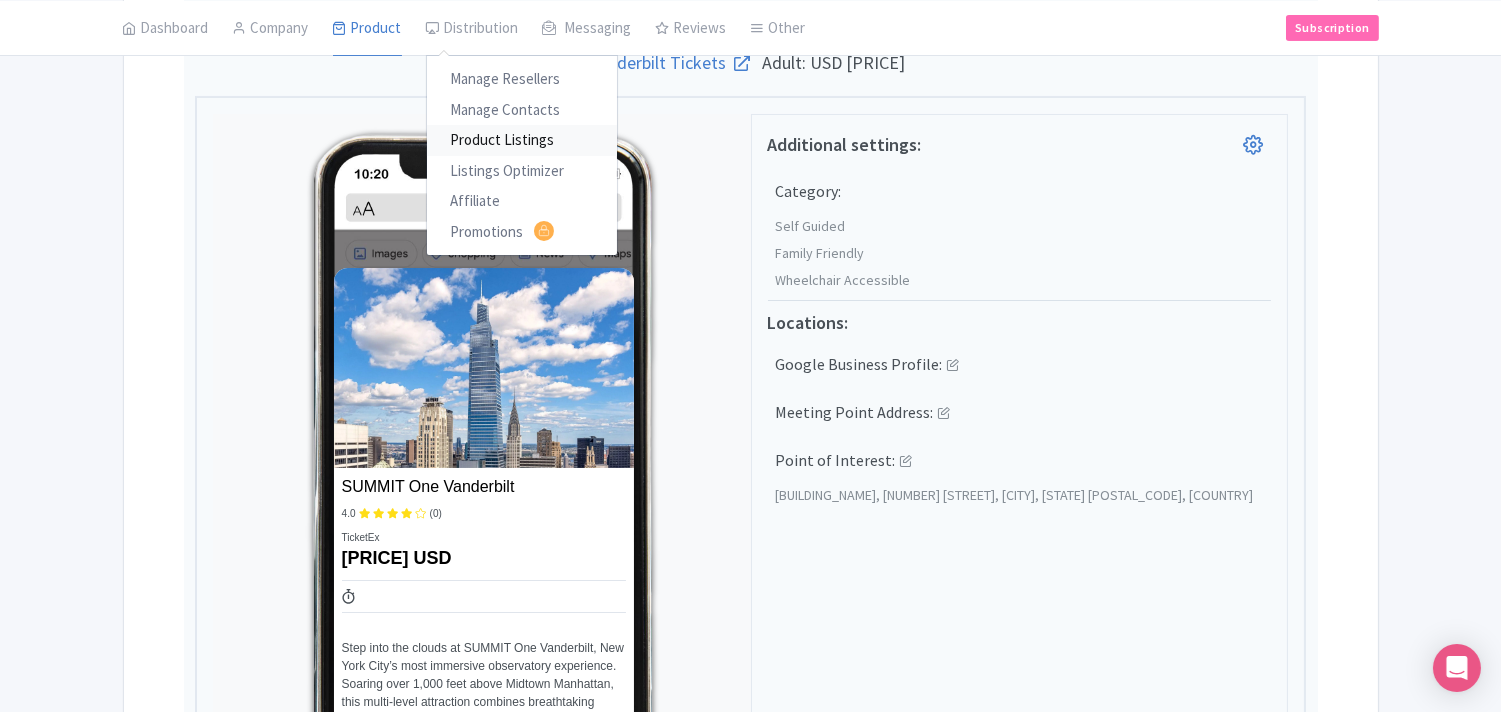 click on "Product Listings" at bounding box center [522, 140] 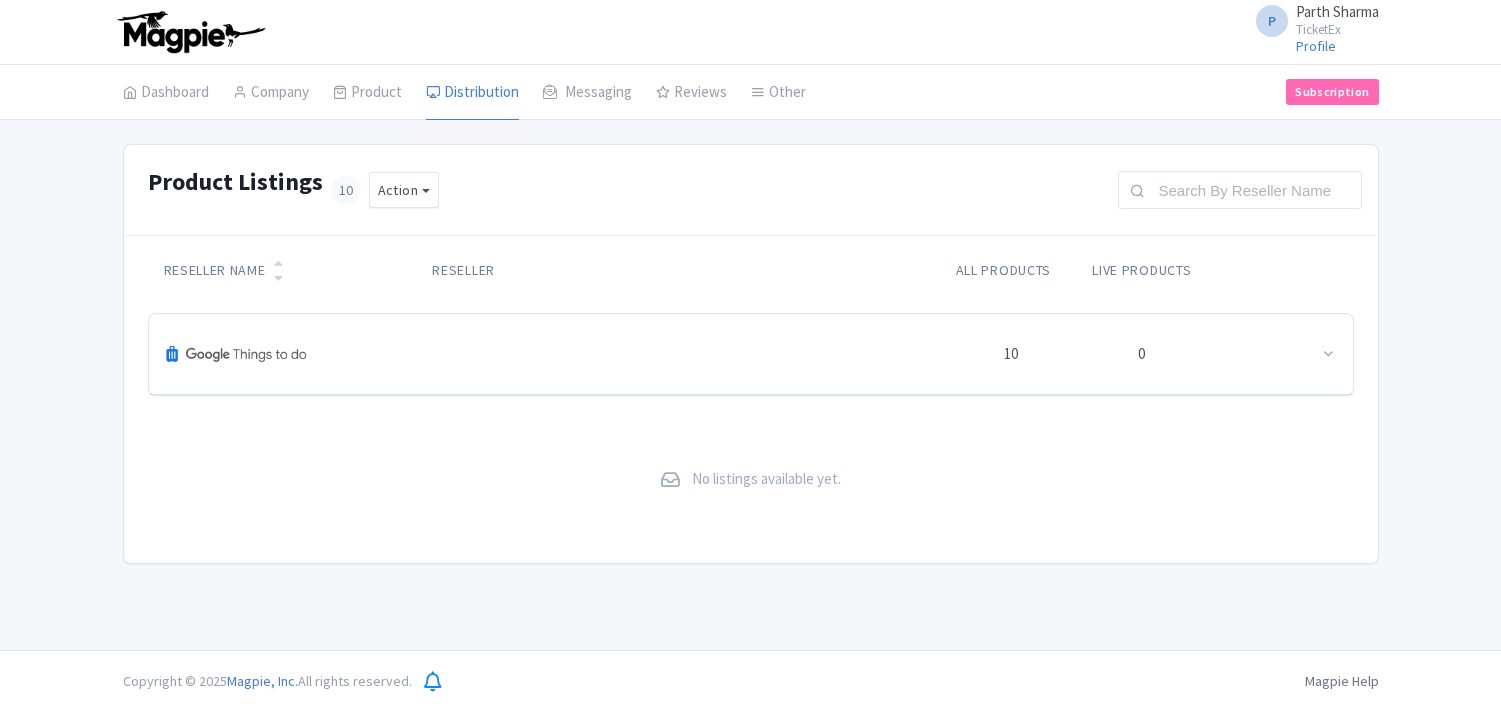scroll, scrollTop: 0, scrollLeft: 0, axis: both 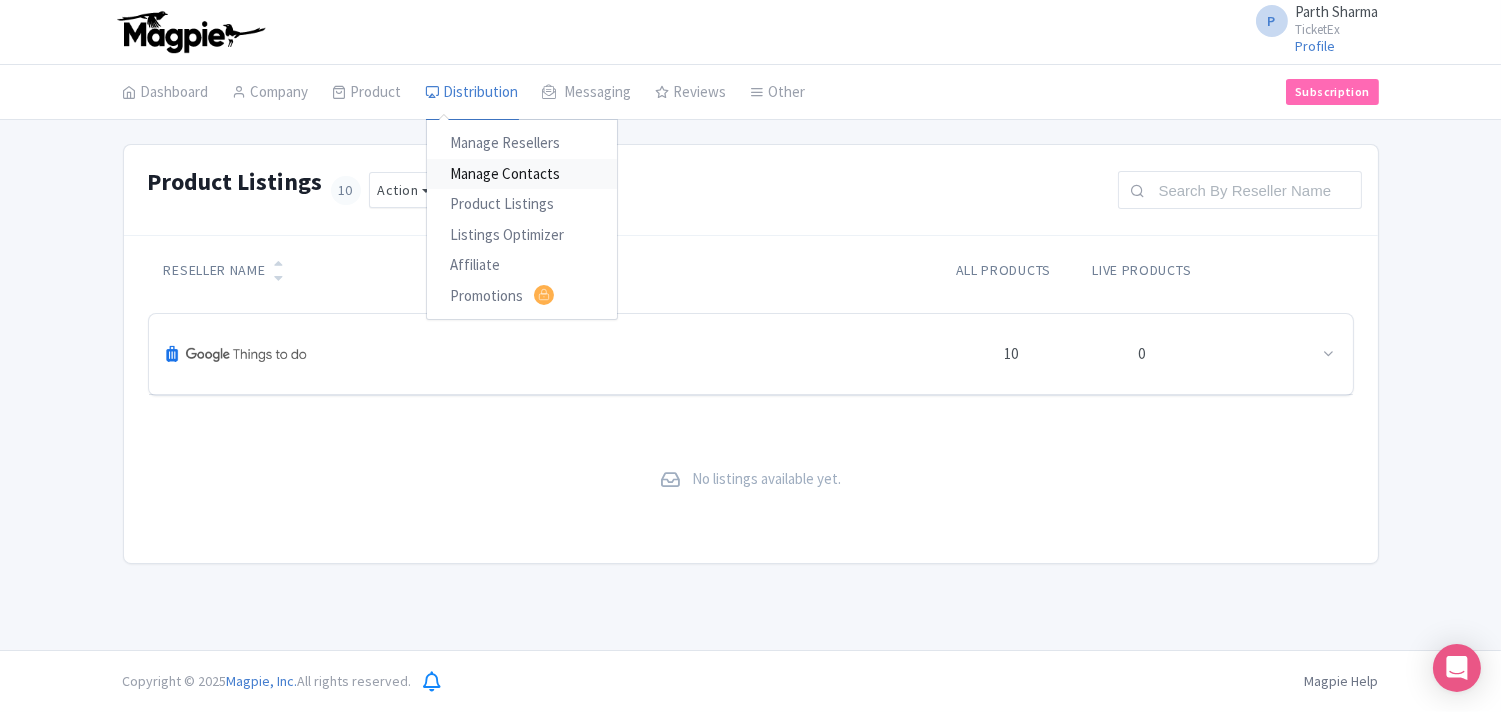click on "Manage Contacts" at bounding box center [522, 174] 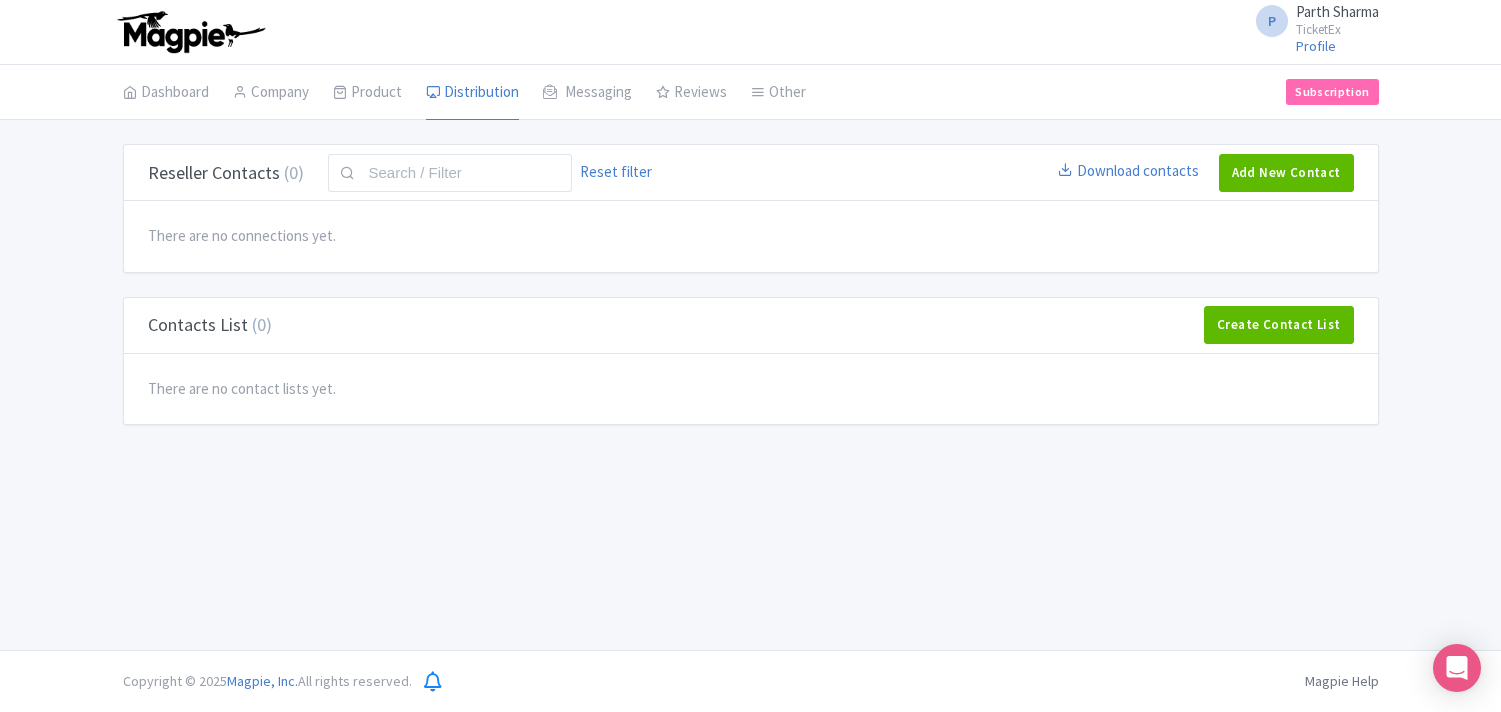 scroll, scrollTop: 0, scrollLeft: 0, axis: both 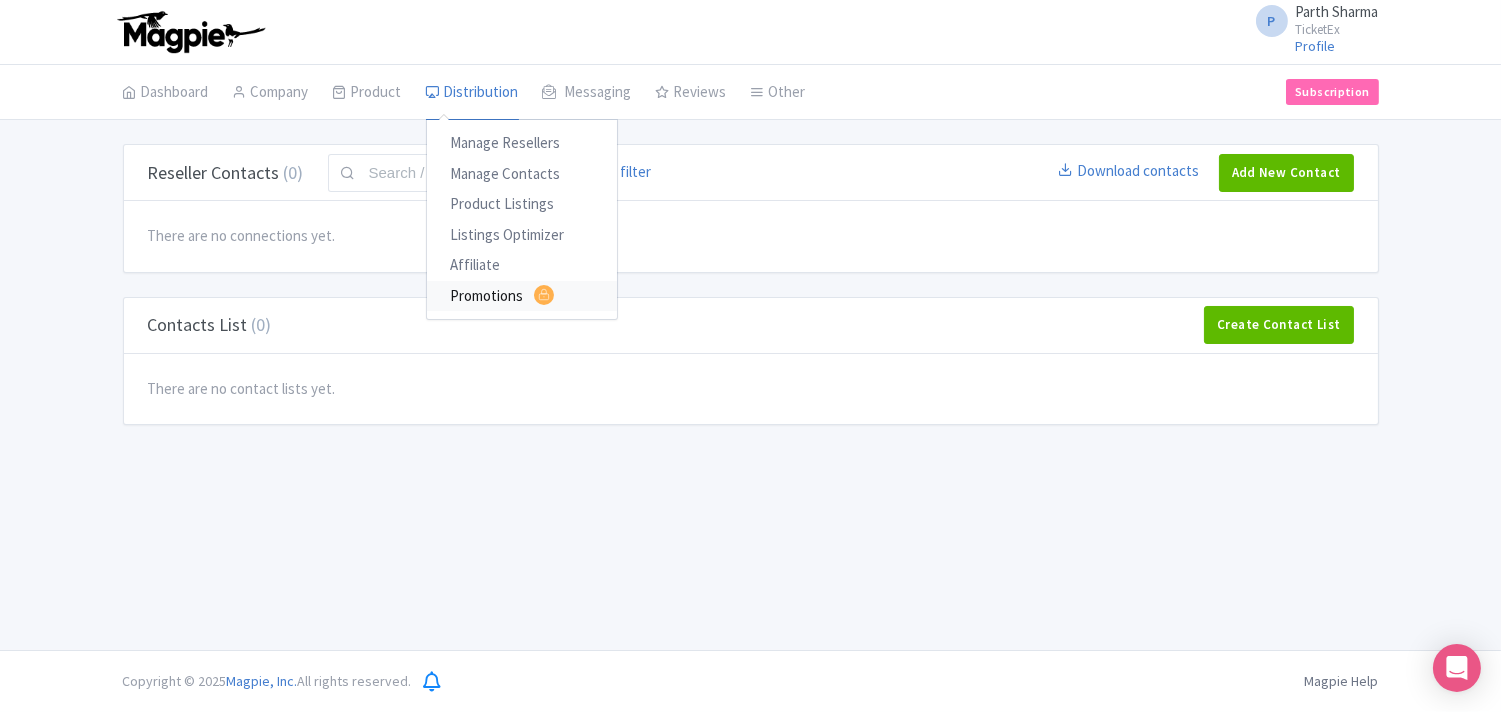 click on "Promotions" at bounding box center (522, 296) 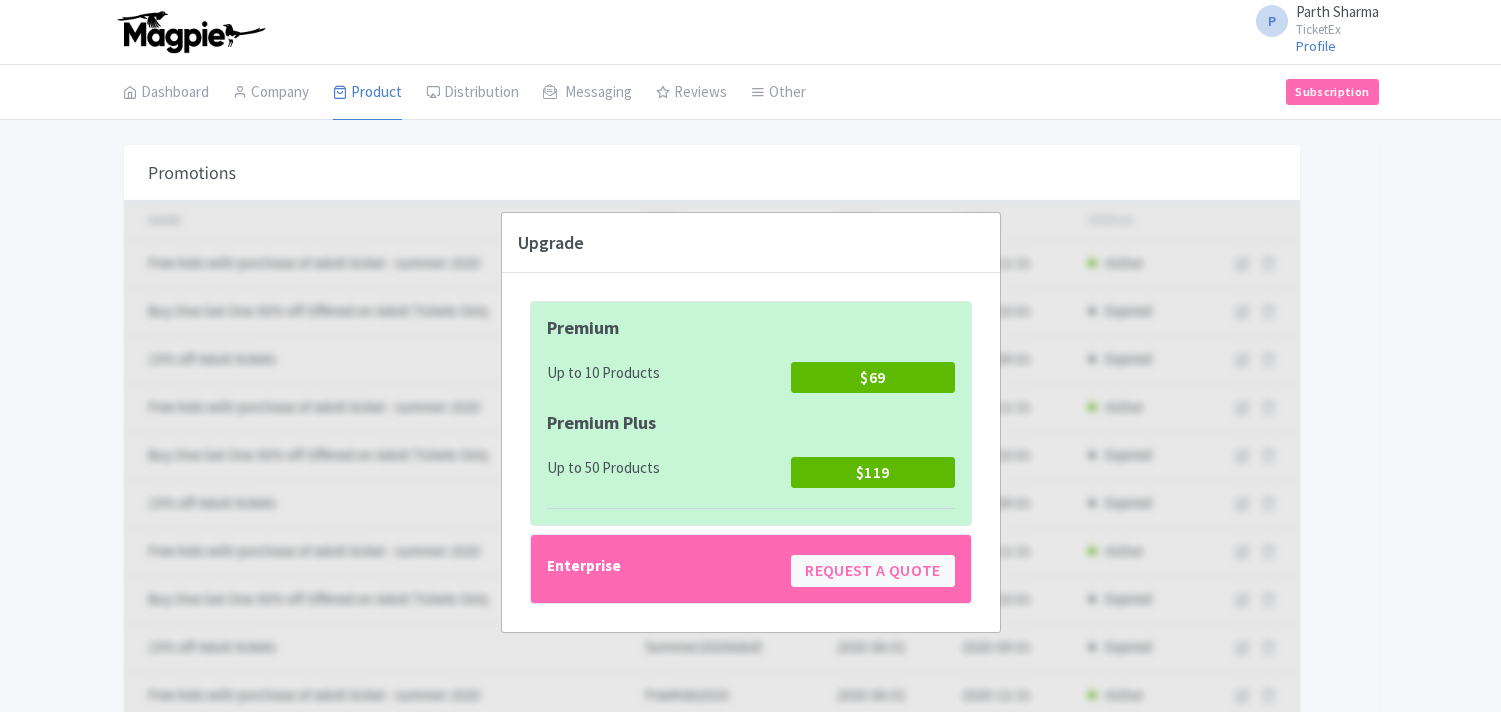 scroll, scrollTop: 0, scrollLeft: 0, axis: both 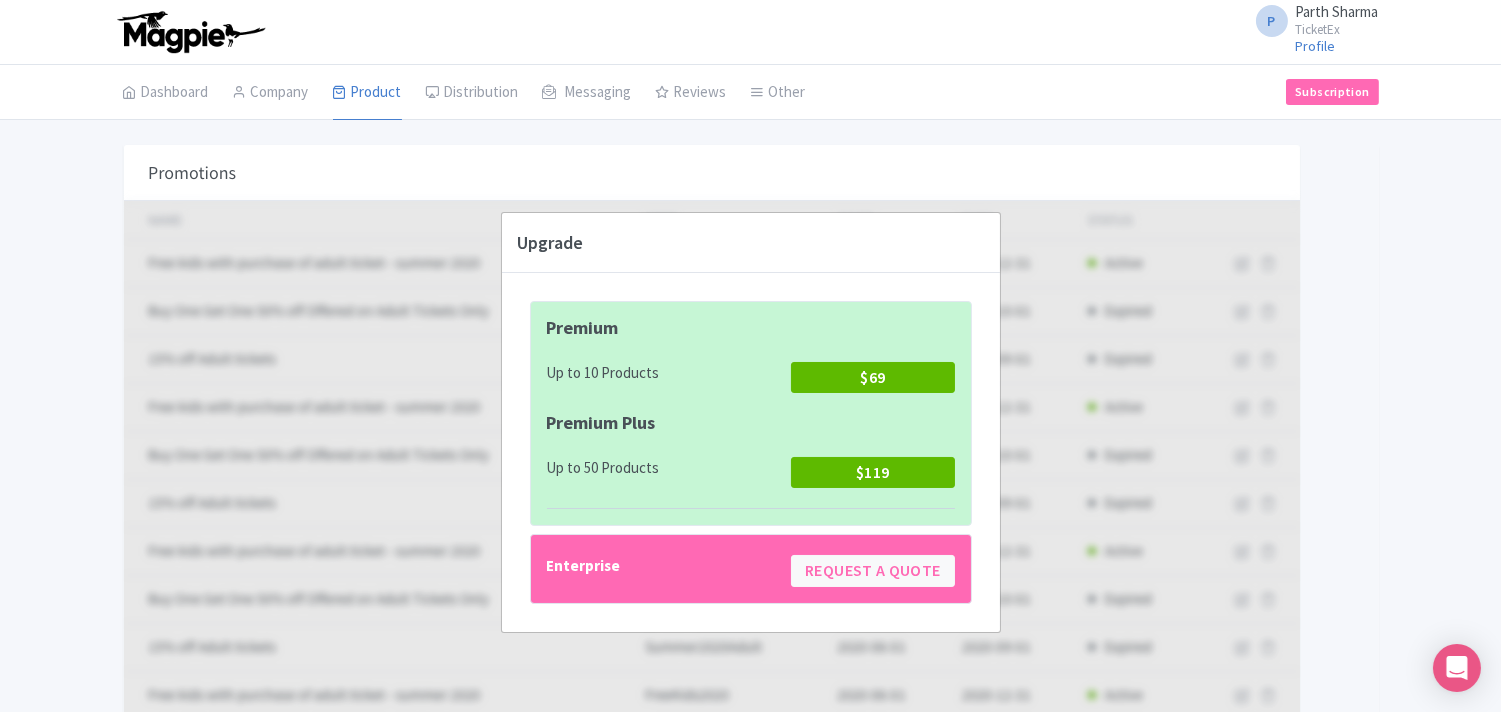 click on "Upgrade
Premium
Up to 10 Products
$69
Premium Plus
Up to 50 Products
$119
Enterprise
Request a quote" at bounding box center [751, 564] 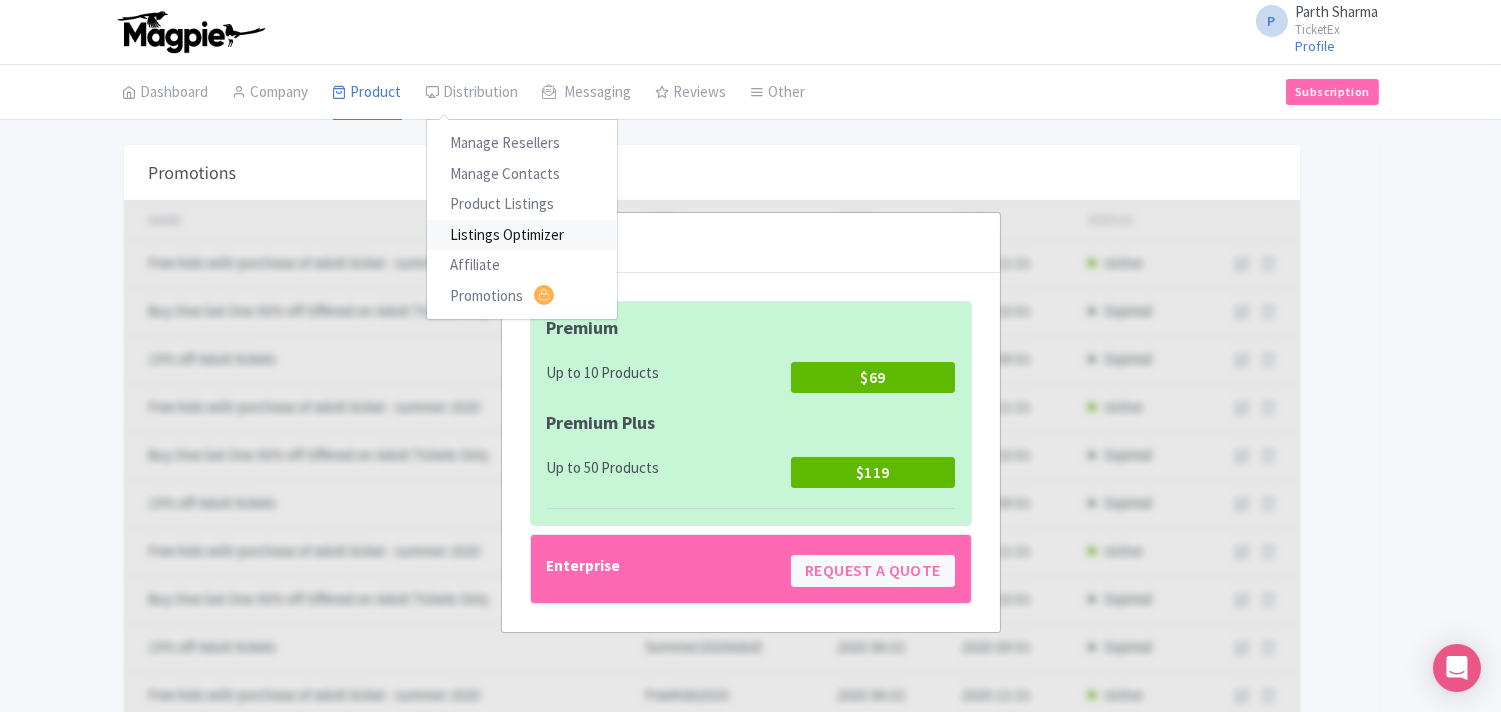 click on "Listings Optimizer" at bounding box center [522, 235] 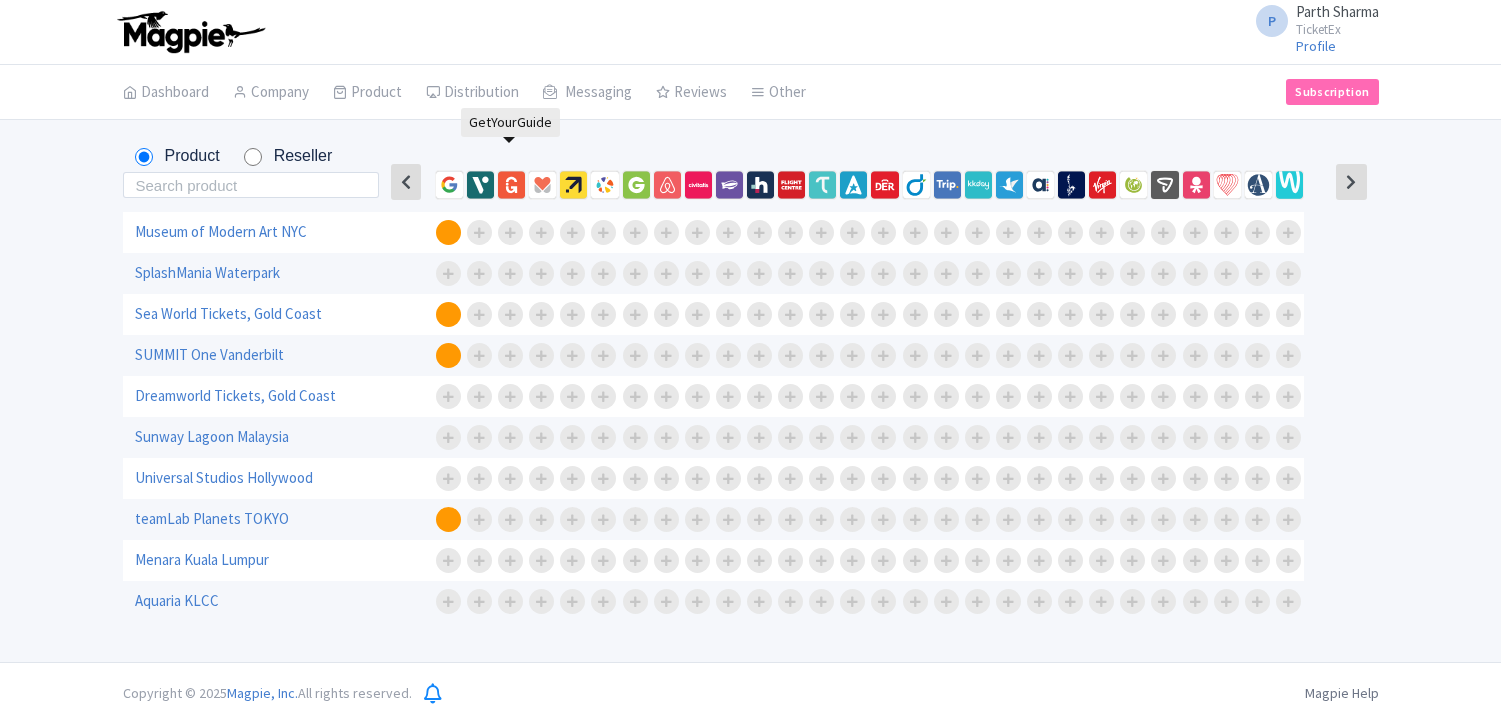 scroll, scrollTop: 0, scrollLeft: 0, axis: both 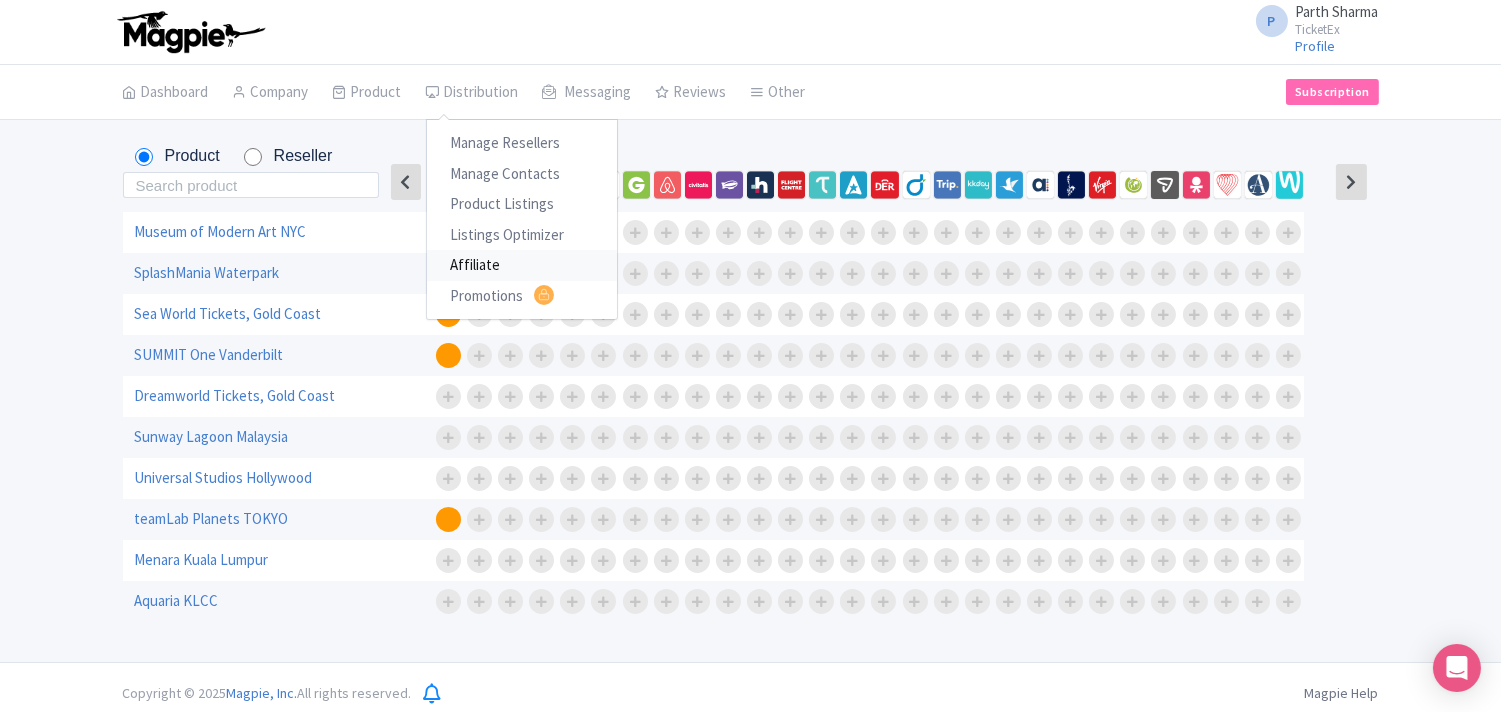 click on "Affiliate" at bounding box center [522, 265] 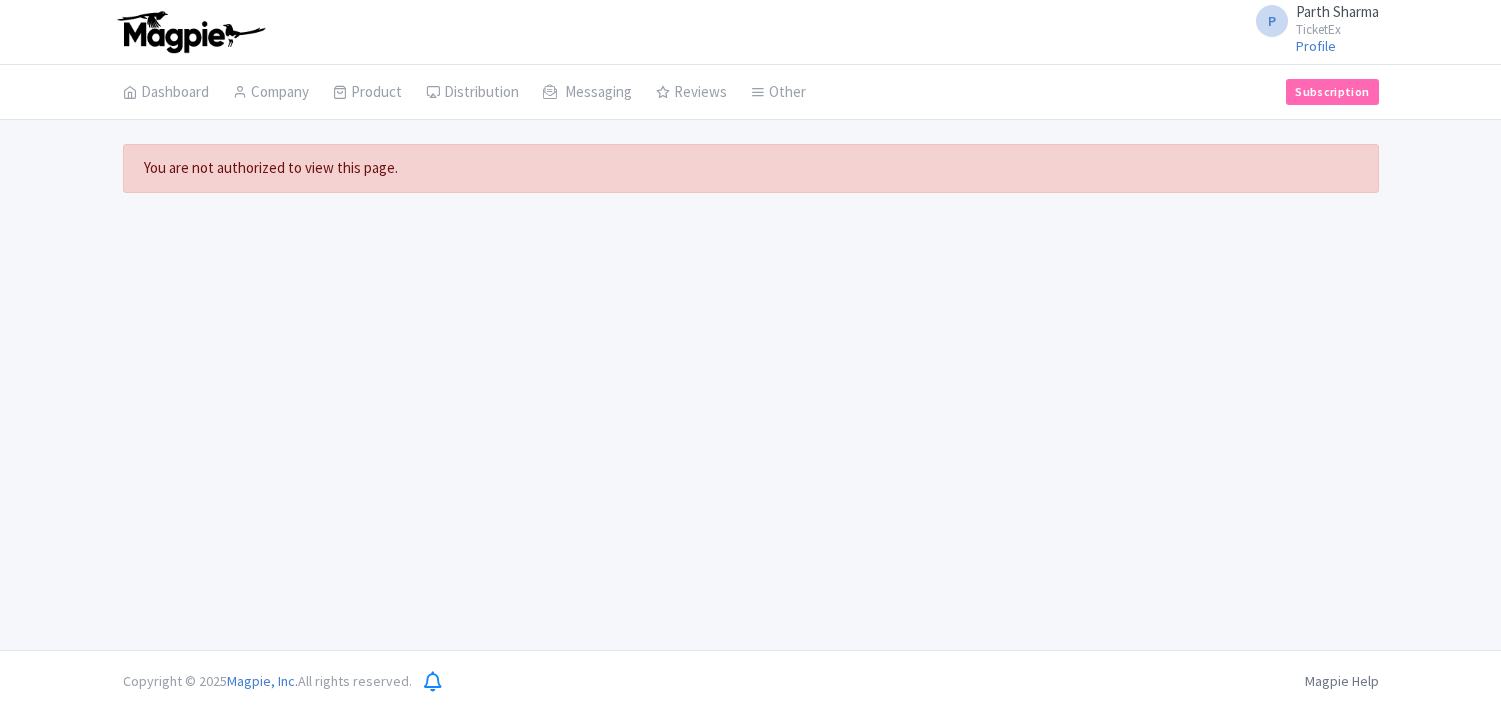 scroll, scrollTop: 0, scrollLeft: 0, axis: both 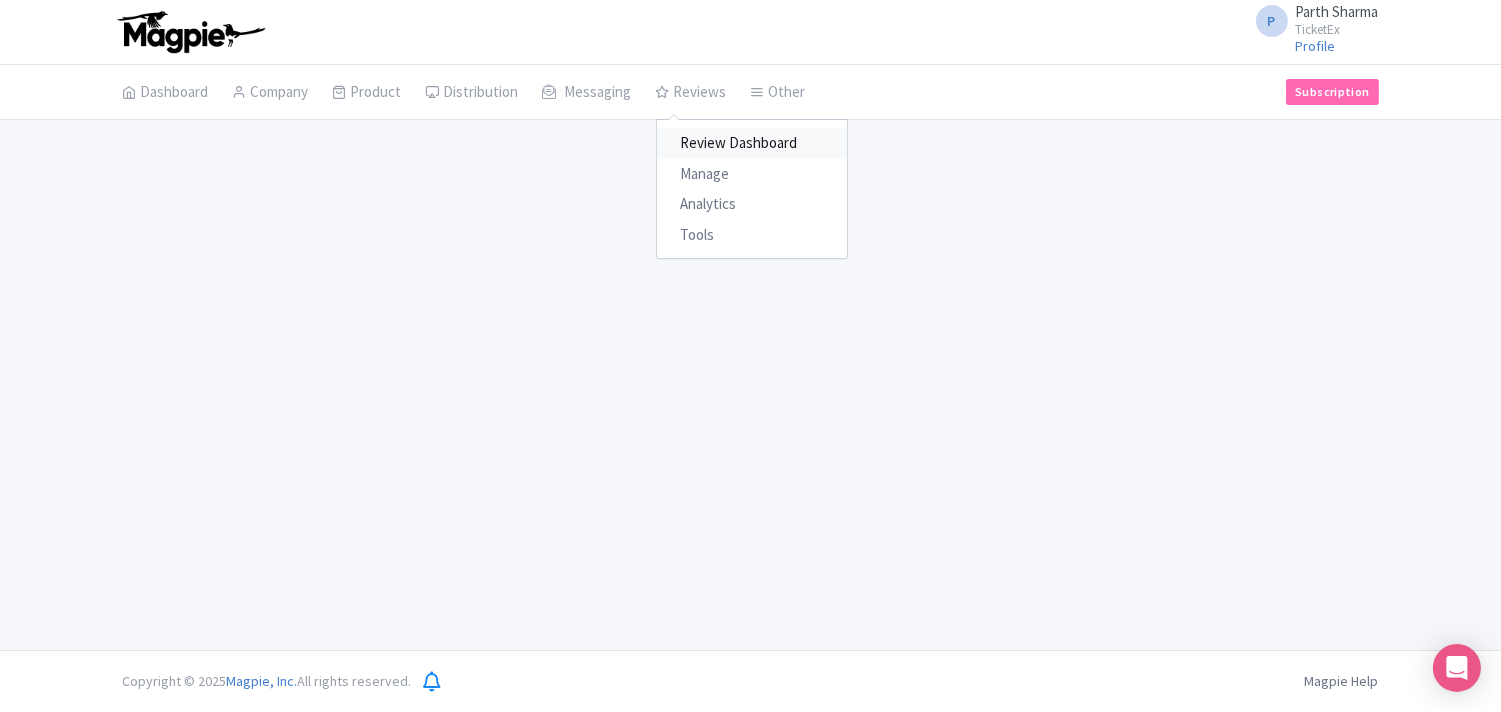 click on "Review Dashboard" at bounding box center (752, 143) 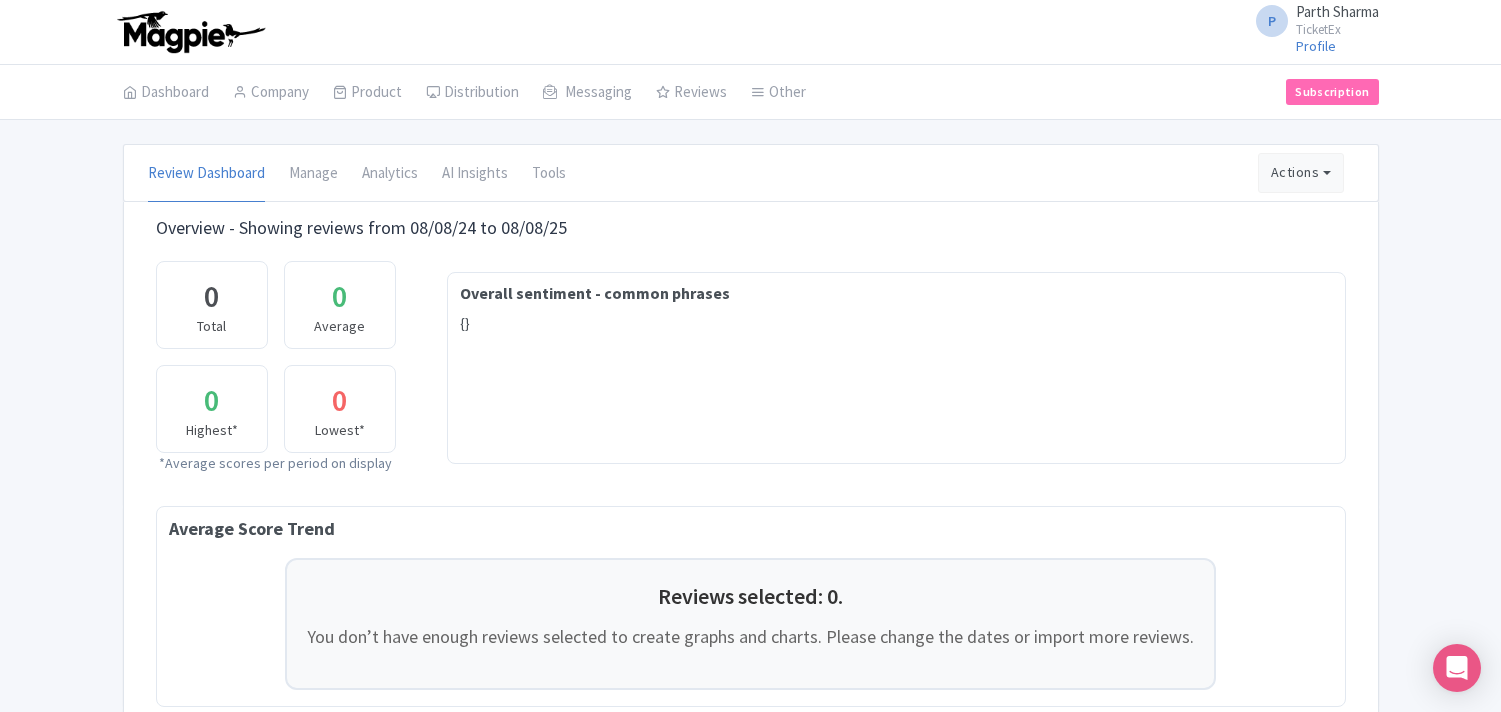 scroll, scrollTop: 0, scrollLeft: 0, axis: both 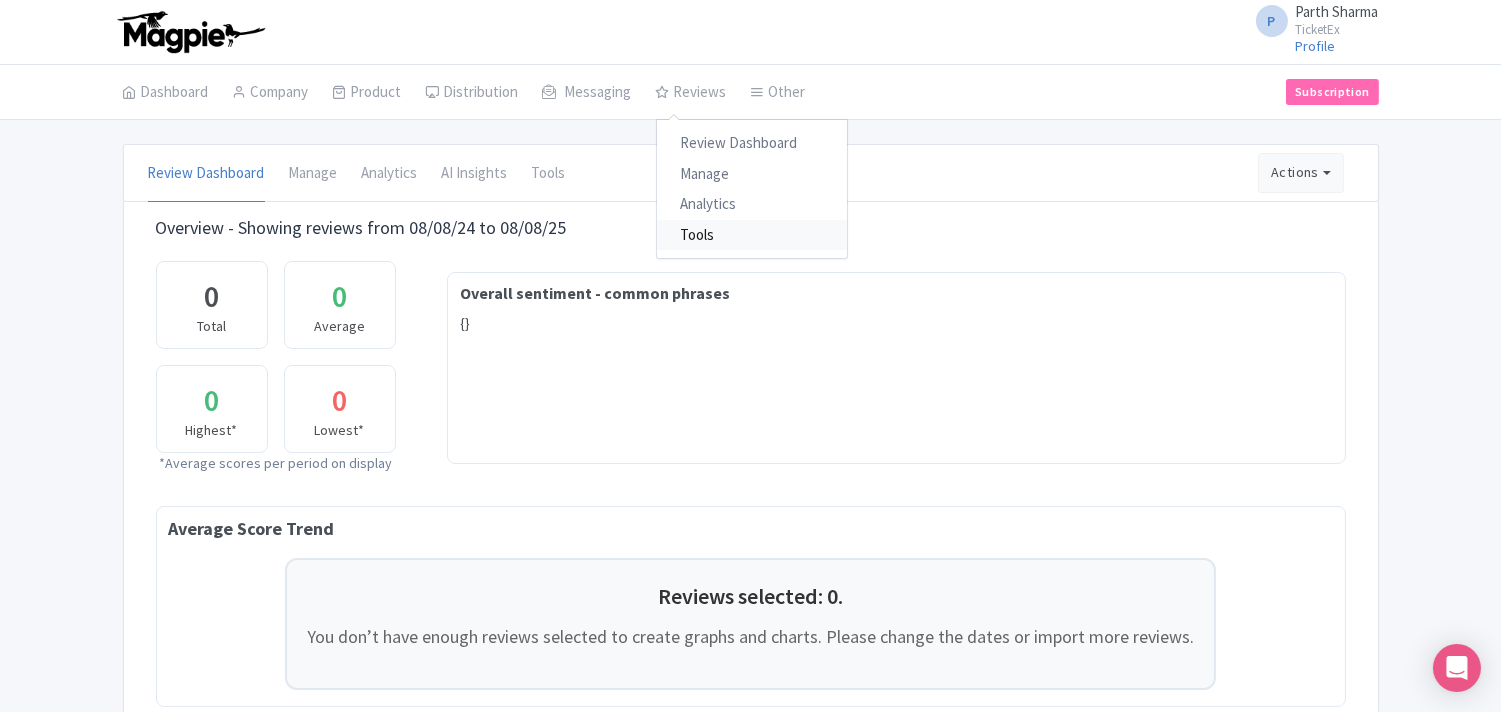 click on "Tools" at bounding box center (752, 235) 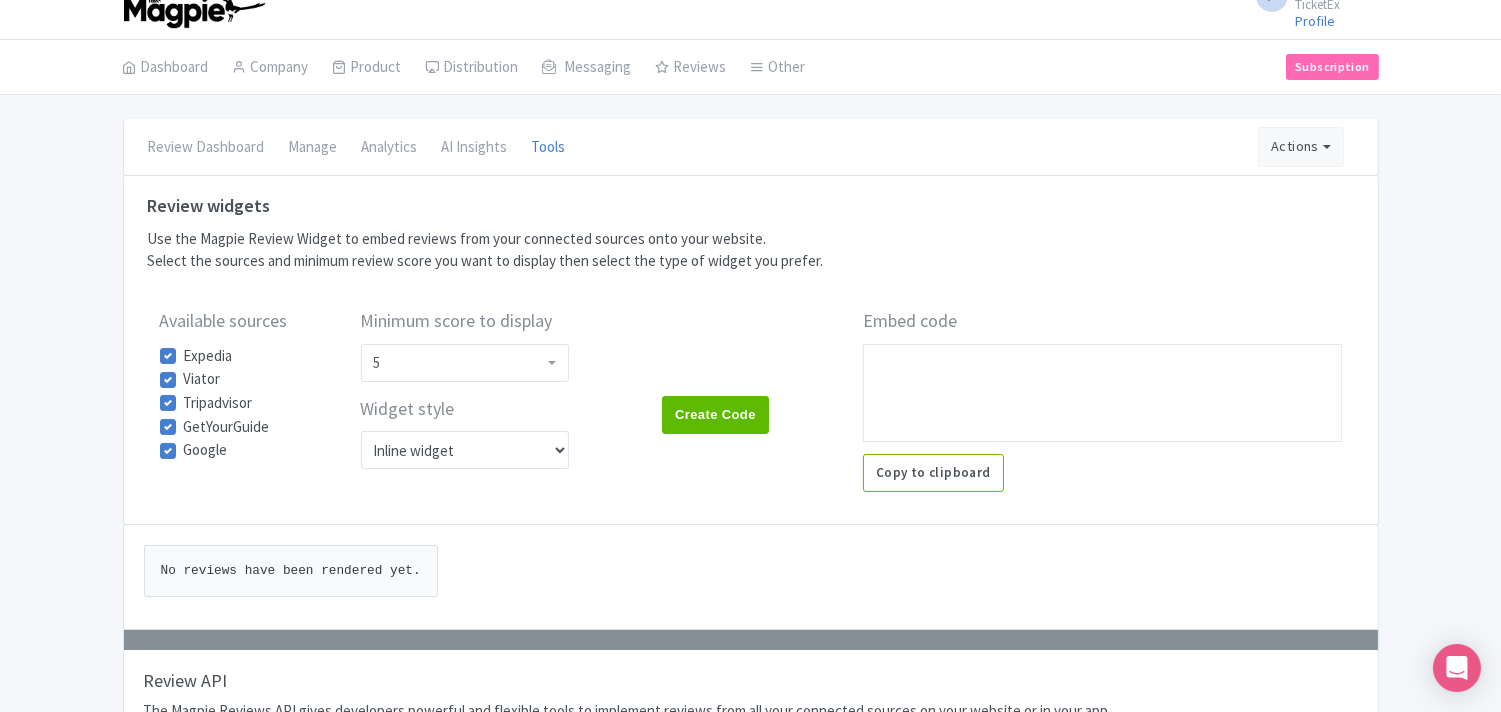 scroll, scrollTop: 0, scrollLeft: 0, axis: both 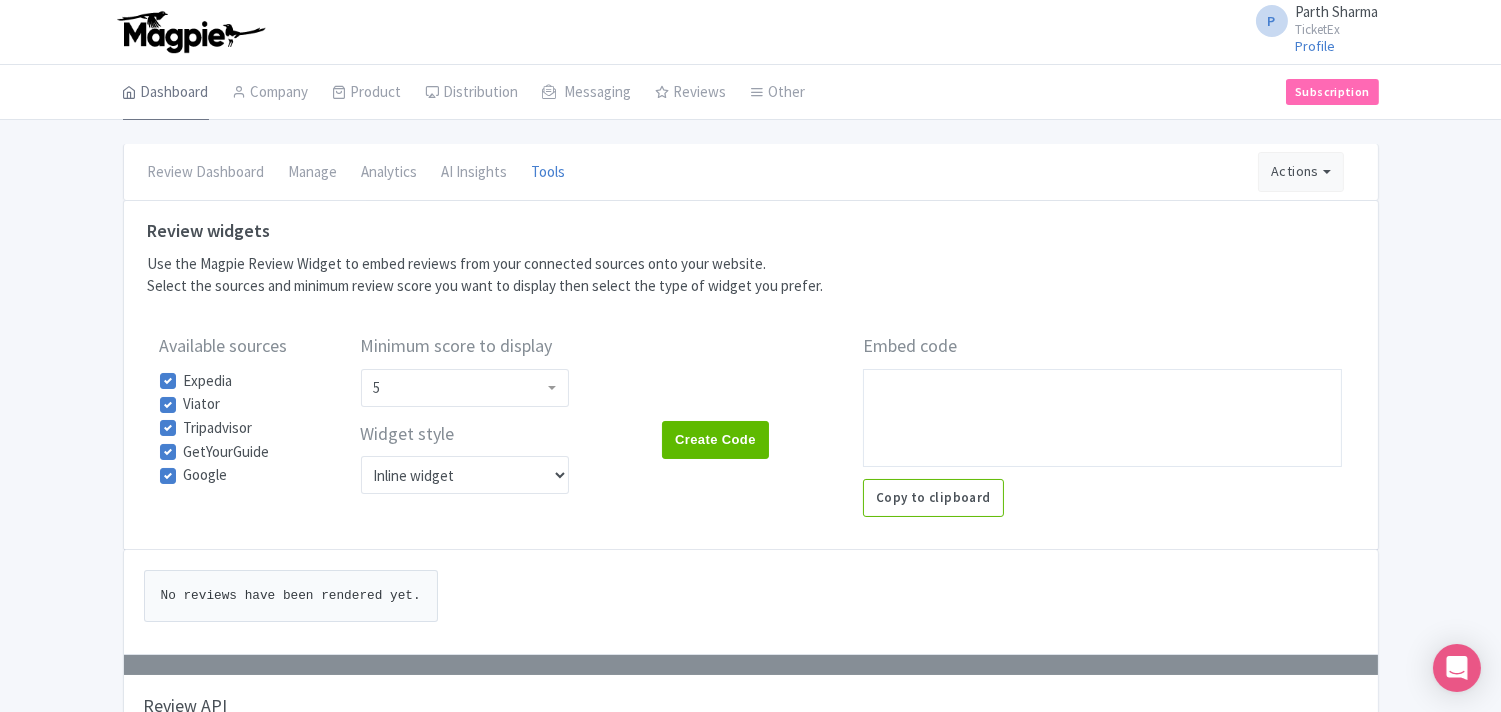 click on "Dashboard" at bounding box center [166, 93] 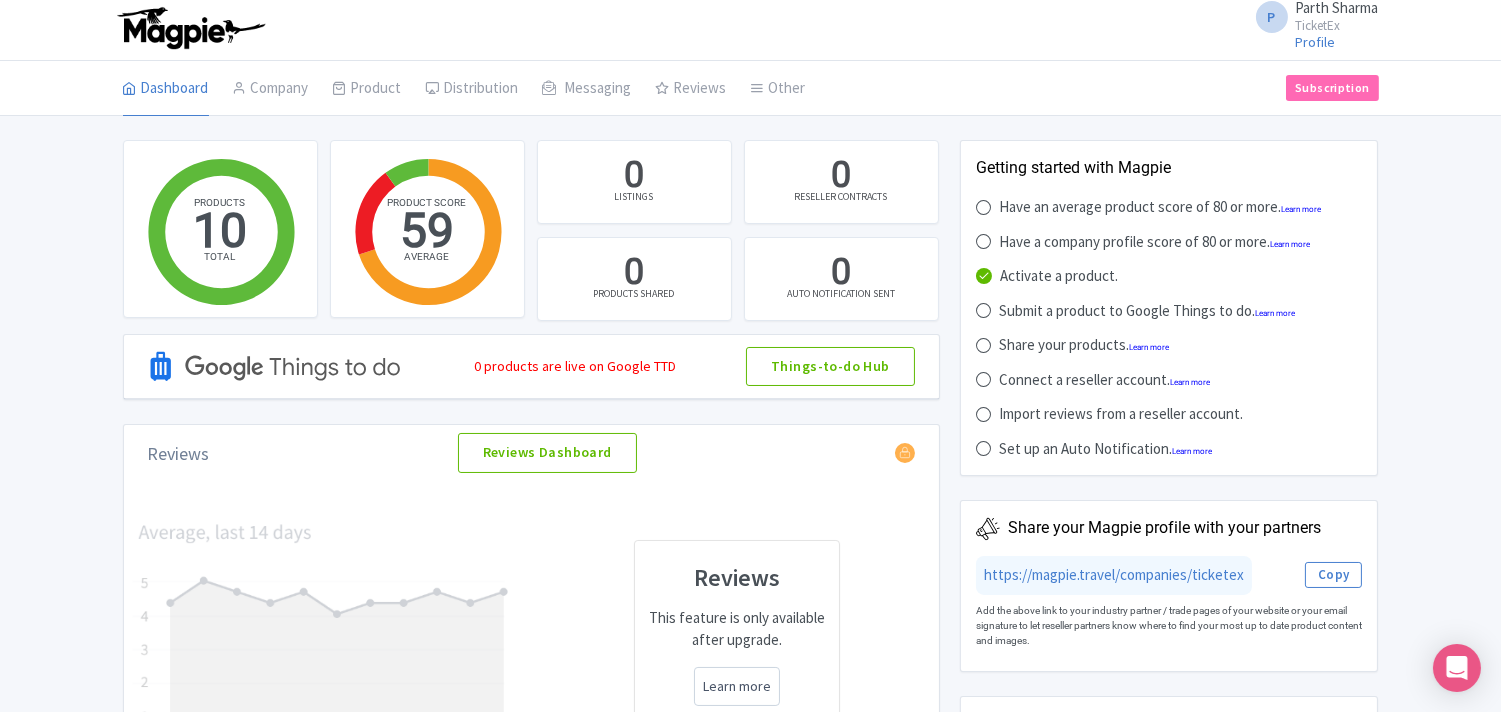 scroll, scrollTop: 0, scrollLeft: 0, axis: both 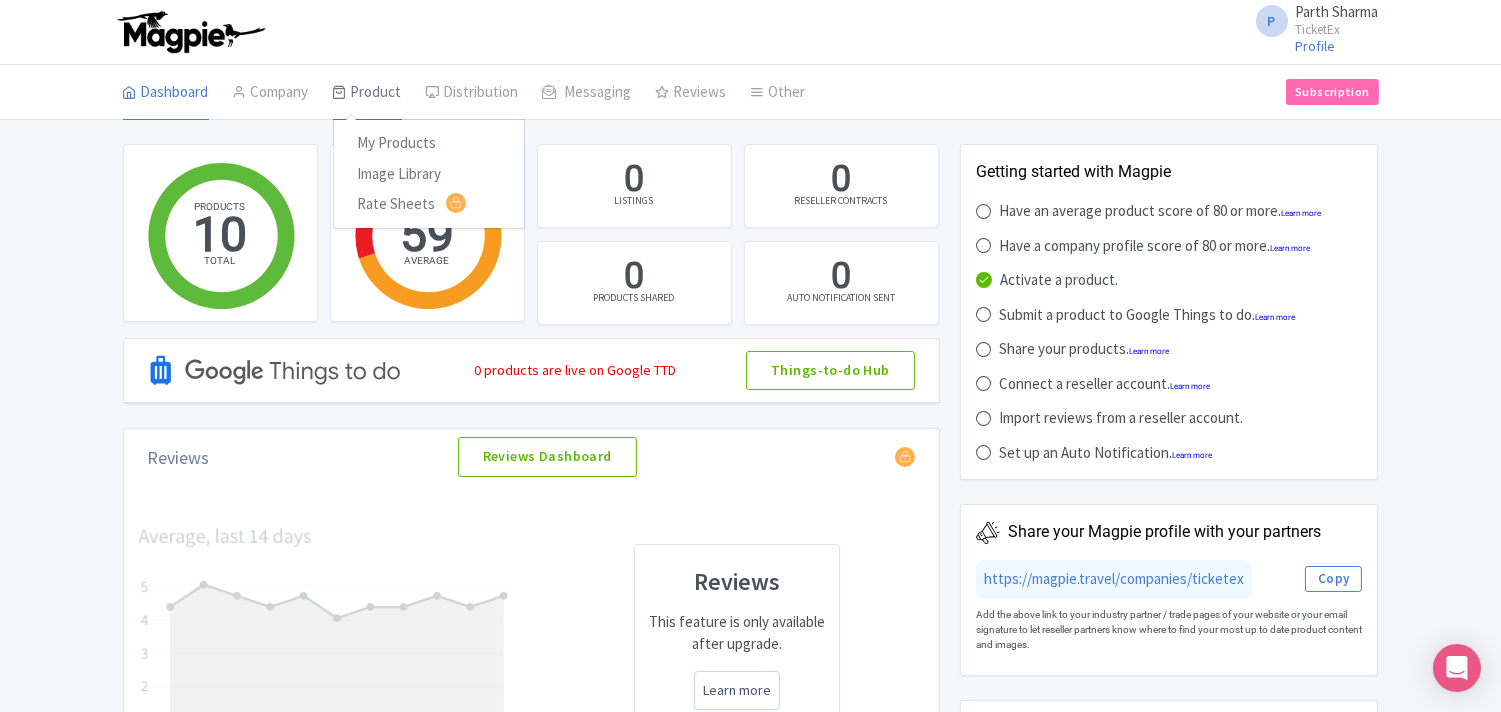 click on "Product" at bounding box center [367, 93] 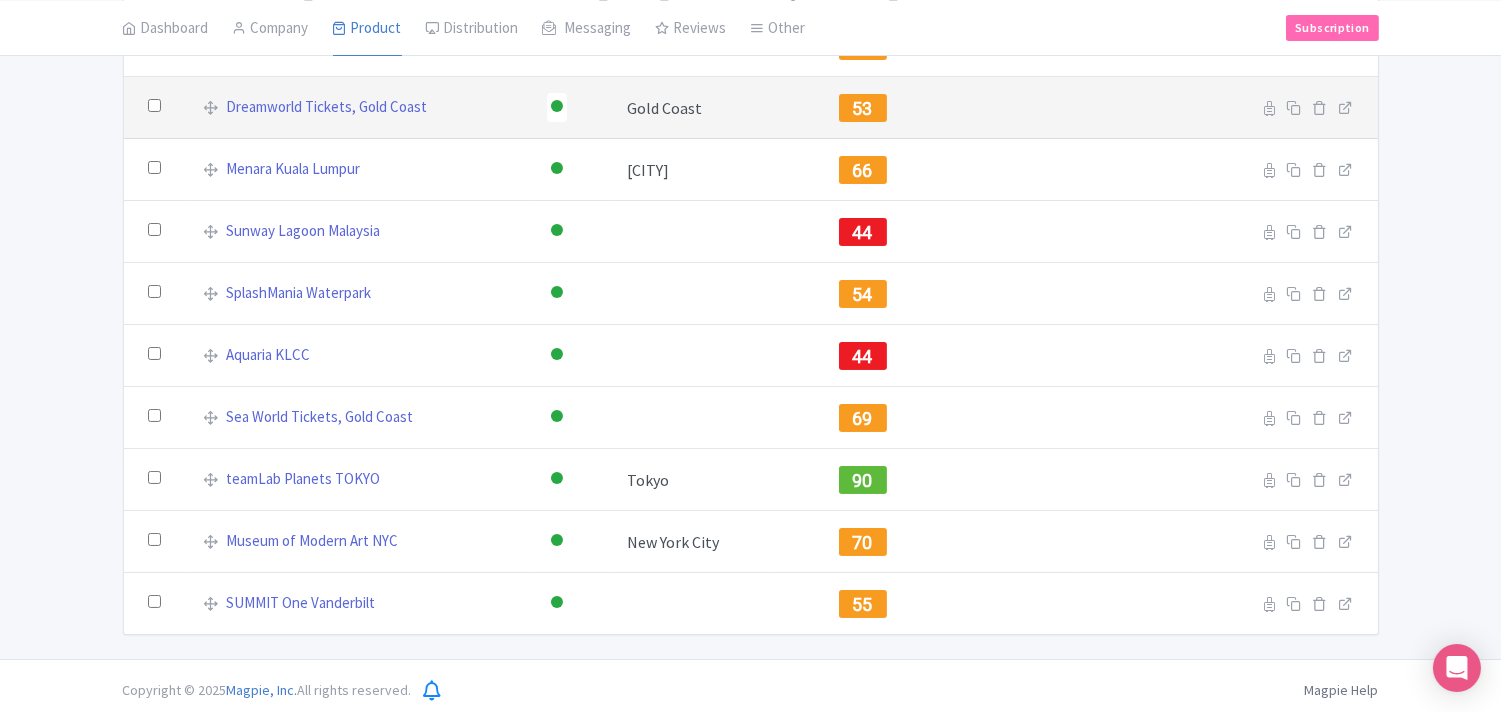scroll, scrollTop: 256, scrollLeft: 0, axis: vertical 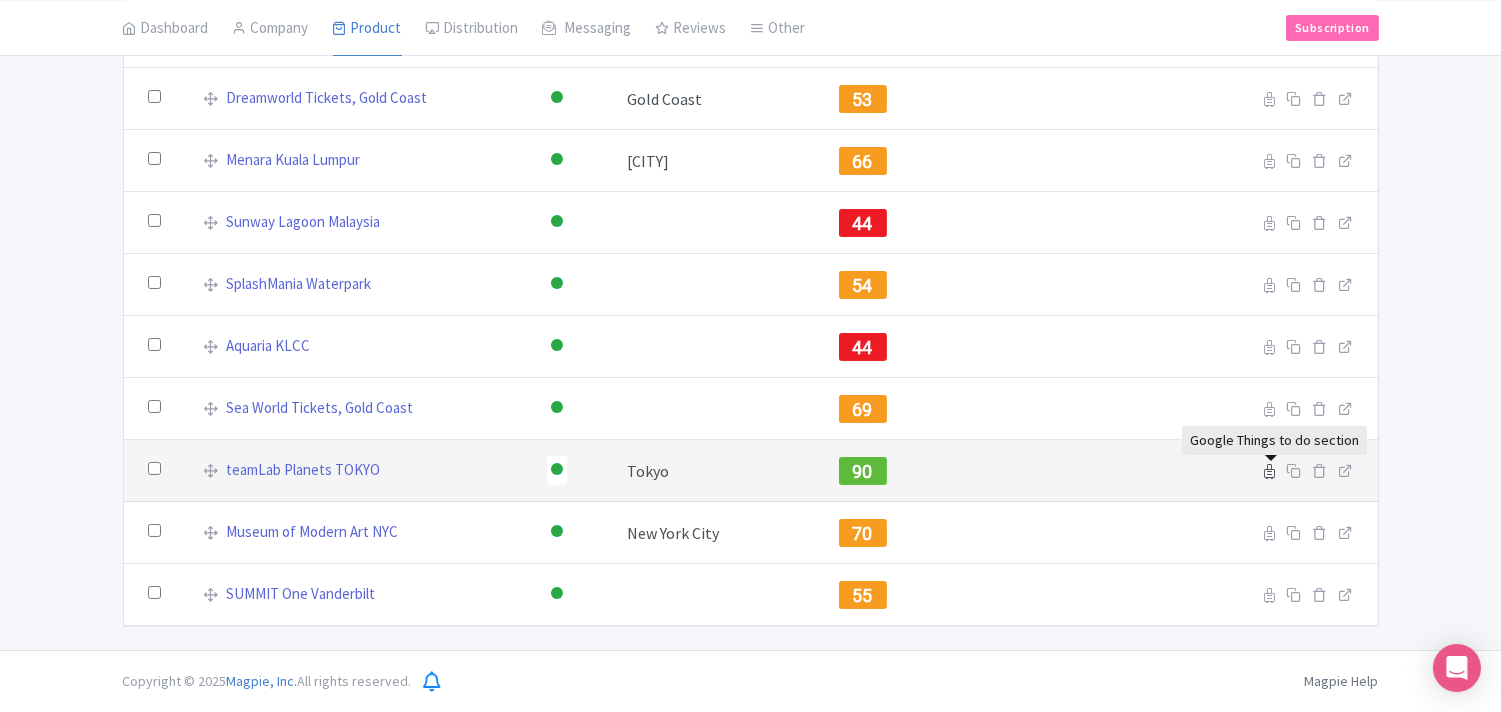 click at bounding box center [1270, 471] 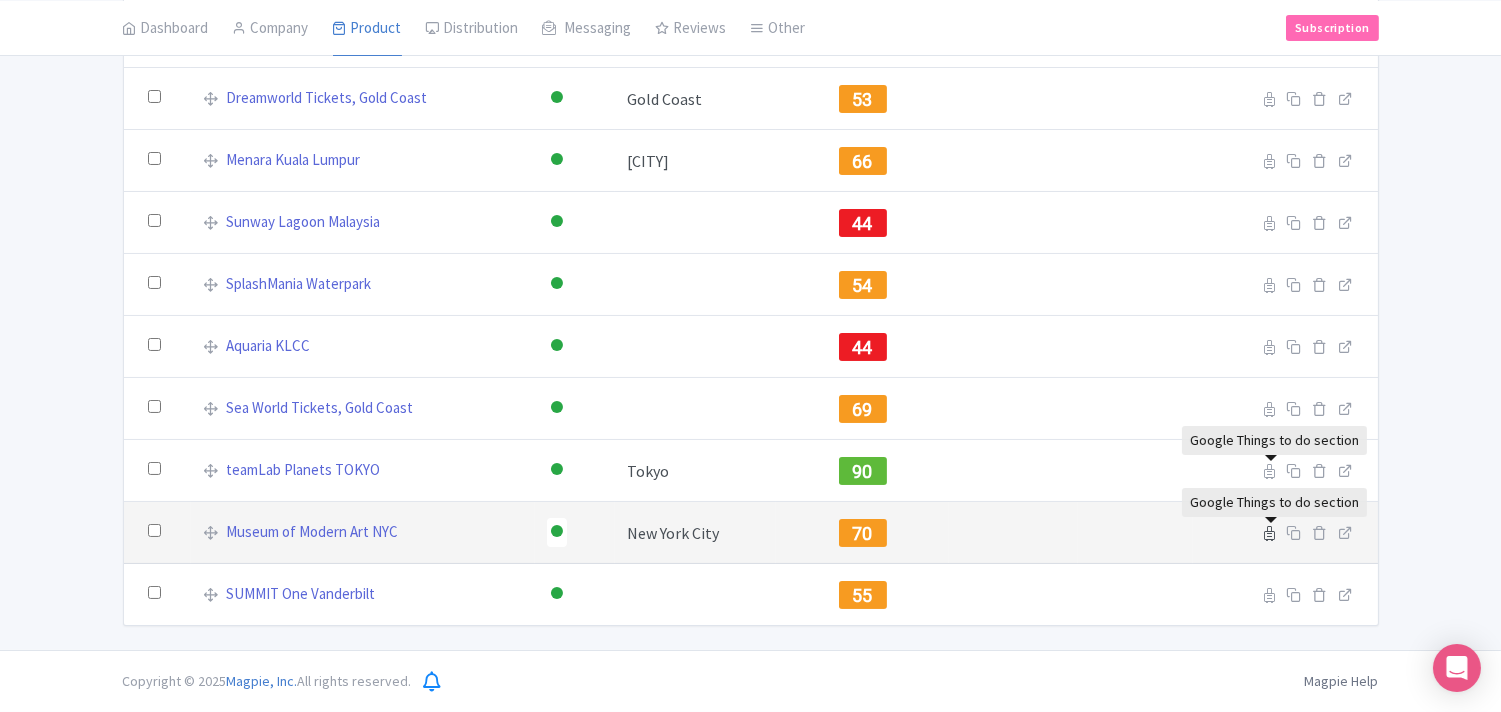 click at bounding box center (1270, 533) 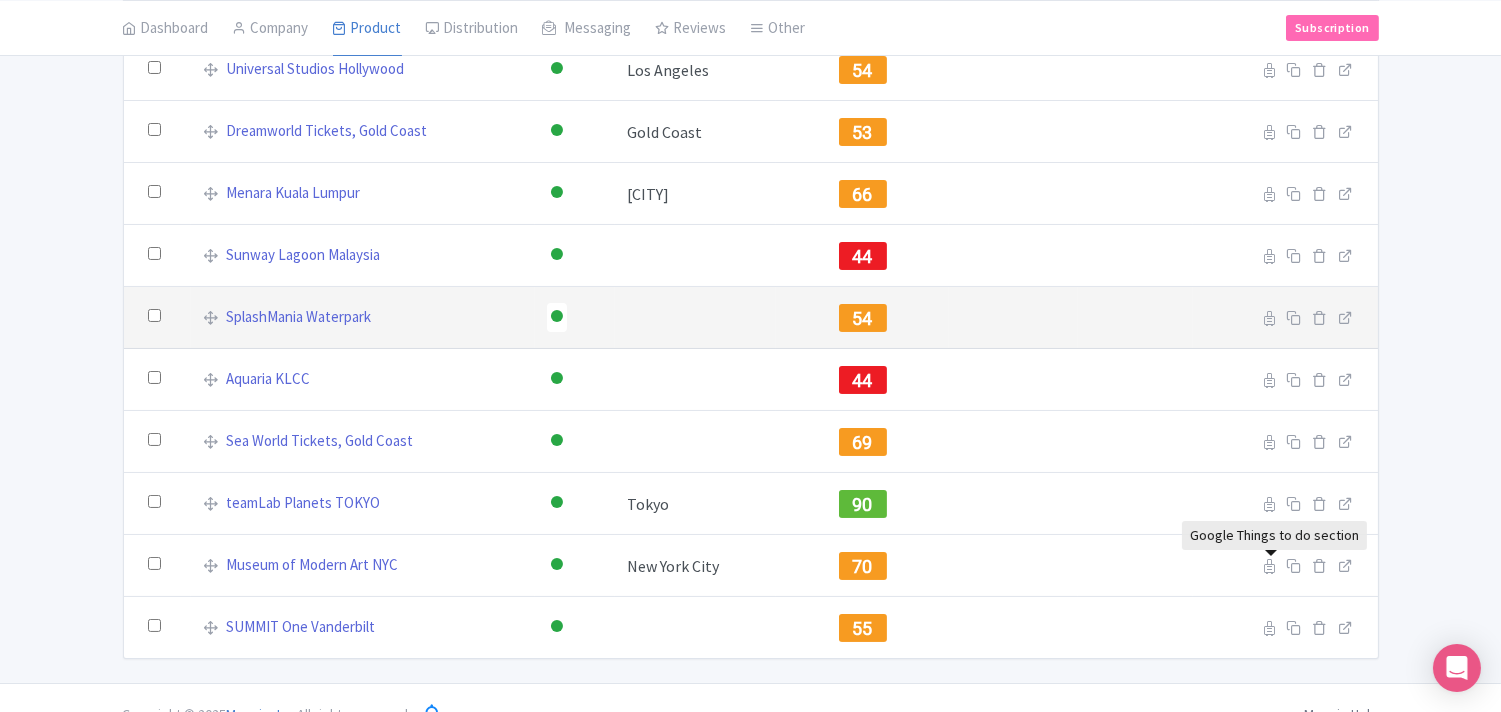 scroll, scrollTop: 256, scrollLeft: 0, axis: vertical 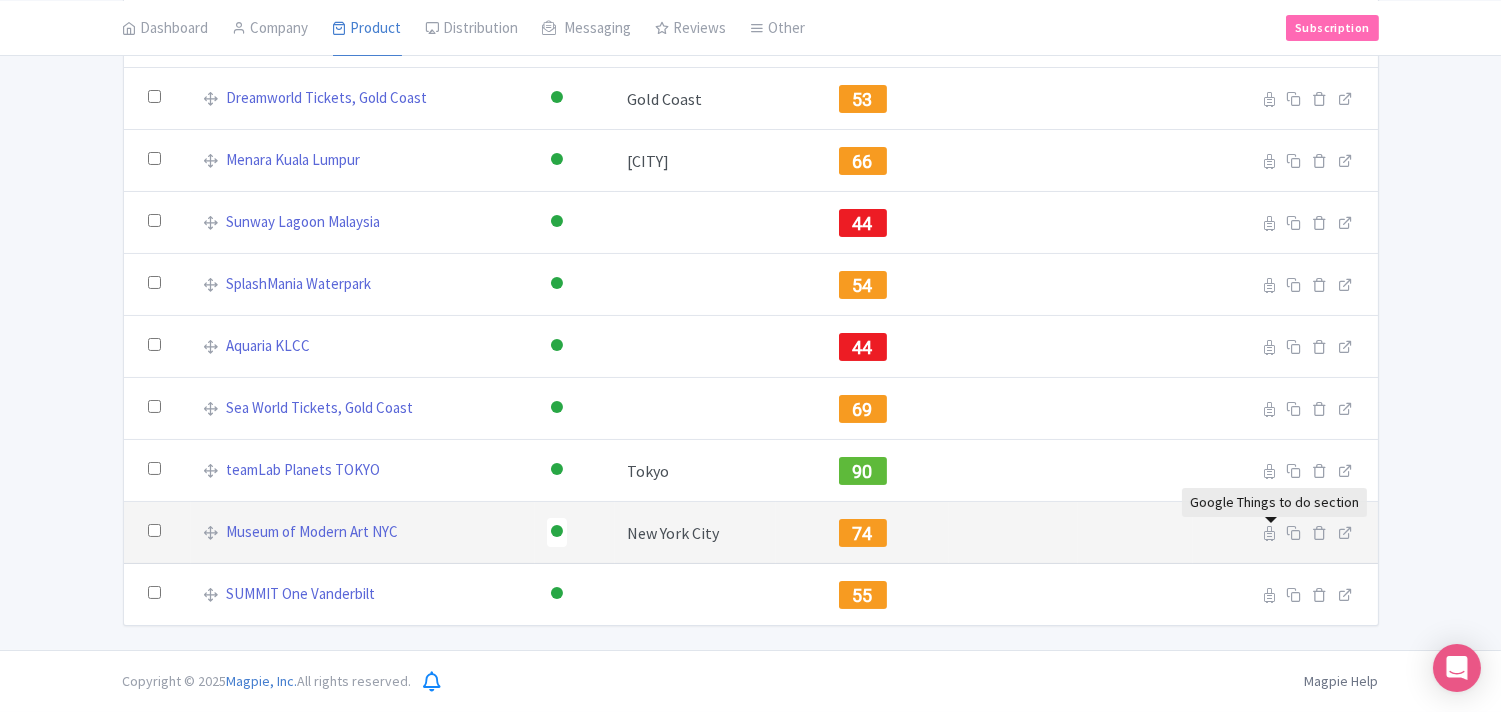 click at bounding box center (1013, 533) 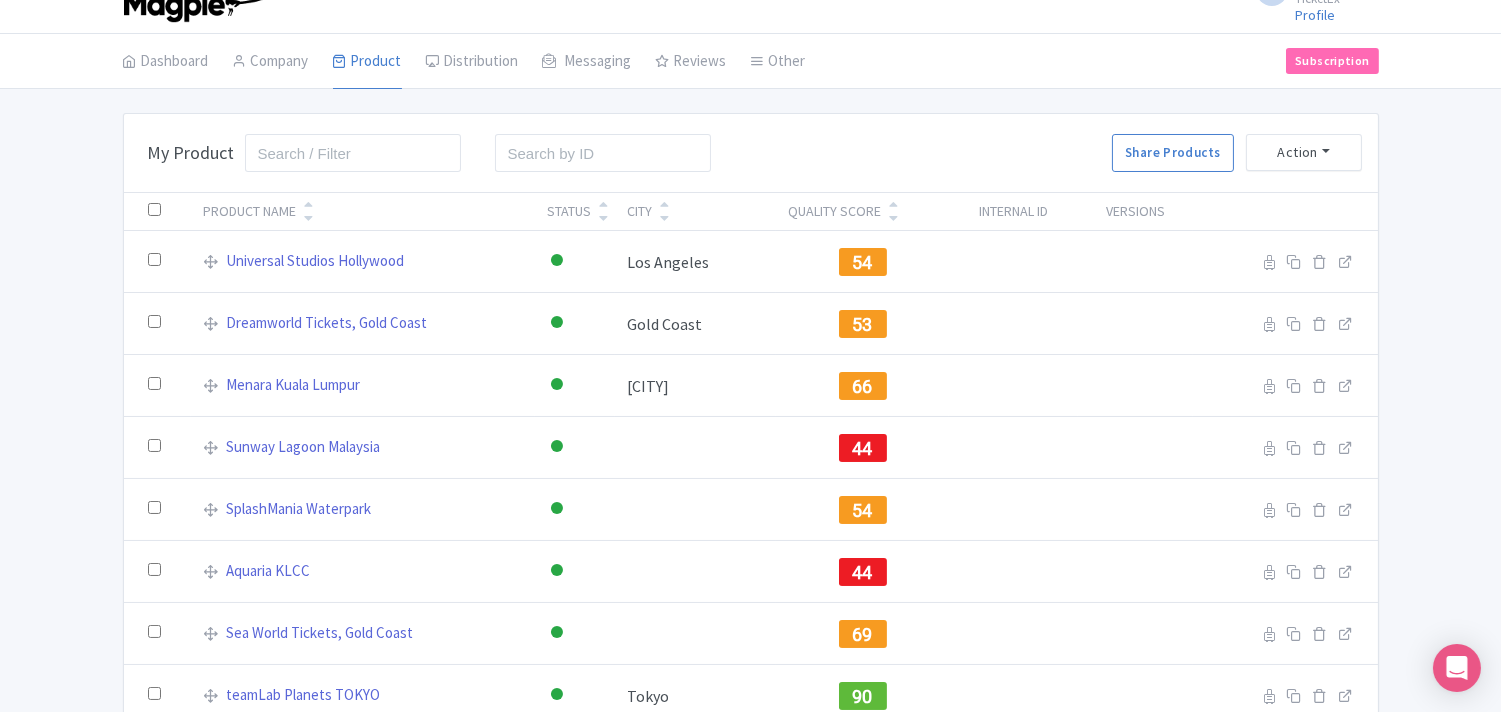 scroll, scrollTop: 0, scrollLeft: 0, axis: both 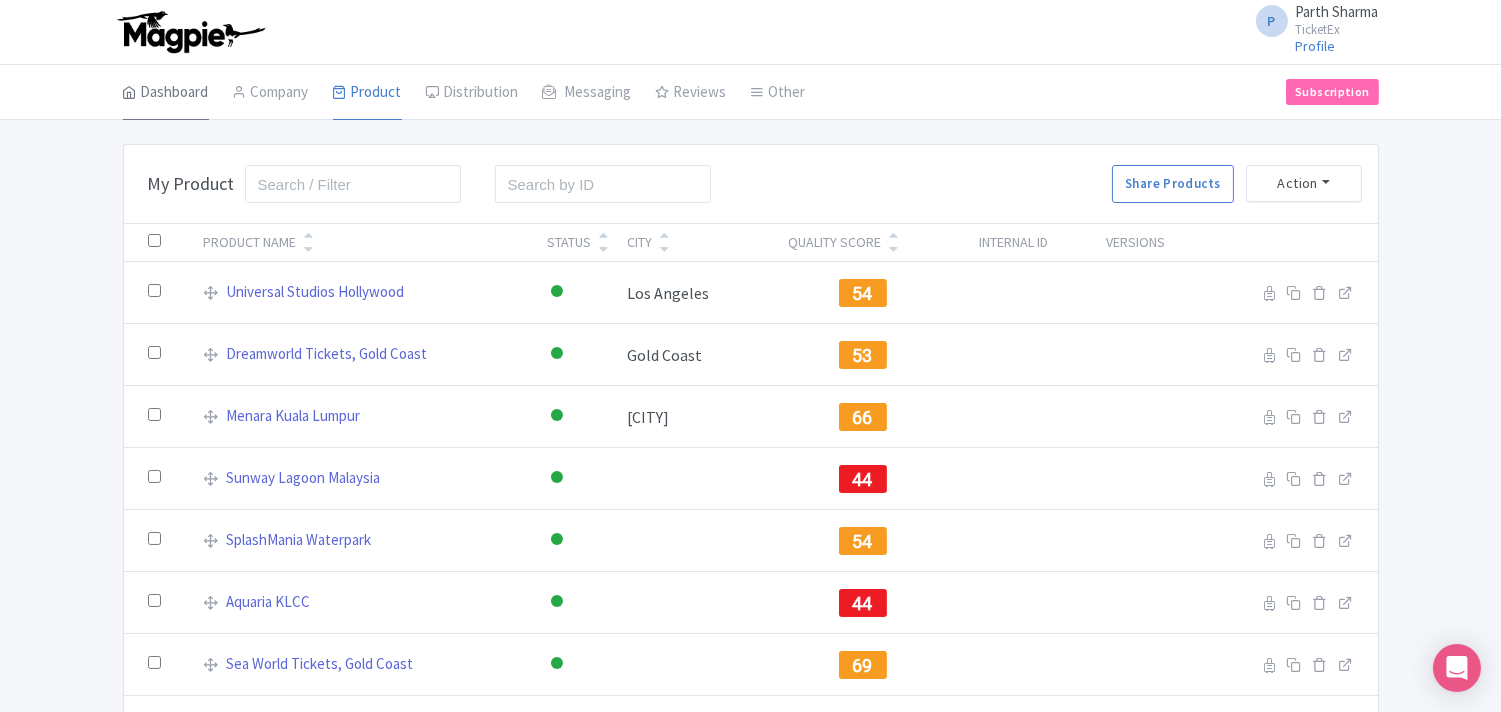 click on "Dashboard" at bounding box center [166, 93] 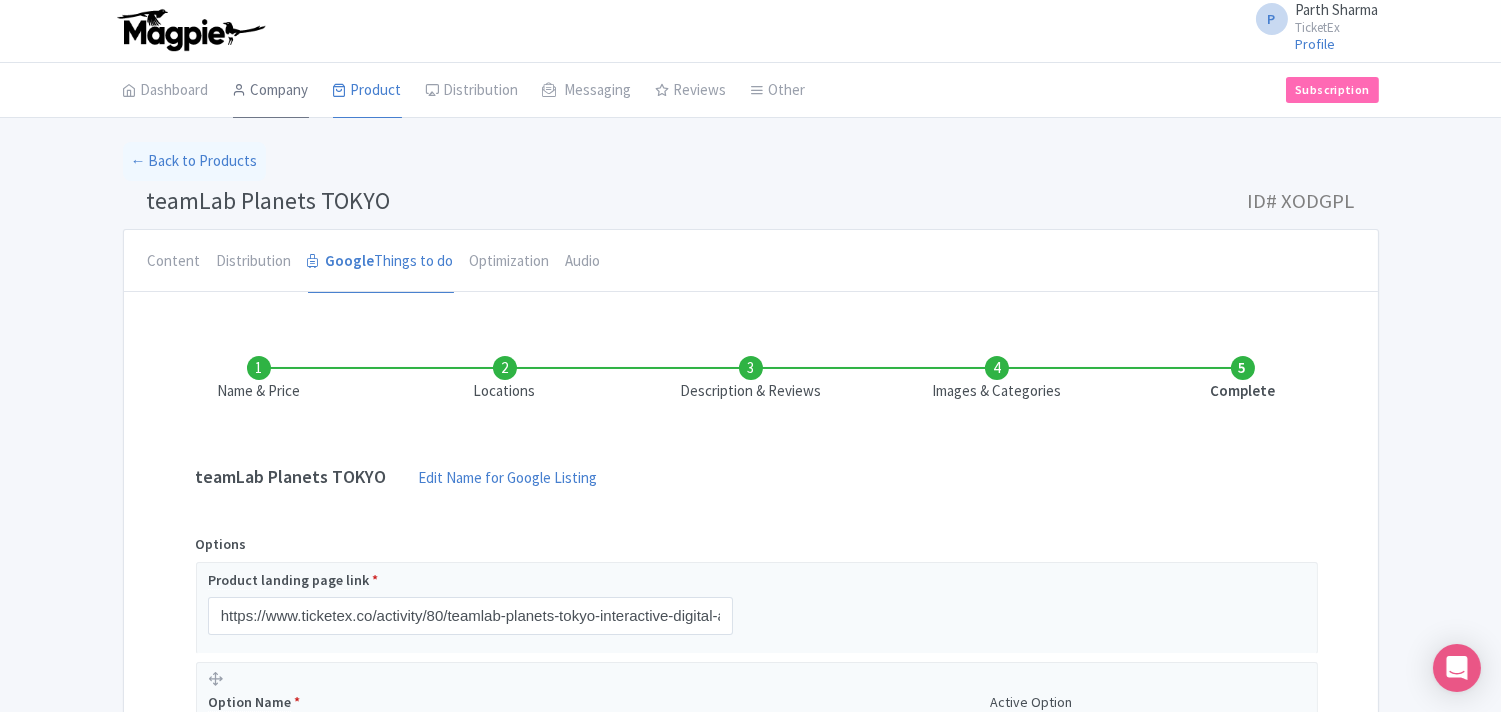 scroll, scrollTop: 0, scrollLeft: 0, axis: both 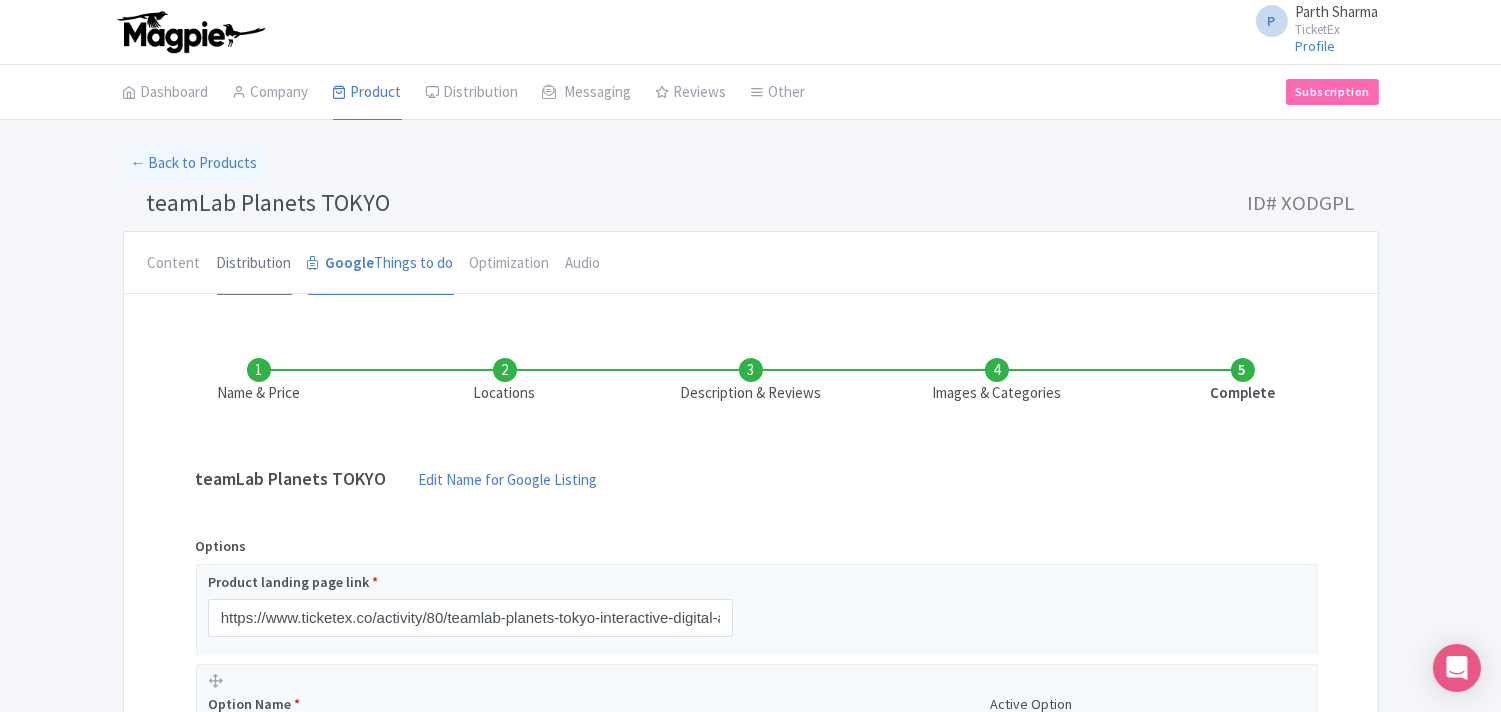 click on "Distribution" at bounding box center (254, 264) 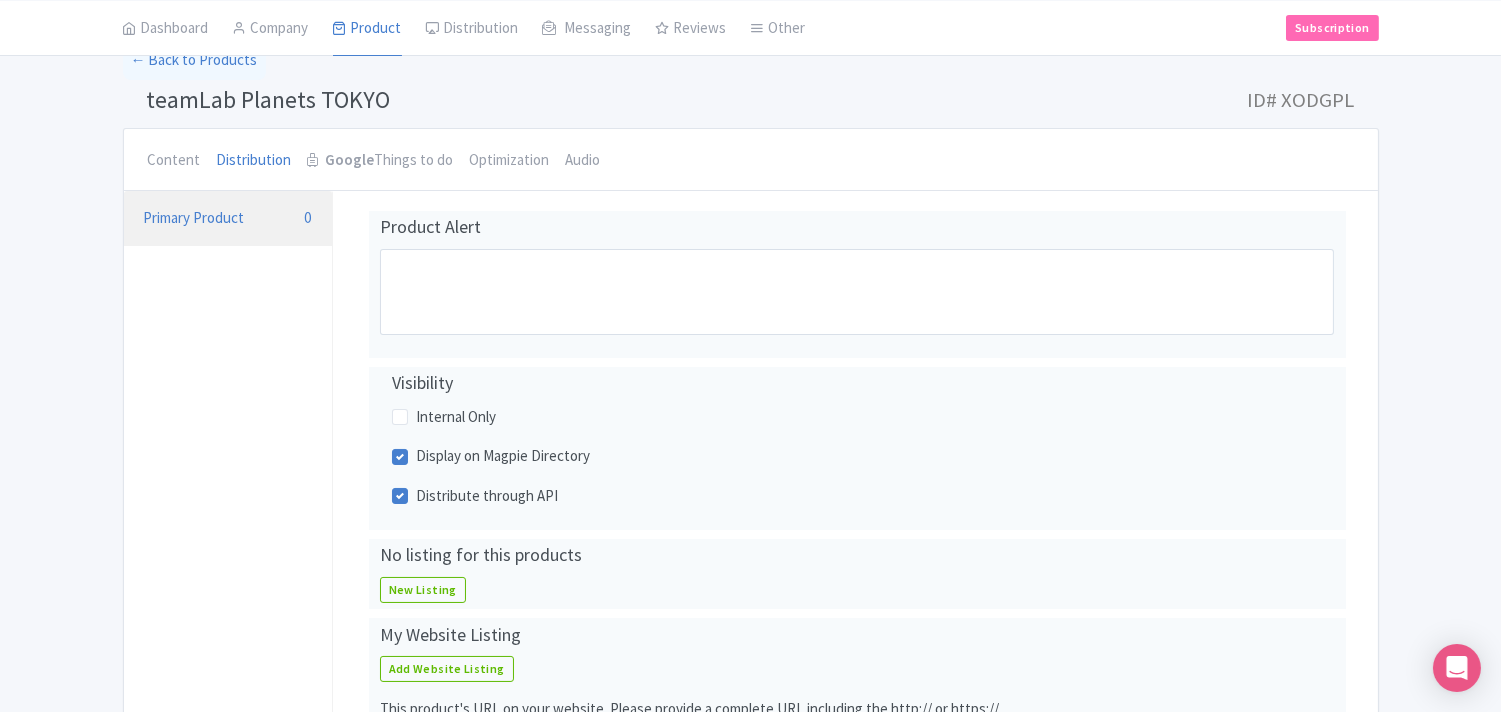 scroll, scrollTop: 0, scrollLeft: 0, axis: both 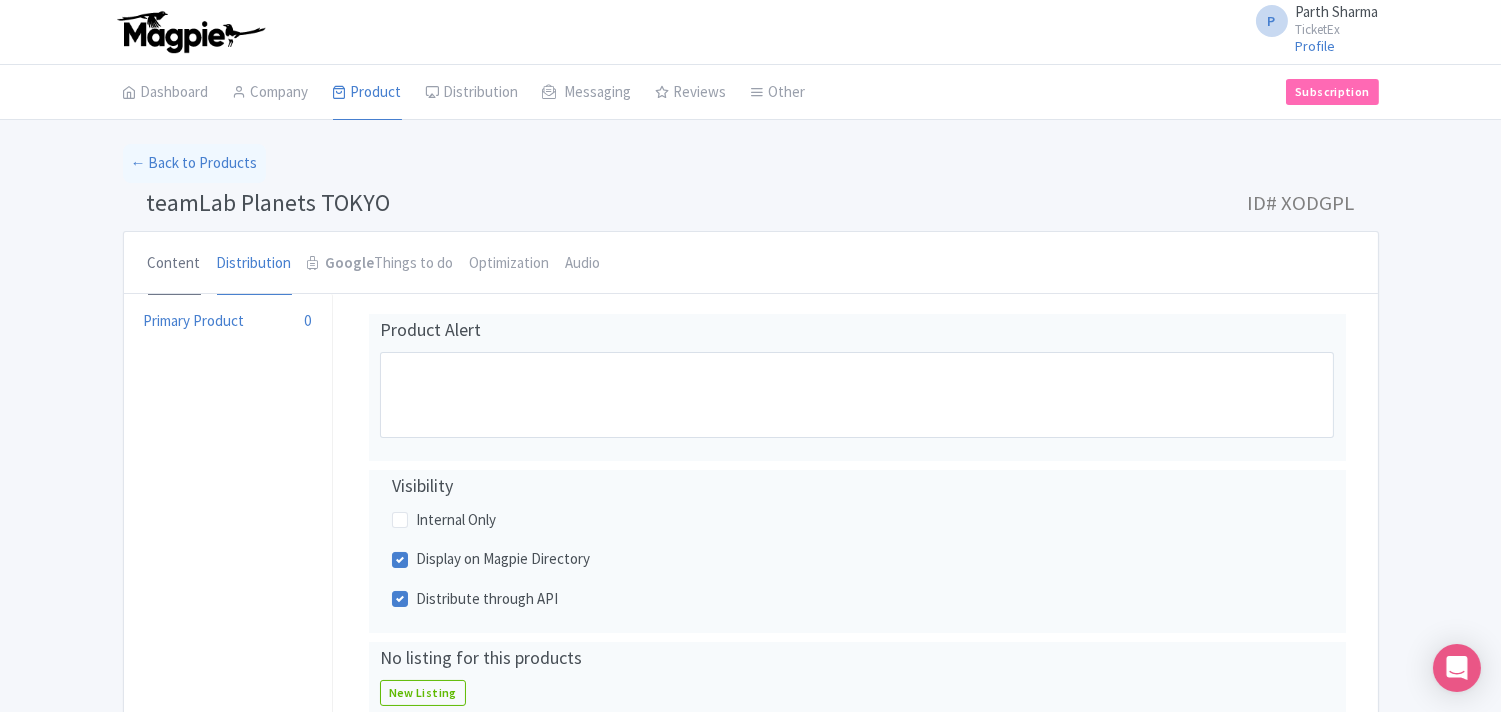 click on "Content" at bounding box center [174, 264] 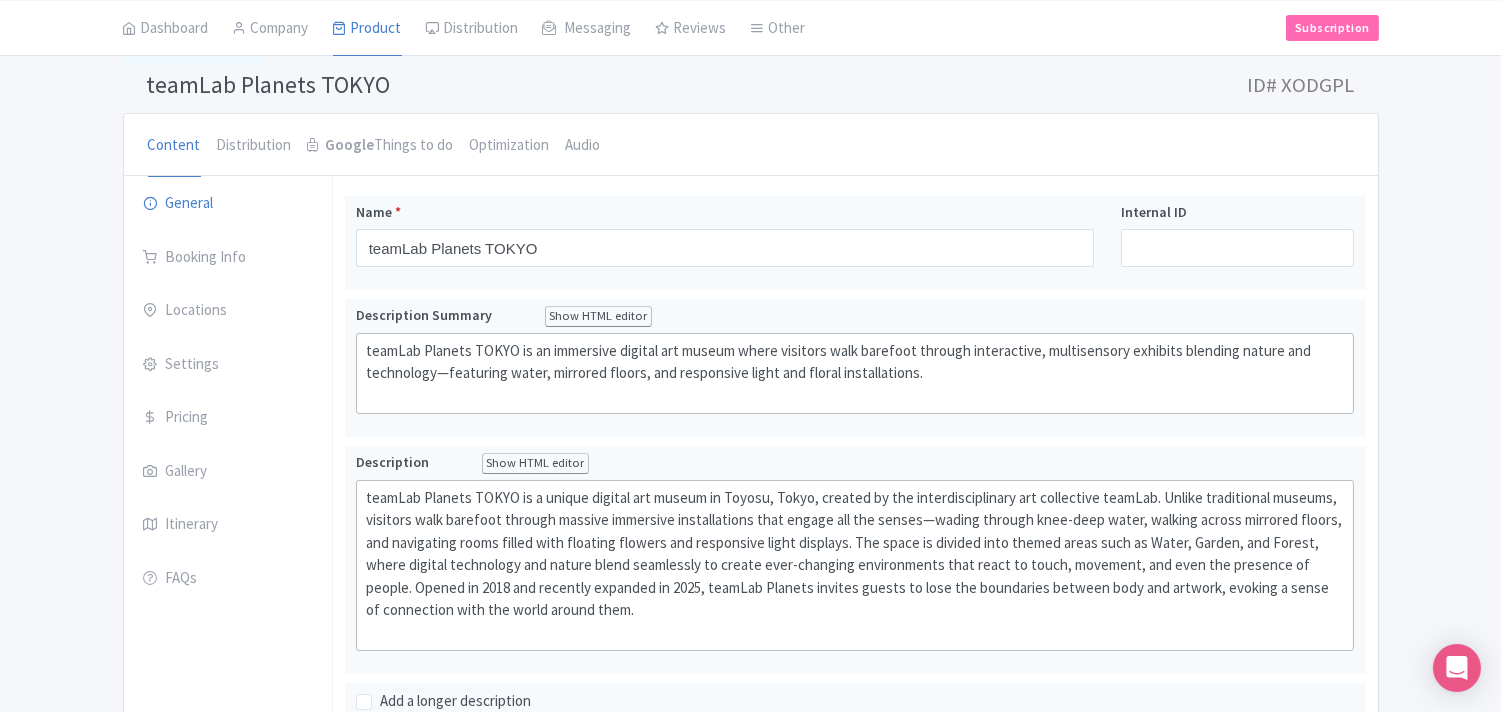 scroll, scrollTop: 42, scrollLeft: 0, axis: vertical 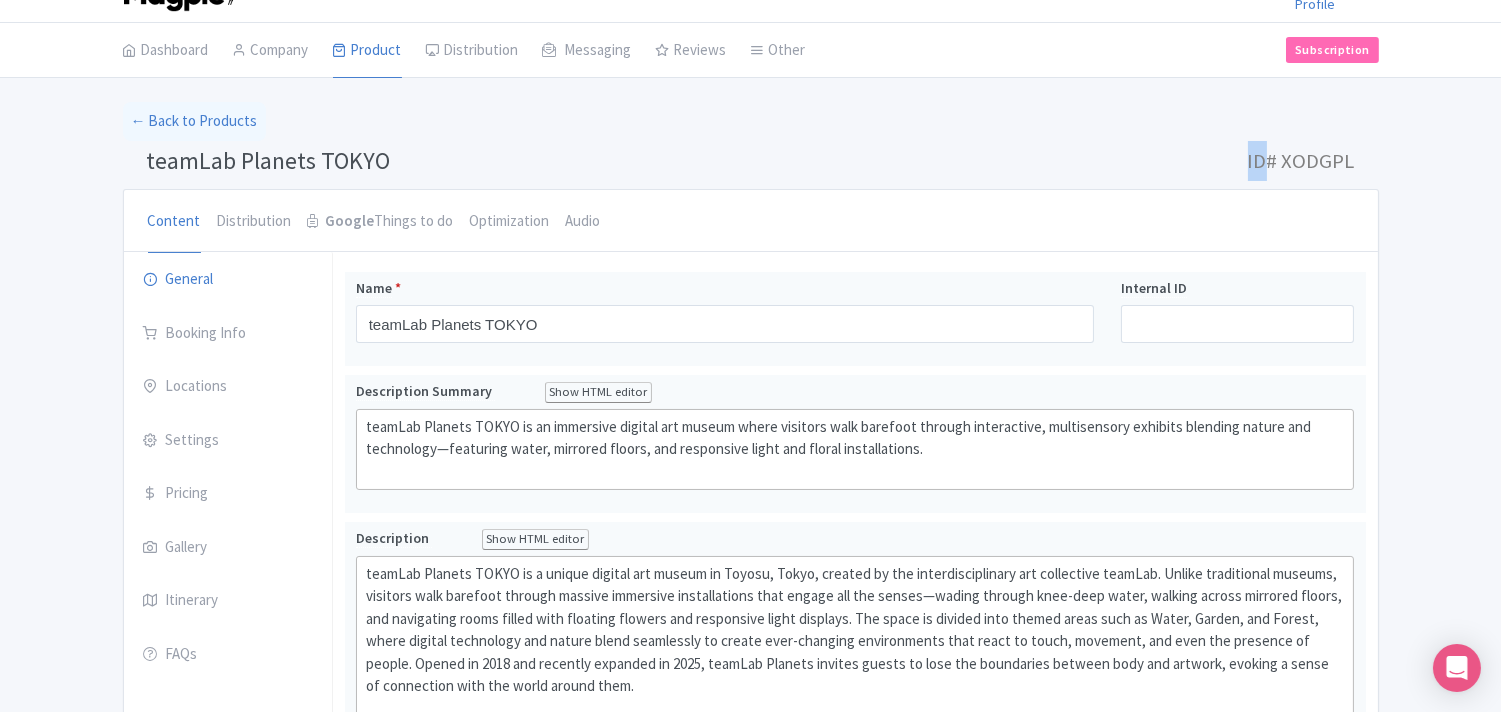 drag, startPoint x: 1267, startPoint y: 163, endPoint x: 1364, endPoint y: 163, distance: 97 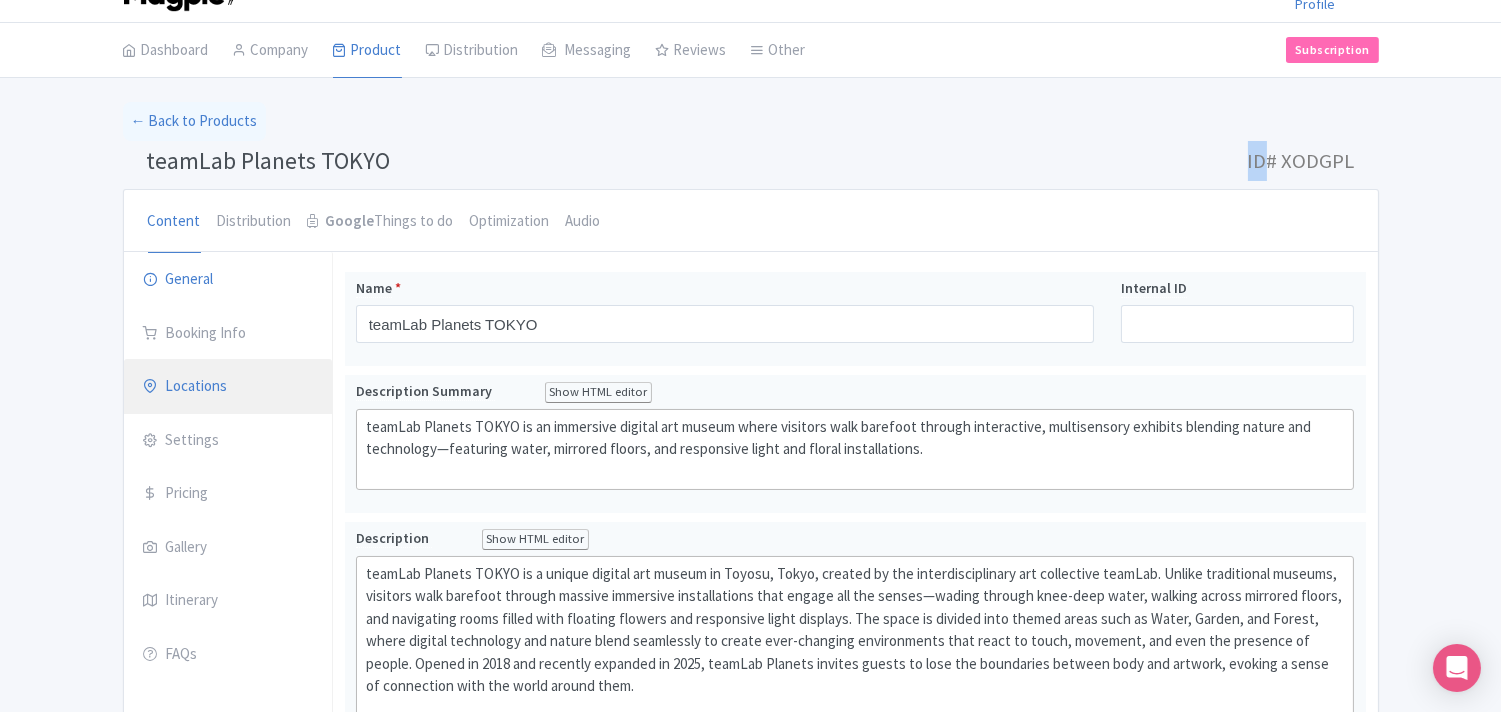 click on "Locations" at bounding box center [228, 387] 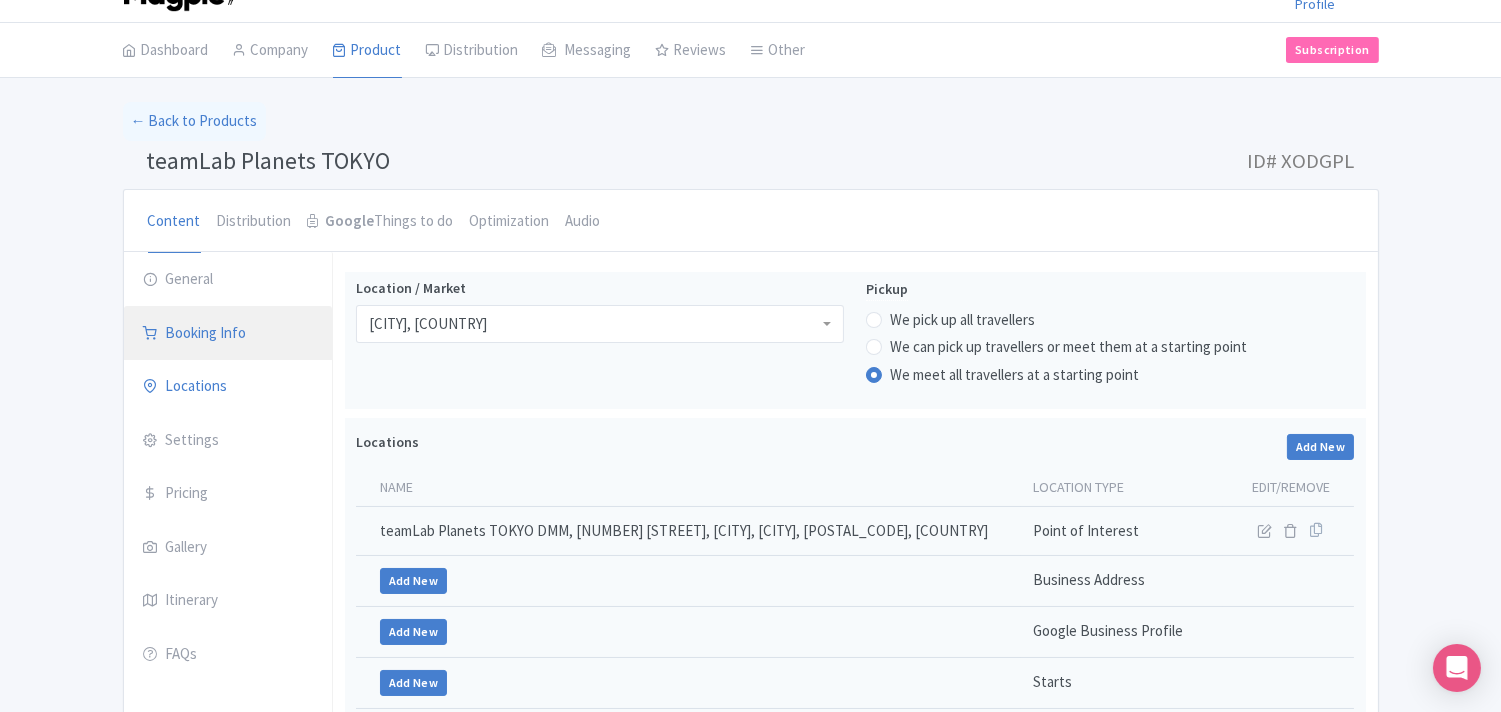 click on "Booking Info" at bounding box center [228, 334] 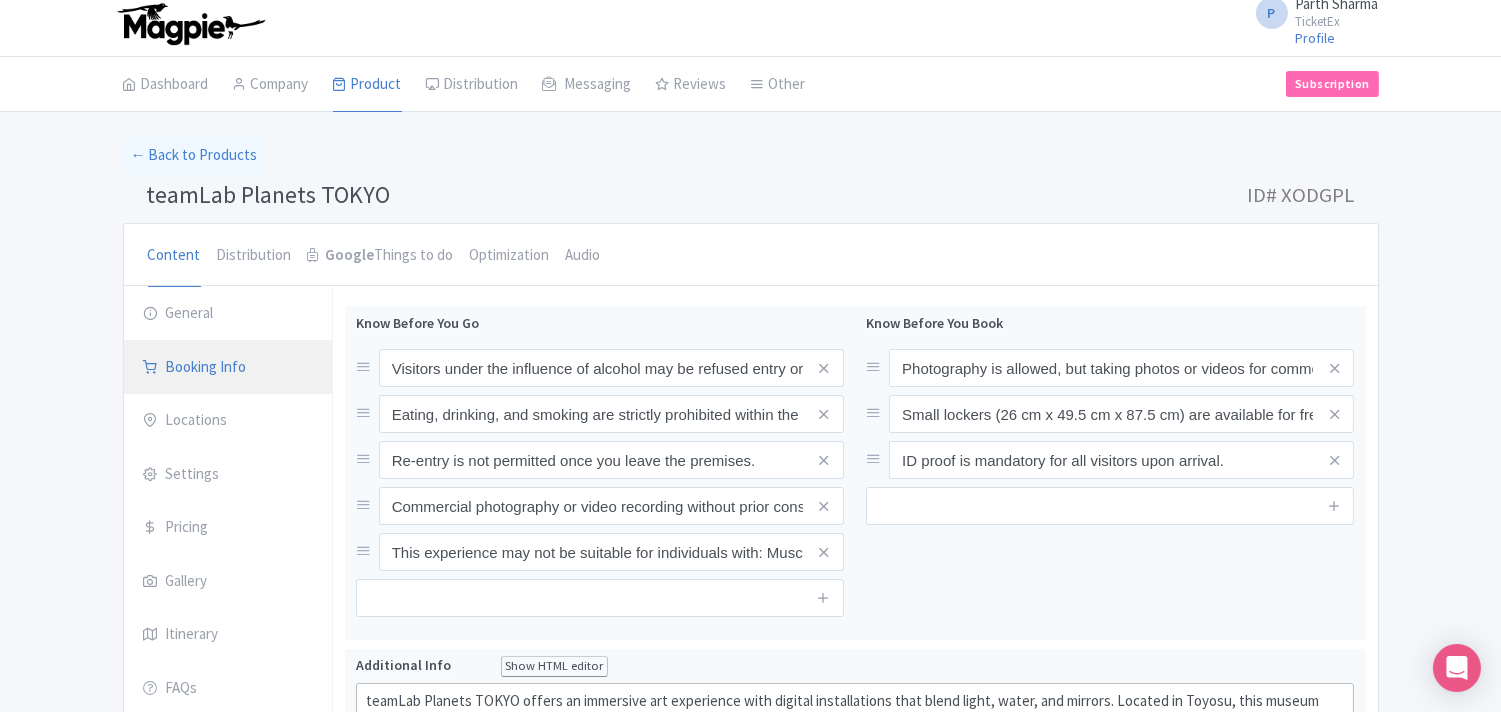 scroll, scrollTop: 0, scrollLeft: 0, axis: both 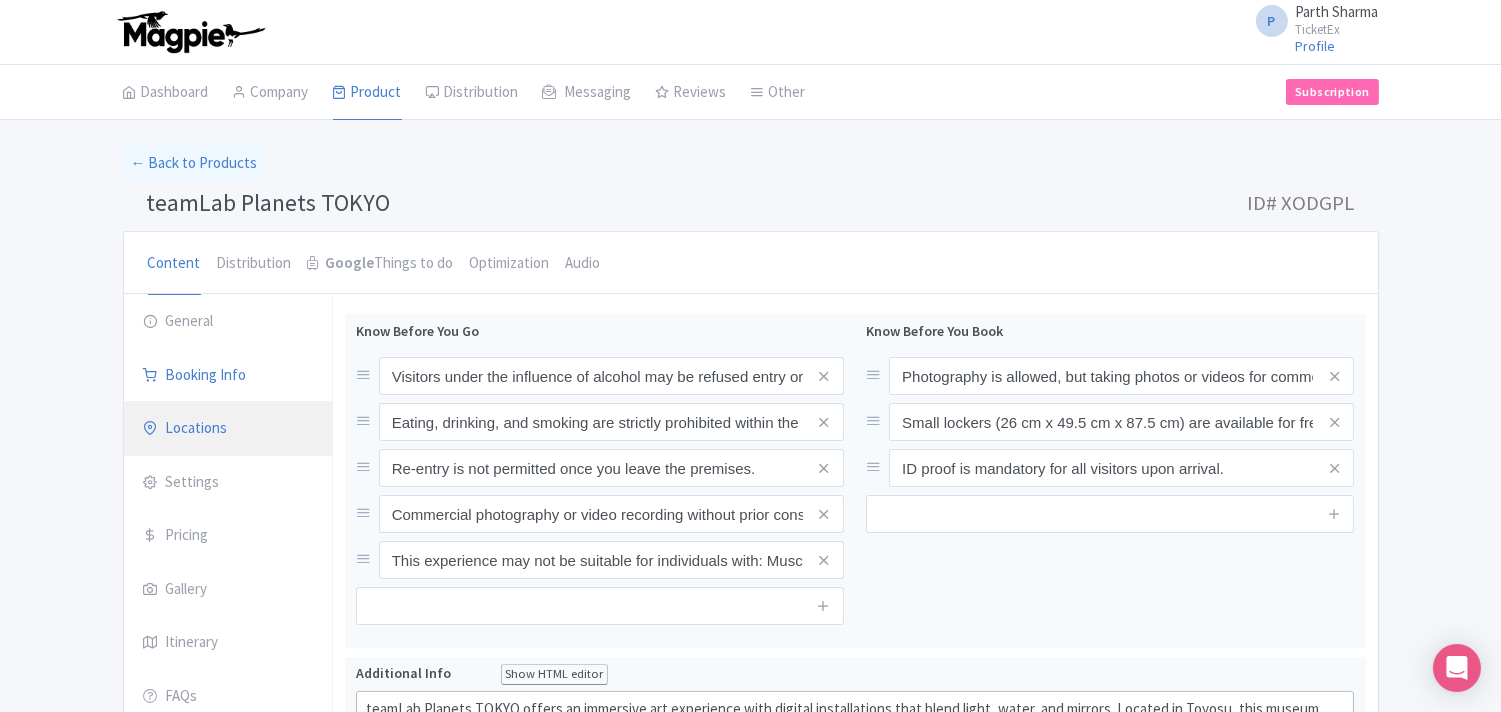 click on "Locations" at bounding box center [228, 429] 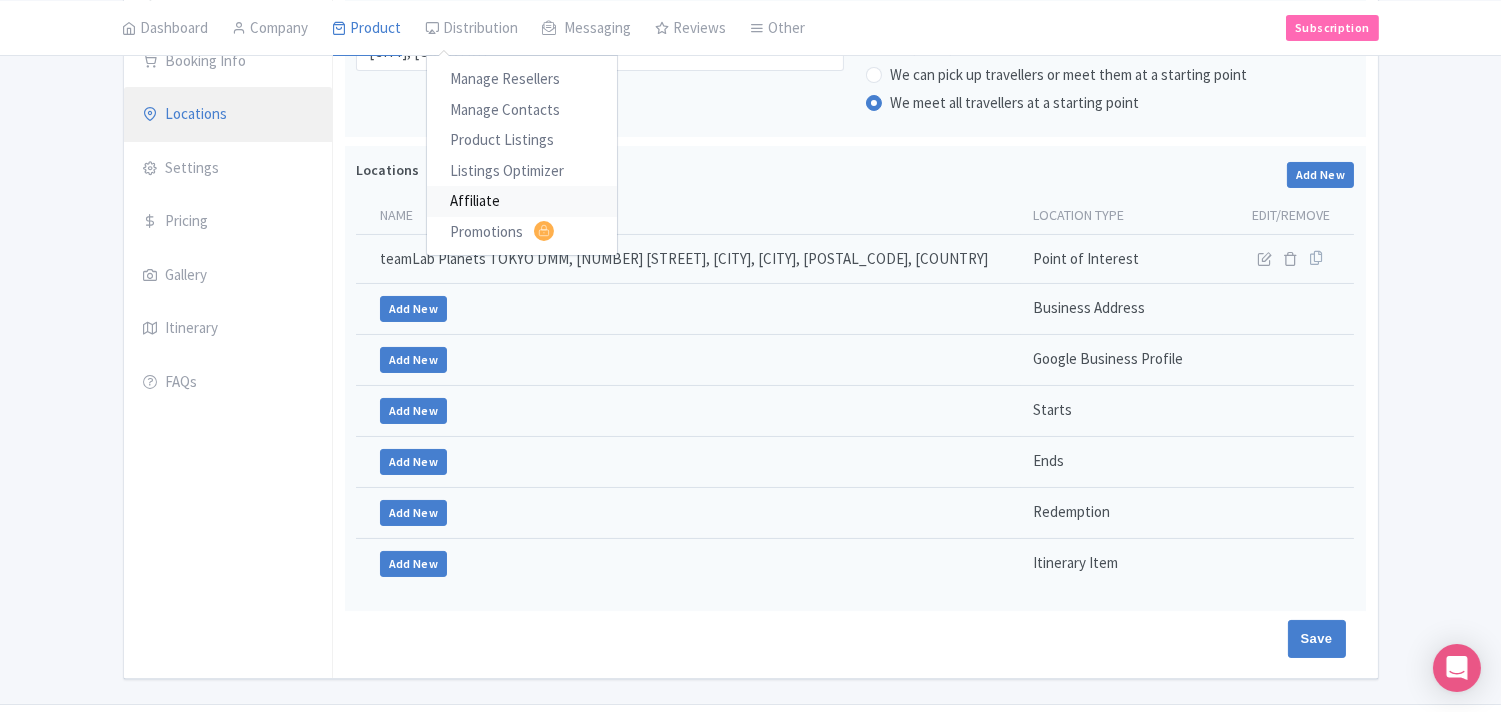 scroll, scrollTop: 333, scrollLeft: 0, axis: vertical 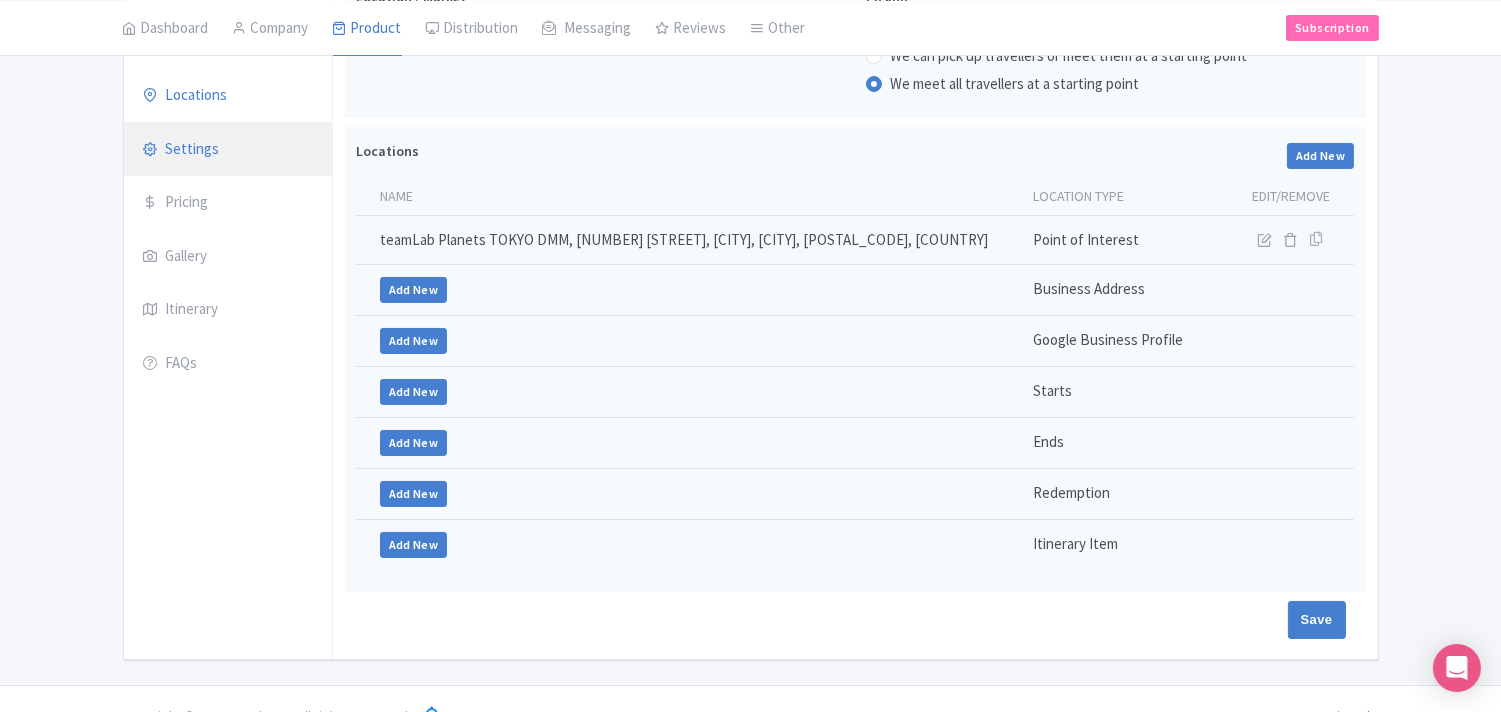 click on "Settings" at bounding box center [228, 150] 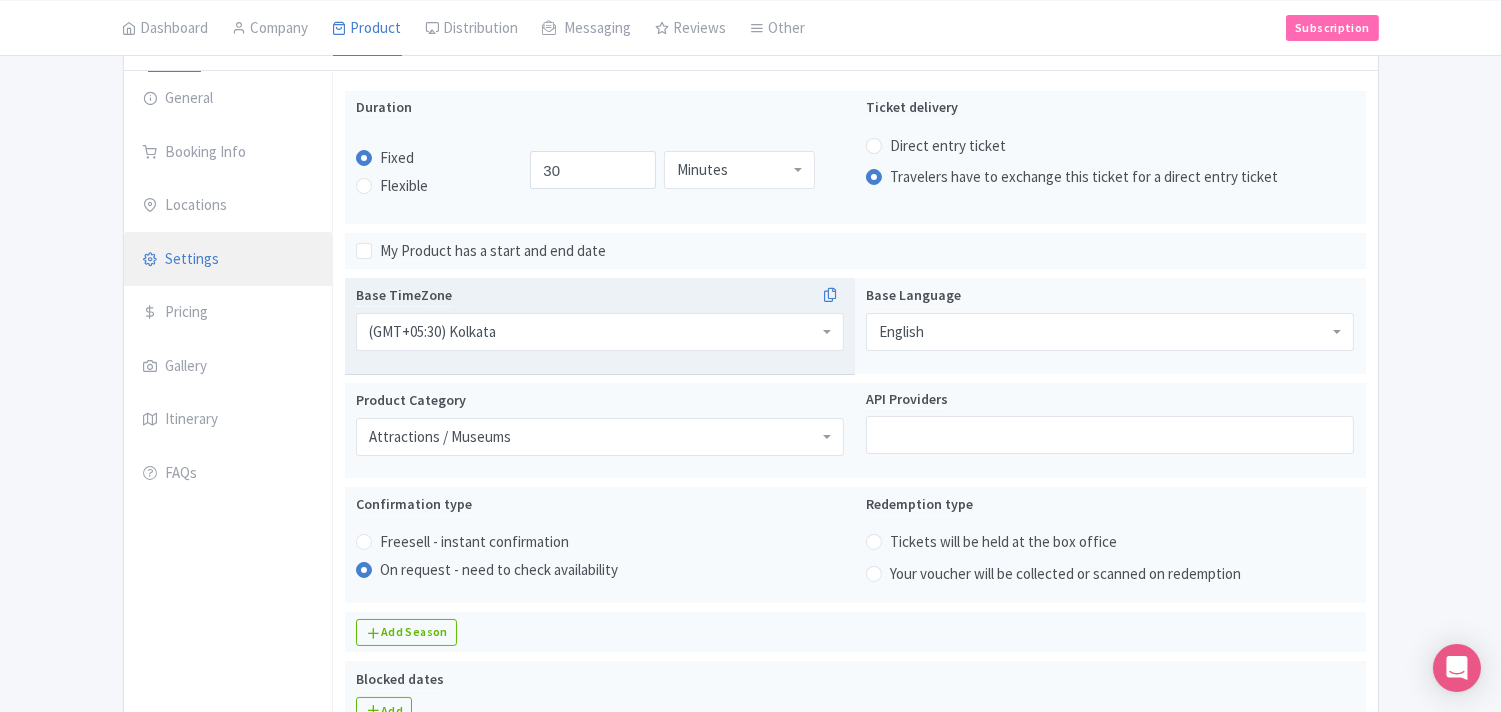 scroll, scrollTop: 222, scrollLeft: 0, axis: vertical 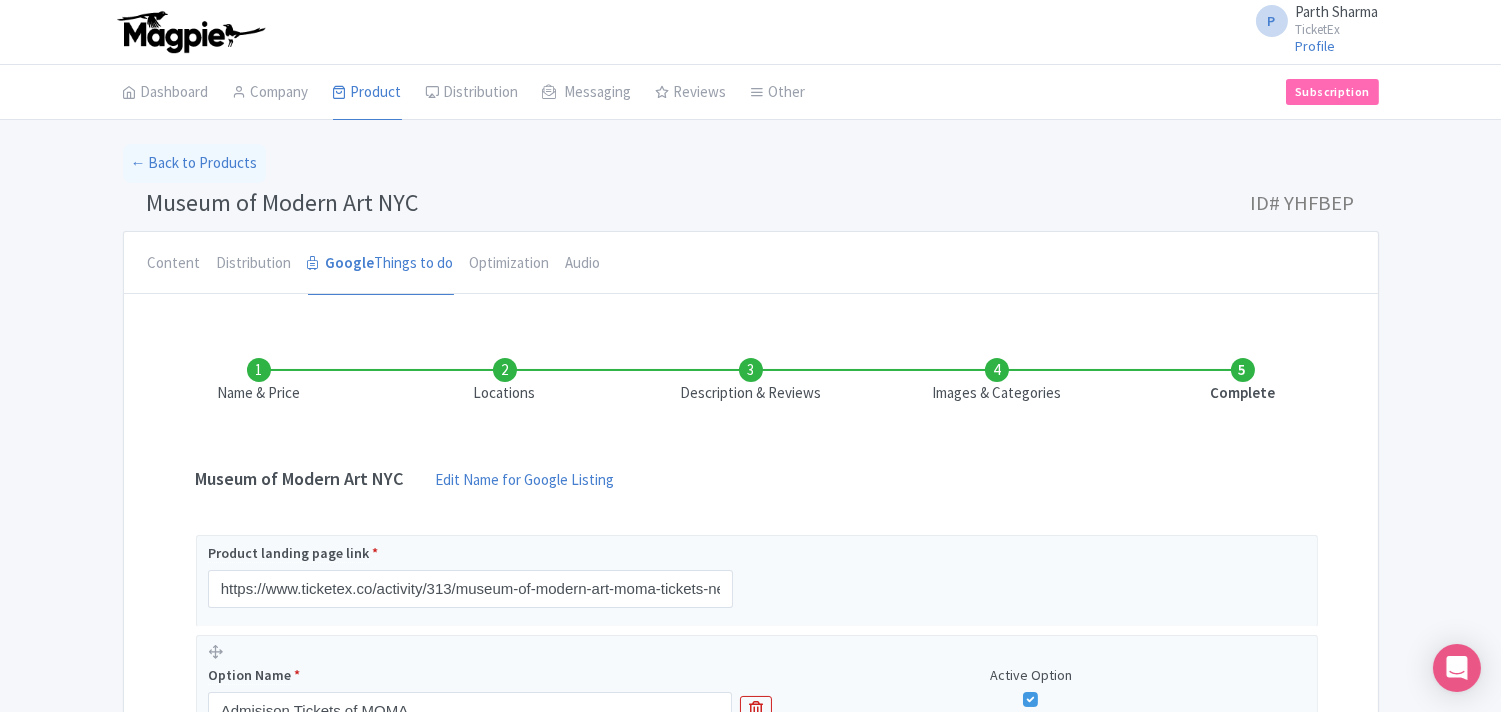 drag, startPoint x: 1267, startPoint y: 210, endPoint x: 1357, endPoint y: 213, distance: 90.04999 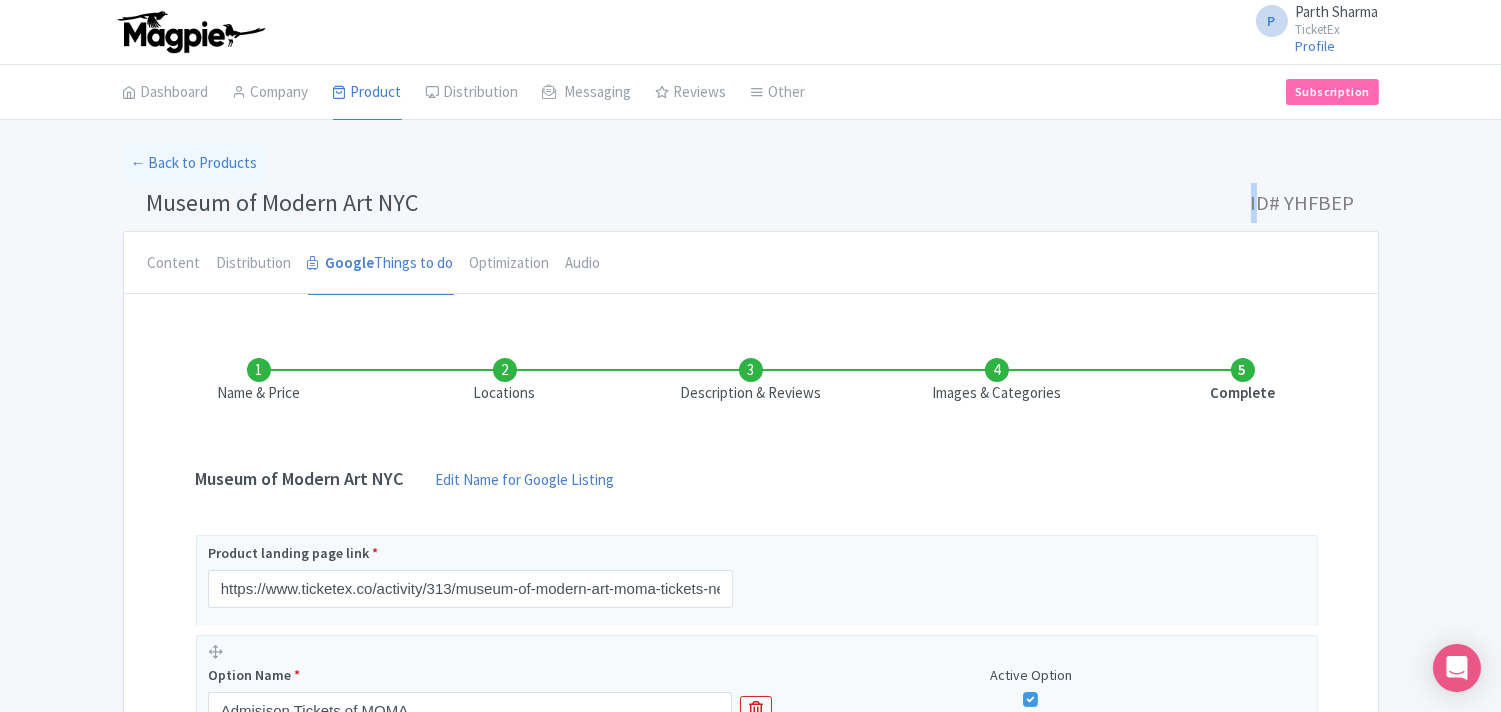 drag, startPoint x: 1256, startPoint y: 206, endPoint x: 1347, endPoint y: 222, distance: 92.39589 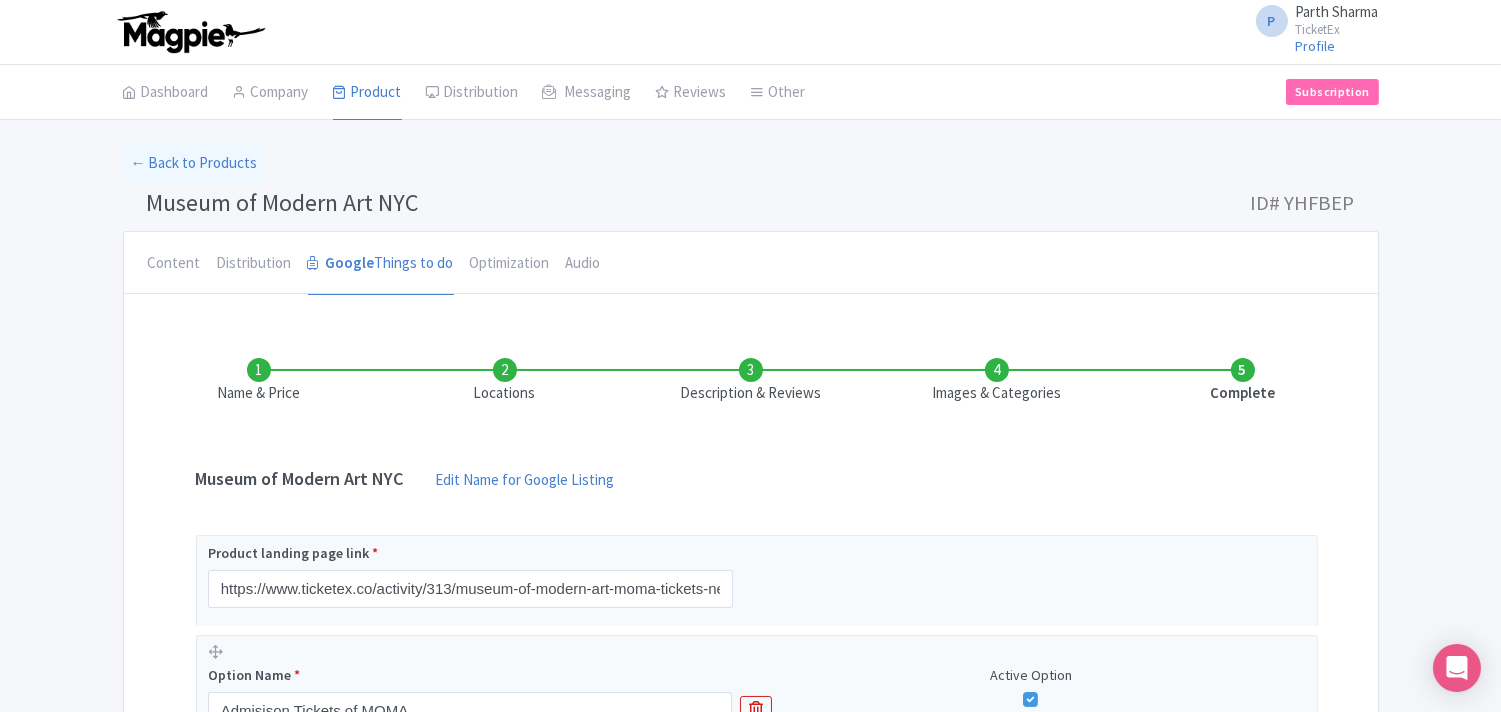 drag, startPoint x: 1277, startPoint y: 213, endPoint x: 1297, endPoint y: 203, distance: 22.36068 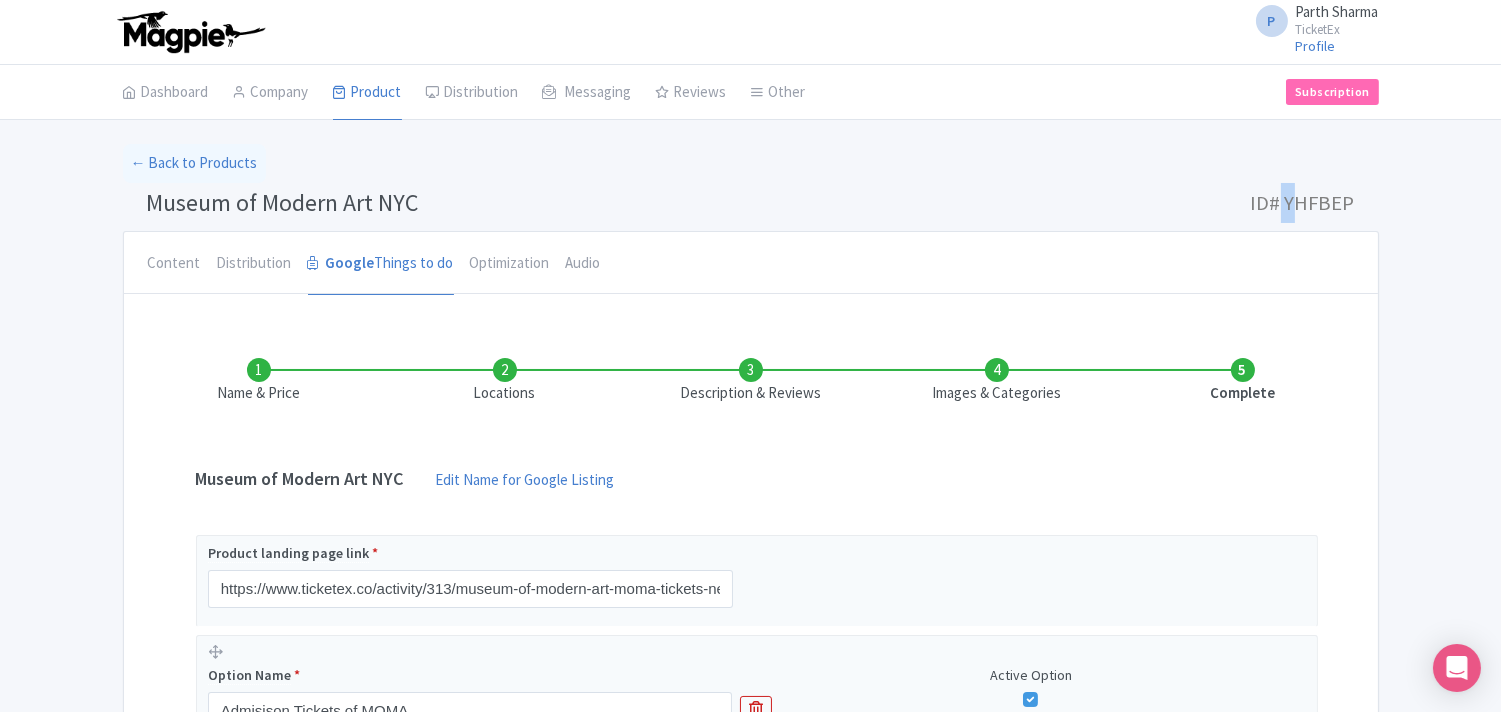 click on "ID# YHFBEP" at bounding box center (1303, 203) 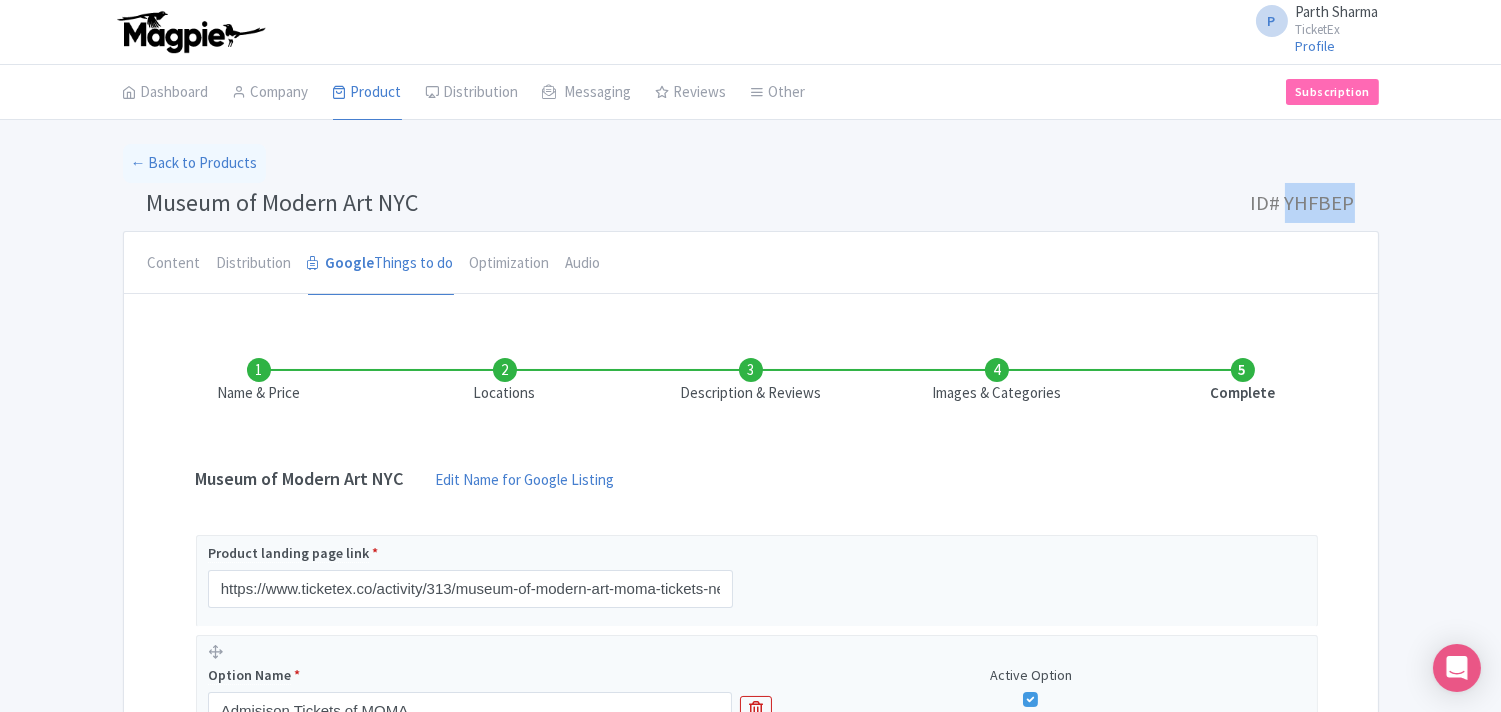 click on "ID# YHFBEP" at bounding box center [1303, 203] 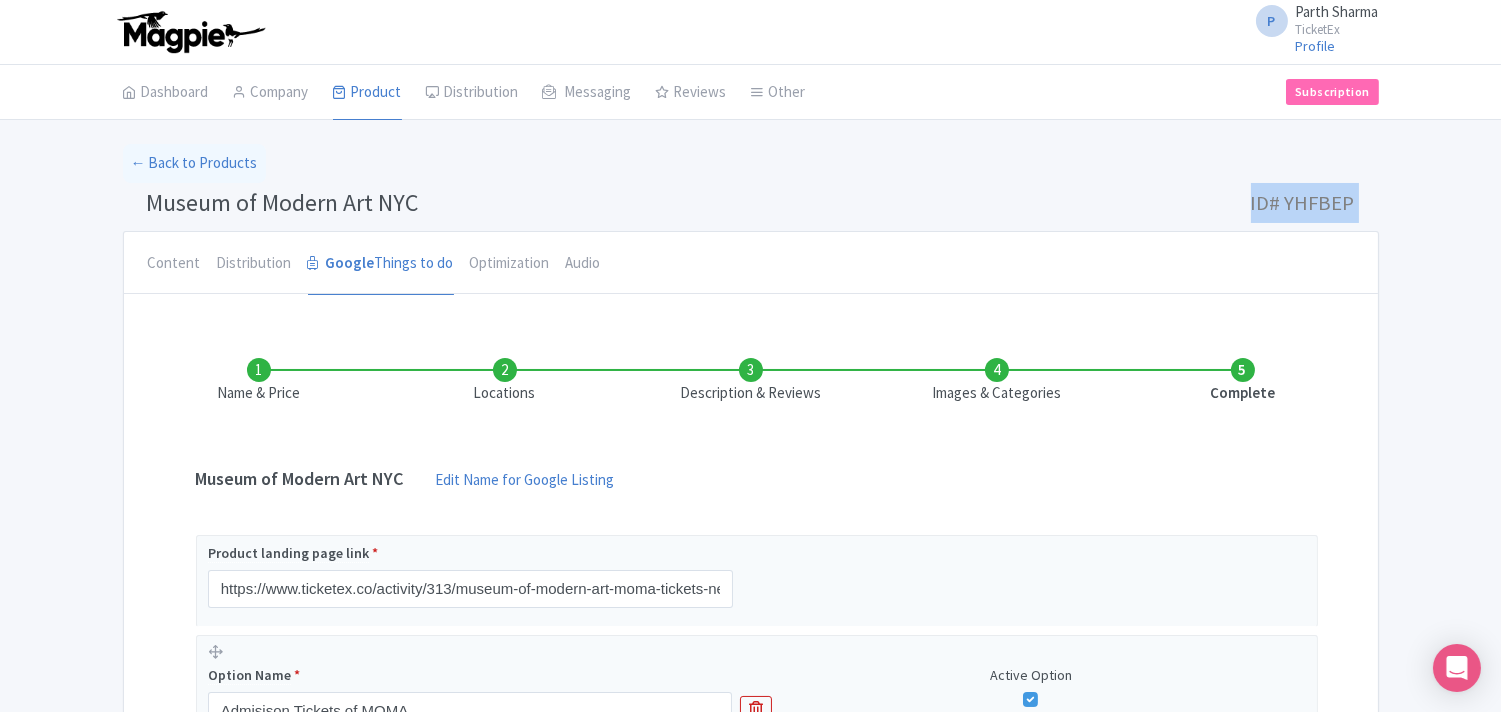 click on "ID# YHFBEP" at bounding box center [1303, 203] 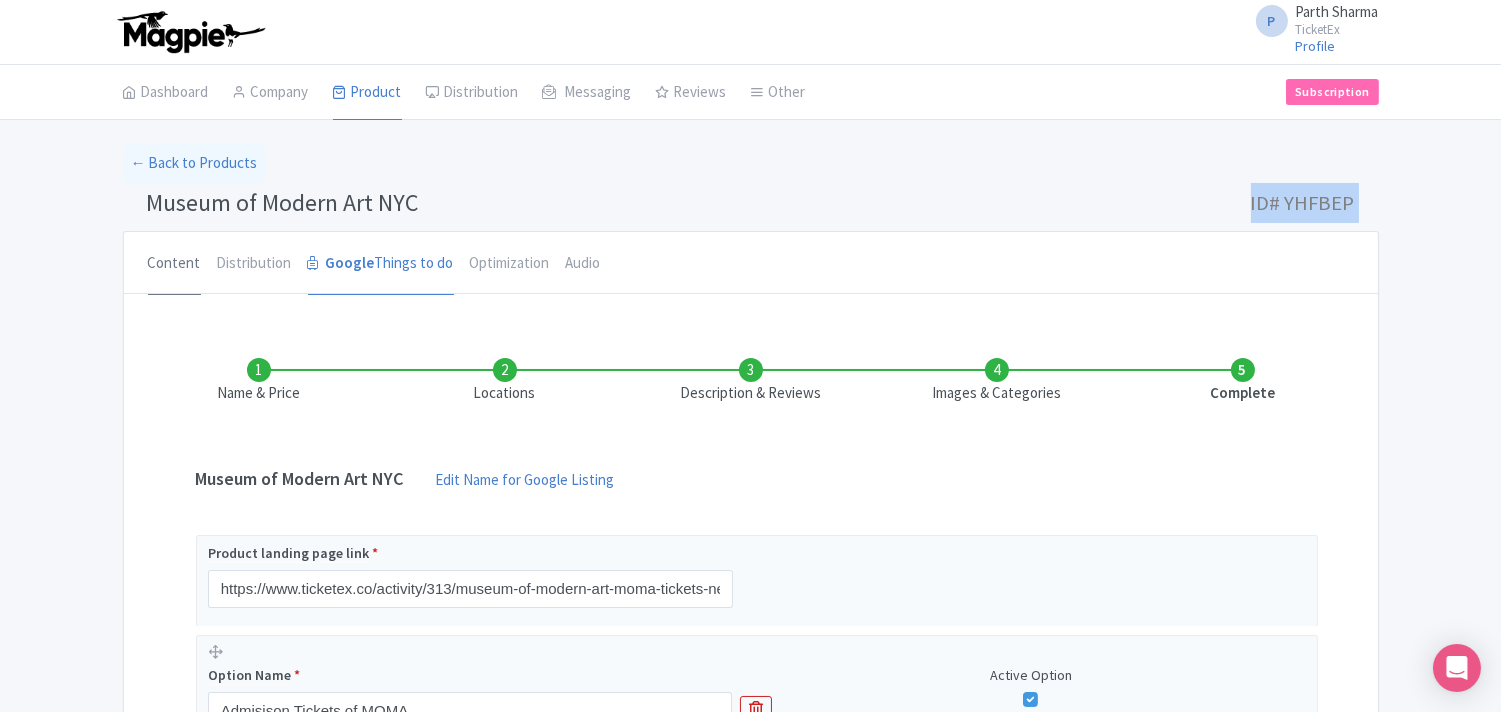 click on "Content" at bounding box center [174, 264] 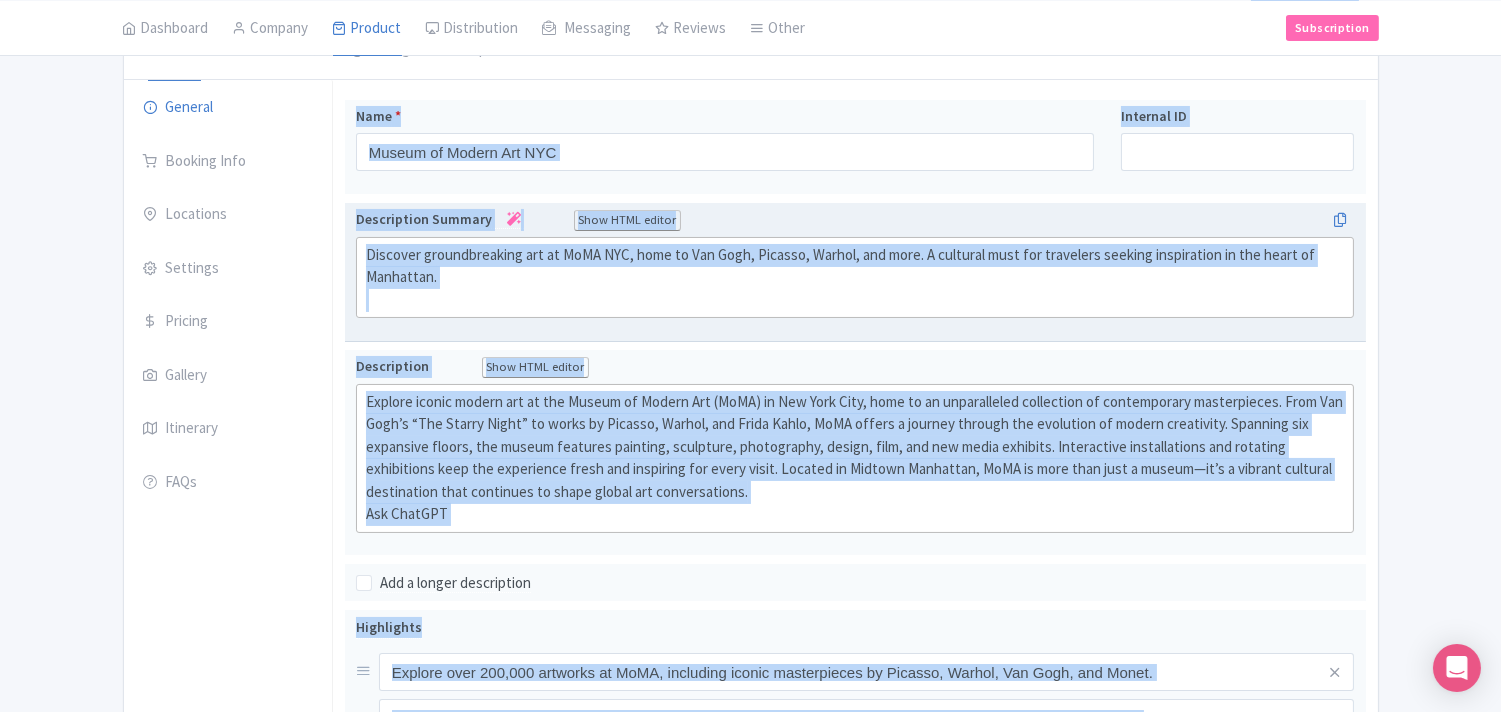 scroll, scrollTop: 222, scrollLeft: 0, axis: vertical 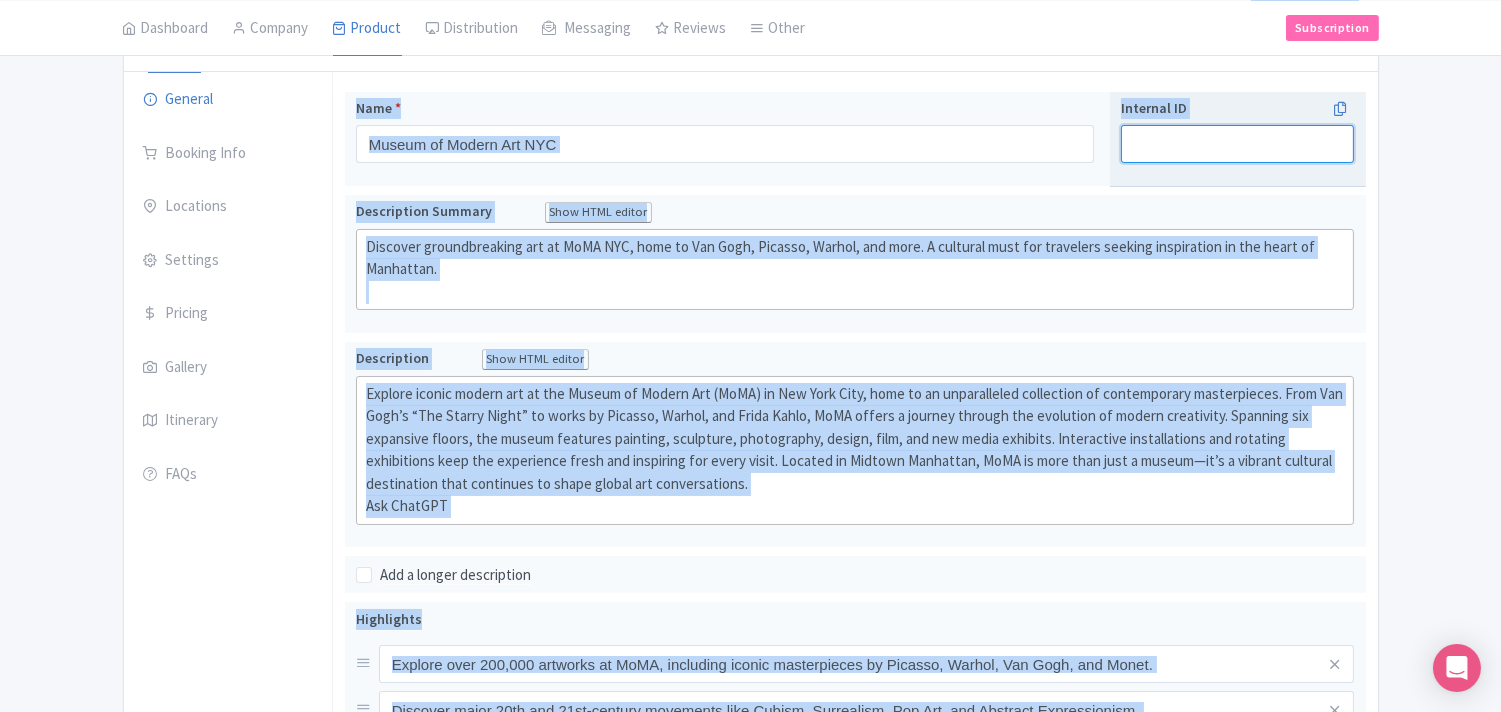click on "Internal ID" at bounding box center [1237, 144] 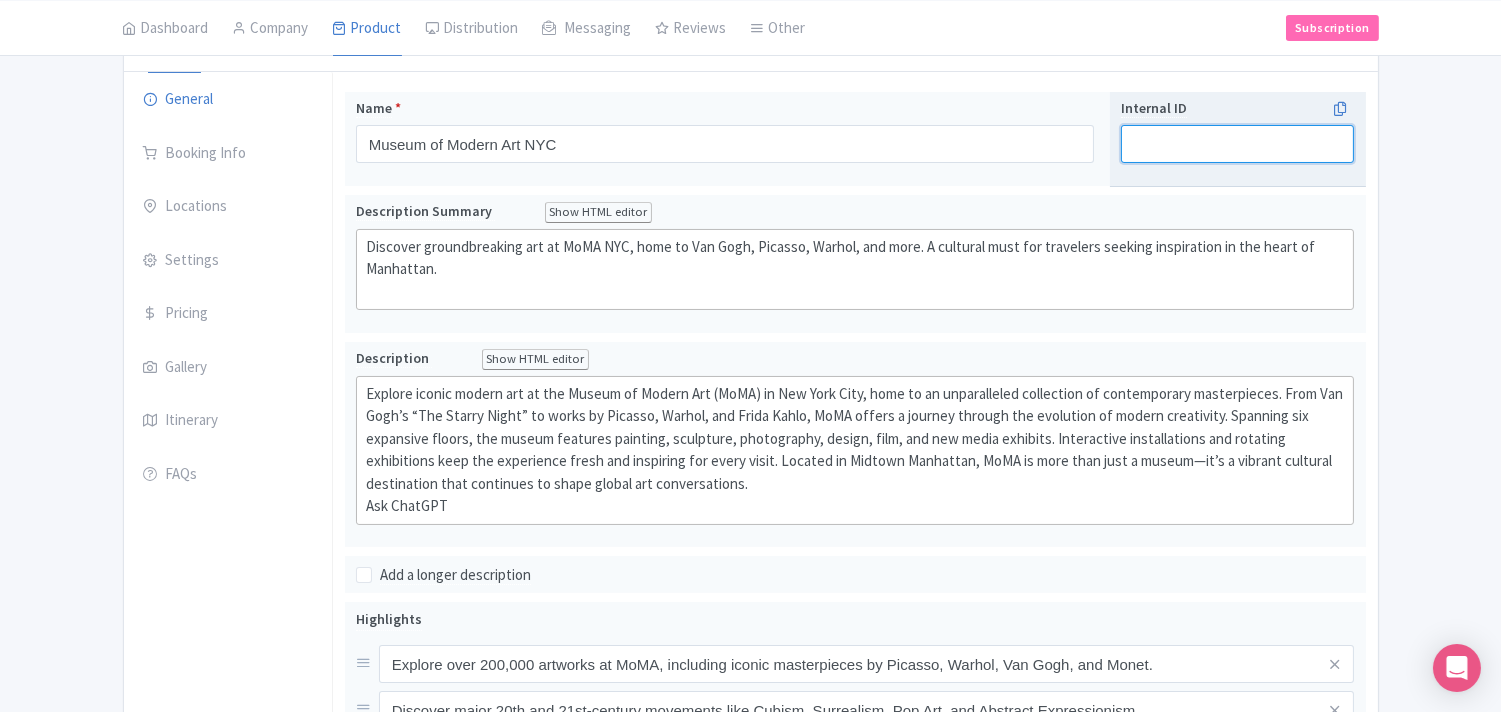paste on "ID# YHFBEP" 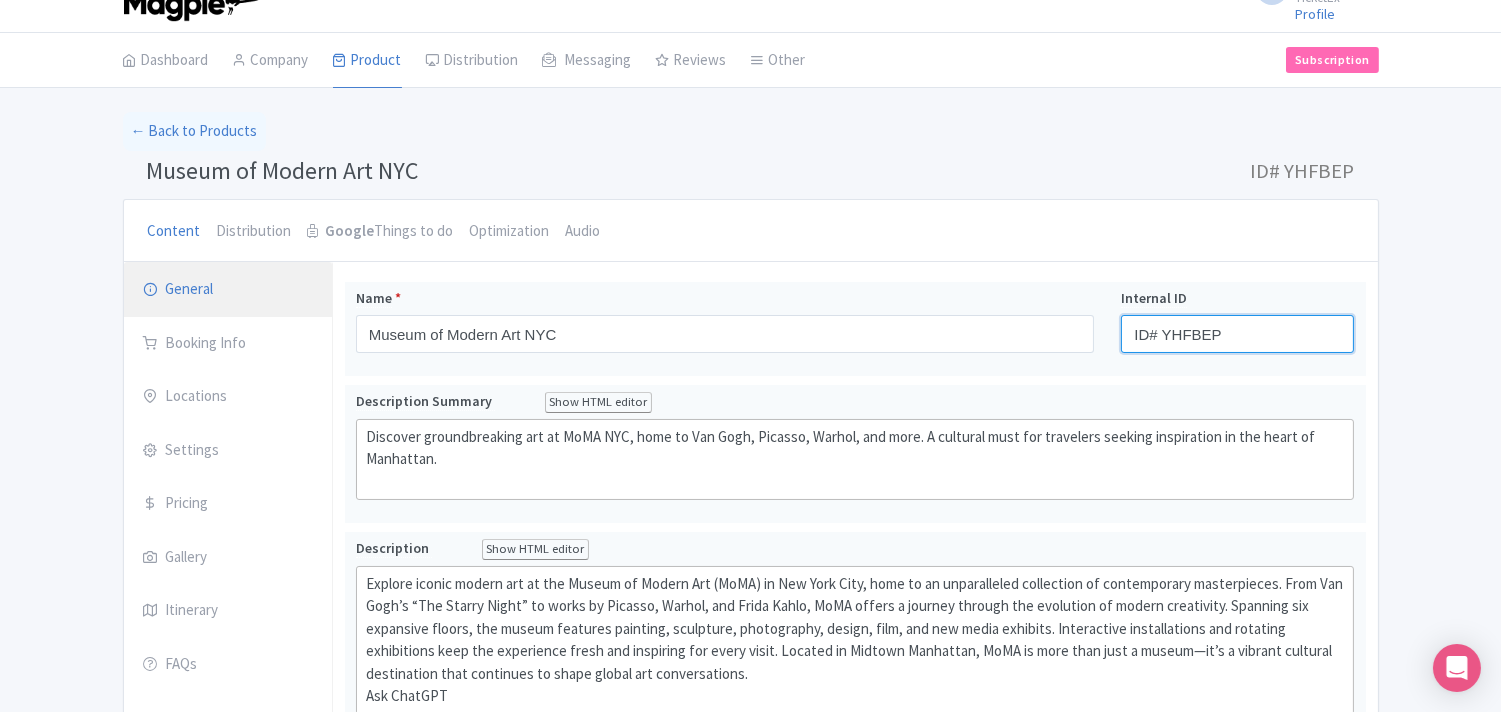 scroll, scrollTop: 20, scrollLeft: 0, axis: vertical 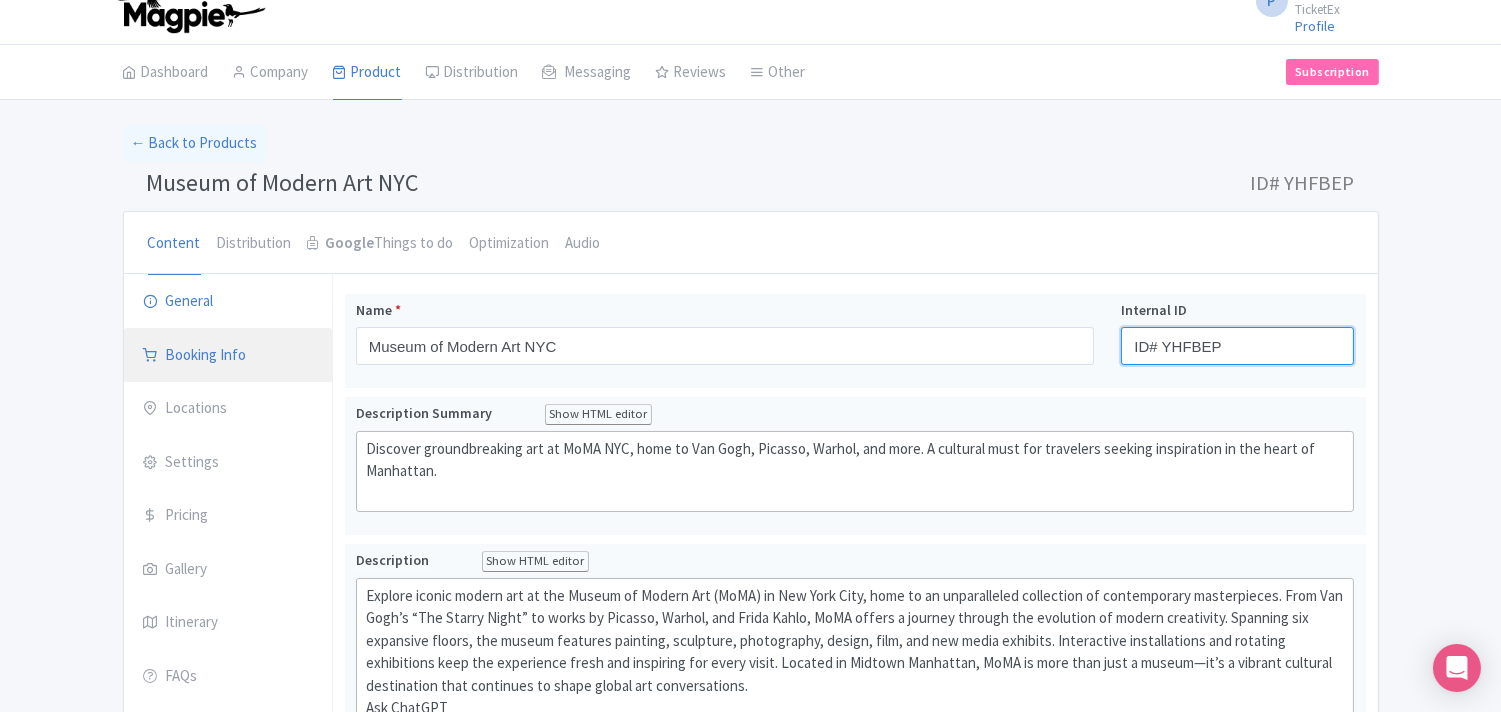 type on "ID# YHFBEP" 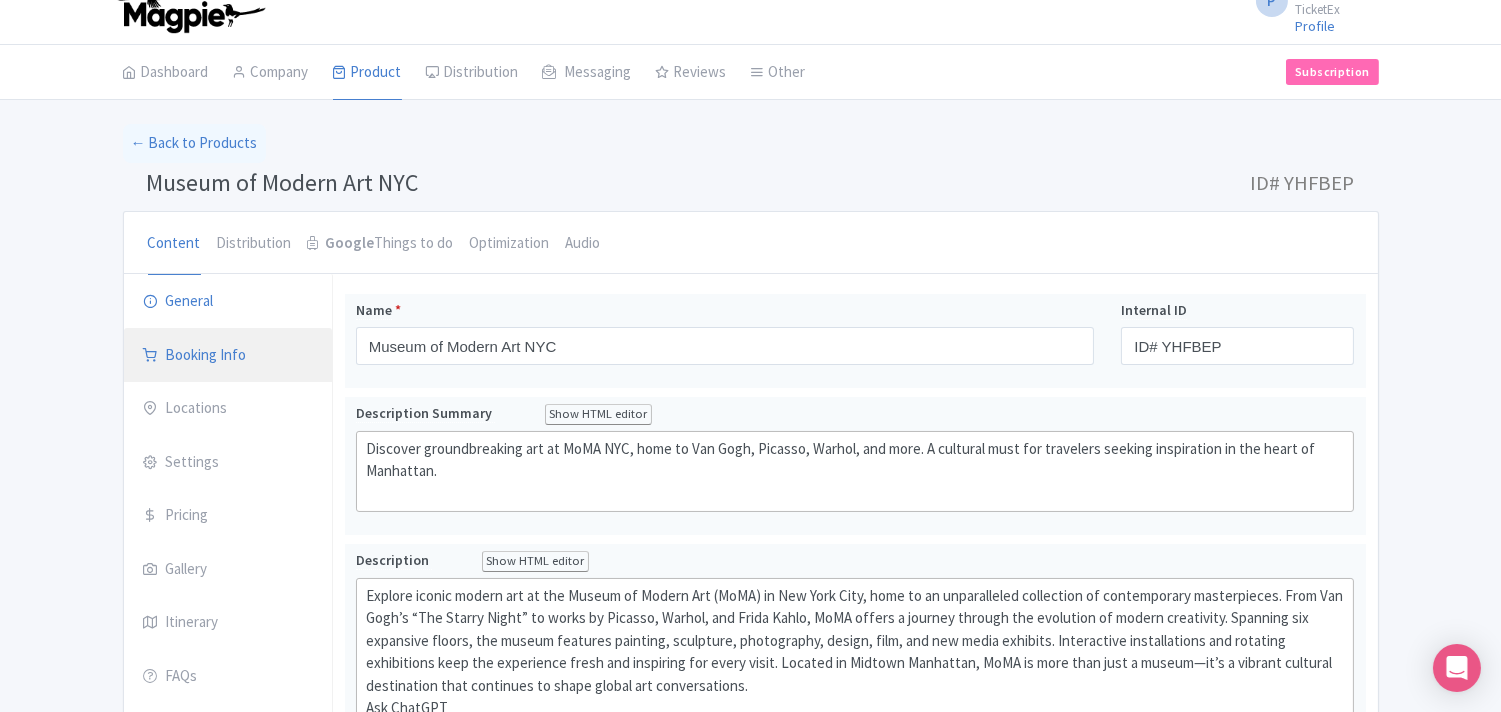 click on "Booking Info" at bounding box center (228, 356) 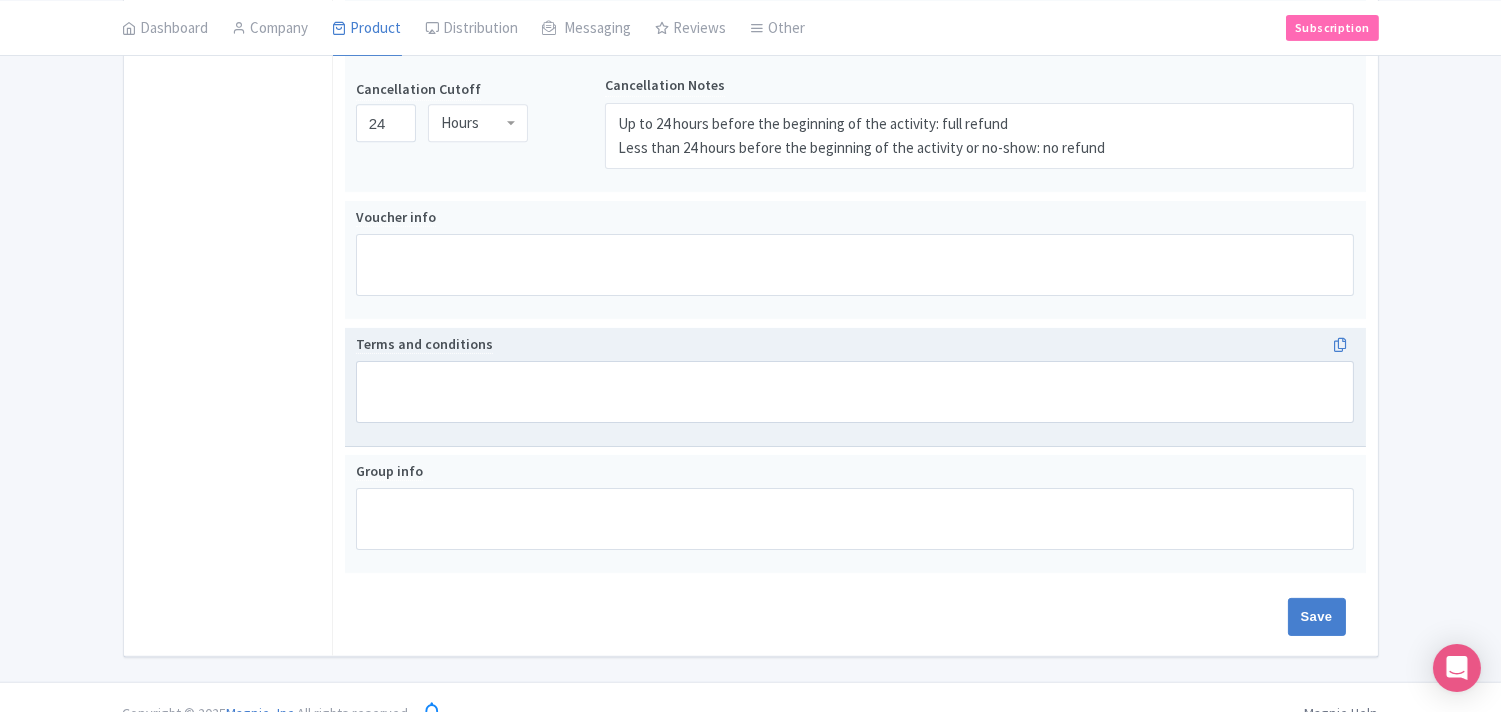 scroll, scrollTop: 1082, scrollLeft: 0, axis: vertical 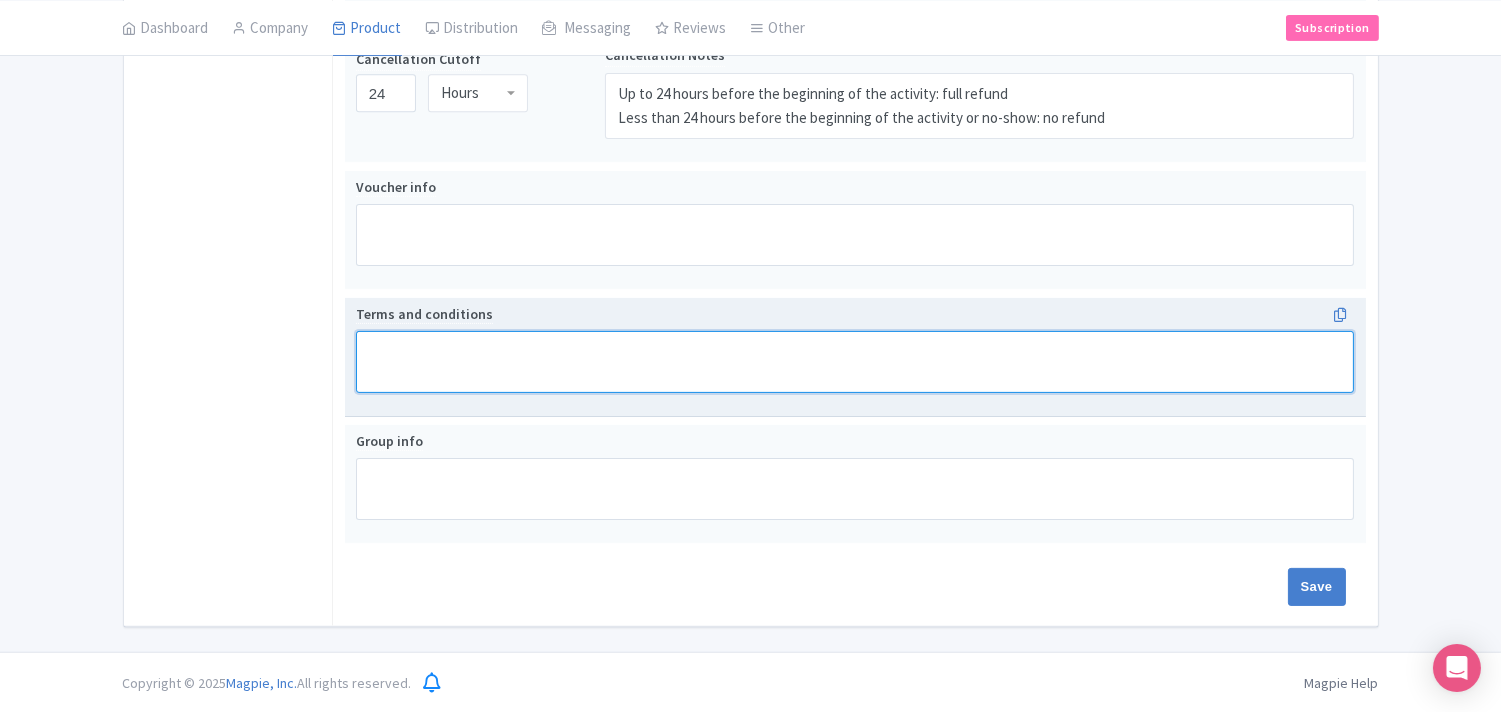 click on "Terms and conditions" at bounding box center (855, 362) 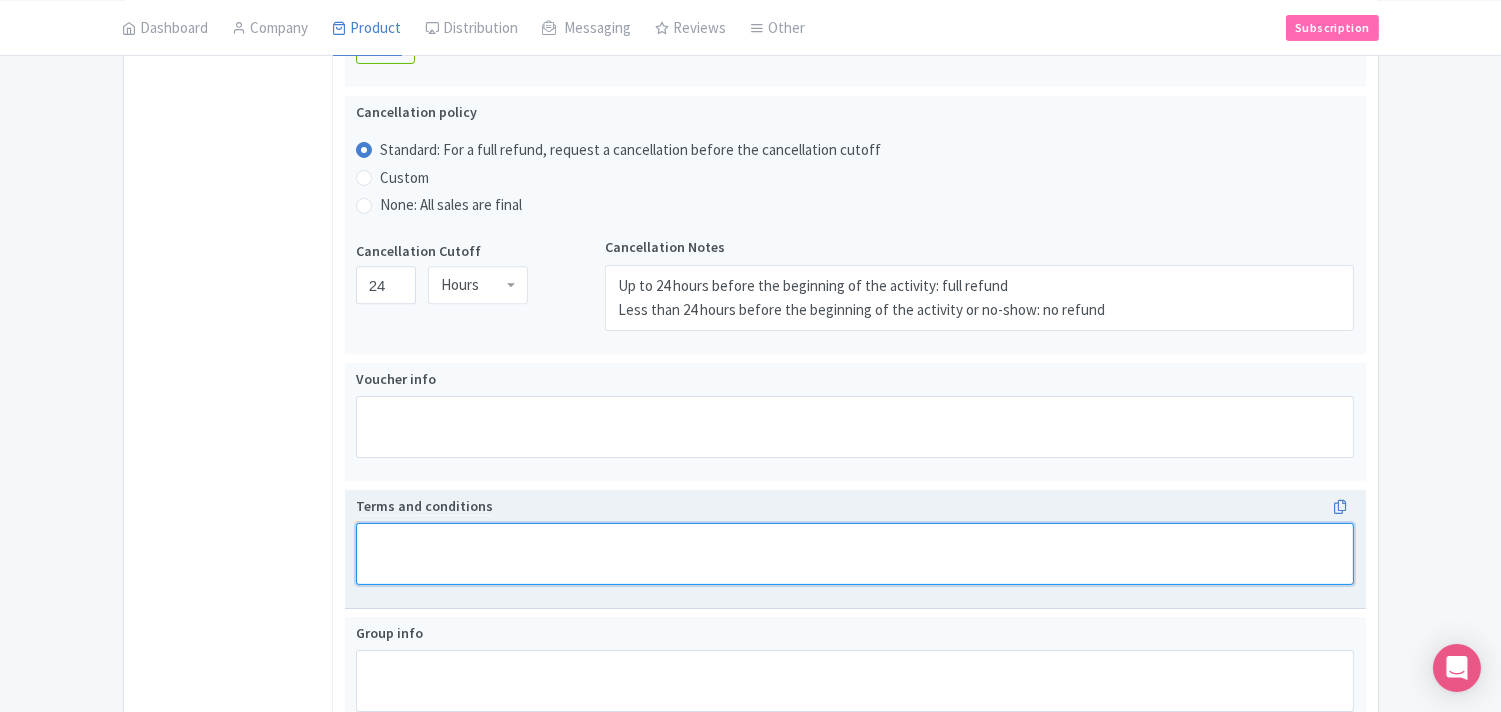 scroll, scrollTop: 888, scrollLeft: 0, axis: vertical 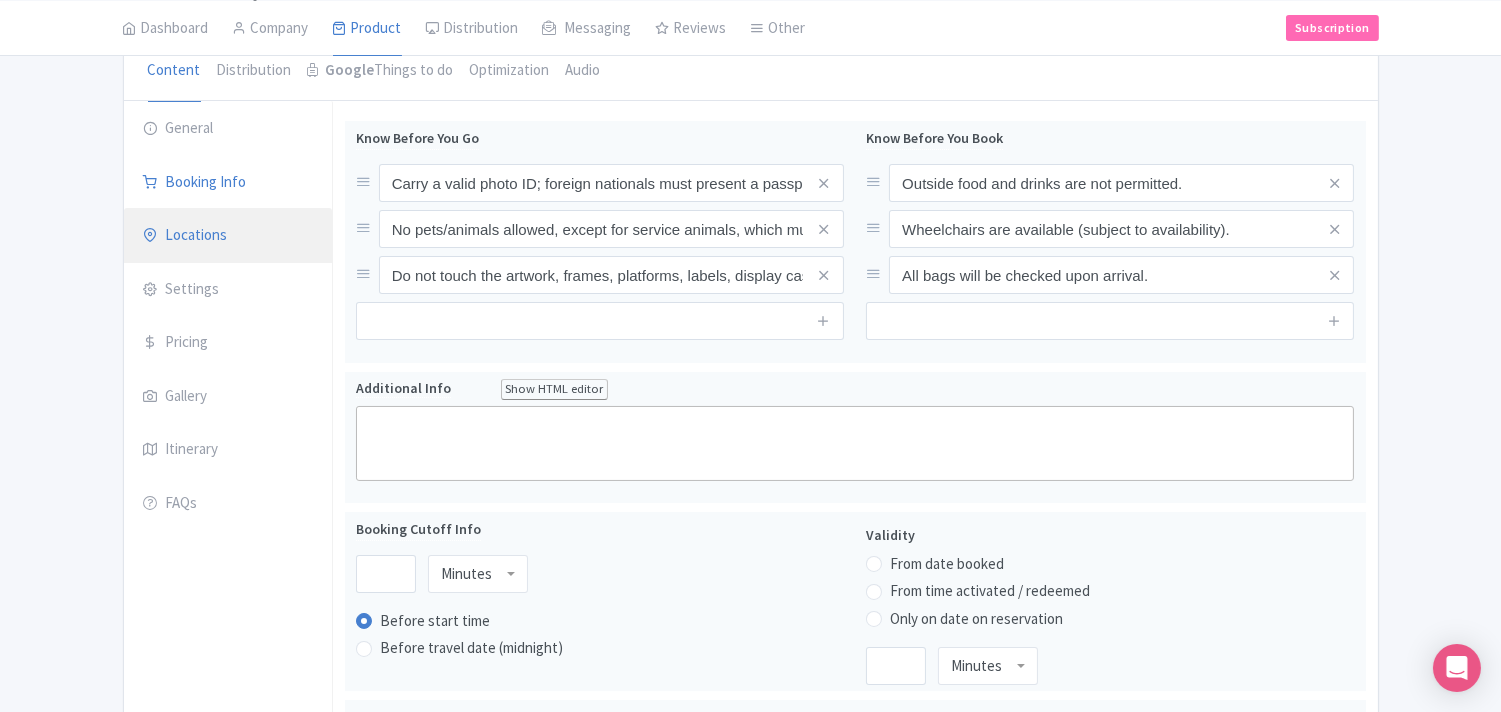 click on "Locations" at bounding box center (228, 236) 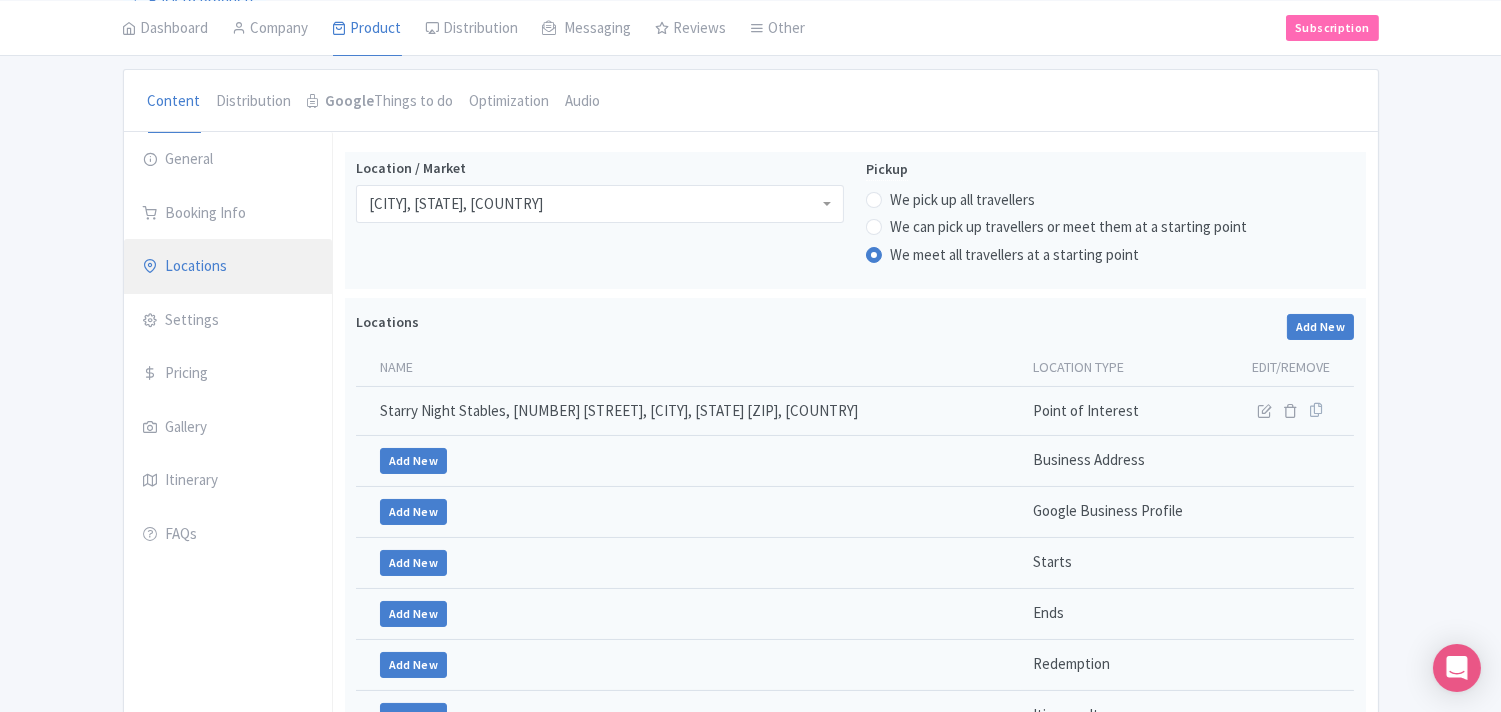 scroll, scrollTop: 146, scrollLeft: 0, axis: vertical 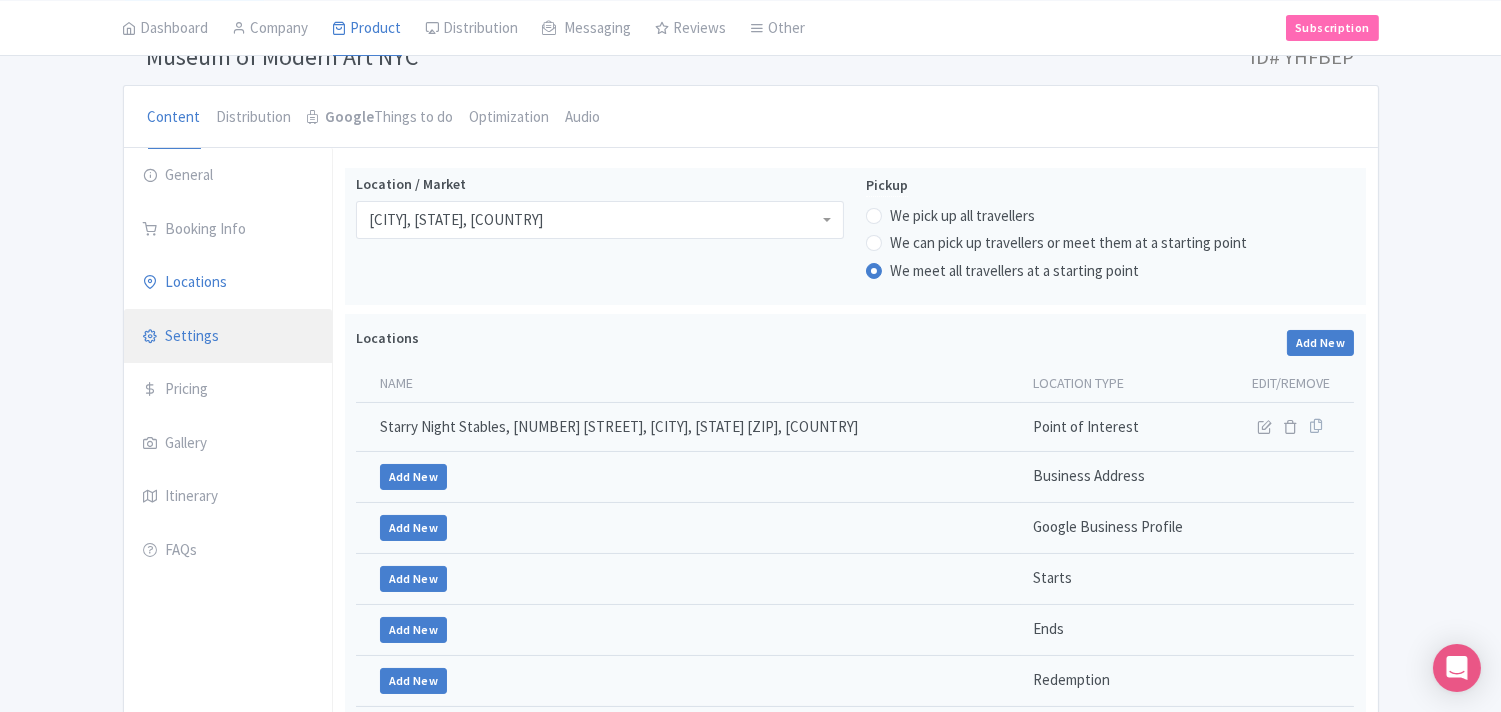 click on "Settings" at bounding box center [228, 337] 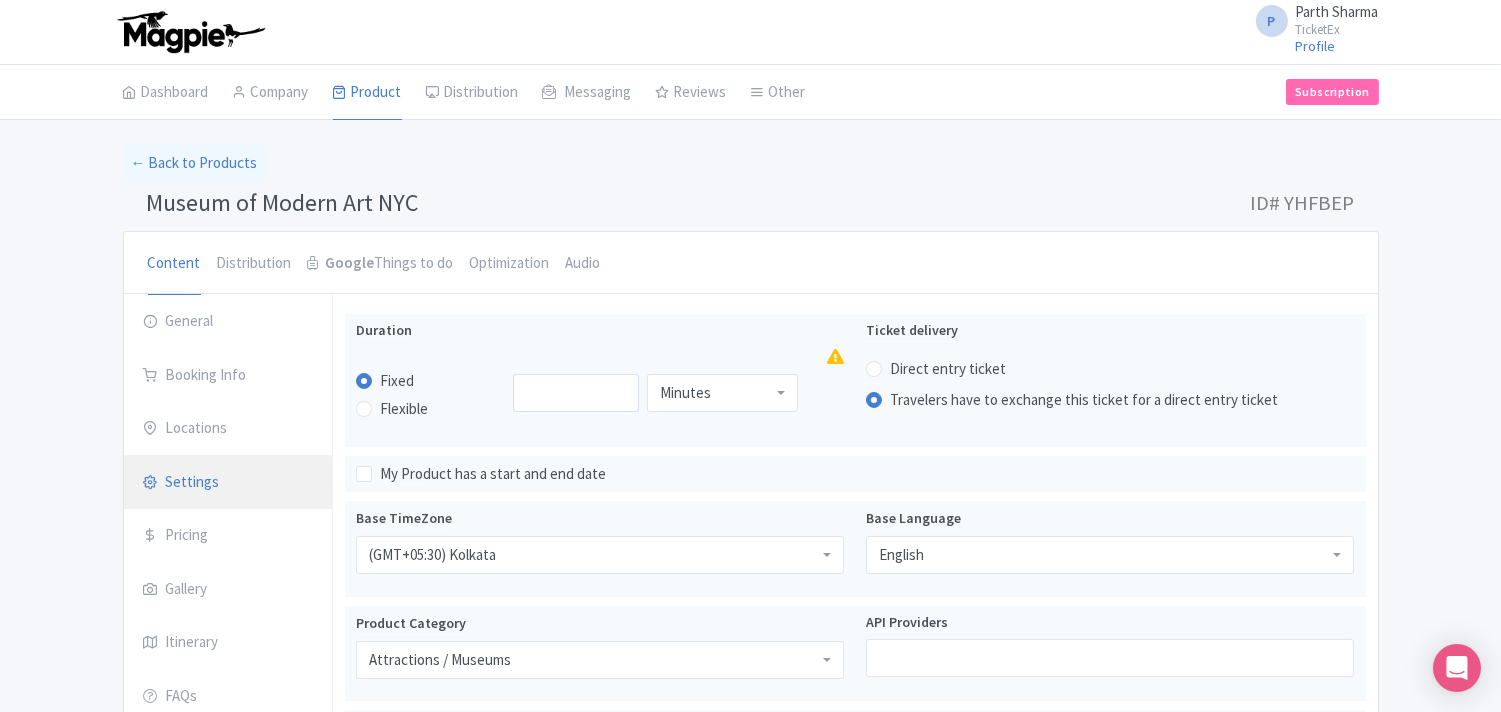 scroll, scrollTop: 111, scrollLeft: 0, axis: vertical 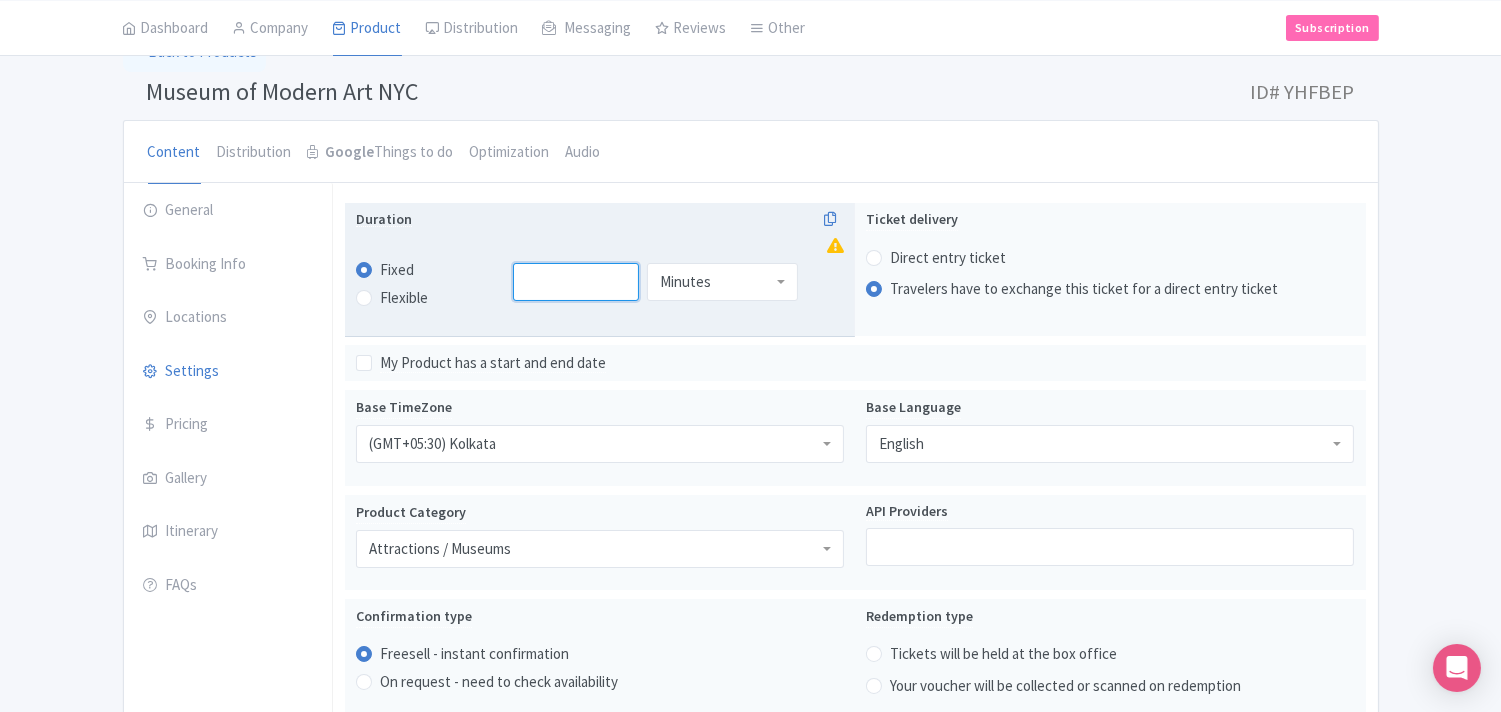 click at bounding box center (576, 282) 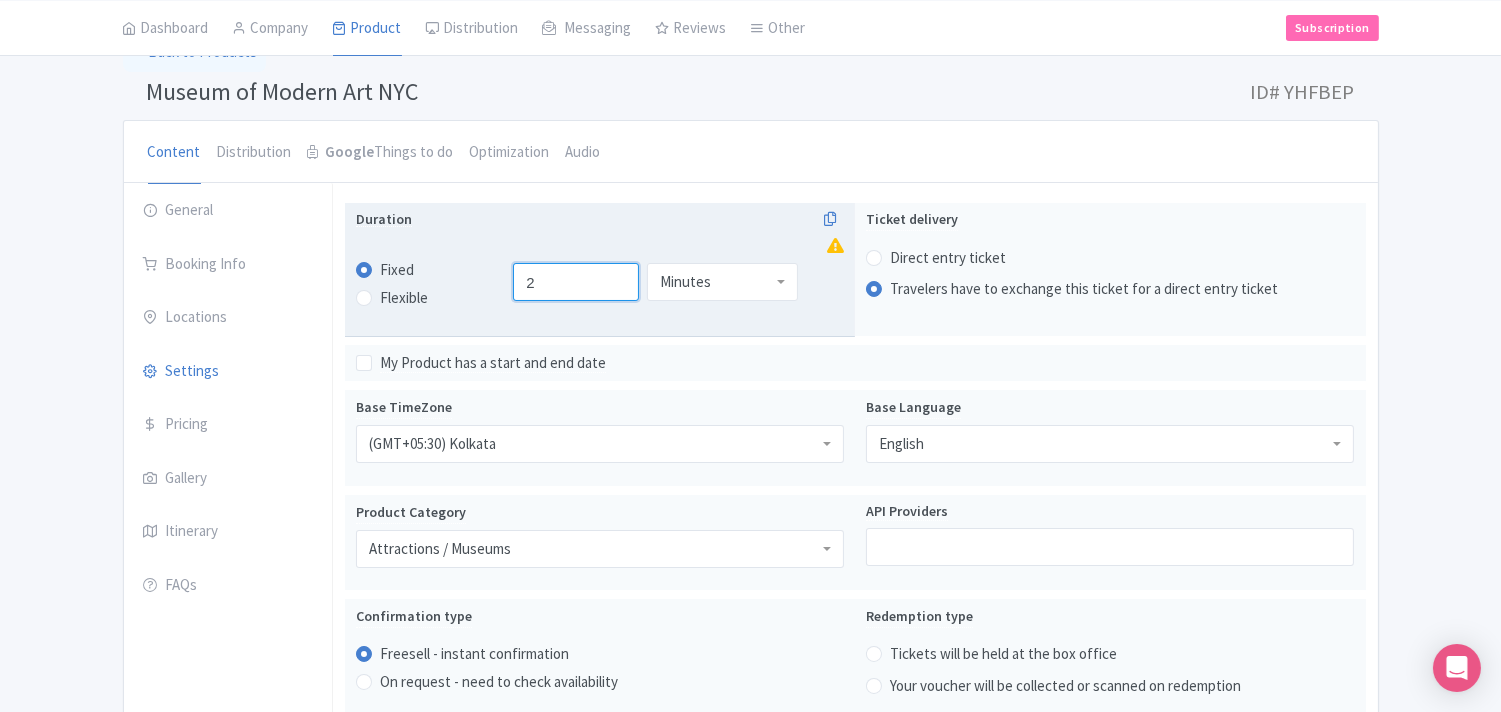 type on "2" 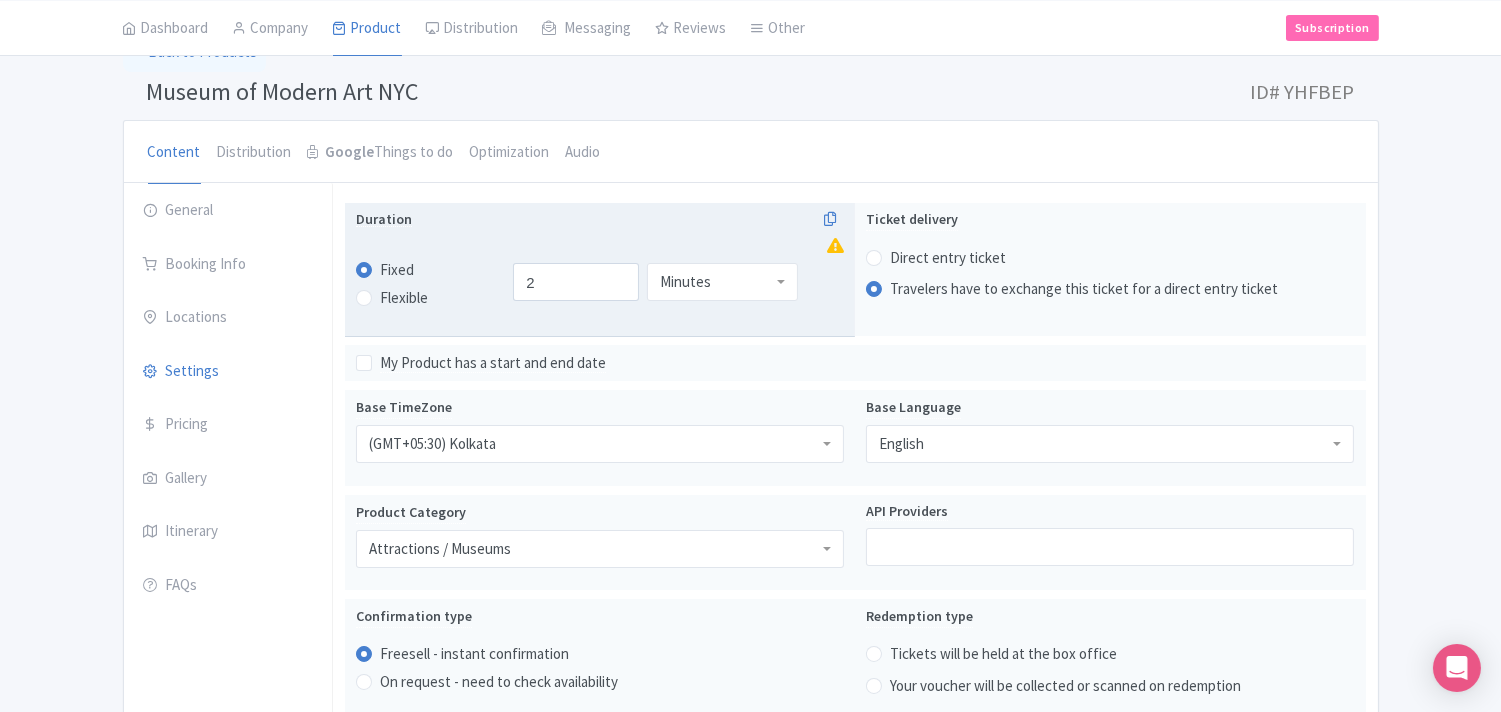 click on "Minutes" at bounding box center (722, 282) 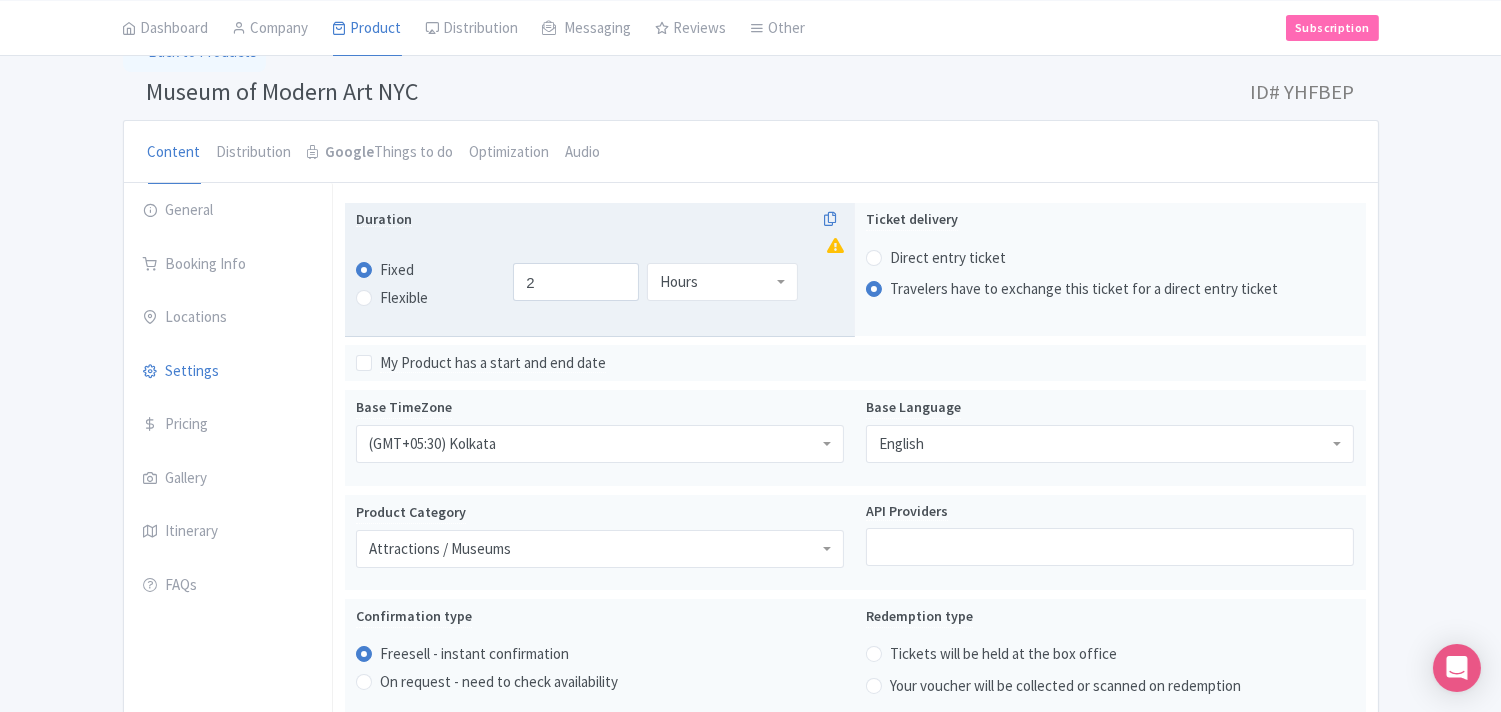 scroll, scrollTop: 222, scrollLeft: 0, axis: vertical 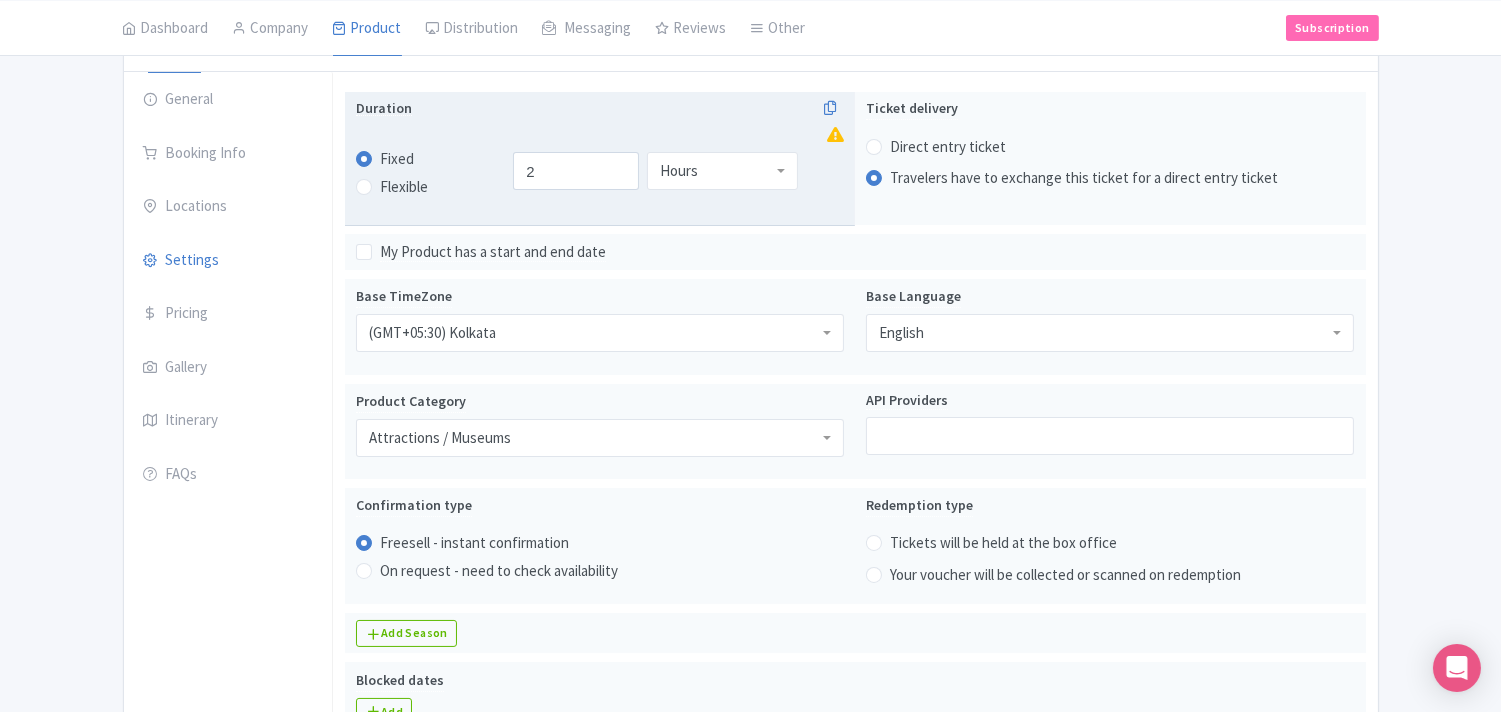 click on "Flexible" at bounding box center [404, 187] 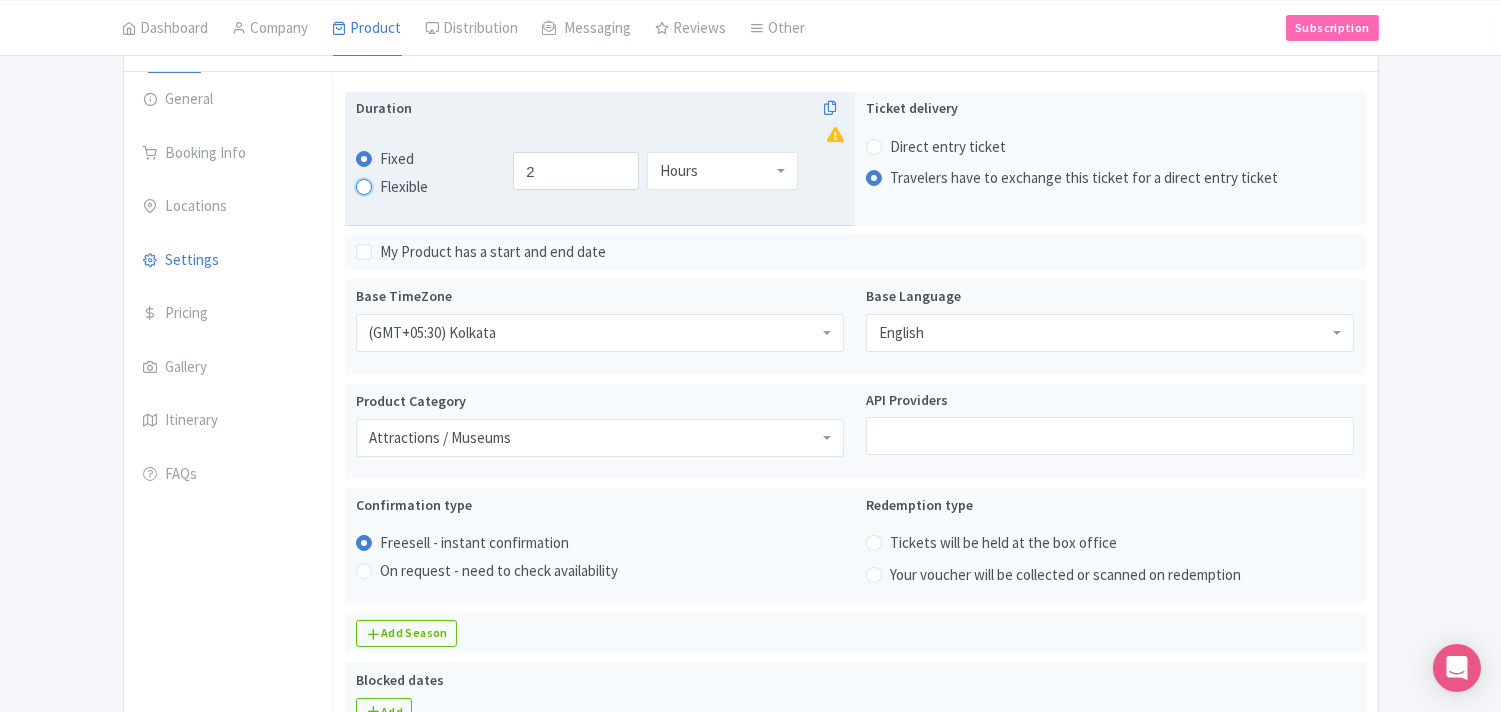 click on "Flexible" at bounding box center [390, 185] 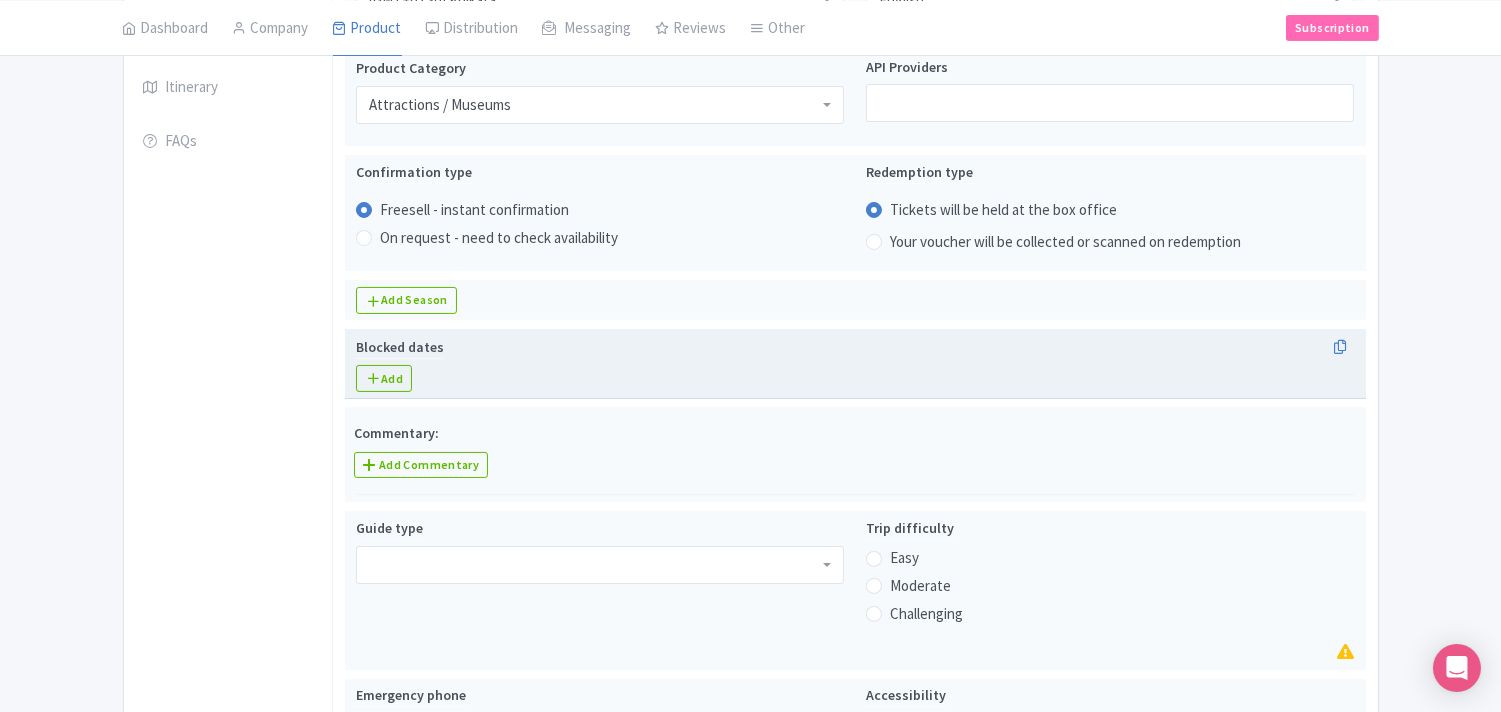 scroll, scrollTop: 666, scrollLeft: 0, axis: vertical 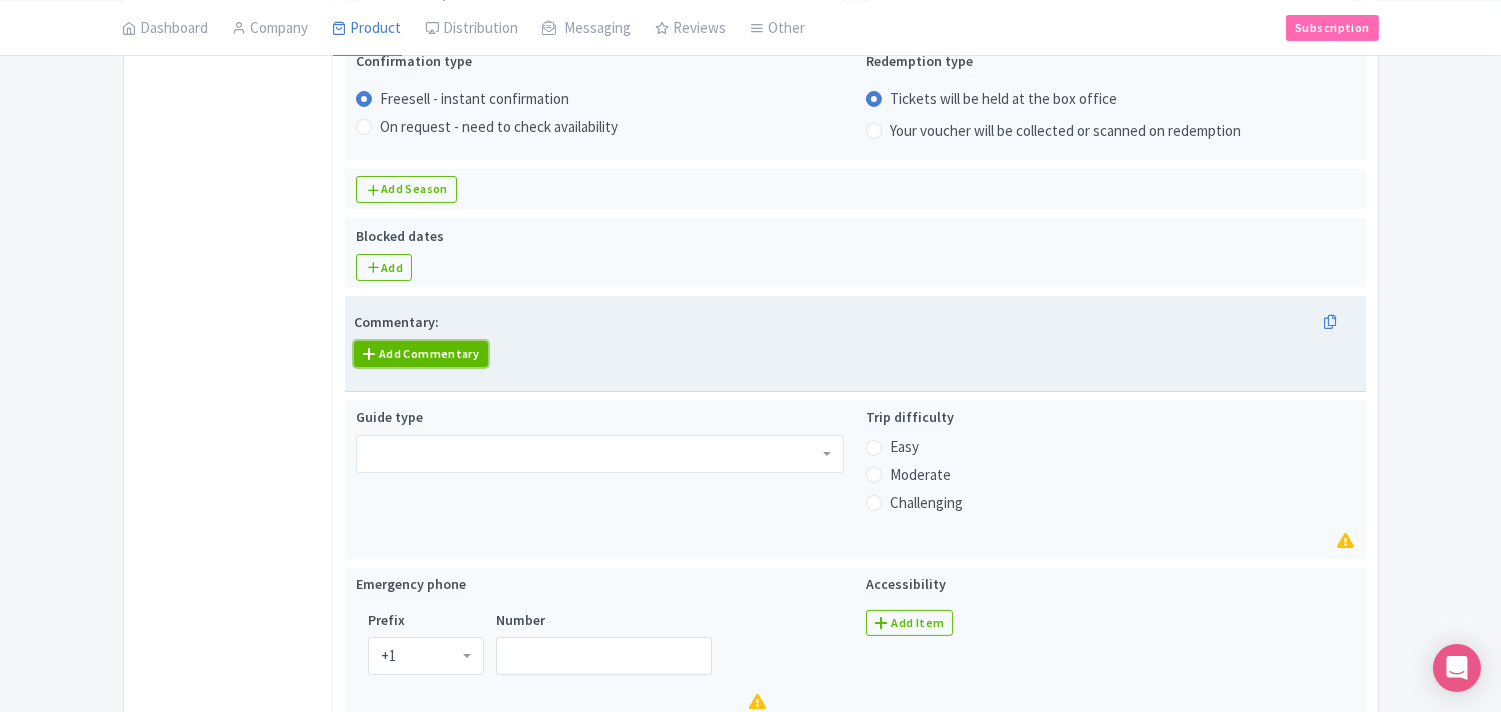 click on "Add Commentary" at bounding box center (421, 354) 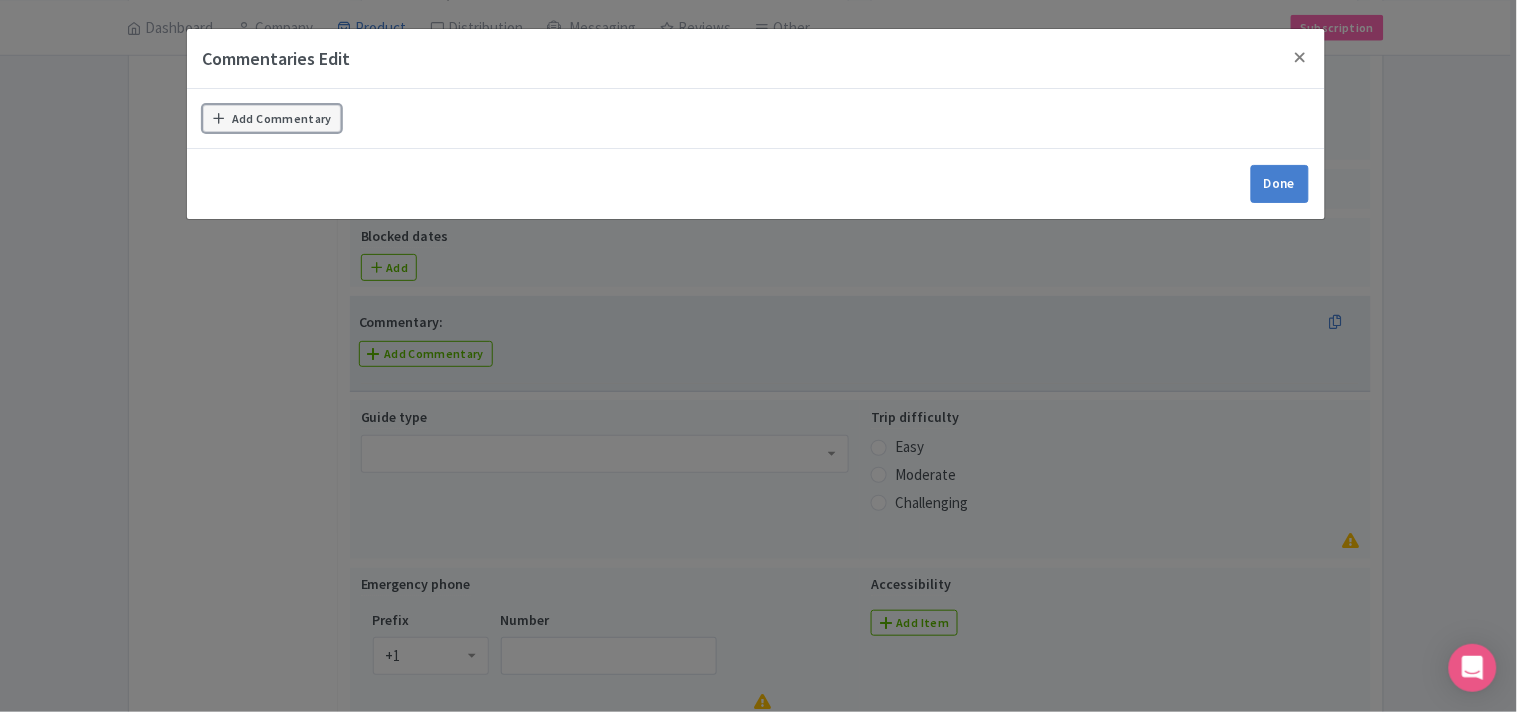 click on "Add Commentary" at bounding box center [272, 118] 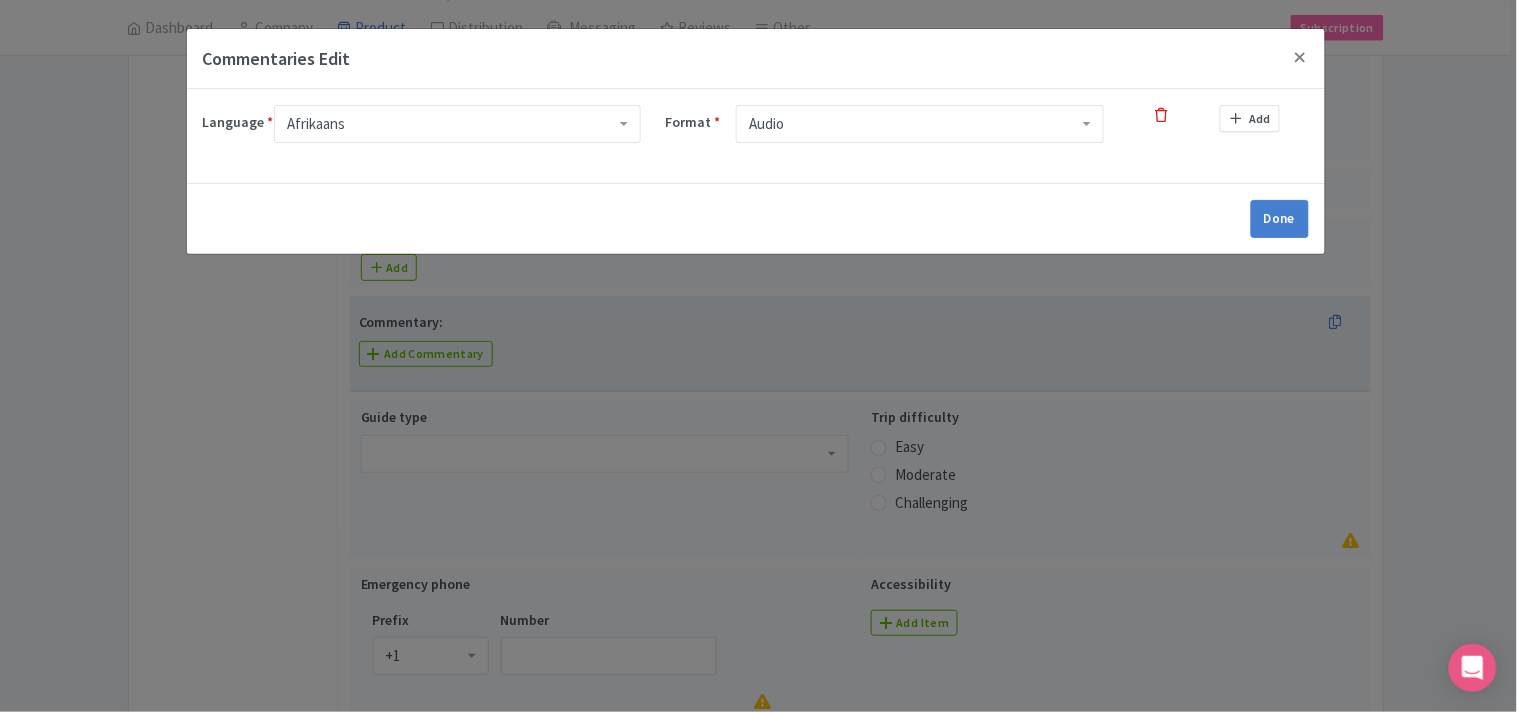 click on "Language   *" at bounding box center (347, 124) 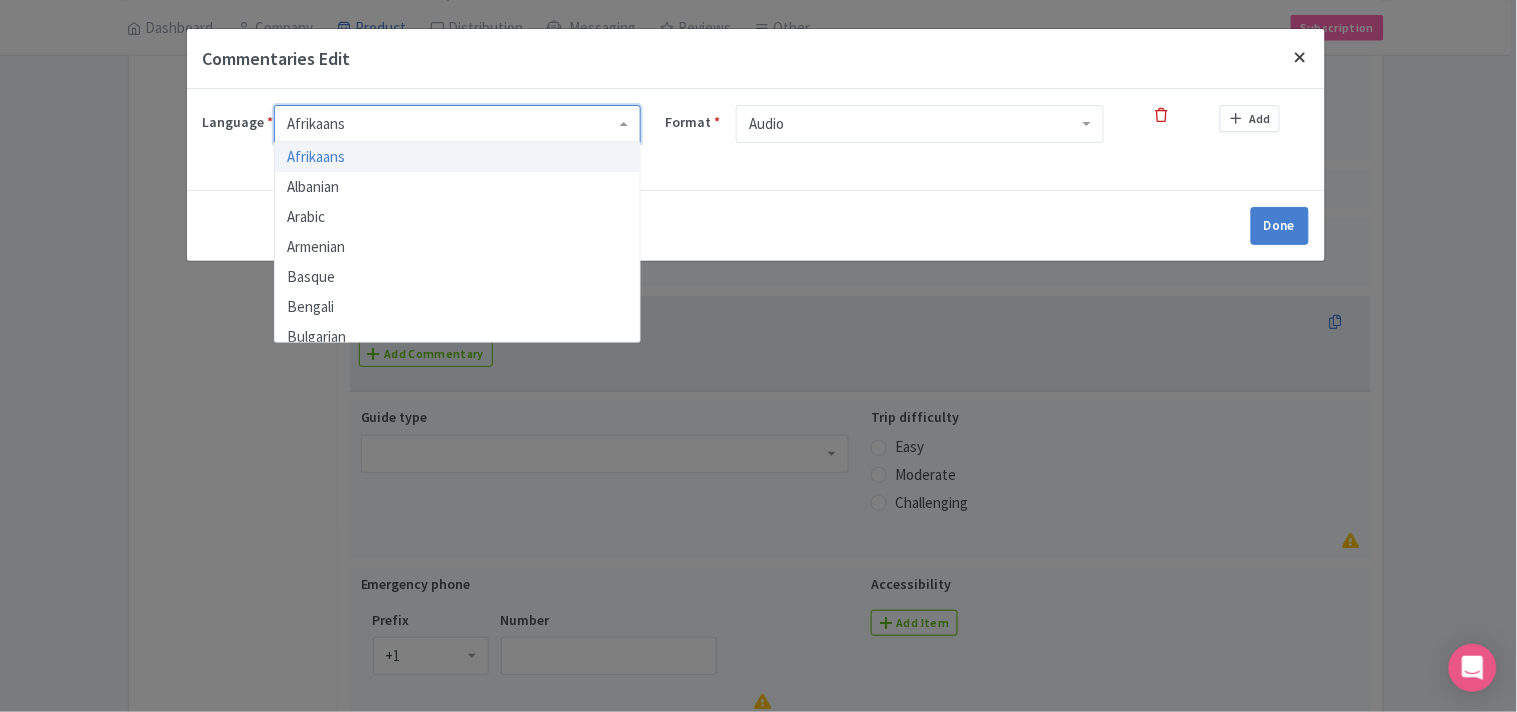 click at bounding box center (1301, 57) 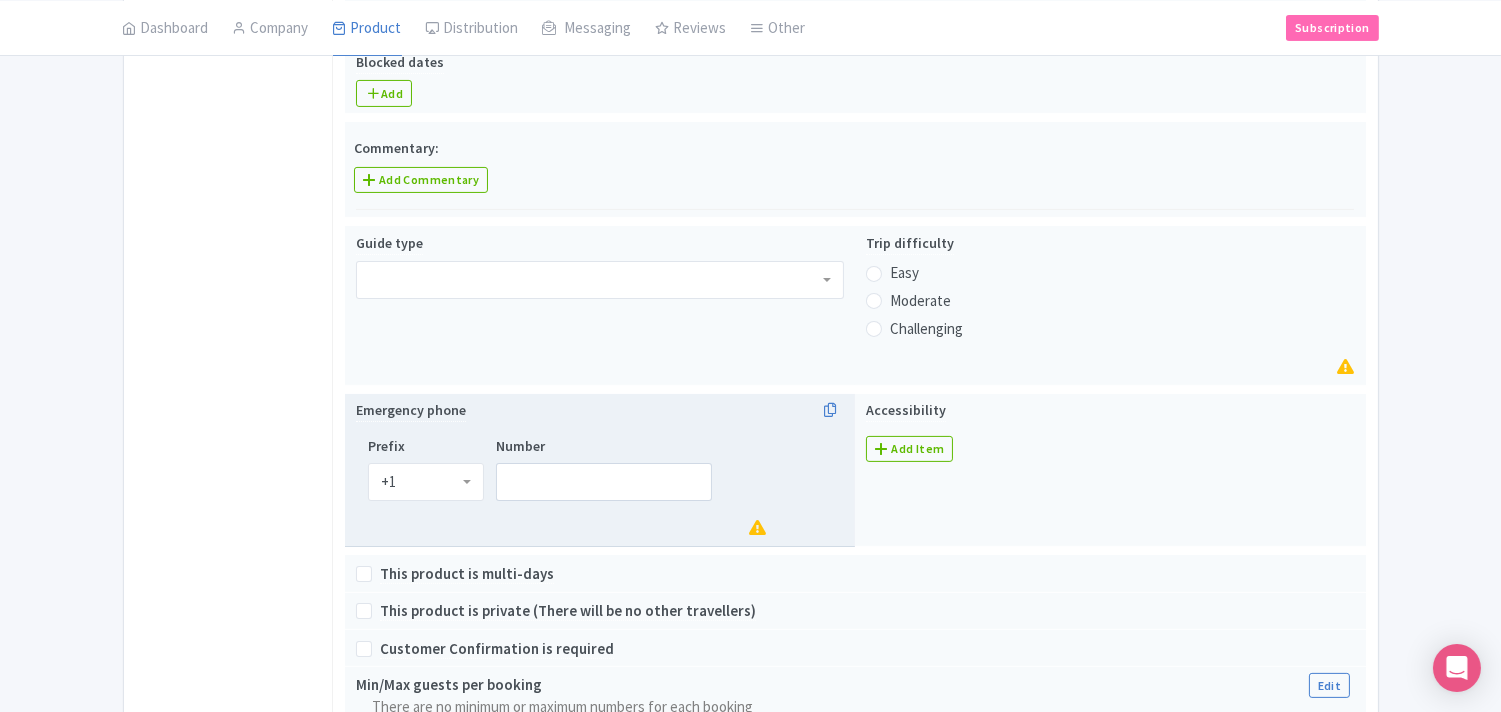 scroll, scrollTop: 888, scrollLeft: 0, axis: vertical 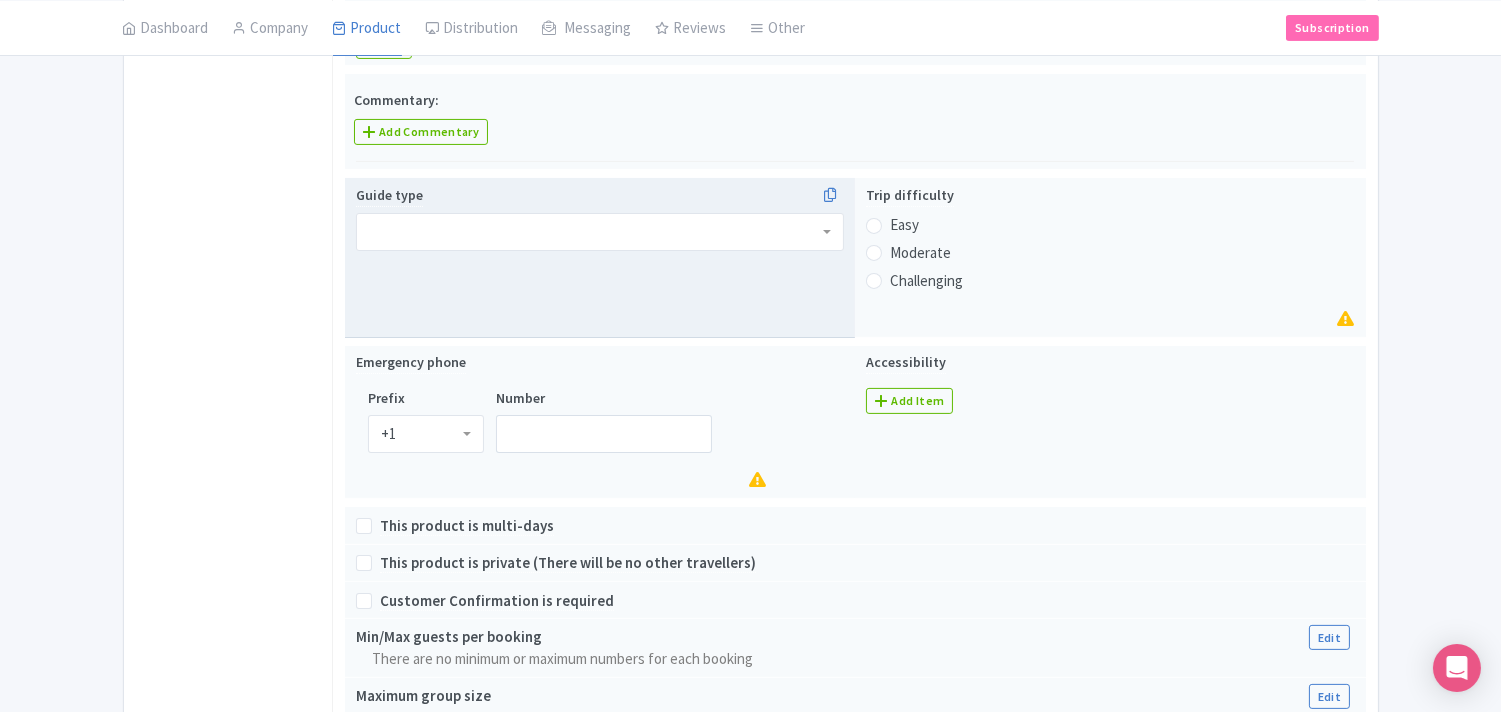 click at bounding box center (600, 232) 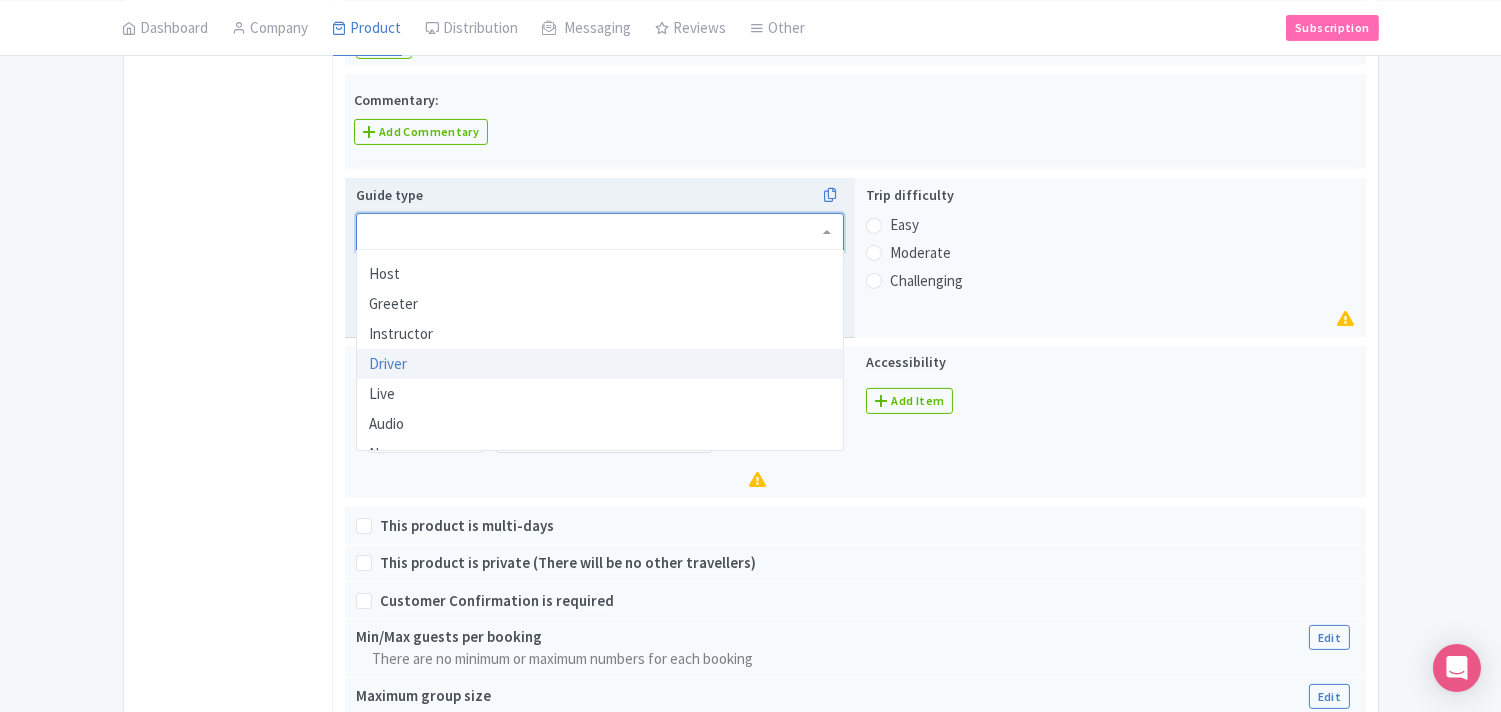 scroll, scrollTop: 40, scrollLeft: 0, axis: vertical 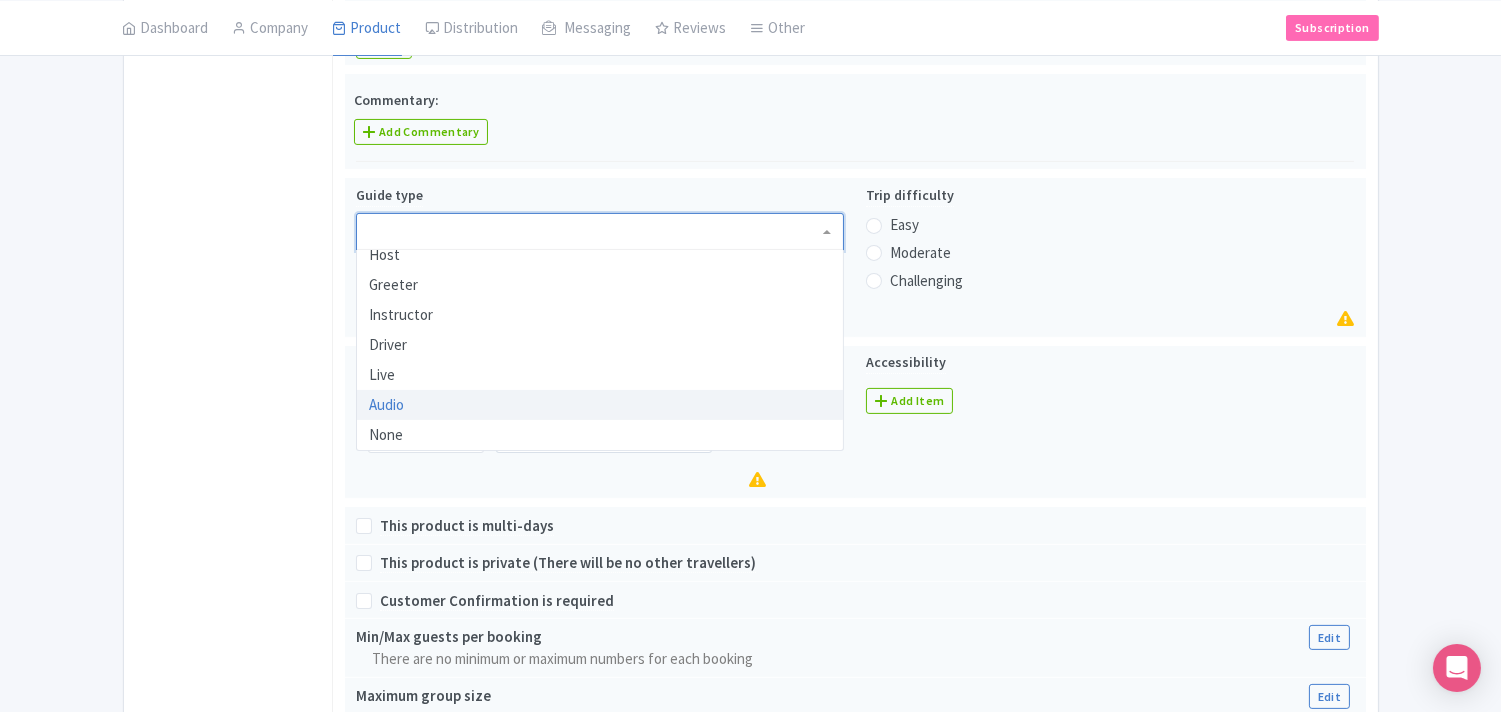 click on "General
Booking Info
Locations
Settings
Pricing
Gallery
Itinerary
FAQs" at bounding box center (228, 395) 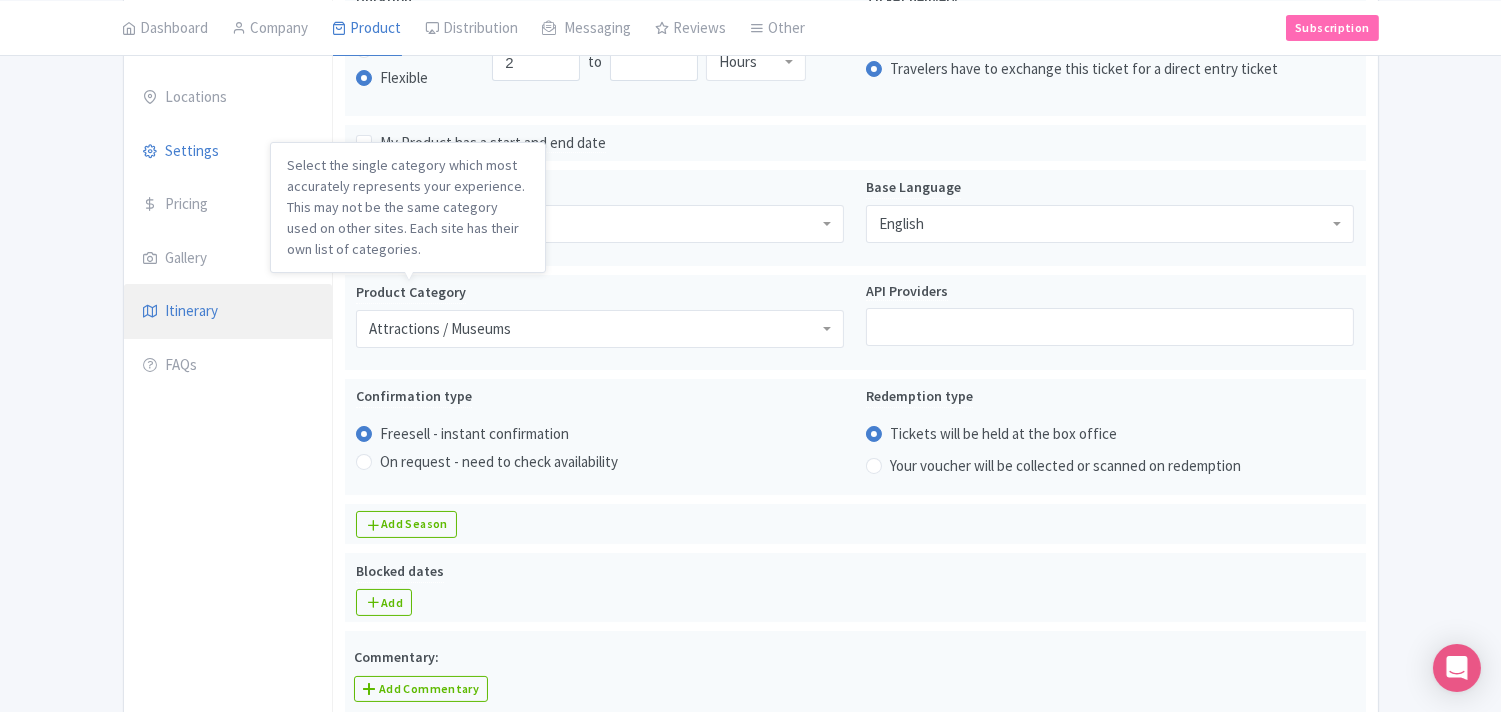 scroll, scrollTop: 333, scrollLeft: 0, axis: vertical 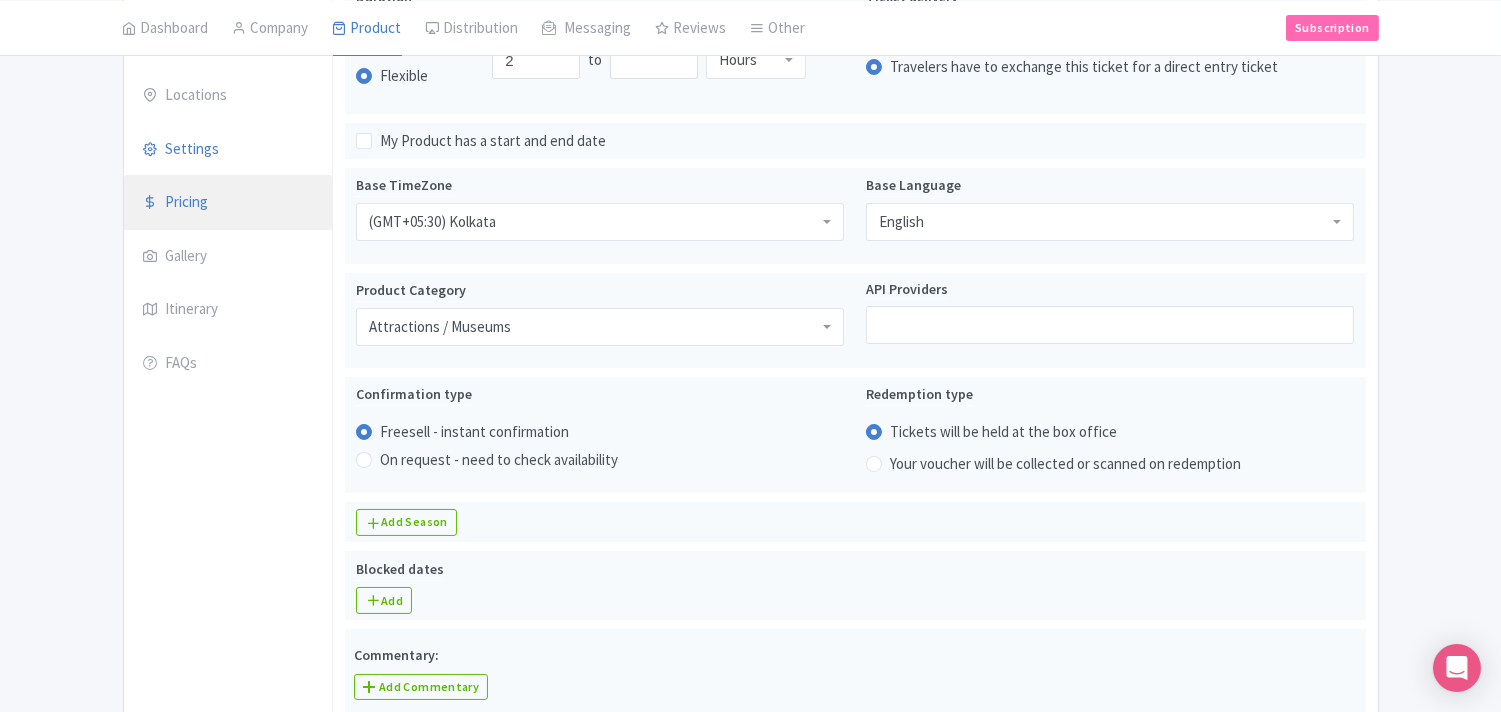 click on "Pricing" at bounding box center (228, 203) 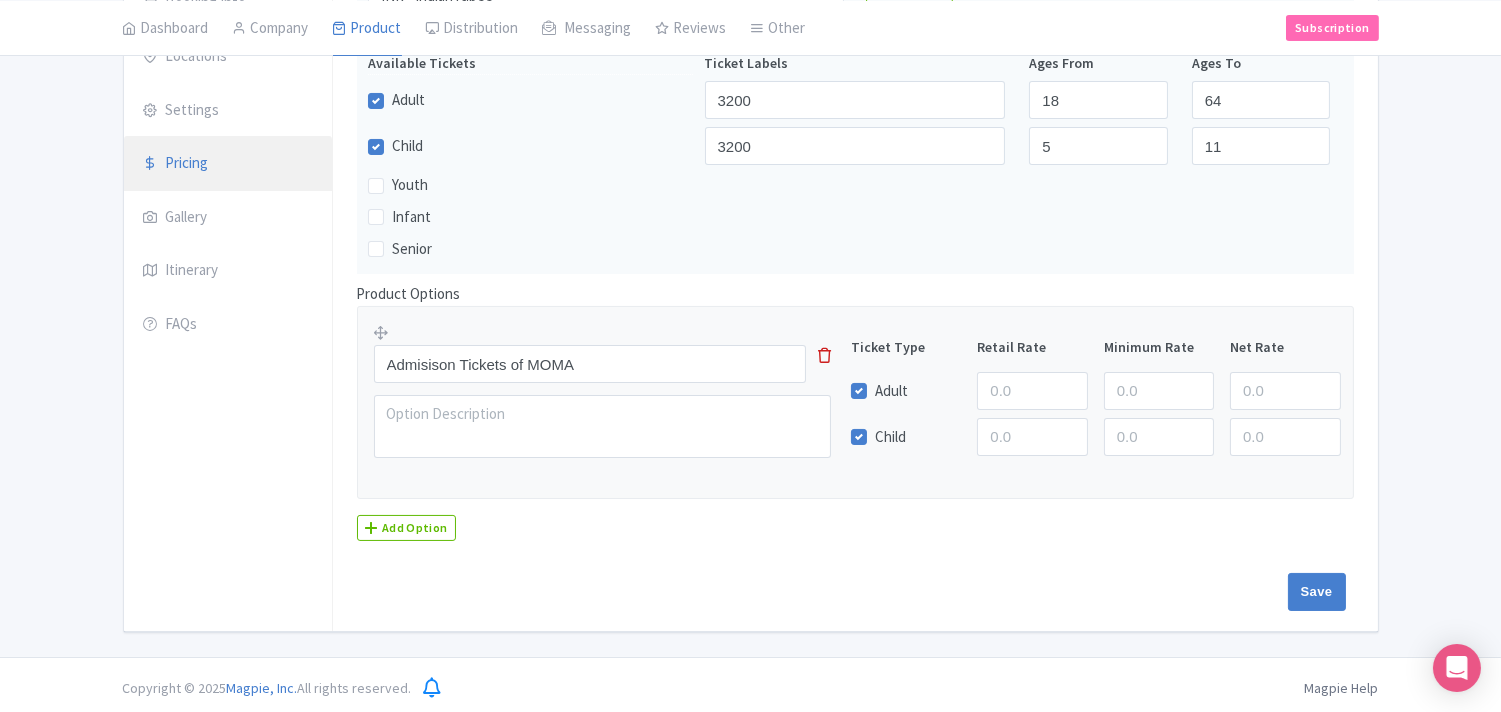 scroll, scrollTop: 380, scrollLeft: 0, axis: vertical 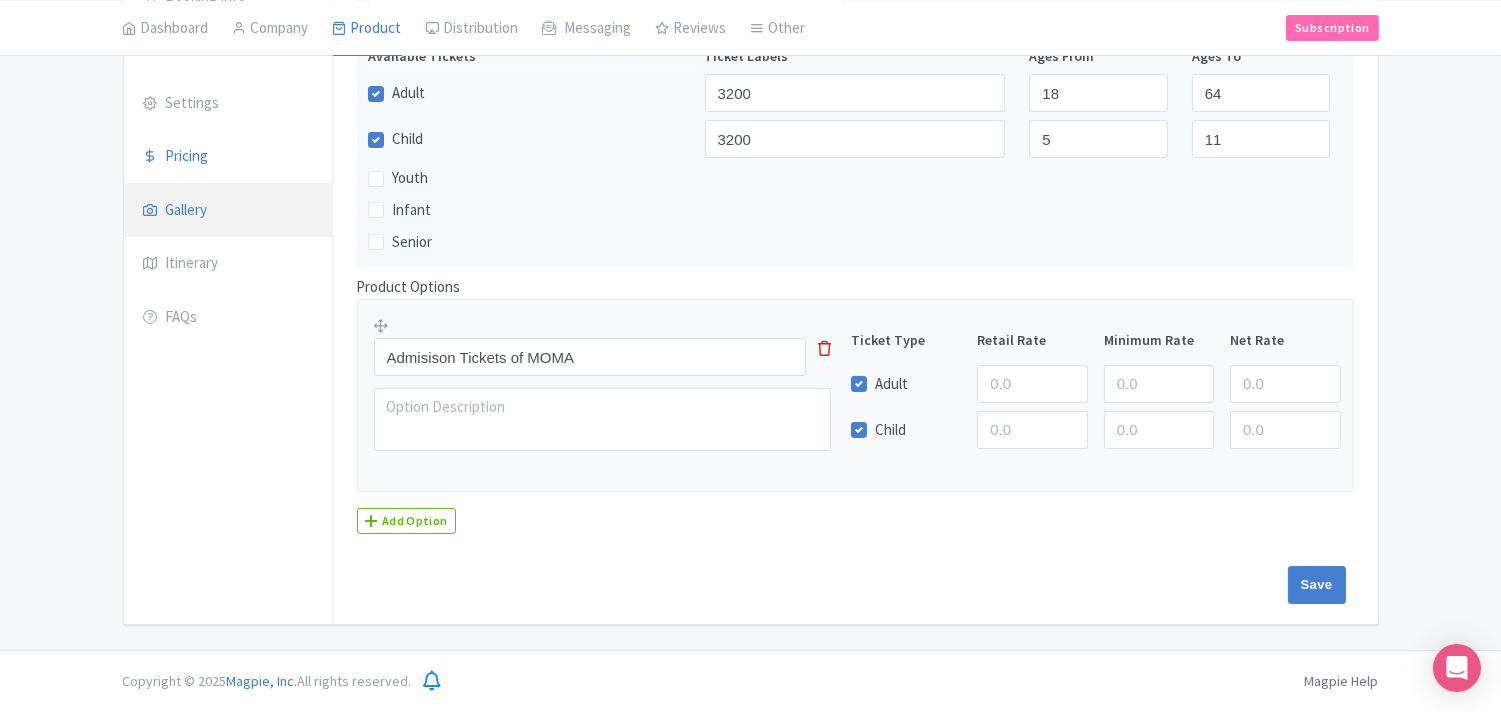 click on "Gallery" at bounding box center (228, 211) 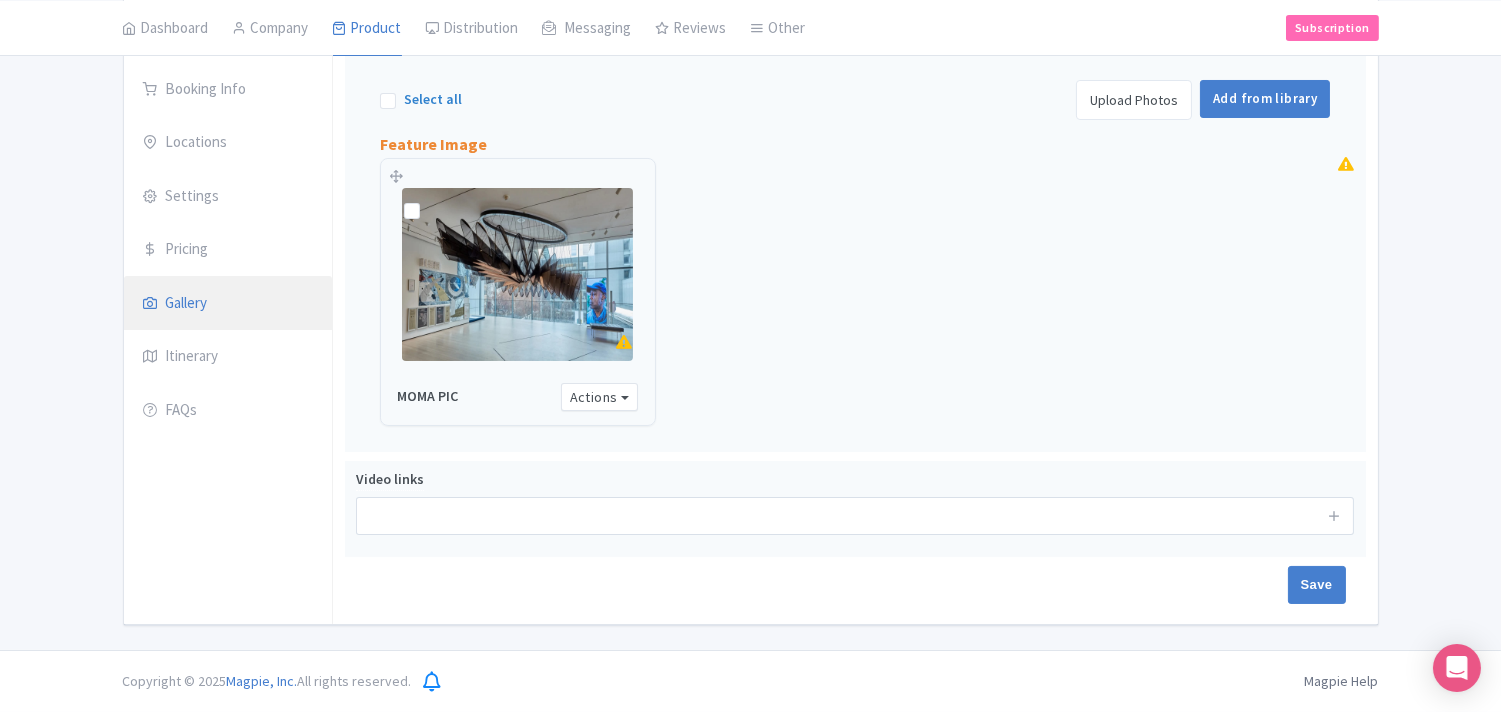 scroll, scrollTop: 286, scrollLeft: 0, axis: vertical 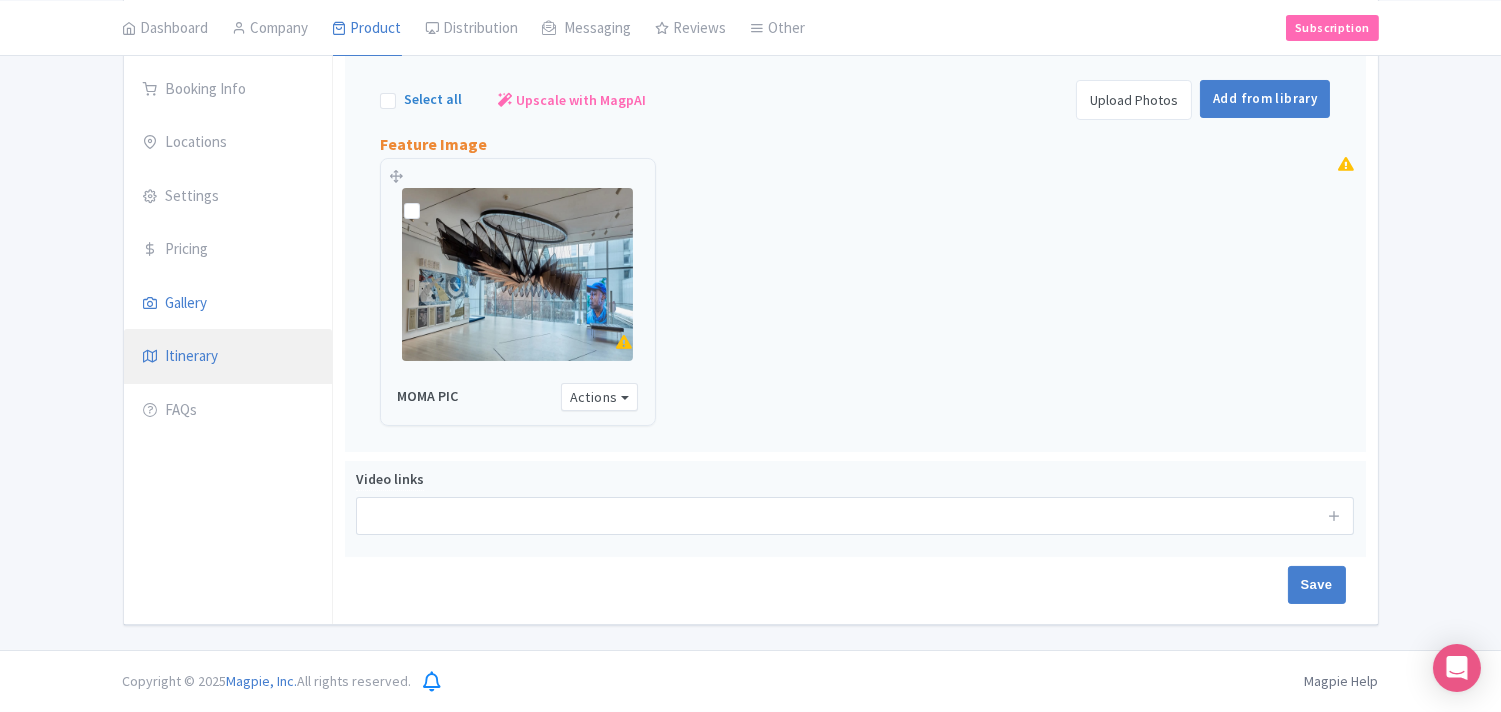 click on "Itinerary" at bounding box center [228, 357] 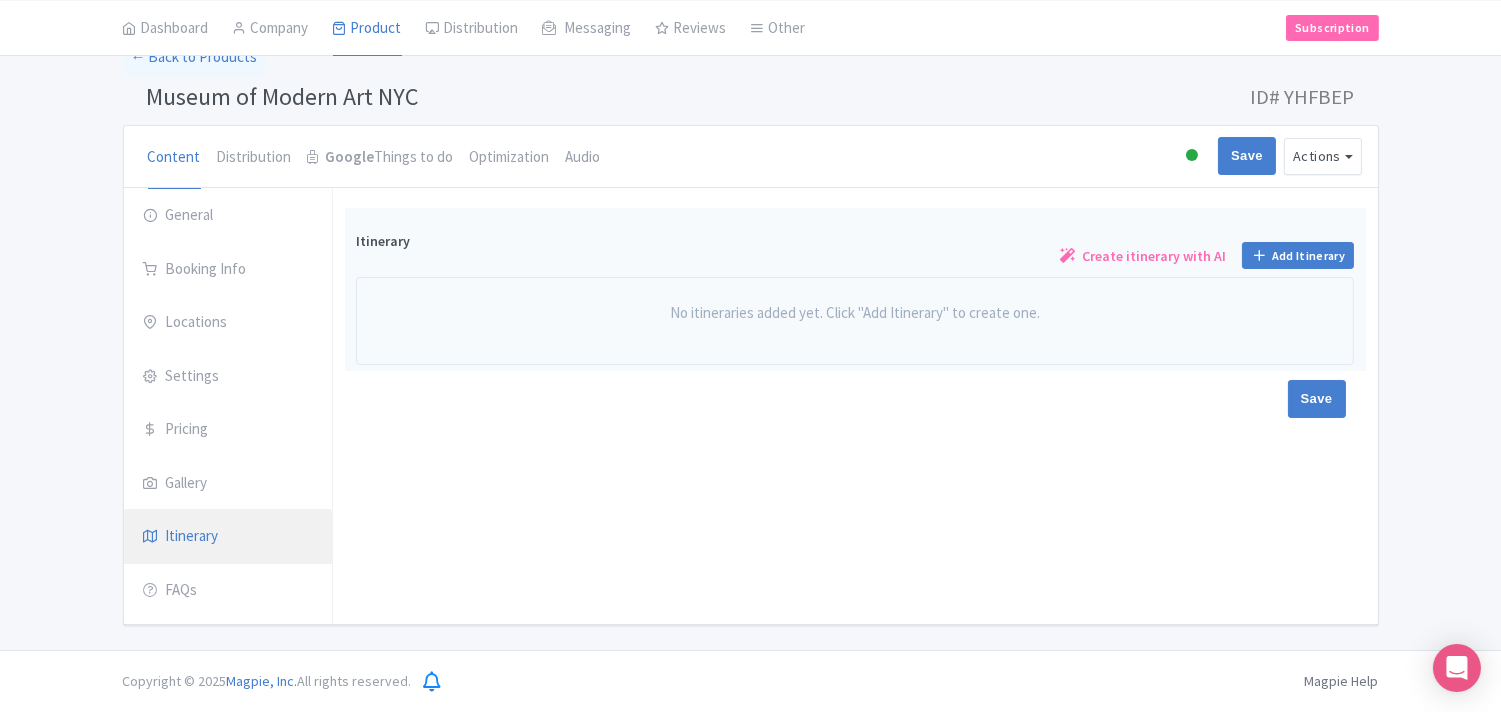 scroll, scrollTop: 107, scrollLeft: 0, axis: vertical 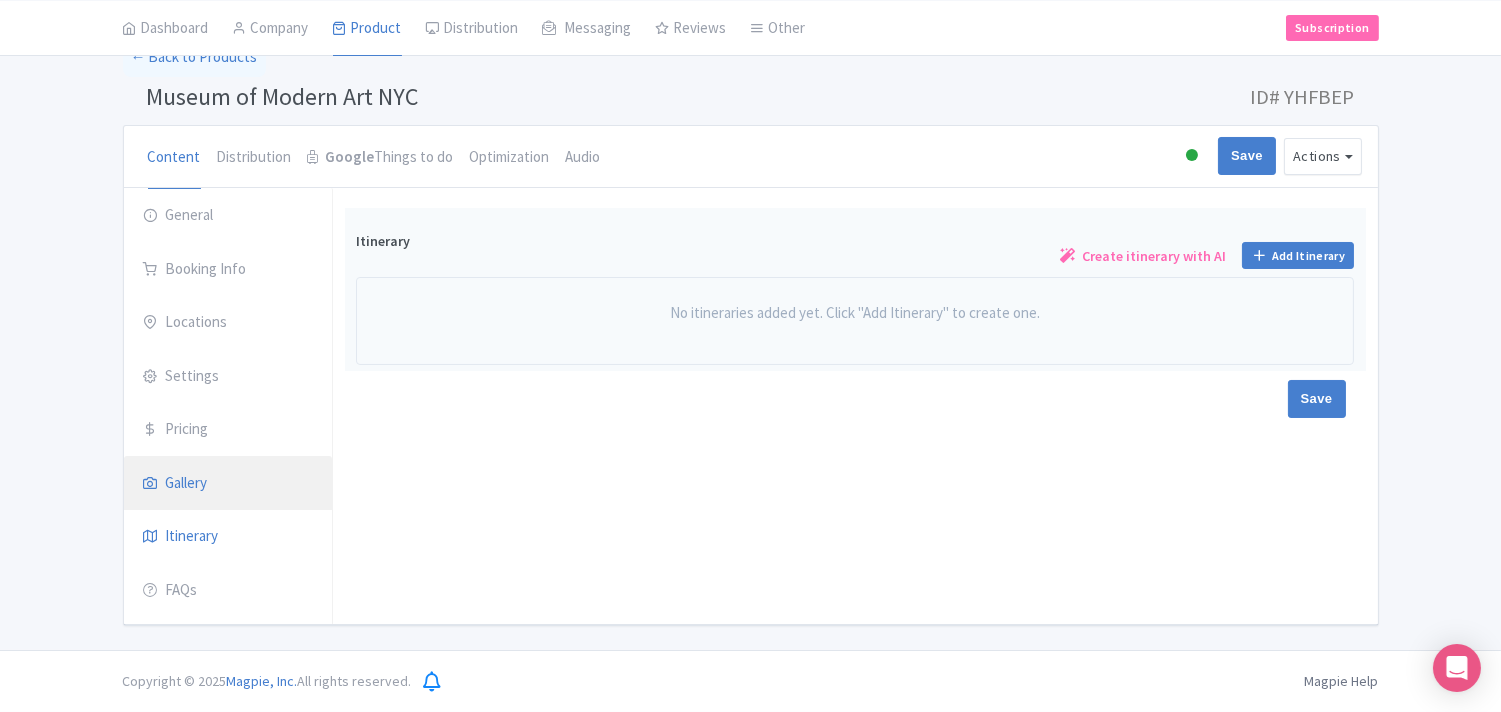 click on "Gallery" at bounding box center [228, 484] 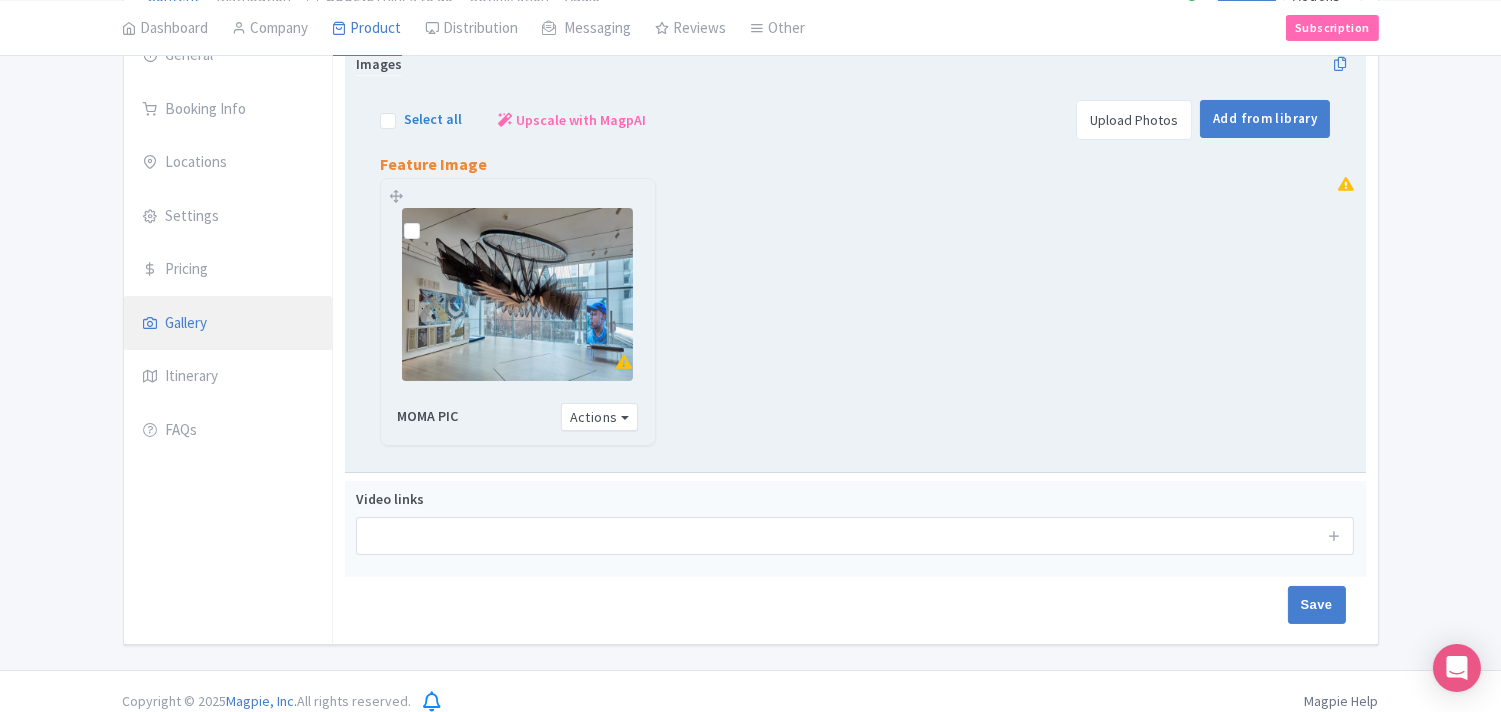 scroll, scrollTop: 286, scrollLeft: 0, axis: vertical 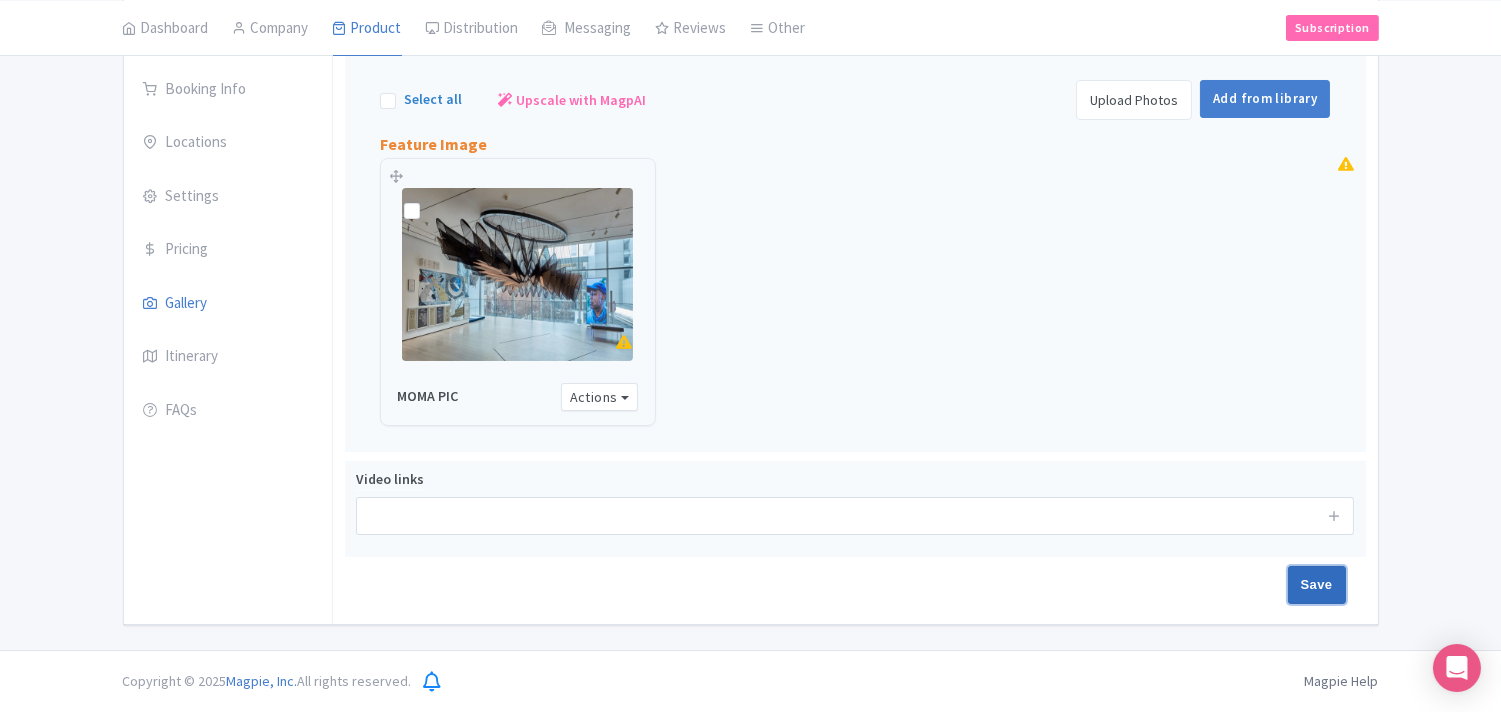 click on "Save" at bounding box center [1317, 585] 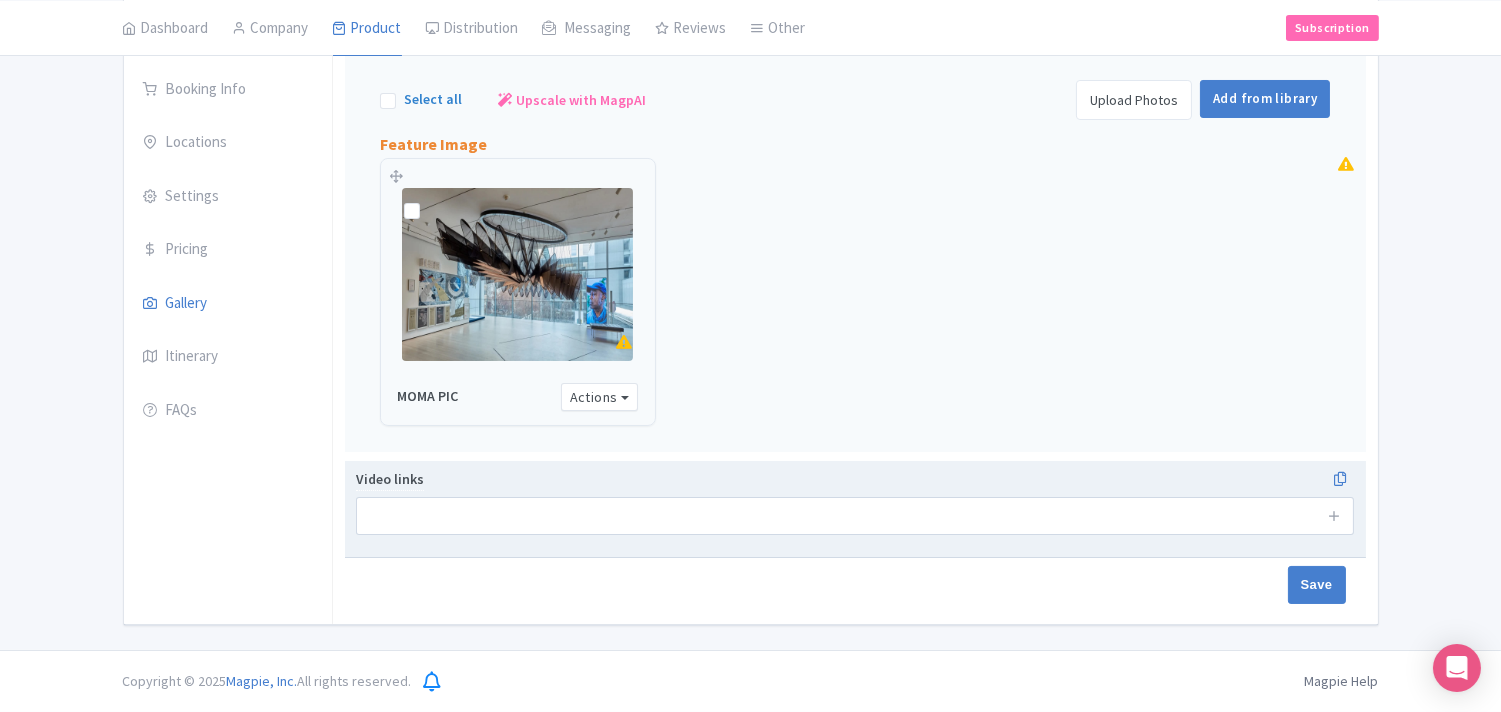 type on "Update Product" 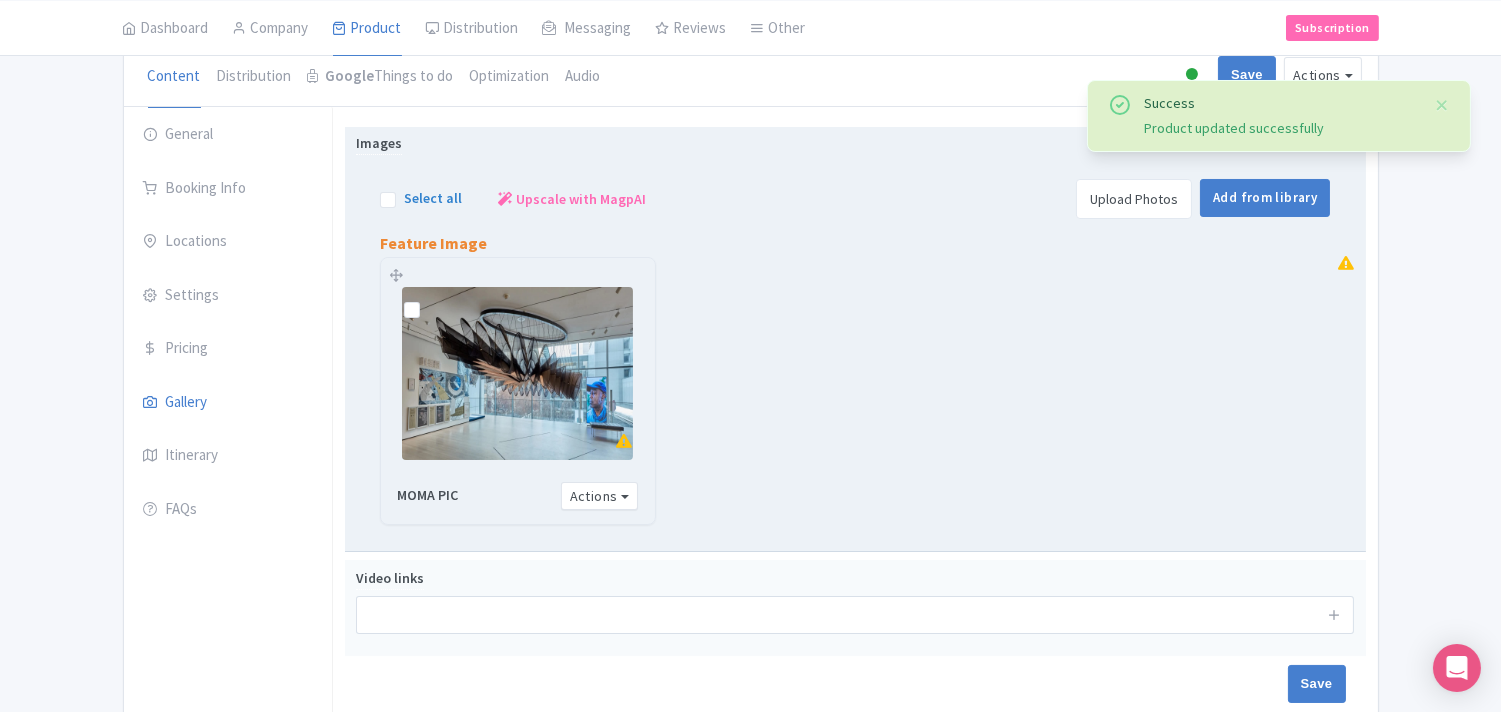 scroll, scrollTop: 286, scrollLeft: 0, axis: vertical 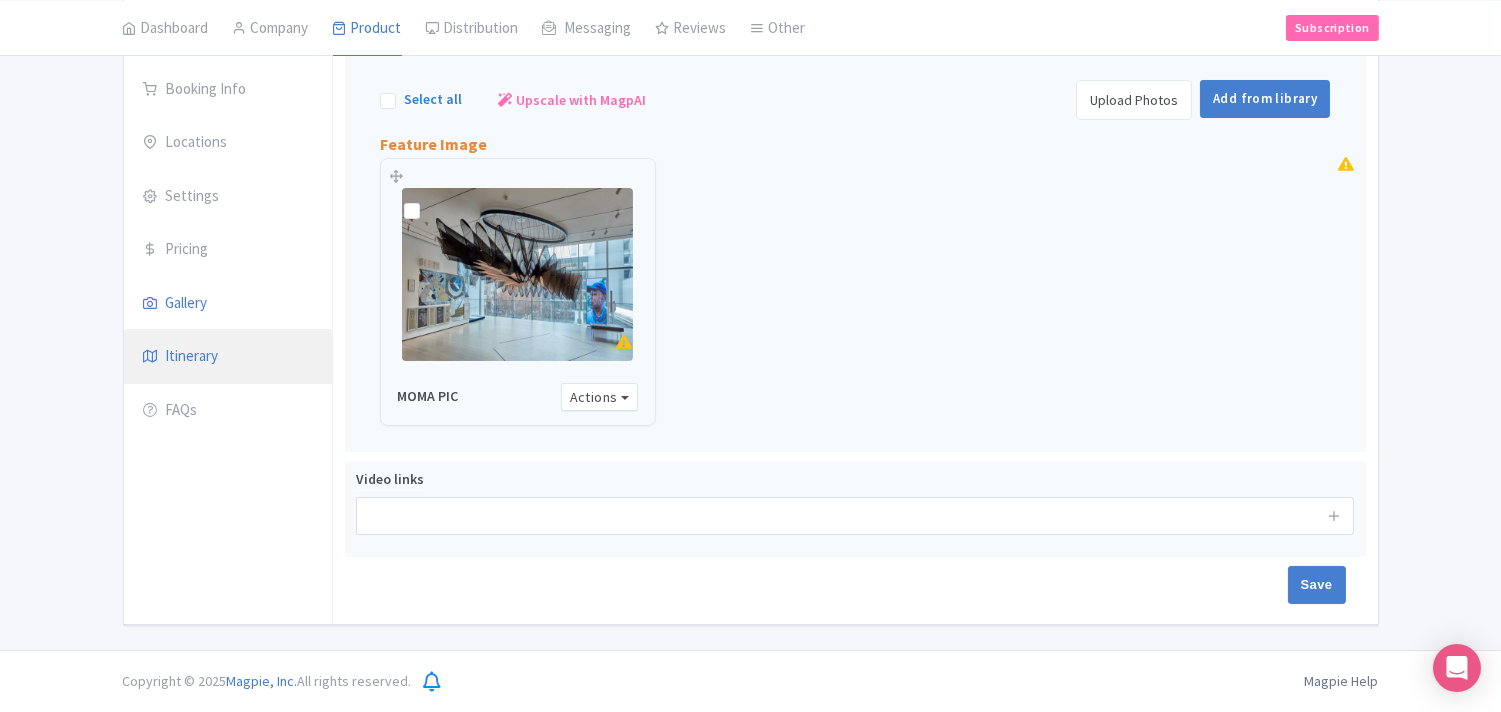 click on "Itinerary" at bounding box center [228, 357] 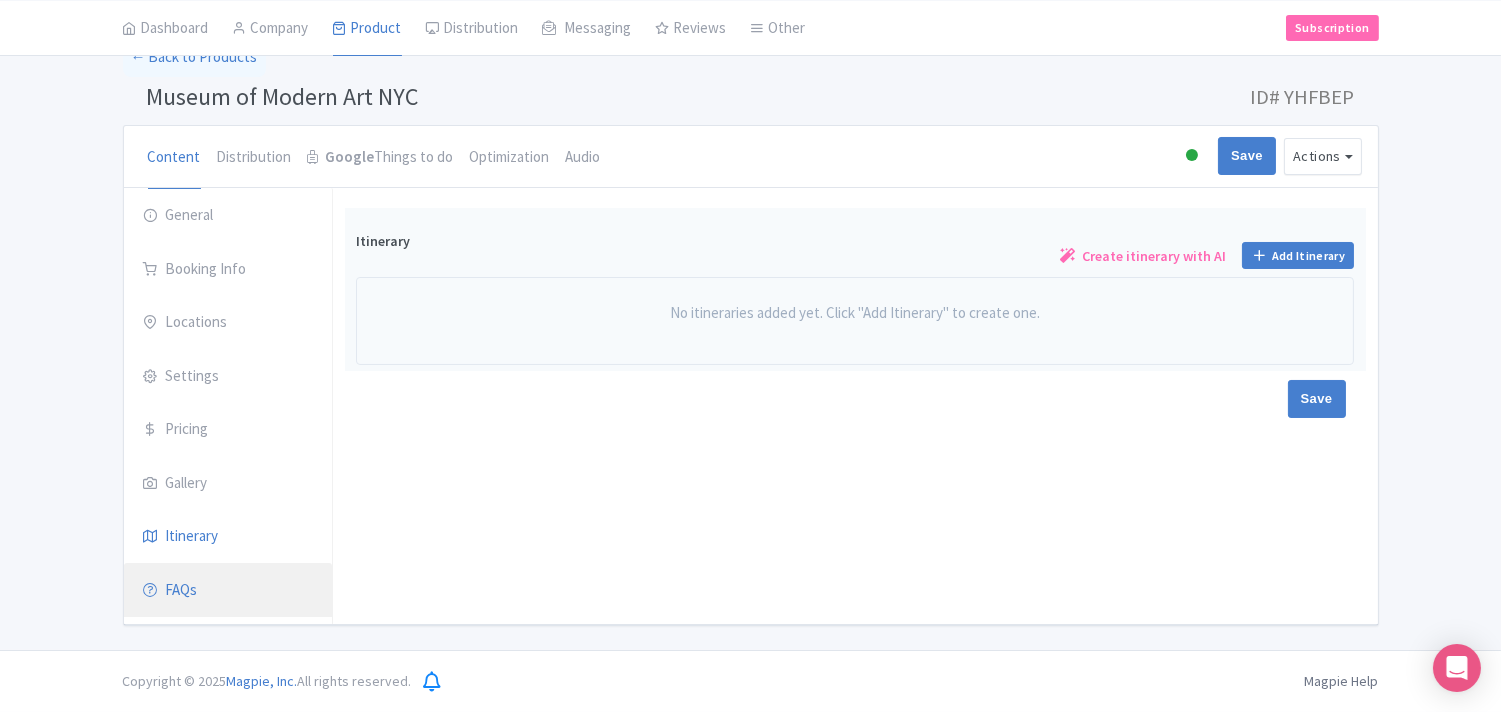 click on "General
Booking Info
Locations
Settings
Pricing
Gallery
Itinerary
FAQs" at bounding box center [228, 402] 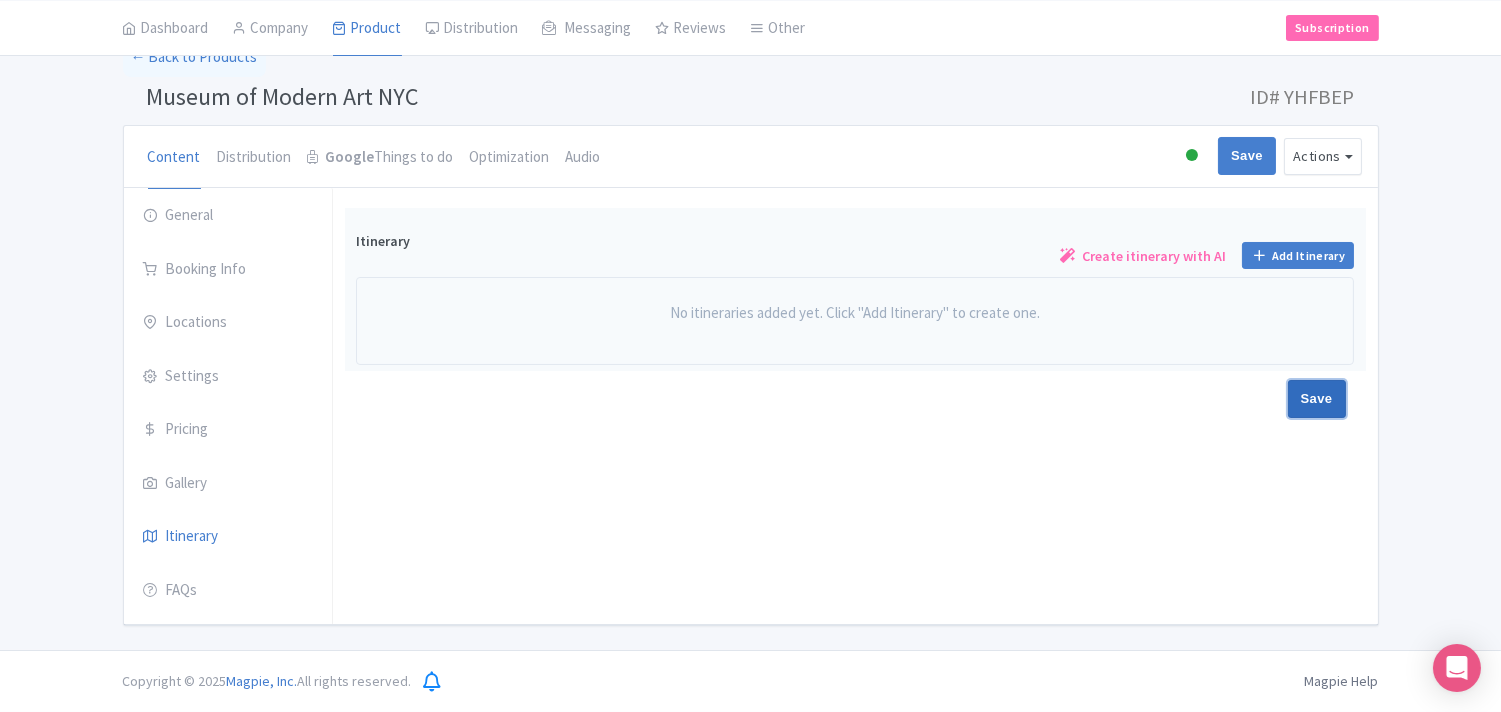 click on "Save" at bounding box center [1317, 399] 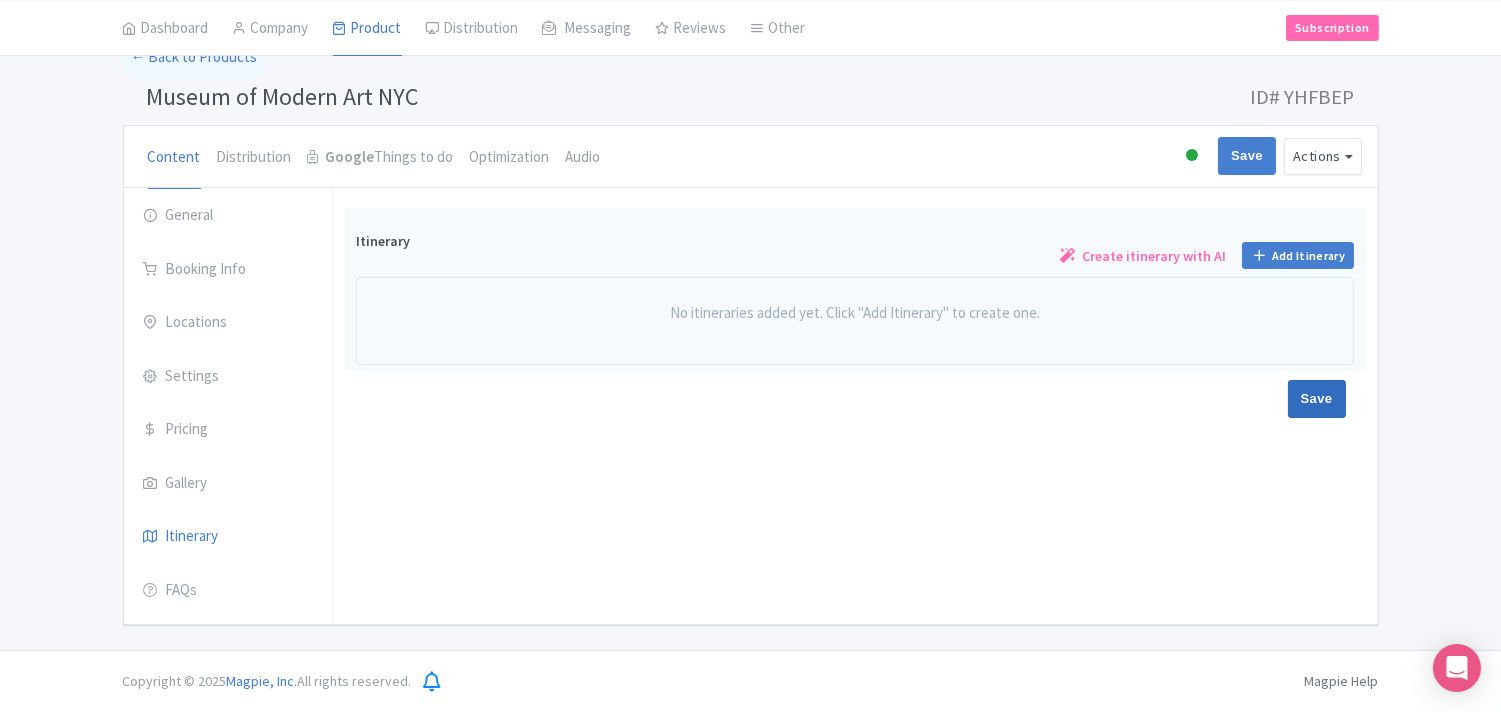 type on "Saving..." 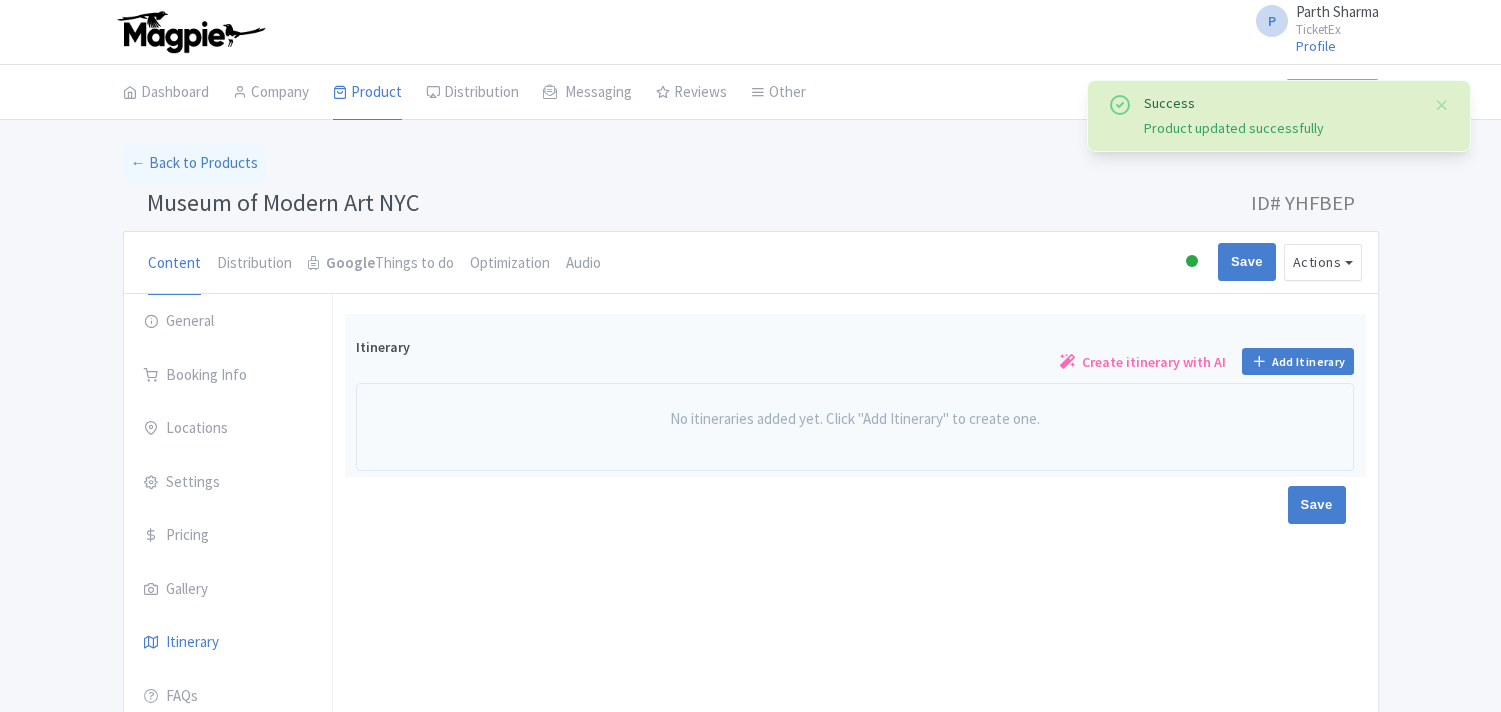 scroll, scrollTop: 107, scrollLeft: 0, axis: vertical 